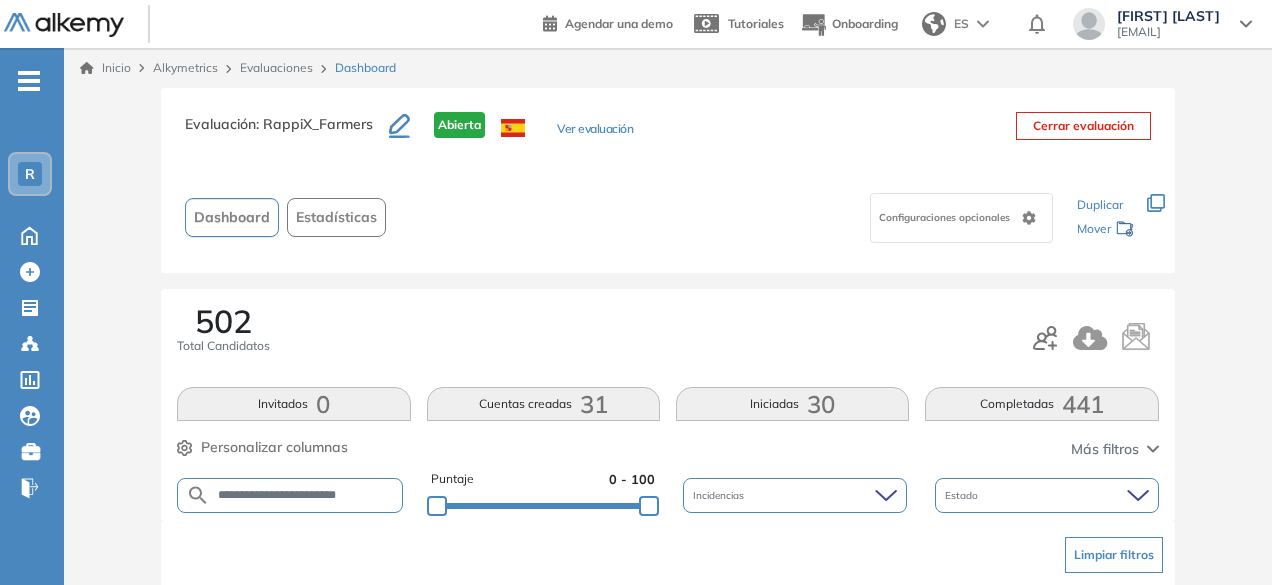 scroll, scrollTop: 154, scrollLeft: 0, axis: vertical 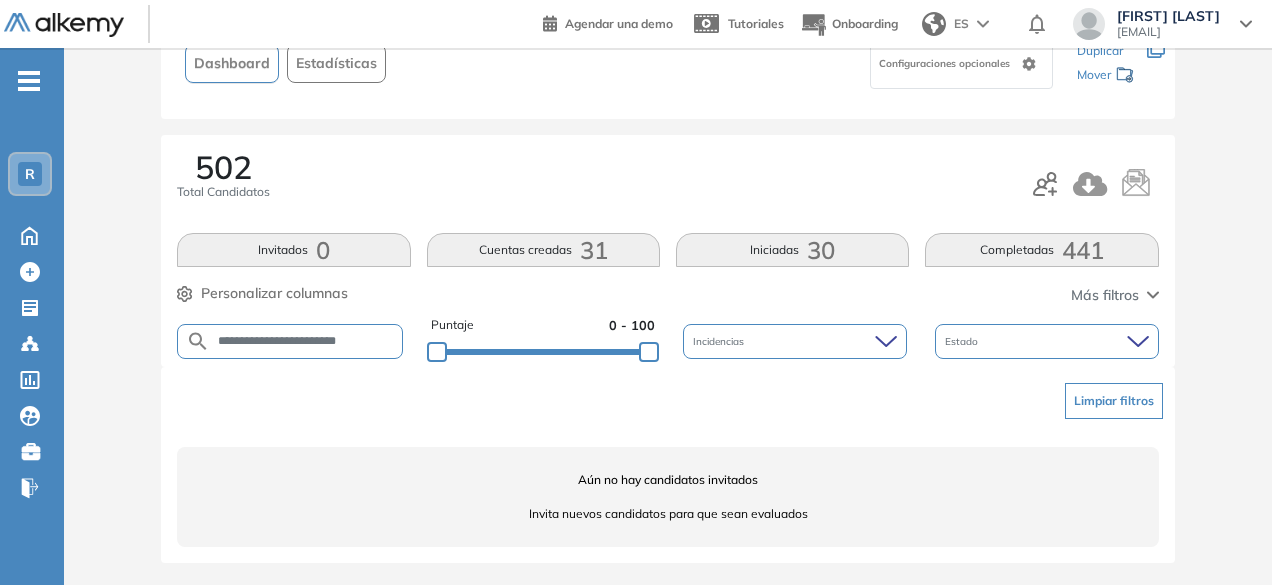 click on "**********" at bounding box center [305, 341] 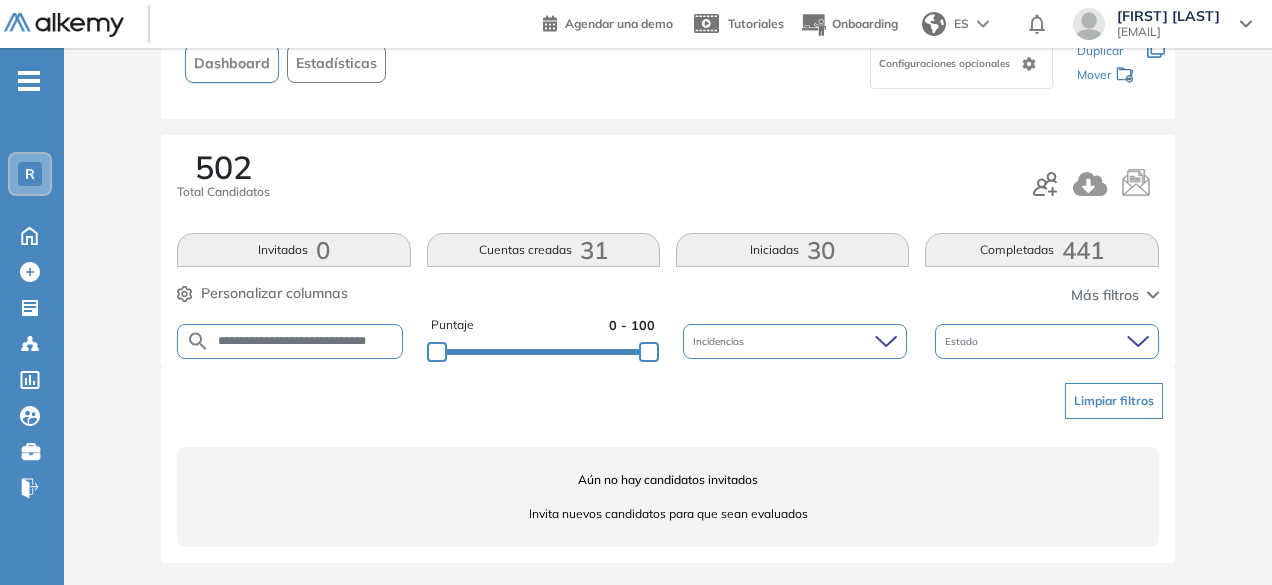 scroll, scrollTop: 0, scrollLeft: 21, axis: horizontal 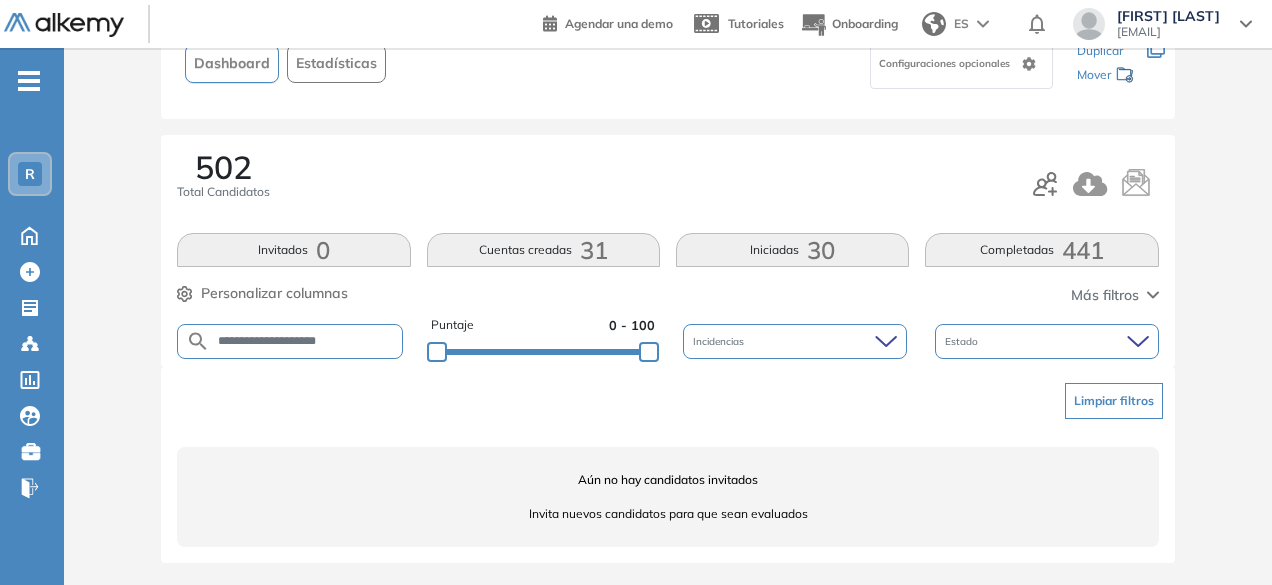drag, startPoint x: 306, startPoint y: 344, endPoint x: 270, endPoint y: 335, distance: 37.107952 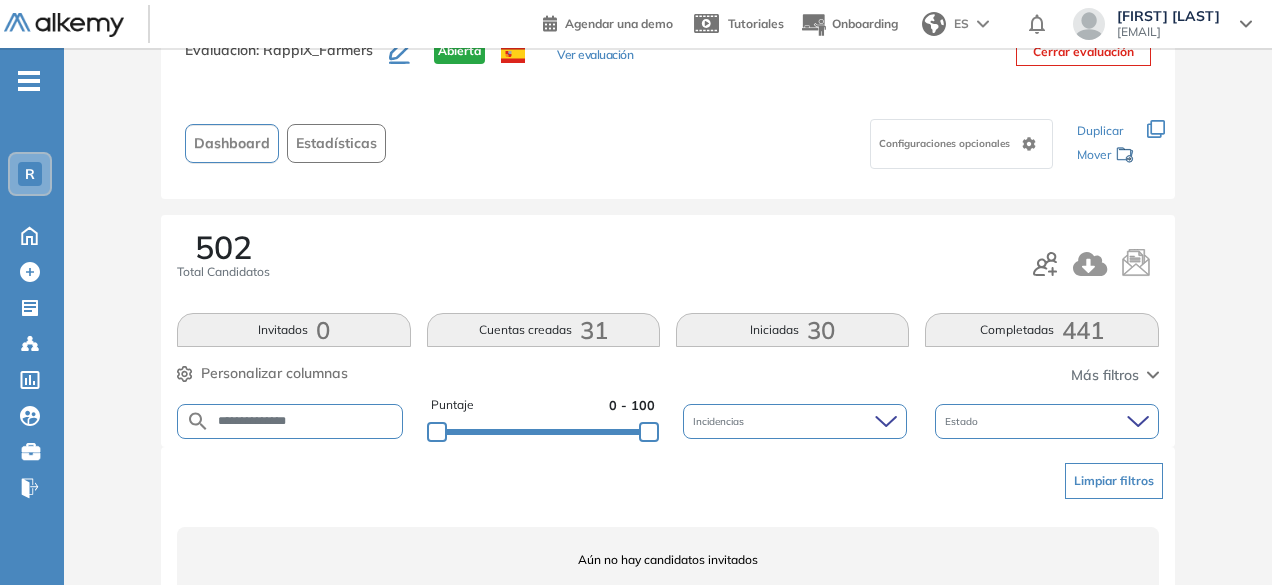 scroll, scrollTop: 154, scrollLeft: 0, axis: vertical 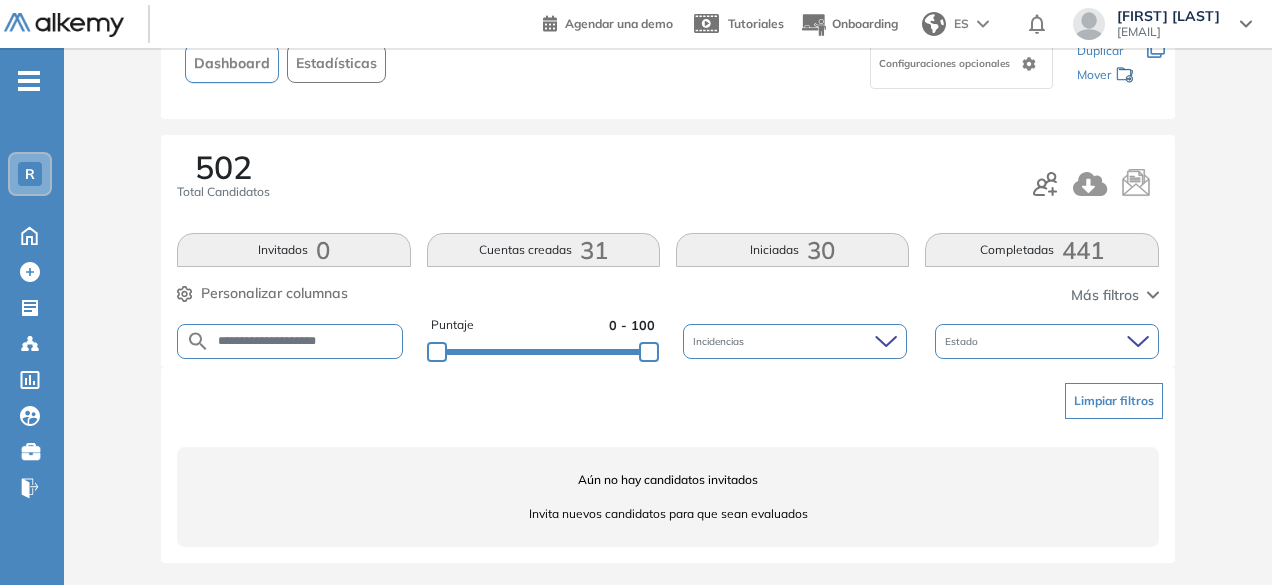 click on "**********" at bounding box center (306, 341) 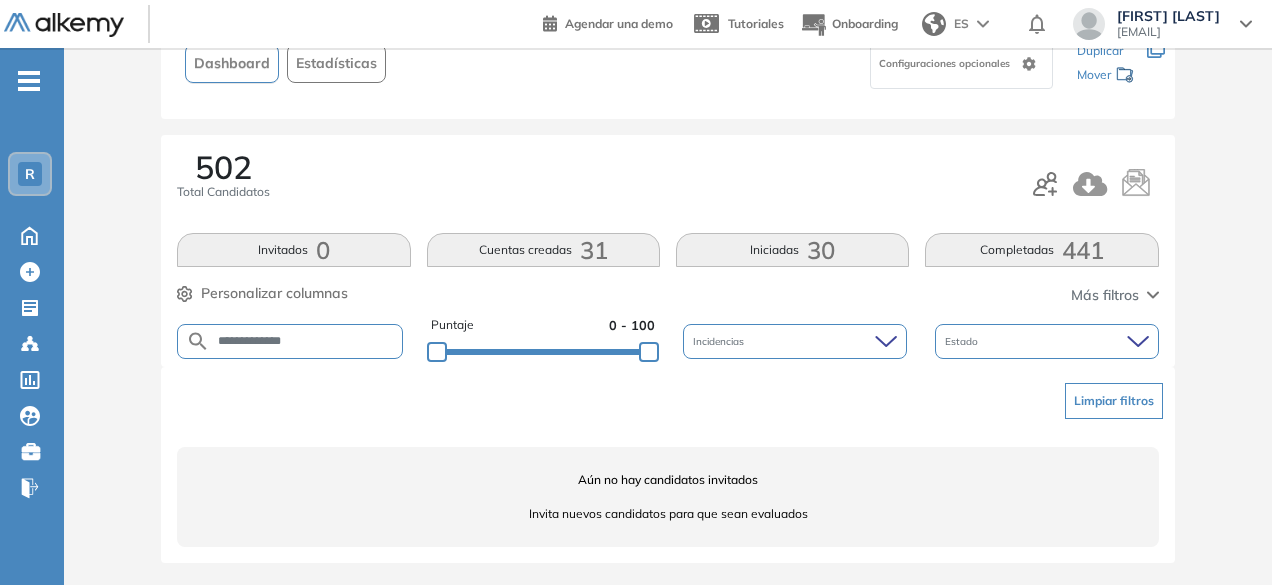 type on "**********" 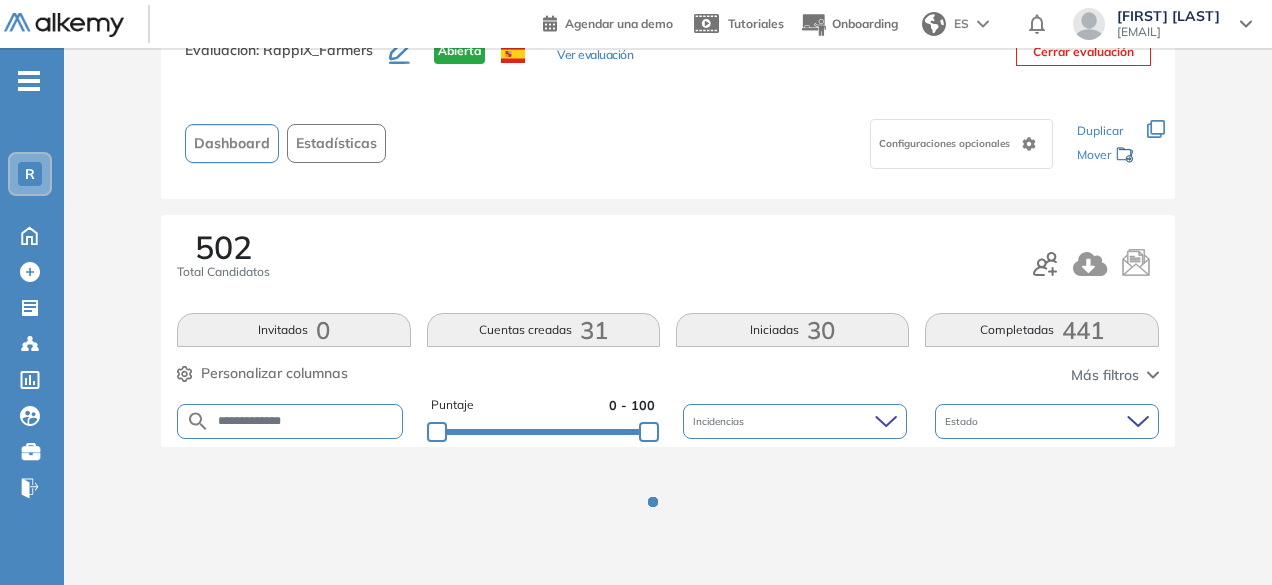 scroll, scrollTop: 154, scrollLeft: 0, axis: vertical 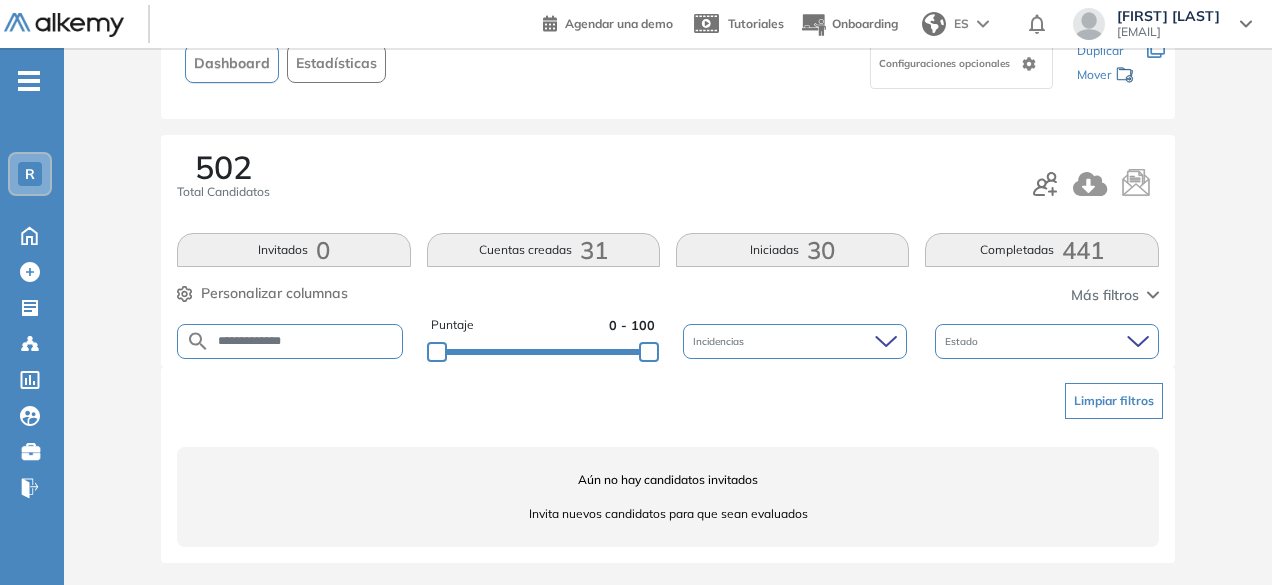 click on "**********" at bounding box center (306, 341) 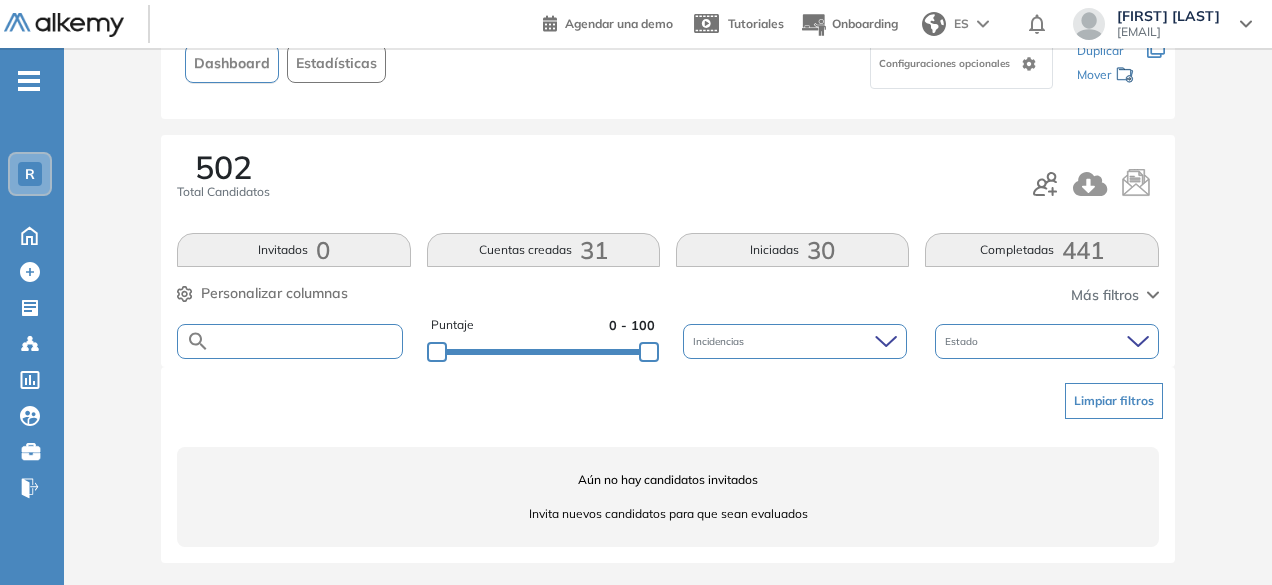click at bounding box center [306, 341] 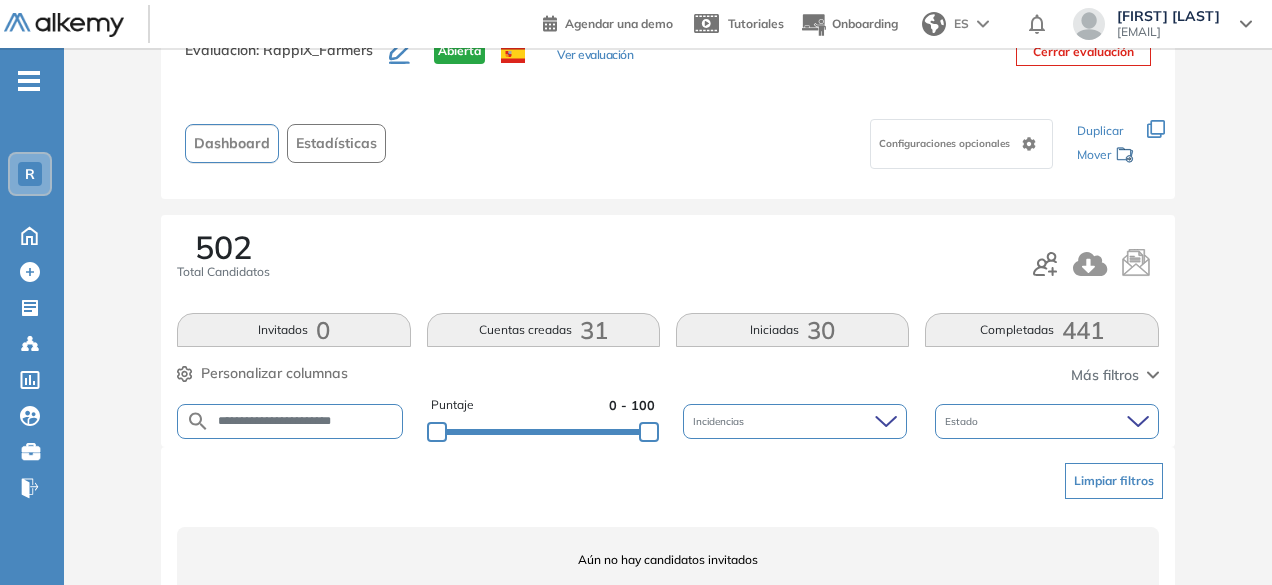 scroll, scrollTop: 154, scrollLeft: 0, axis: vertical 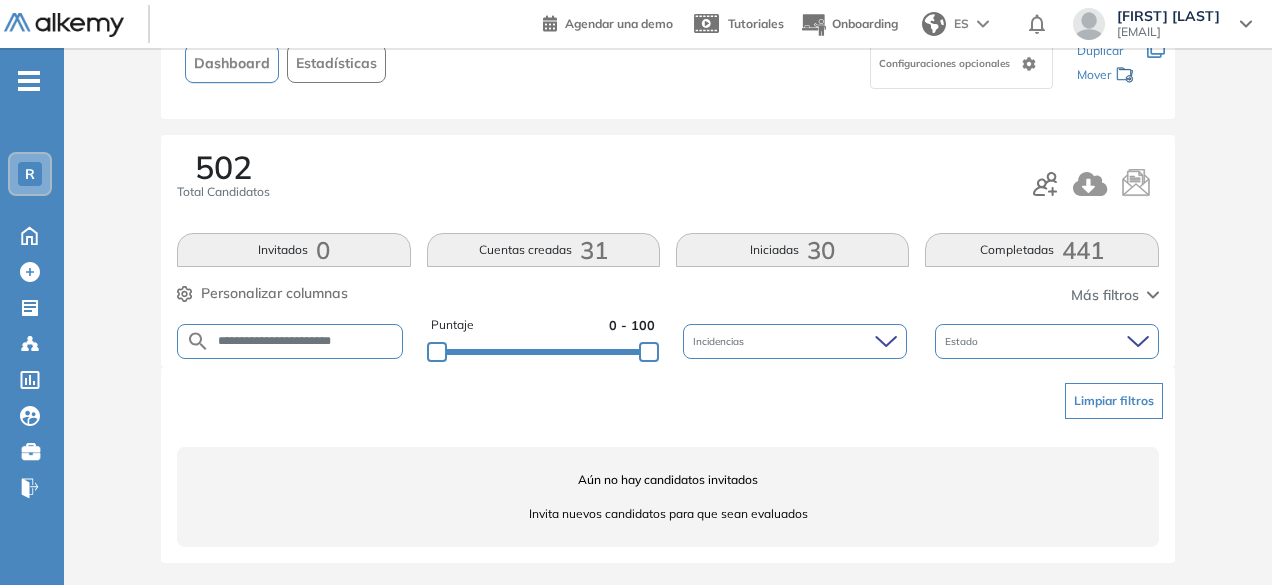 click on "**********" at bounding box center (306, 341) 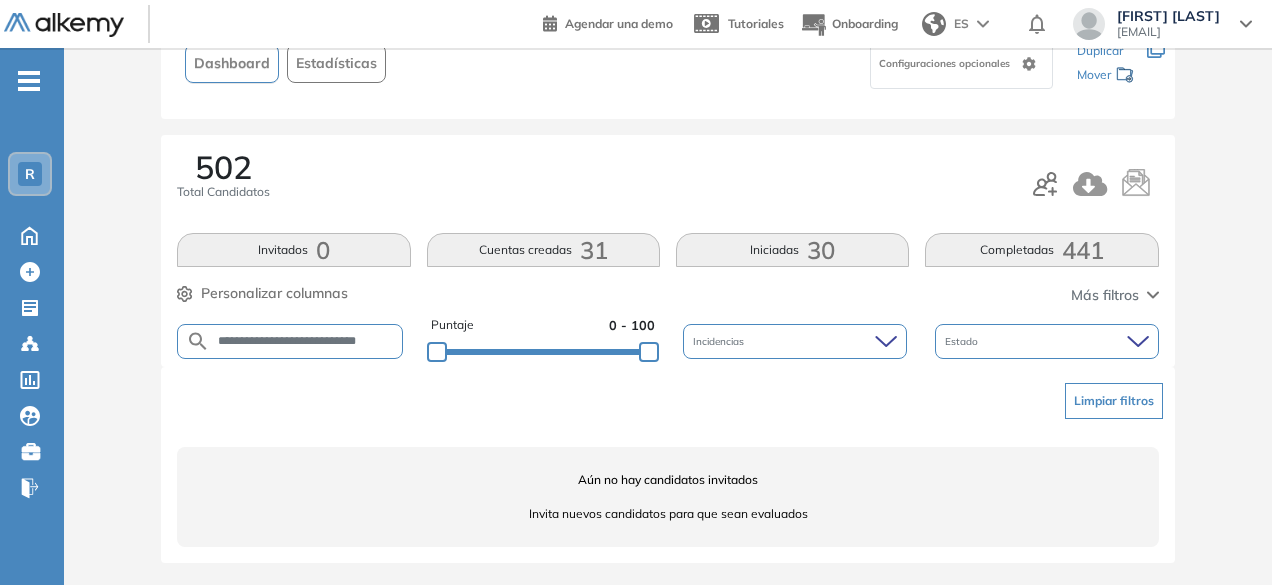 scroll, scrollTop: 0, scrollLeft: 5, axis: horizontal 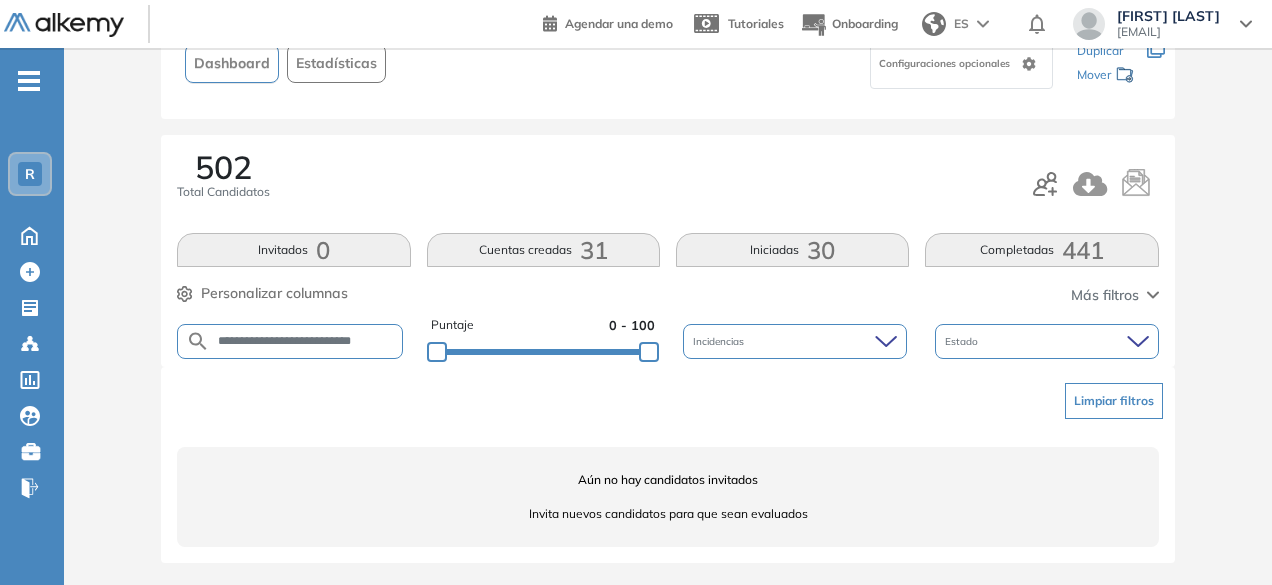 drag, startPoint x: 342, startPoint y: 339, endPoint x: 437, endPoint y: 355, distance: 96.337944 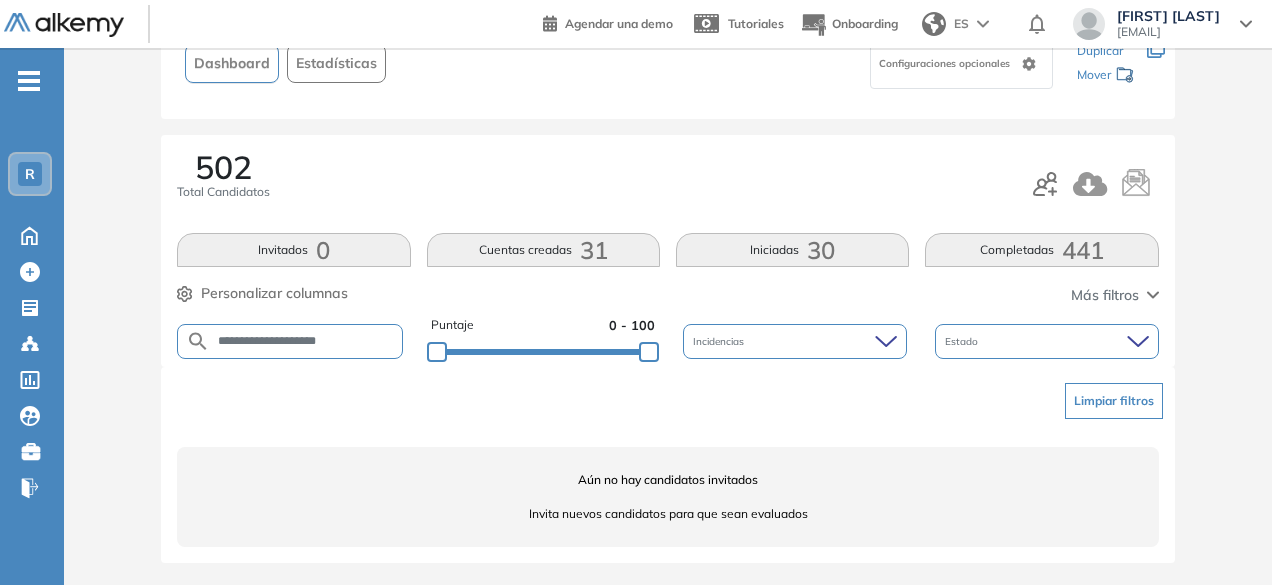 scroll, scrollTop: 0, scrollLeft: 0, axis: both 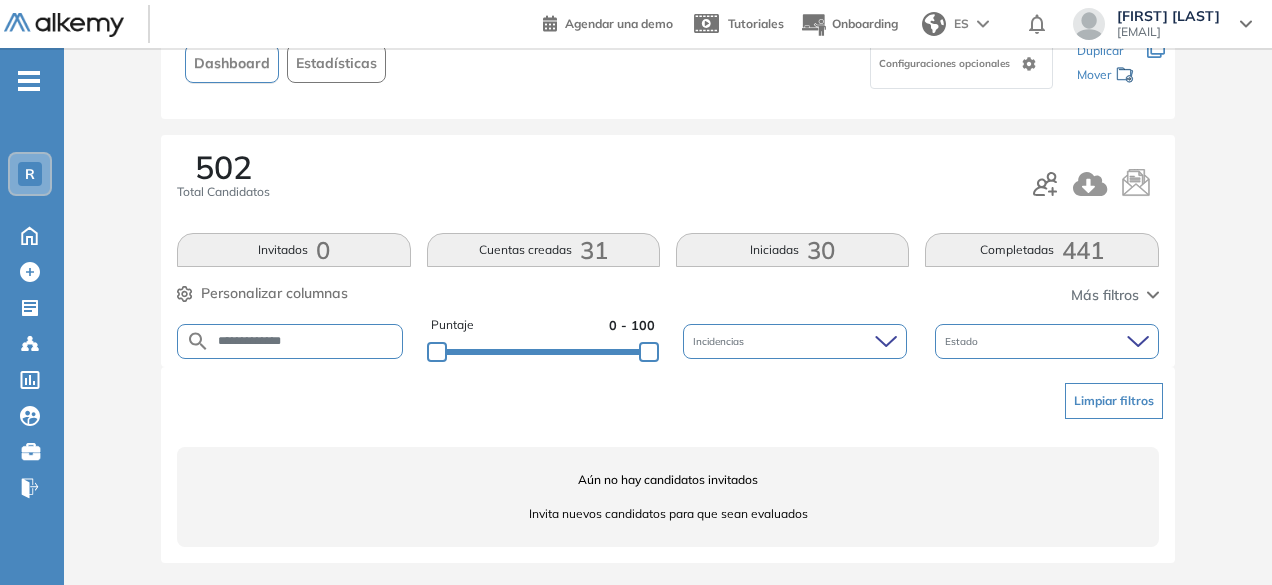 click on "**********" at bounding box center [306, 341] 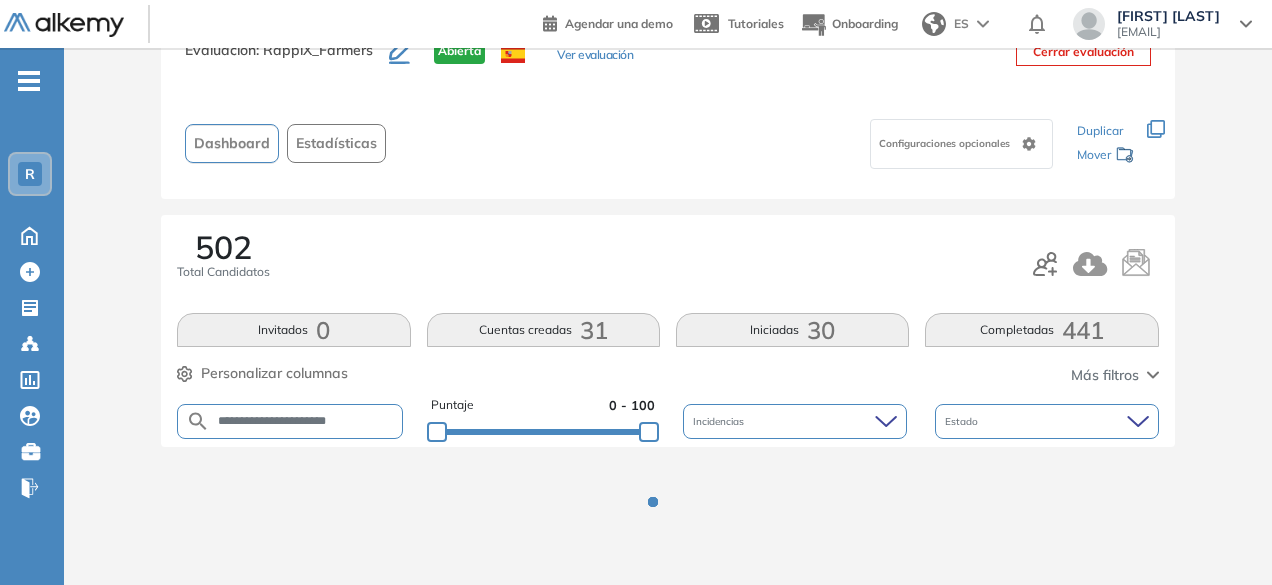scroll, scrollTop: 154, scrollLeft: 0, axis: vertical 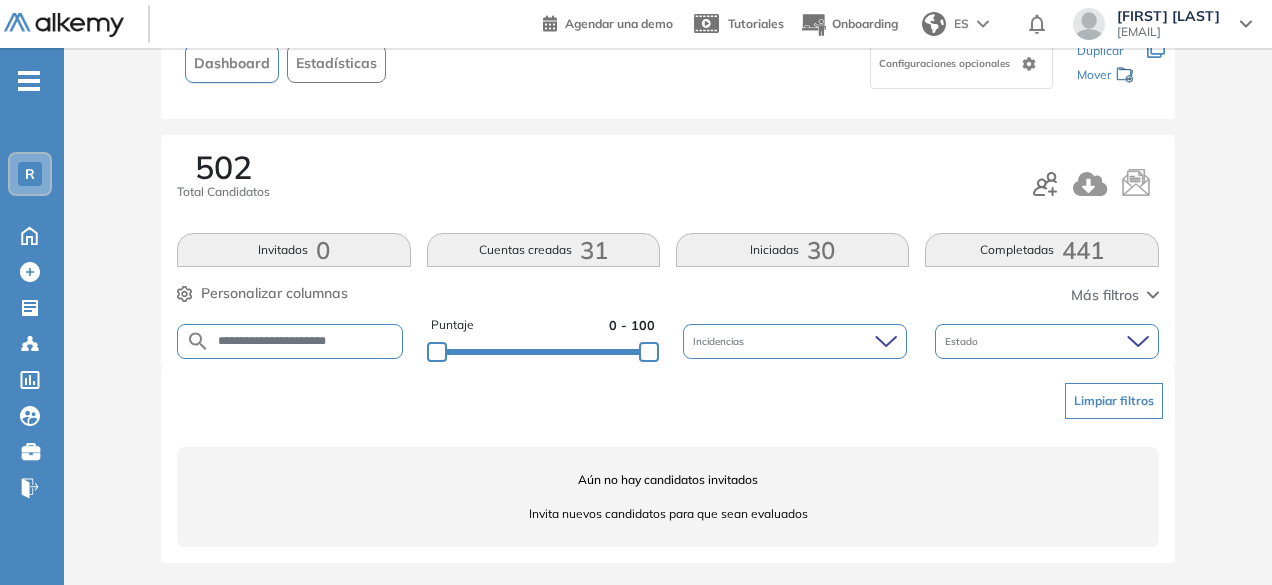 click on "**********" at bounding box center (306, 341) 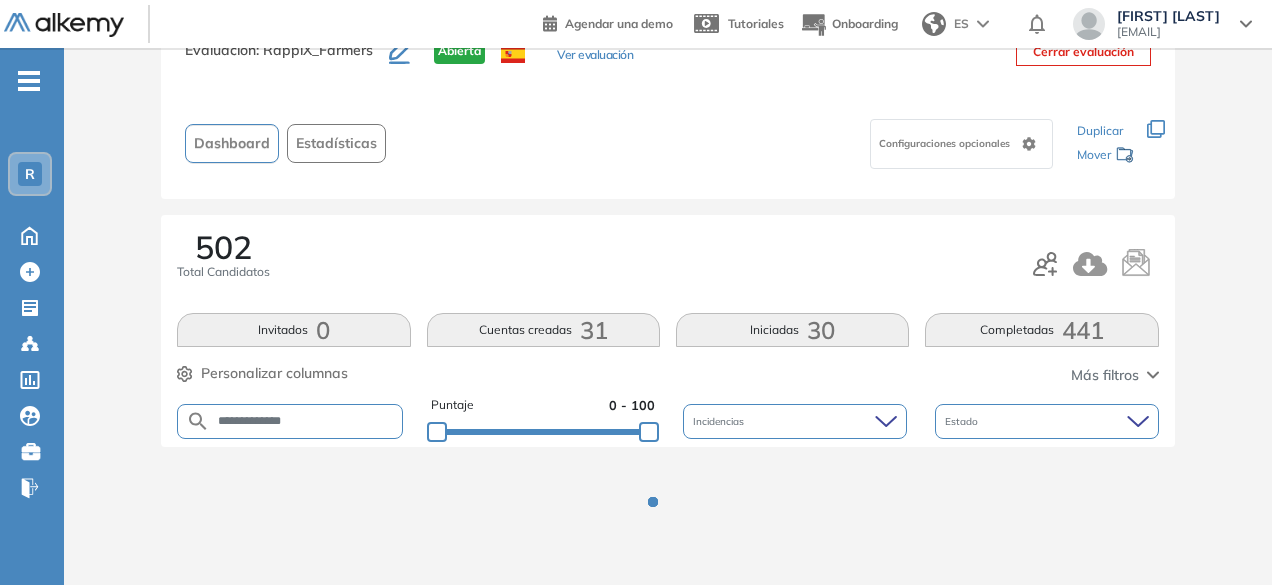 scroll, scrollTop: 154, scrollLeft: 0, axis: vertical 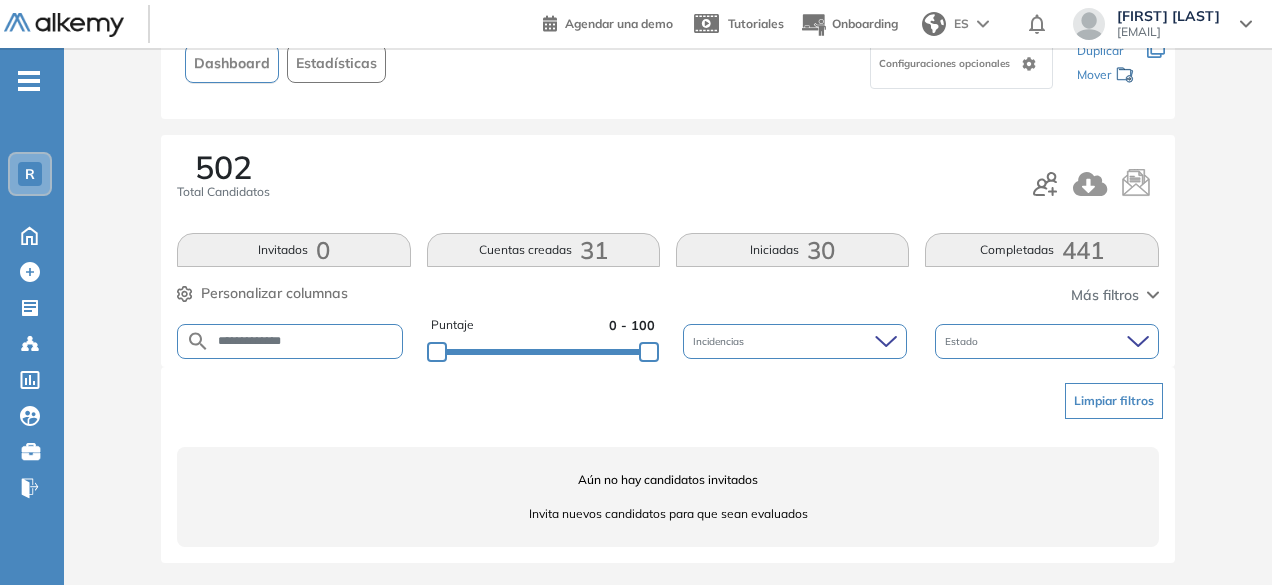 click on "**********" at bounding box center (306, 341) 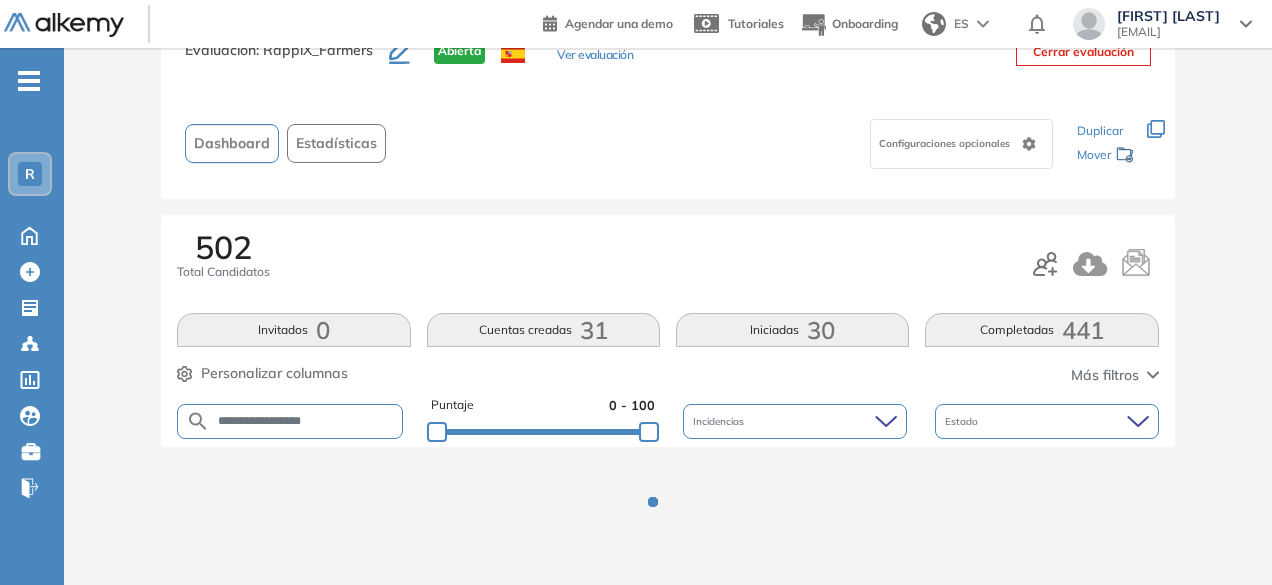 scroll, scrollTop: 154, scrollLeft: 0, axis: vertical 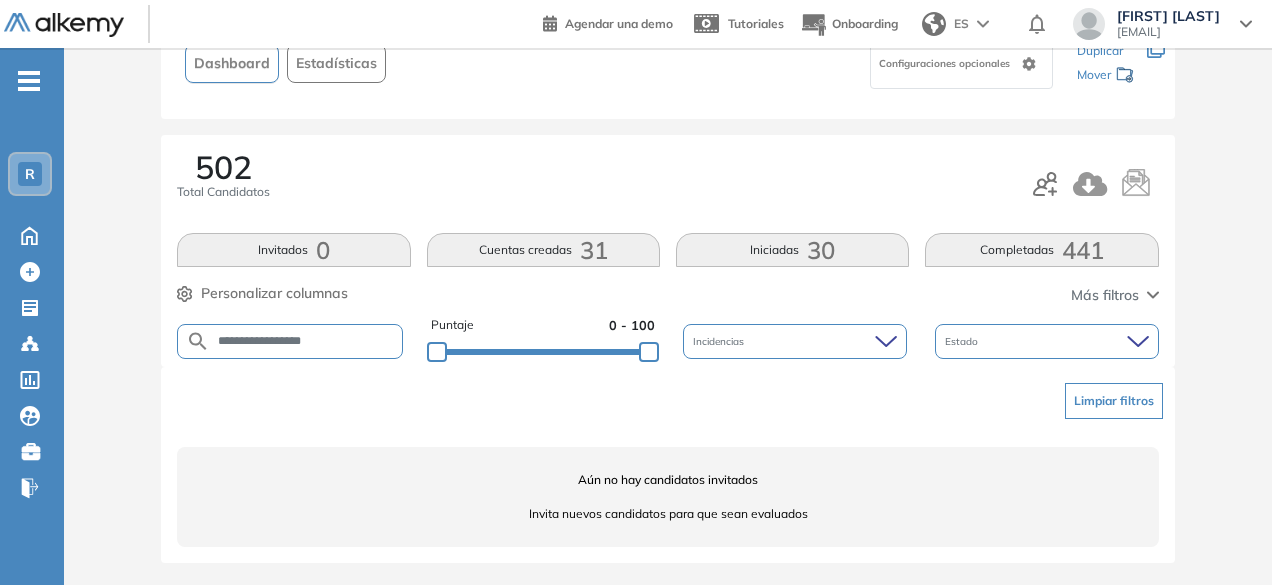drag, startPoint x: 290, startPoint y: 339, endPoint x: 256, endPoint y: 335, distance: 34.234486 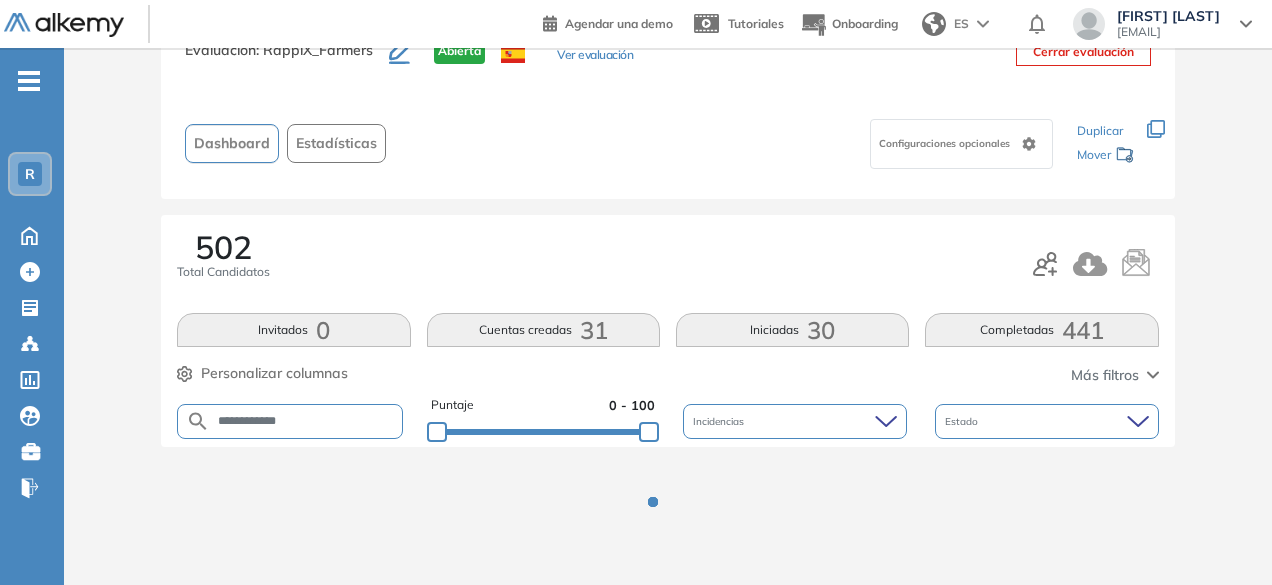 scroll, scrollTop: 154, scrollLeft: 0, axis: vertical 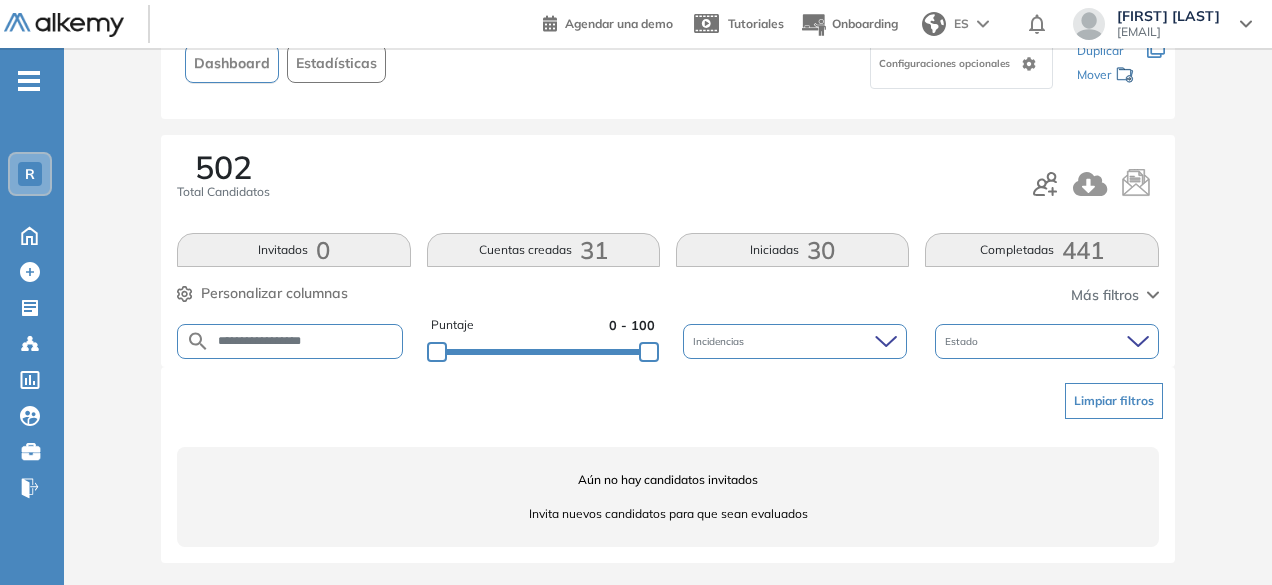 click on "**********" at bounding box center (306, 341) 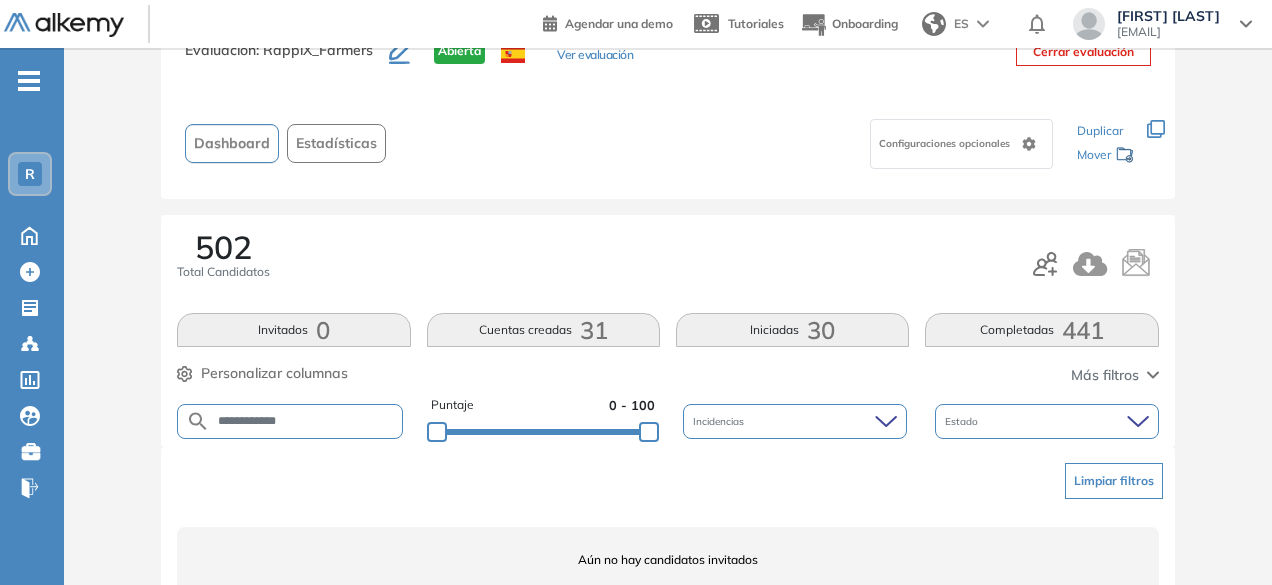 scroll, scrollTop: 154, scrollLeft: 0, axis: vertical 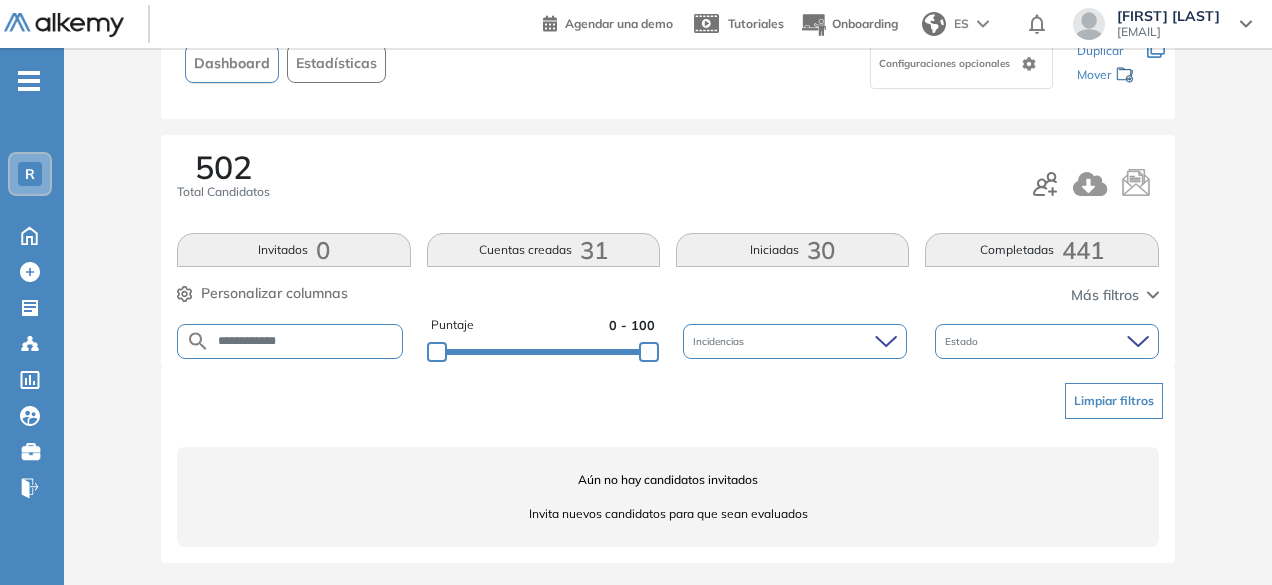 click on "**********" at bounding box center [306, 341] 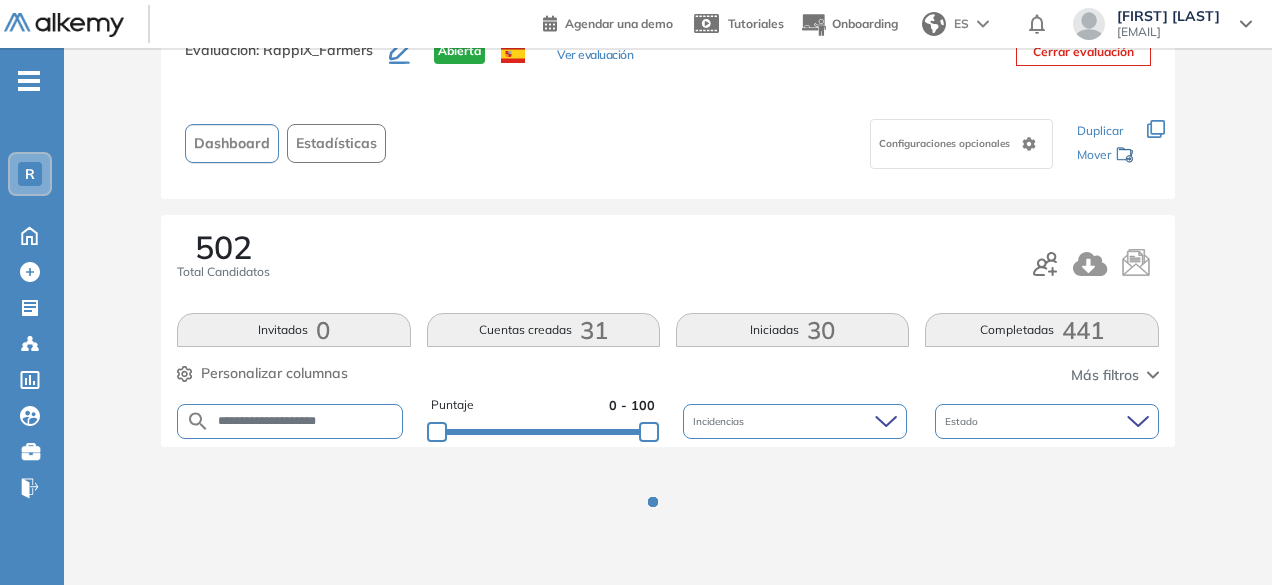 scroll, scrollTop: 154, scrollLeft: 0, axis: vertical 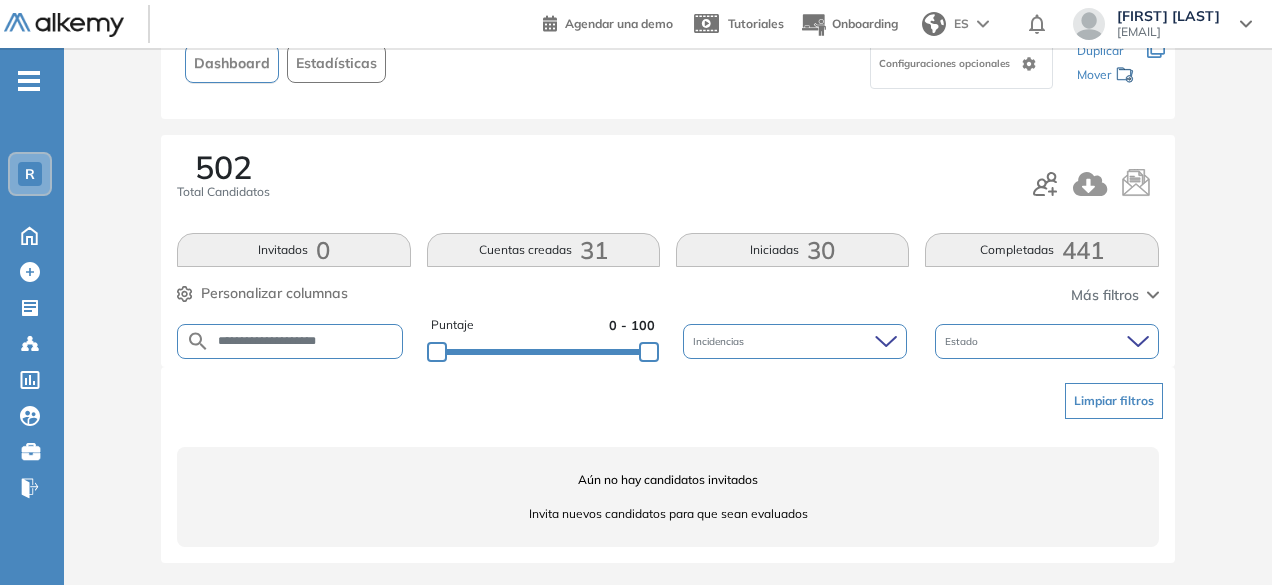 click on "**********" at bounding box center (306, 341) 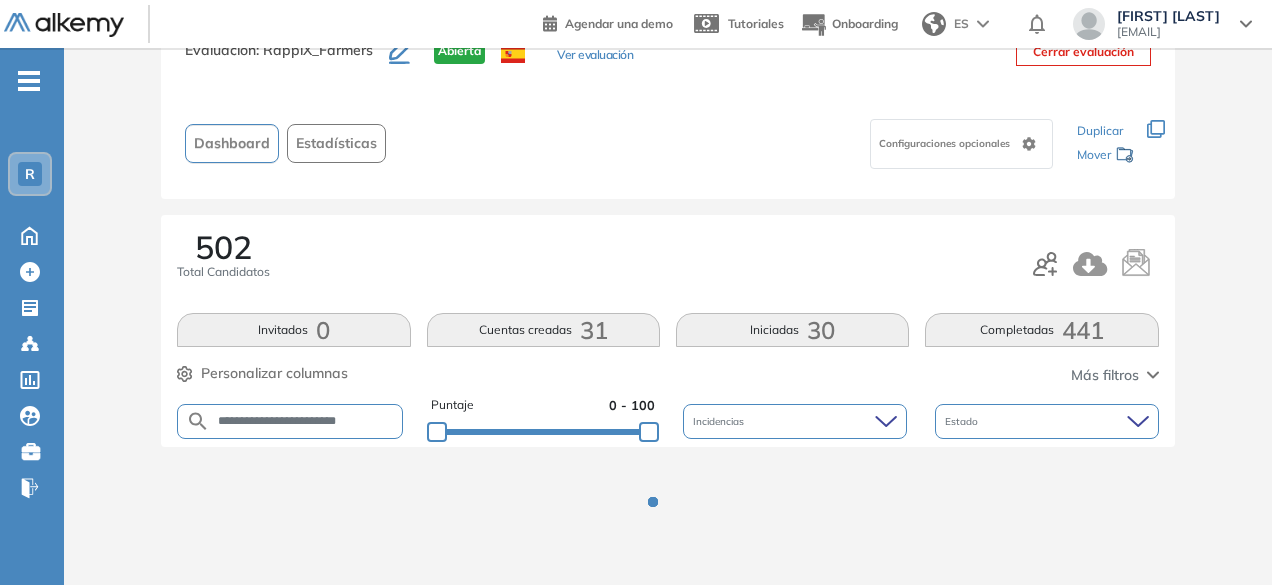 scroll, scrollTop: 154, scrollLeft: 0, axis: vertical 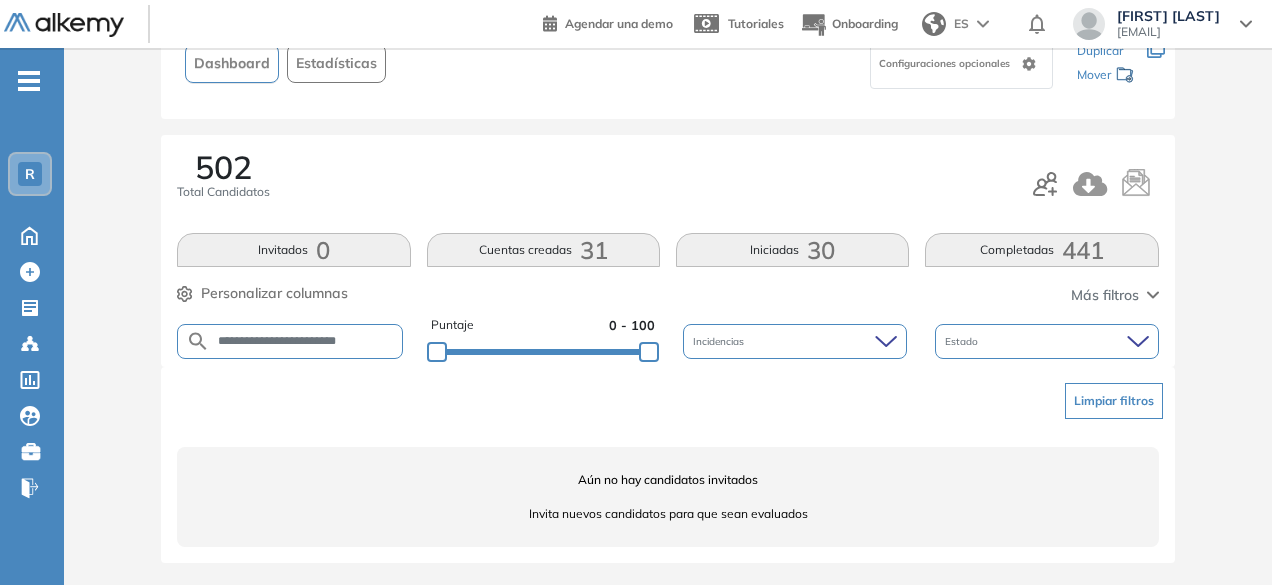click on "**********" at bounding box center (306, 341) 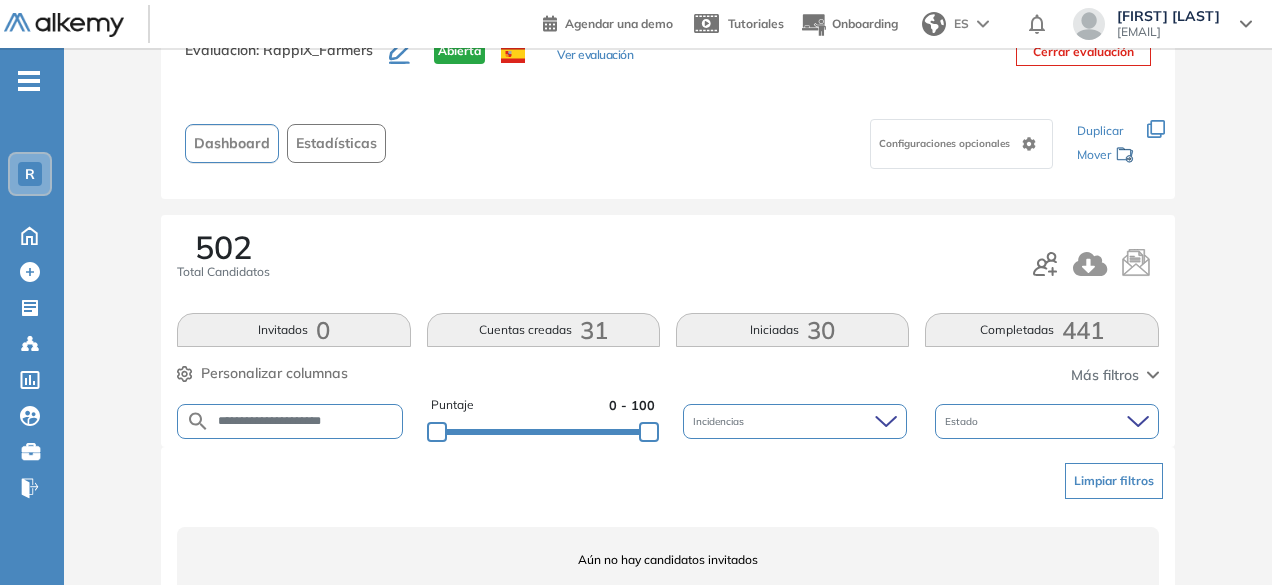 scroll, scrollTop: 154, scrollLeft: 0, axis: vertical 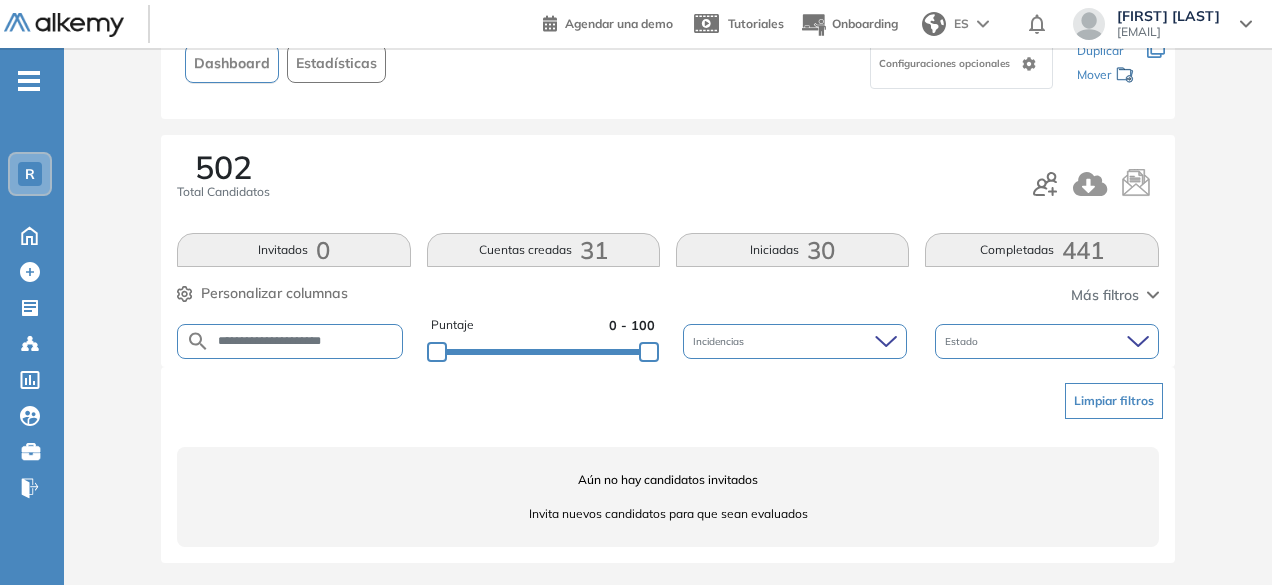 drag, startPoint x: 296, startPoint y: 338, endPoint x: 255, endPoint y: 335, distance: 41.109608 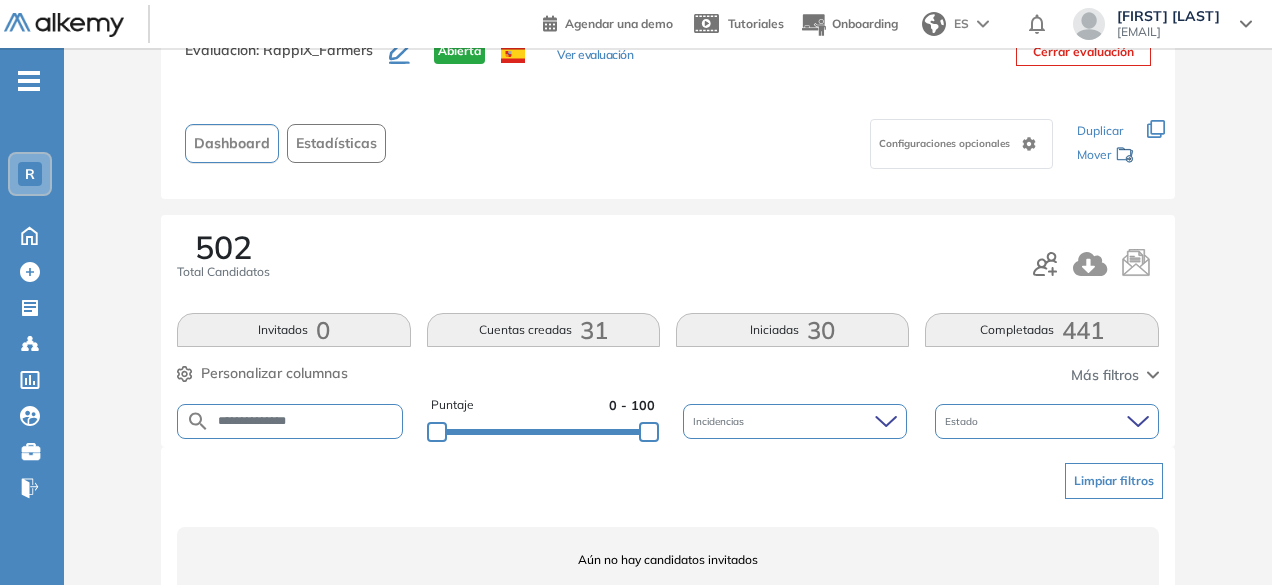scroll, scrollTop: 154, scrollLeft: 0, axis: vertical 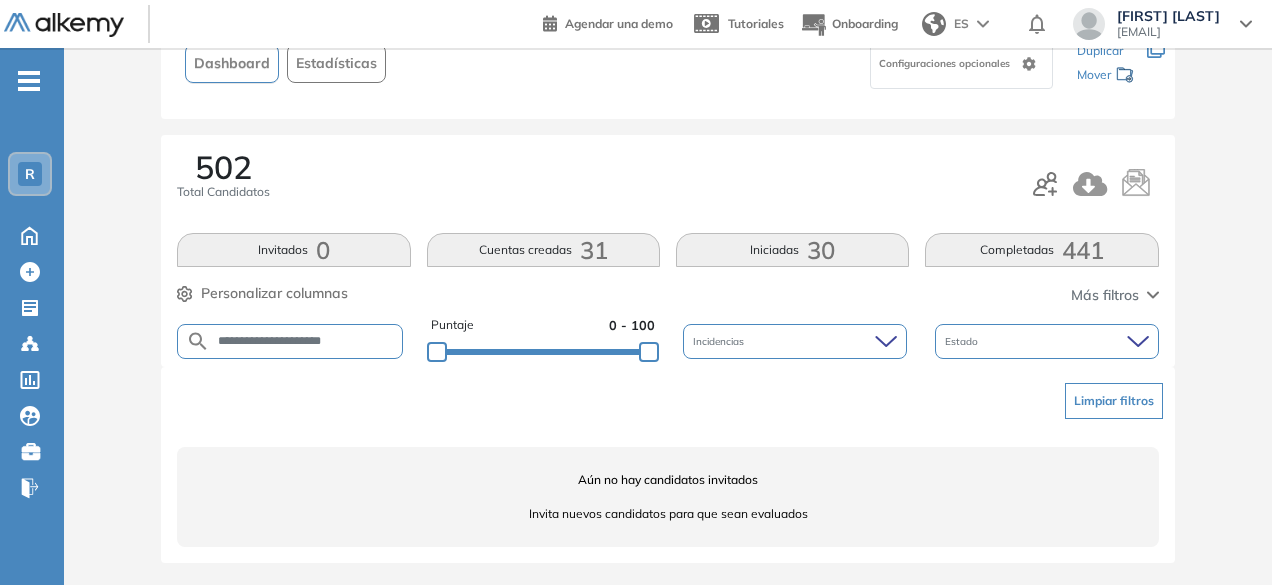 click on "**********" at bounding box center (306, 341) 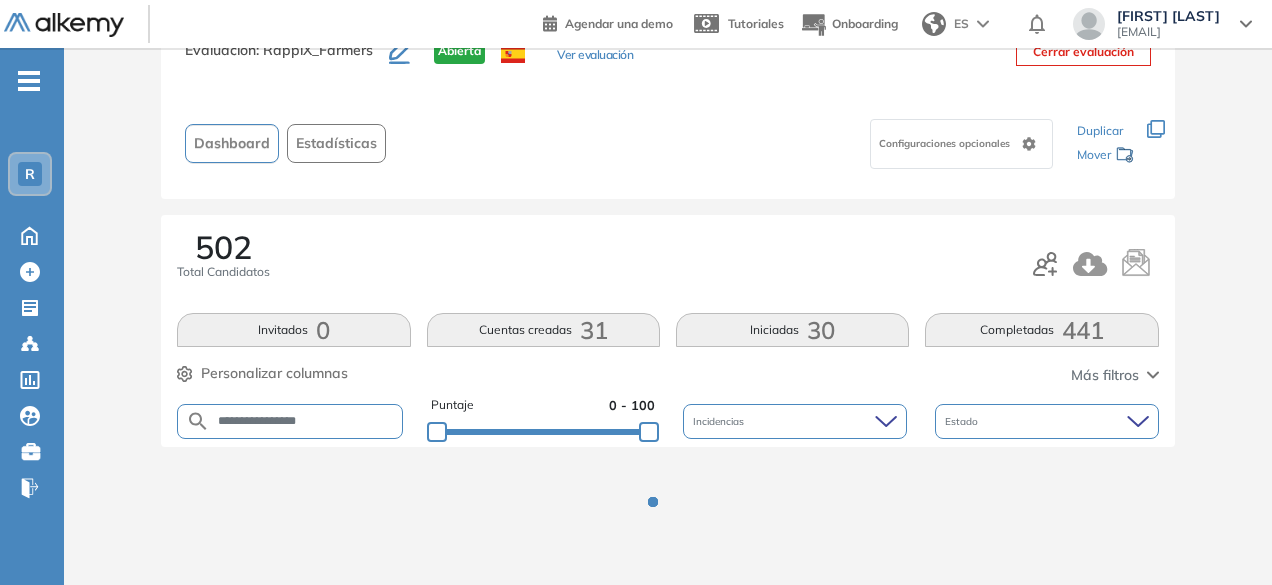 scroll, scrollTop: 154, scrollLeft: 0, axis: vertical 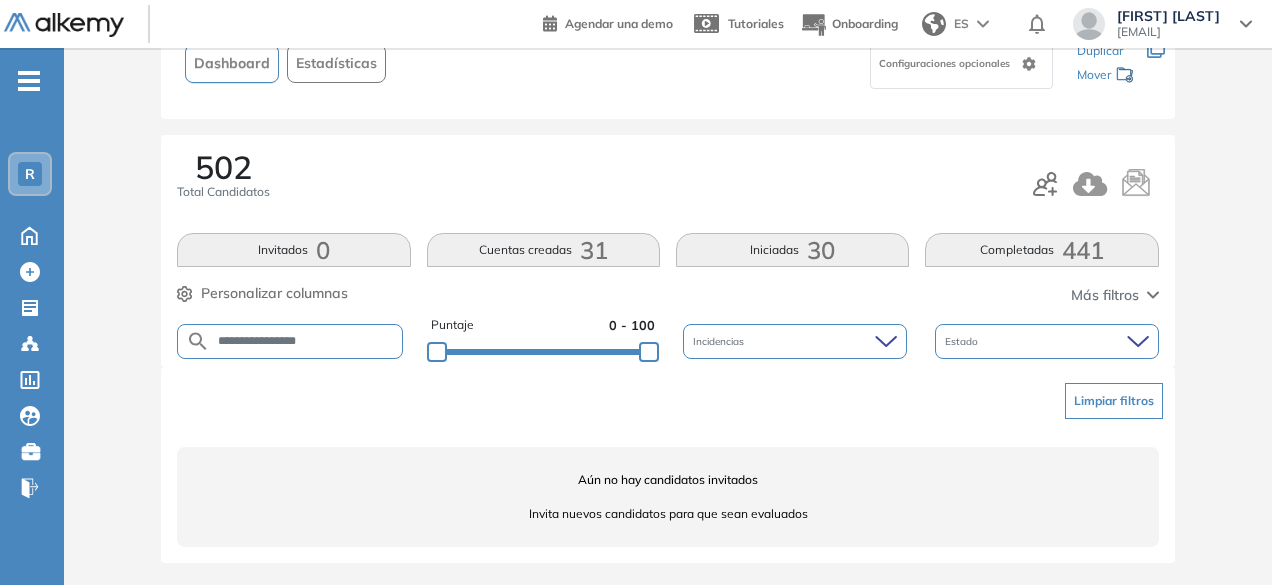 click on "**********" at bounding box center [306, 341] 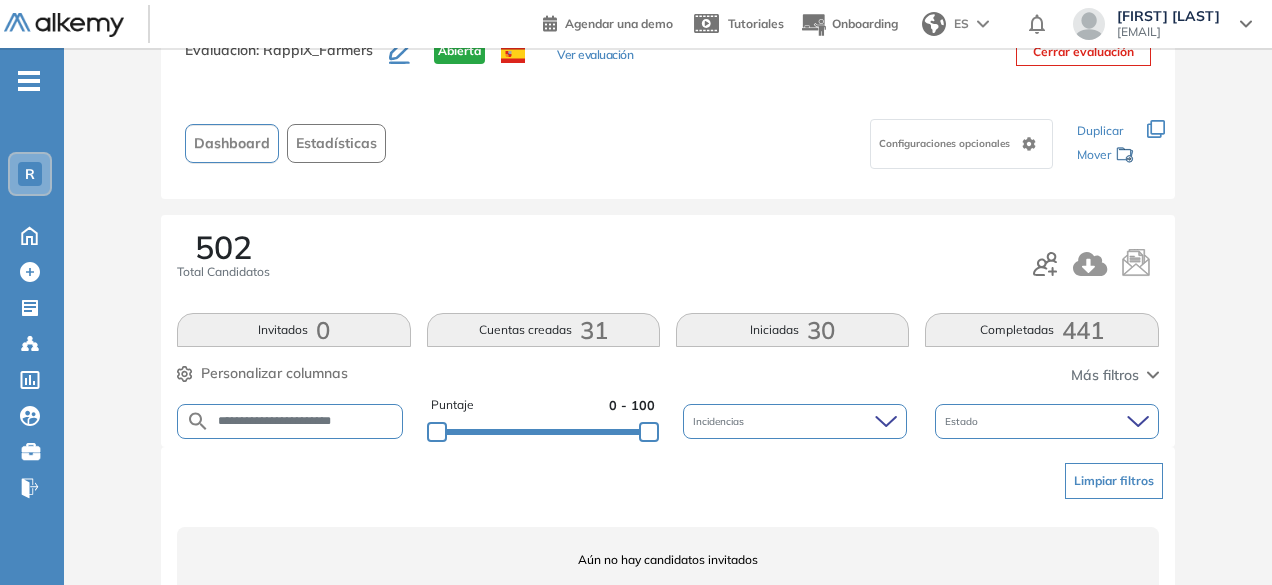 scroll, scrollTop: 154, scrollLeft: 0, axis: vertical 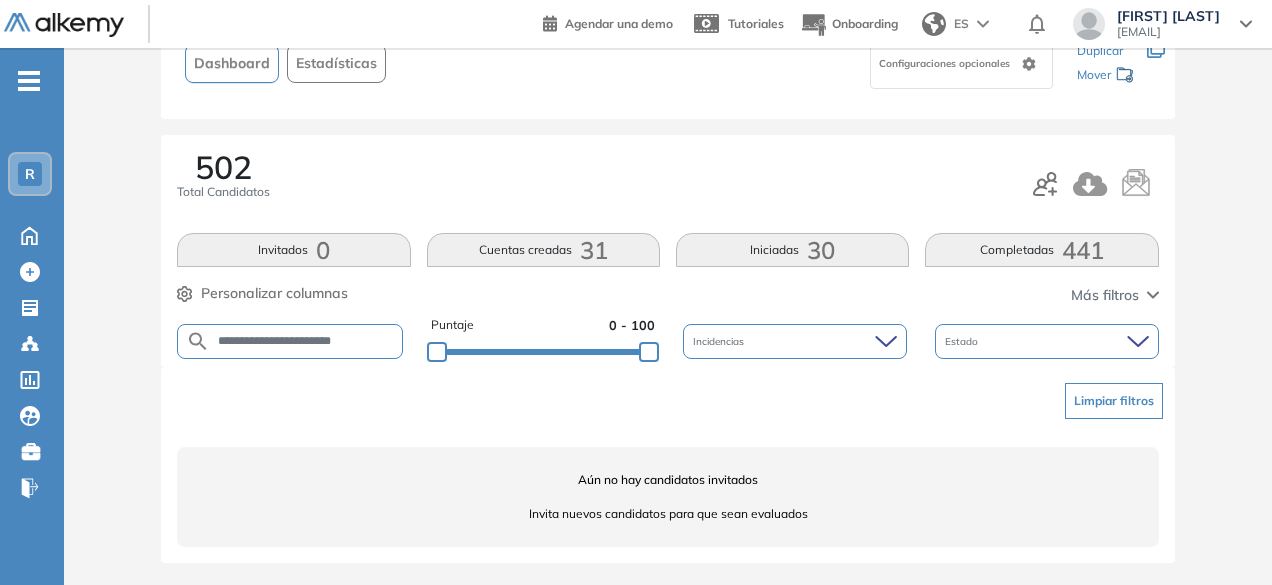 click on "**********" at bounding box center (306, 341) 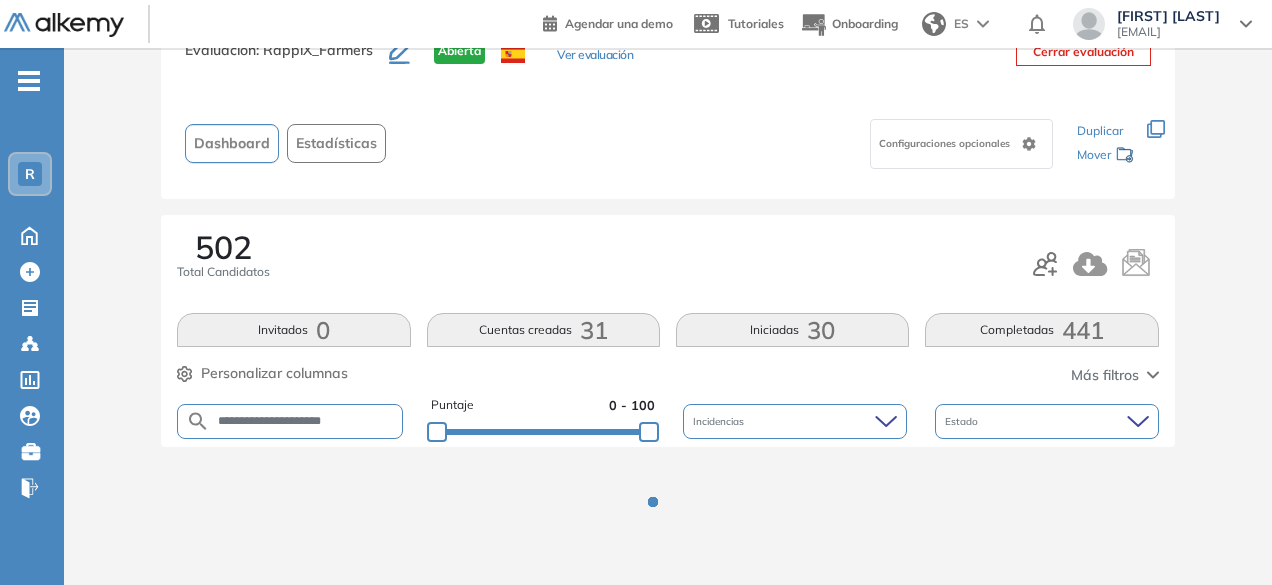 scroll, scrollTop: 154, scrollLeft: 0, axis: vertical 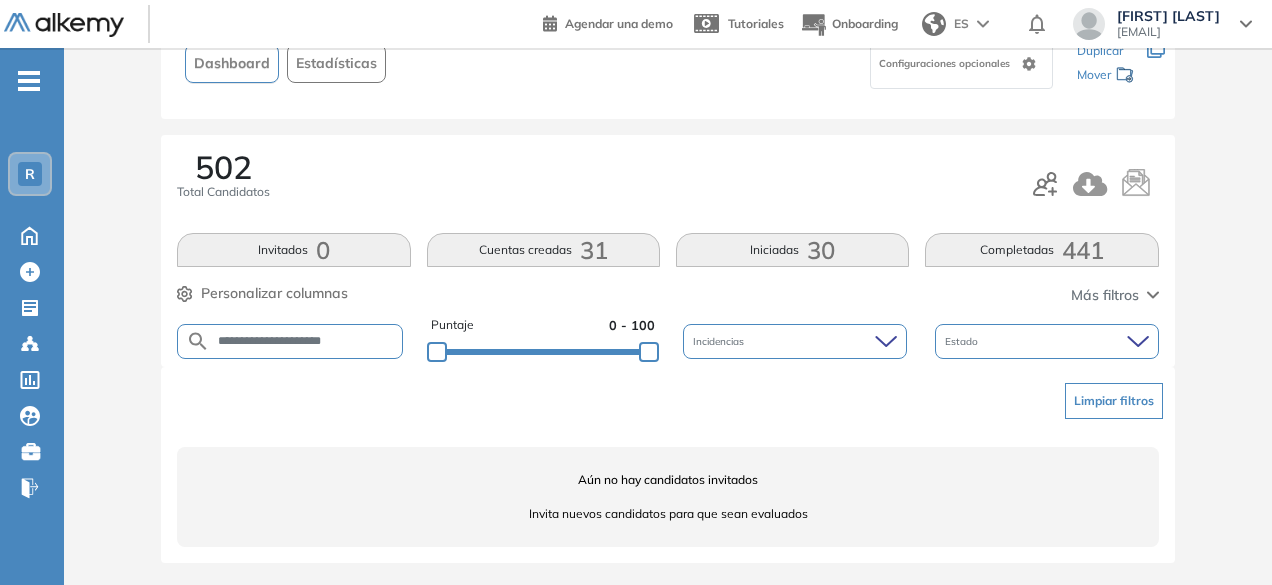drag, startPoint x: 300, startPoint y: 339, endPoint x: 254, endPoint y: 333, distance: 46.389652 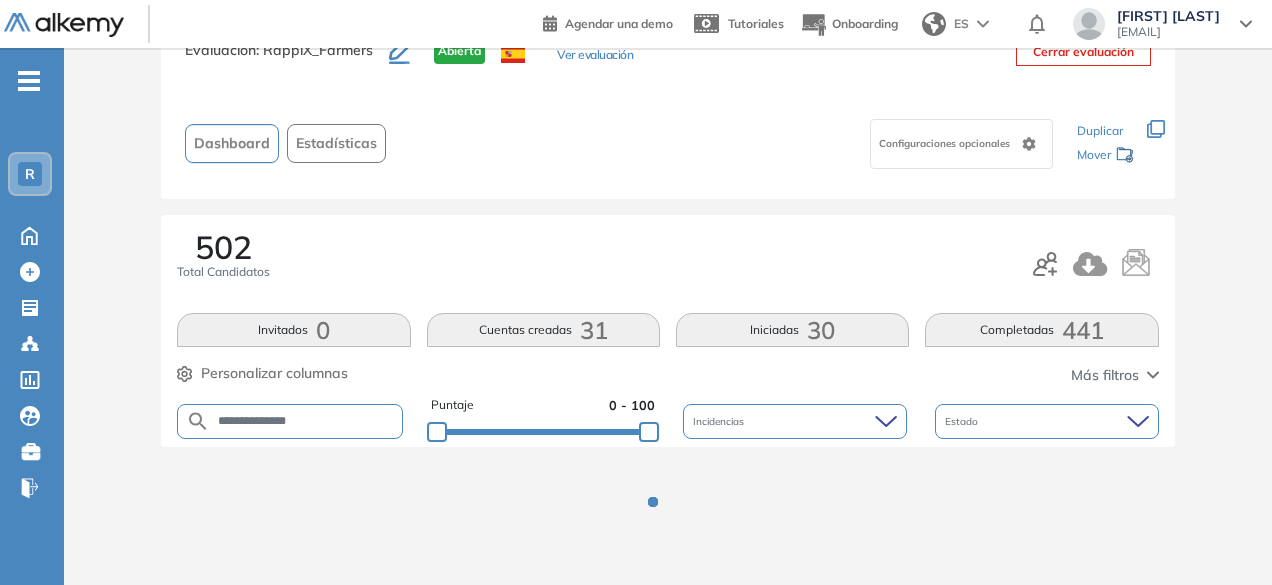 scroll, scrollTop: 154, scrollLeft: 0, axis: vertical 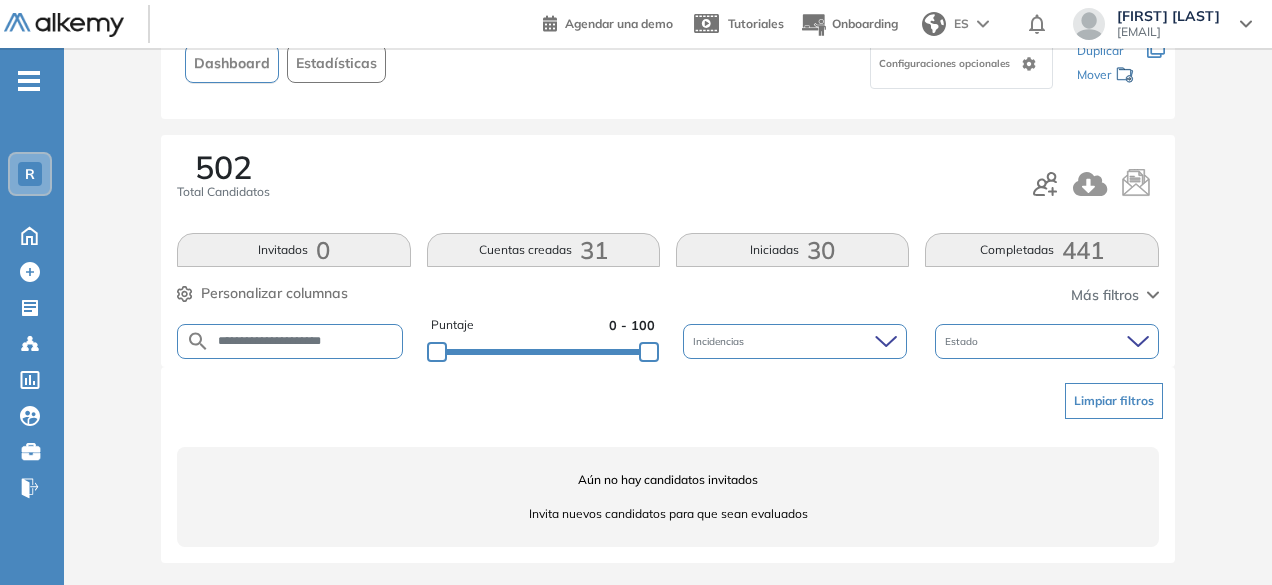 click on "**********" at bounding box center [306, 341] 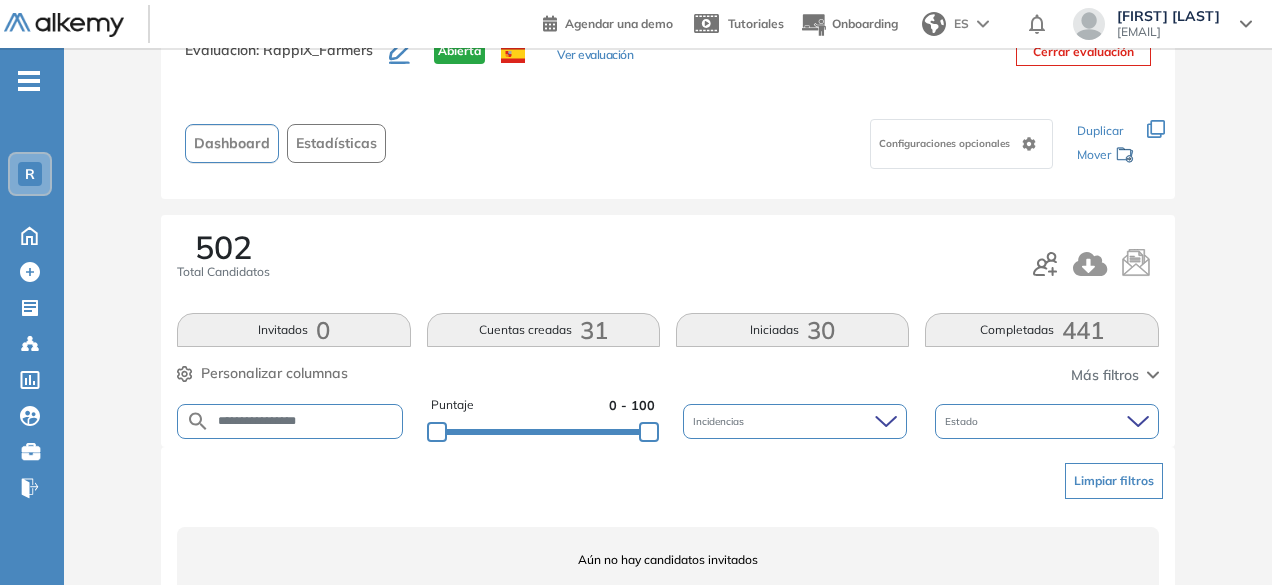 scroll, scrollTop: 154, scrollLeft: 0, axis: vertical 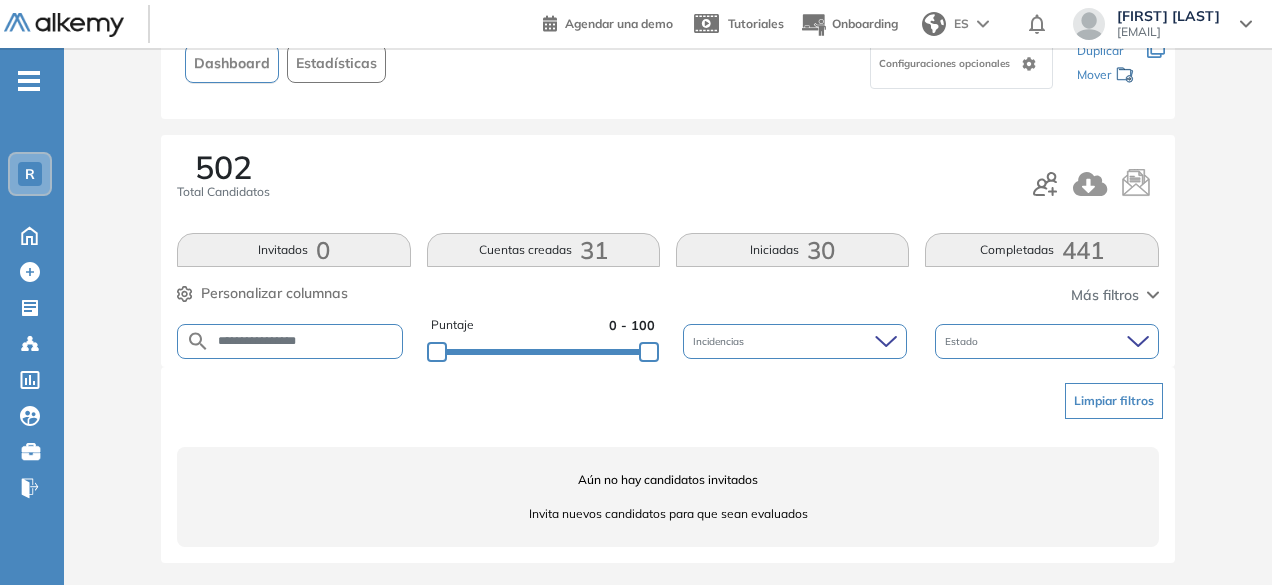click on "**********" at bounding box center [306, 341] 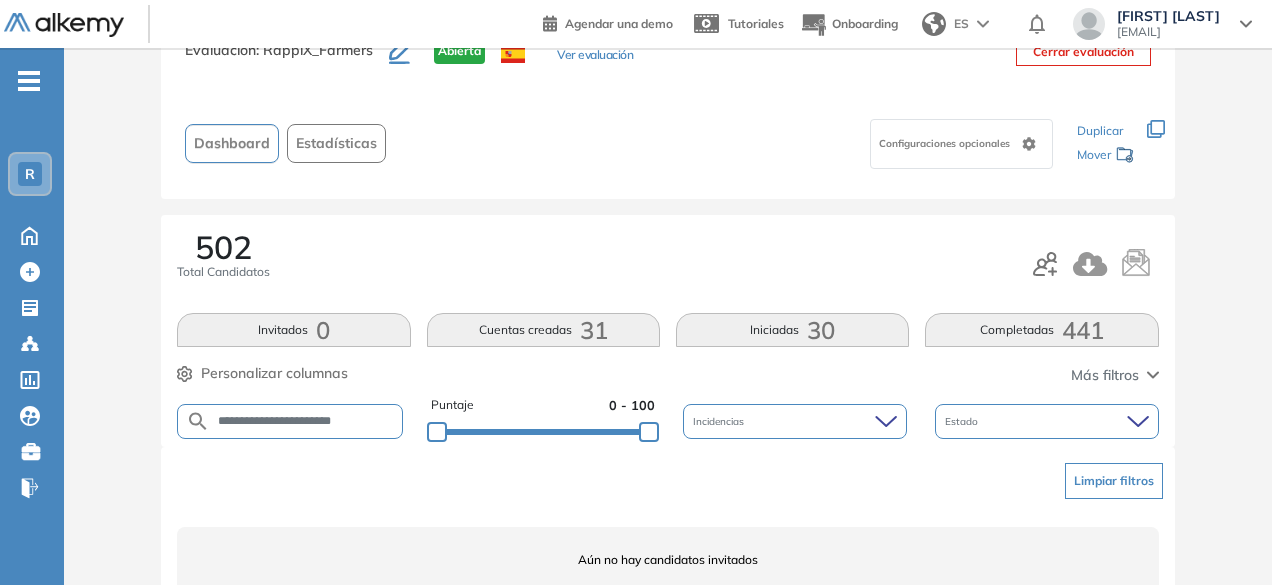scroll, scrollTop: 154, scrollLeft: 0, axis: vertical 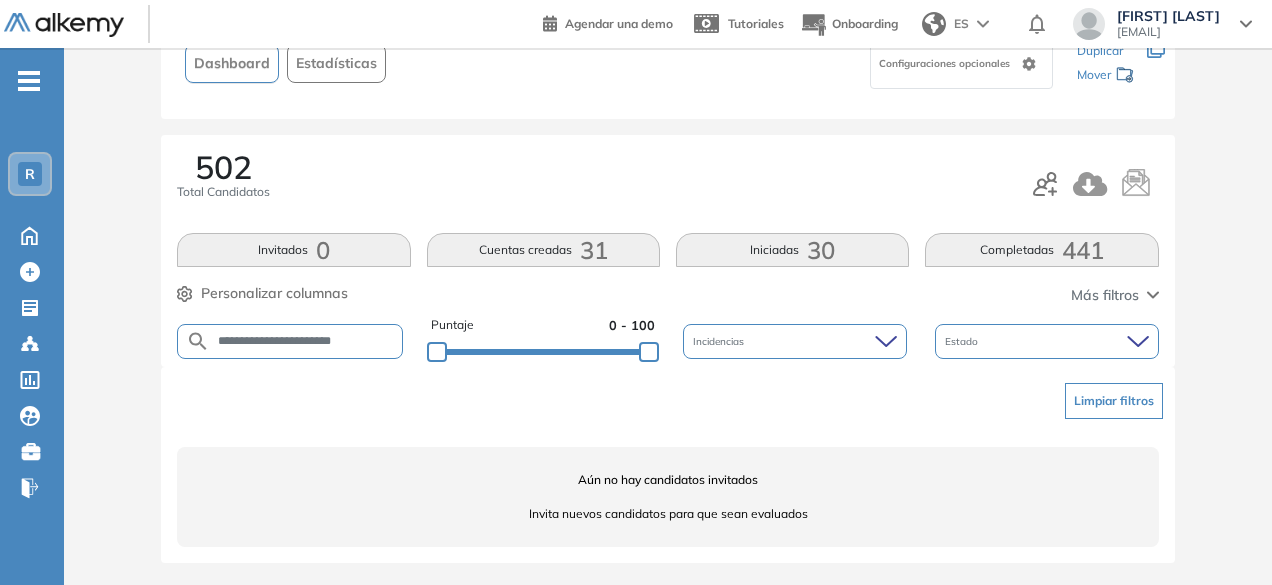 click on "**********" at bounding box center [306, 341] 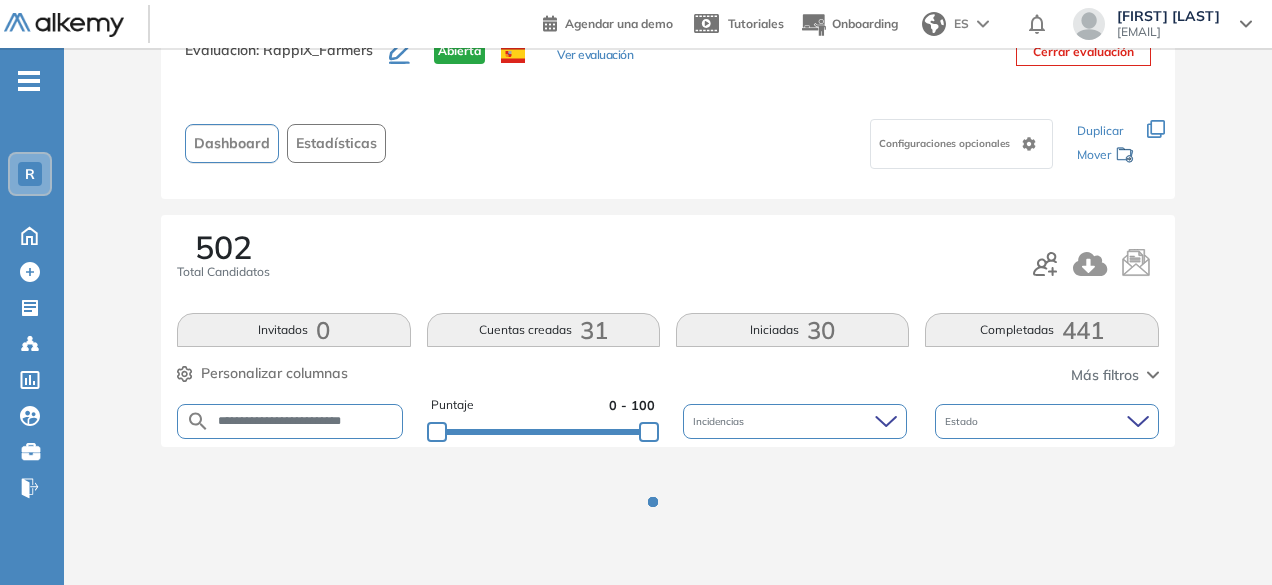 scroll, scrollTop: 154, scrollLeft: 0, axis: vertical 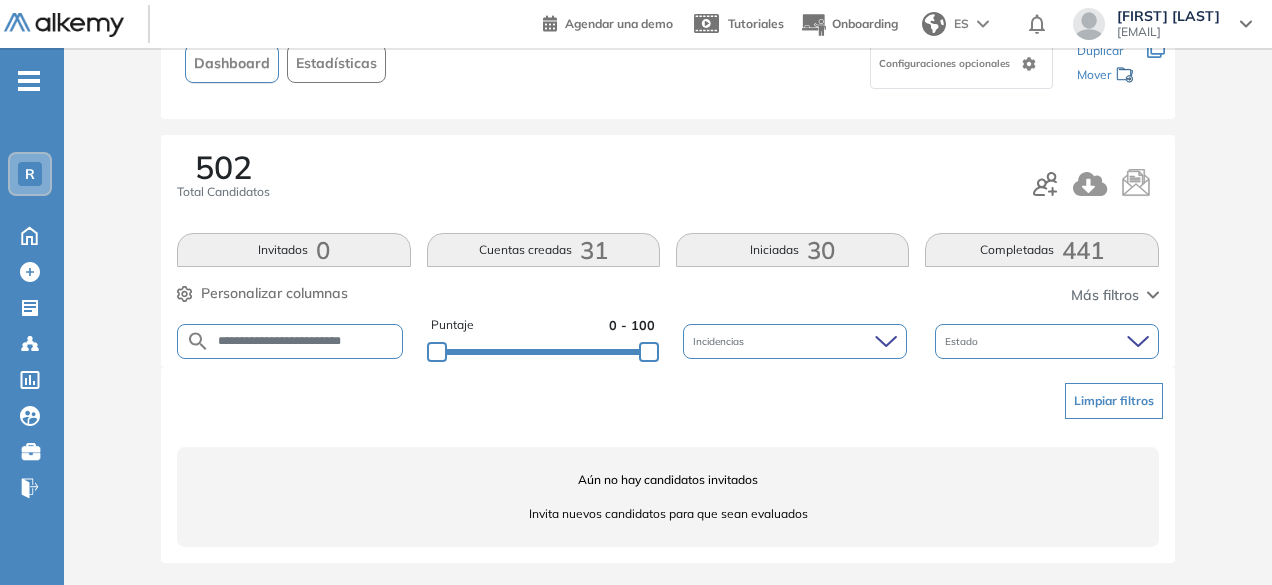 click on "**********" at bounding box center (290, 341) 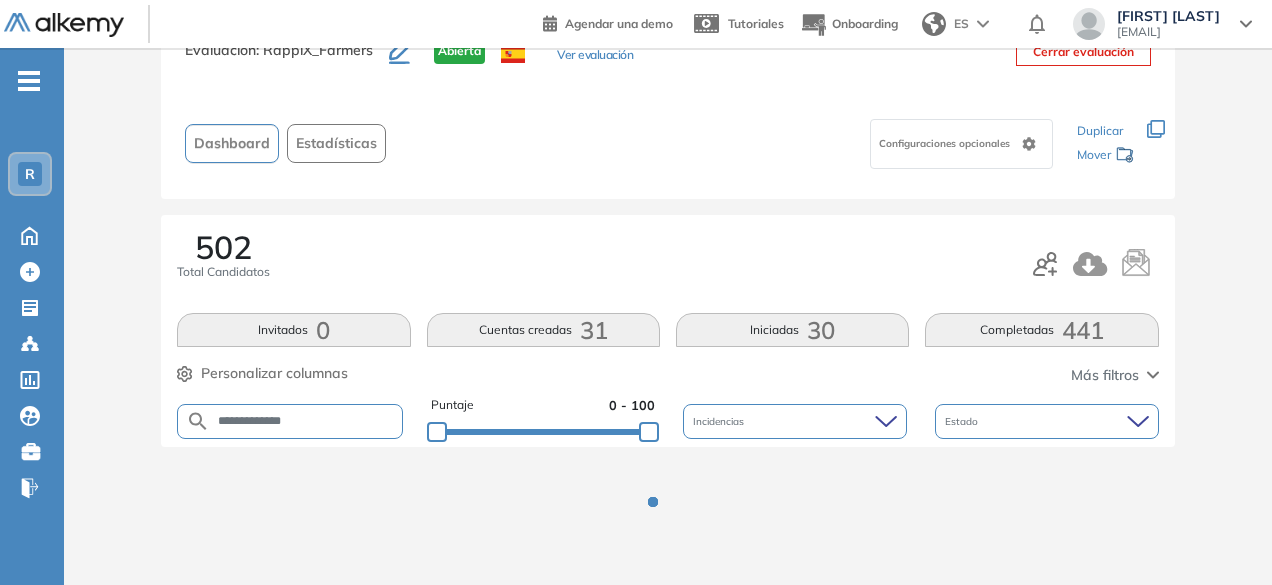 scroll, scrollTop: 154, scrollLeft: 0, axis: vertical 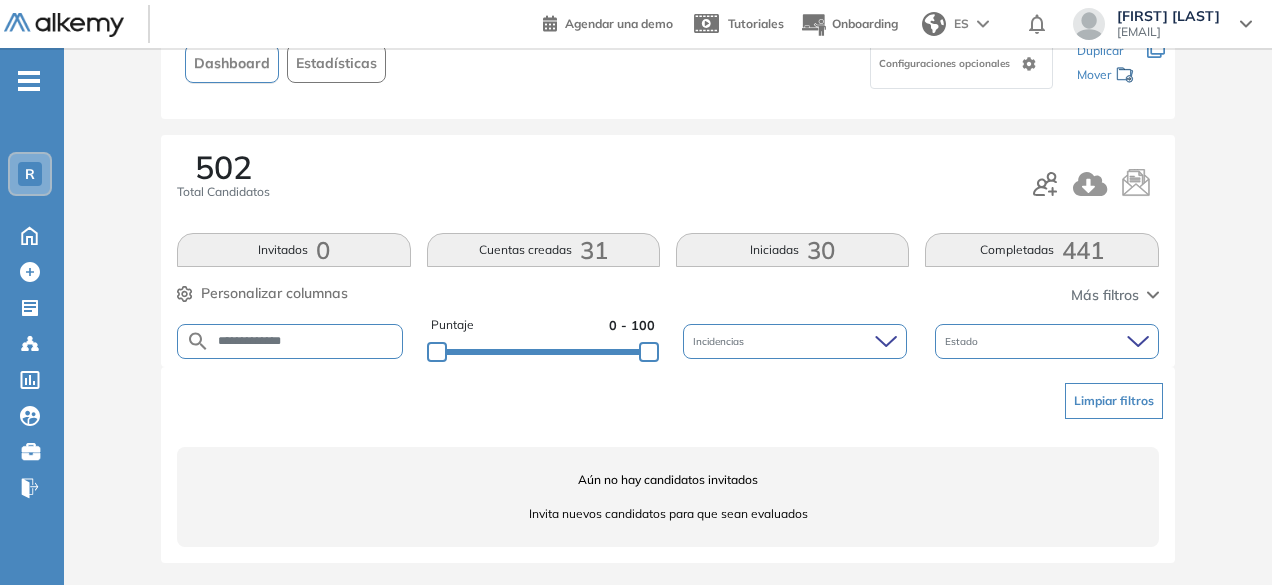 click on "**********" at bounding box center [306, 341] 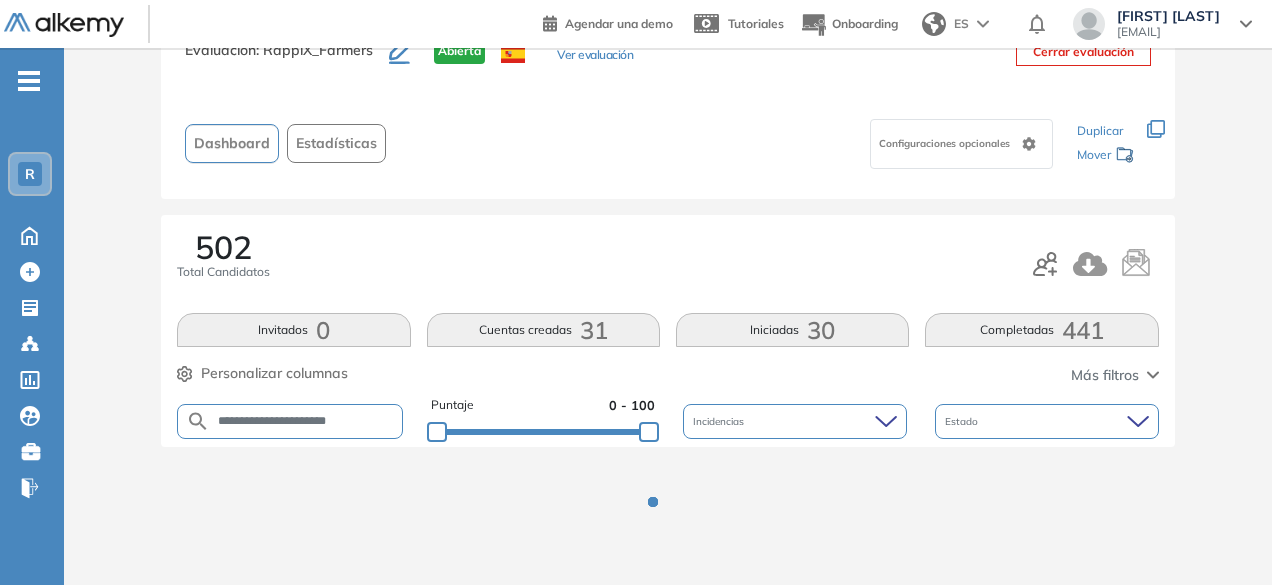scroll, scrollTop: 154, scrollLeft: 0, axis: vertical 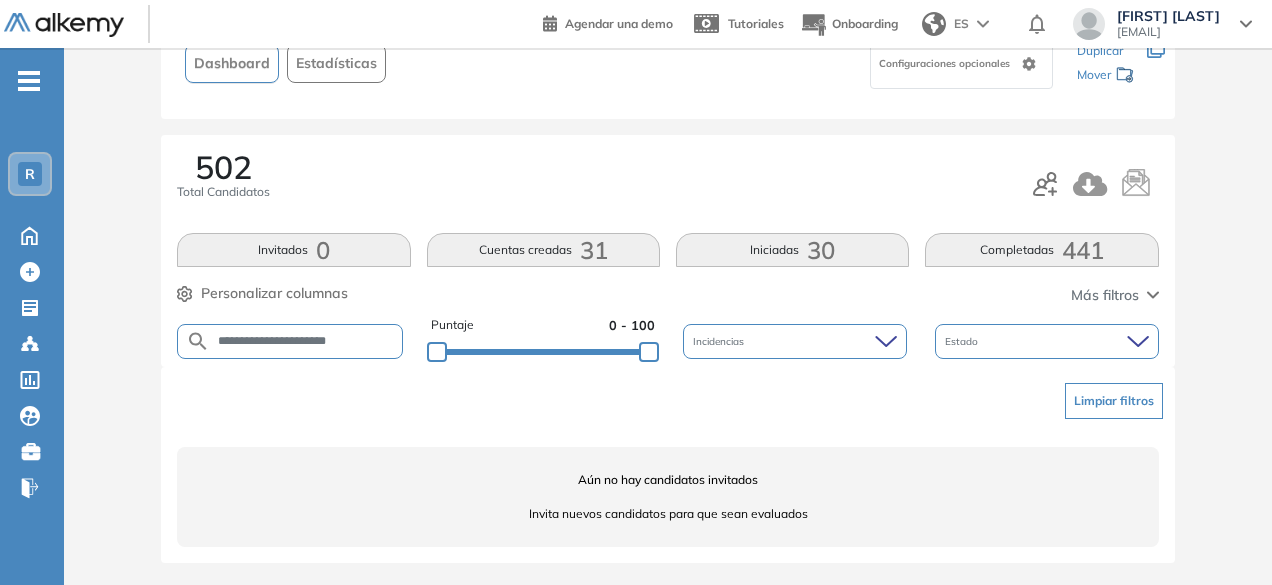 click on "**********" at bounding box center (306, 341) 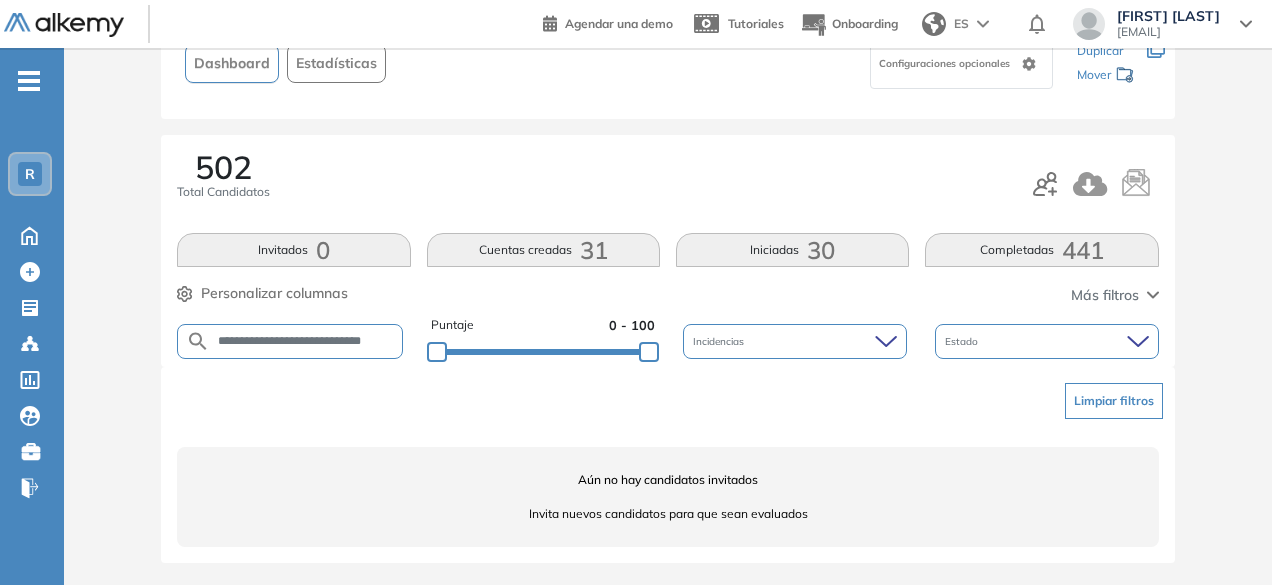 scroll, scrollTop: 0, scrollLeft: 0, axis: both 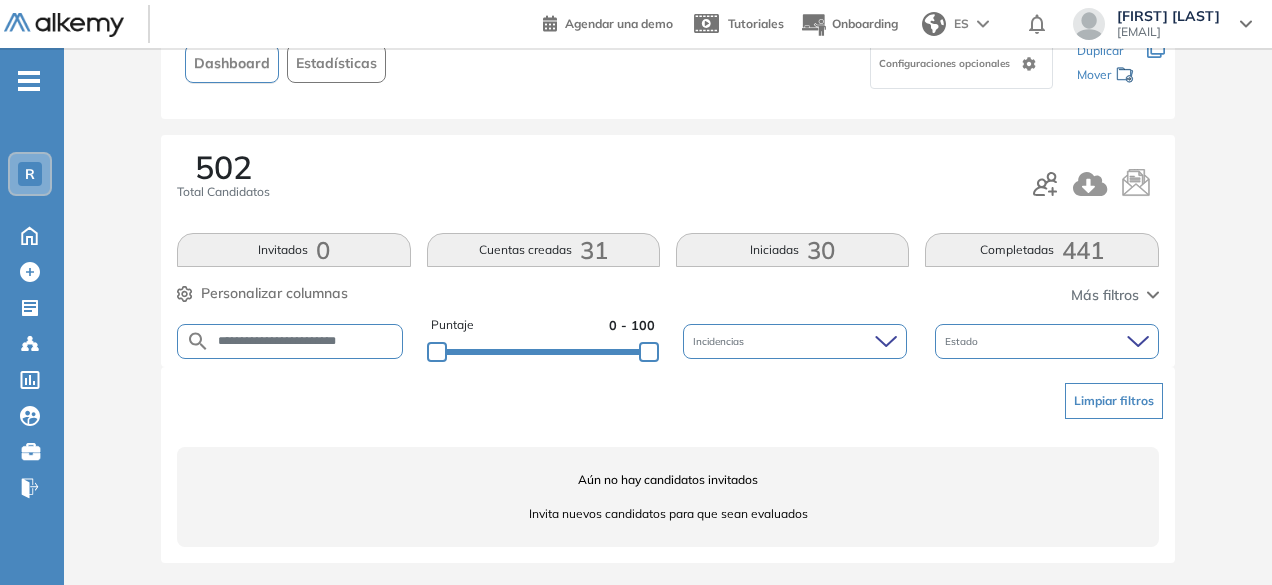drag, startPoint x: 303, startPoint y: 340, endPoint x: 258, endPoint y: 334, distance: 45.39824 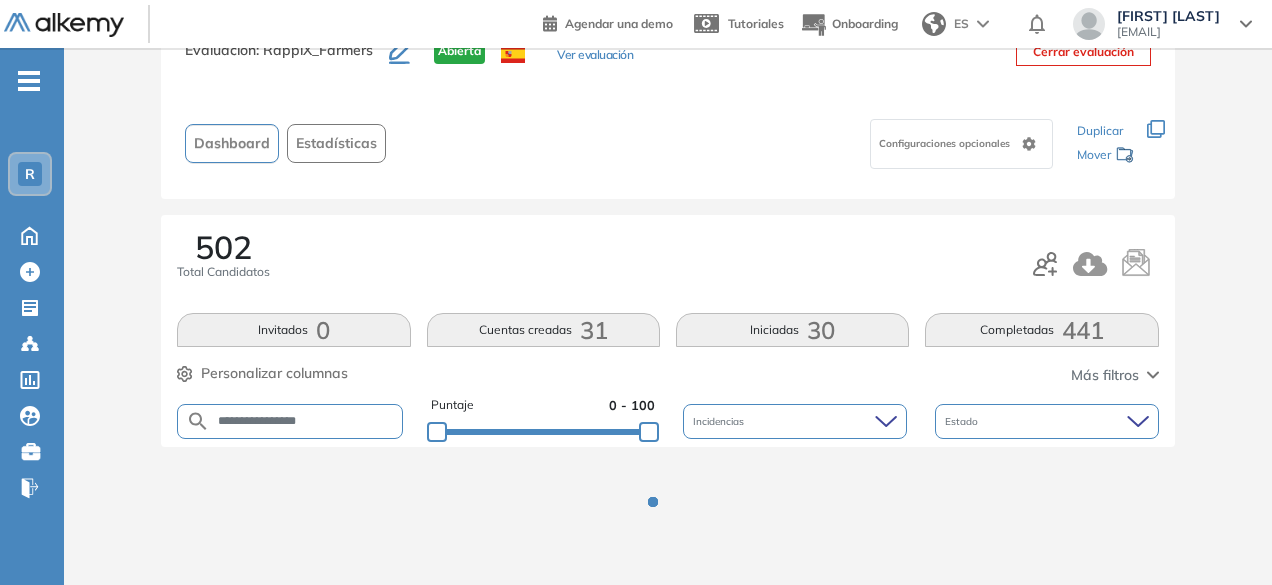 scroll, scrollTop: 154, scrollLeft: 0, axis: vertical 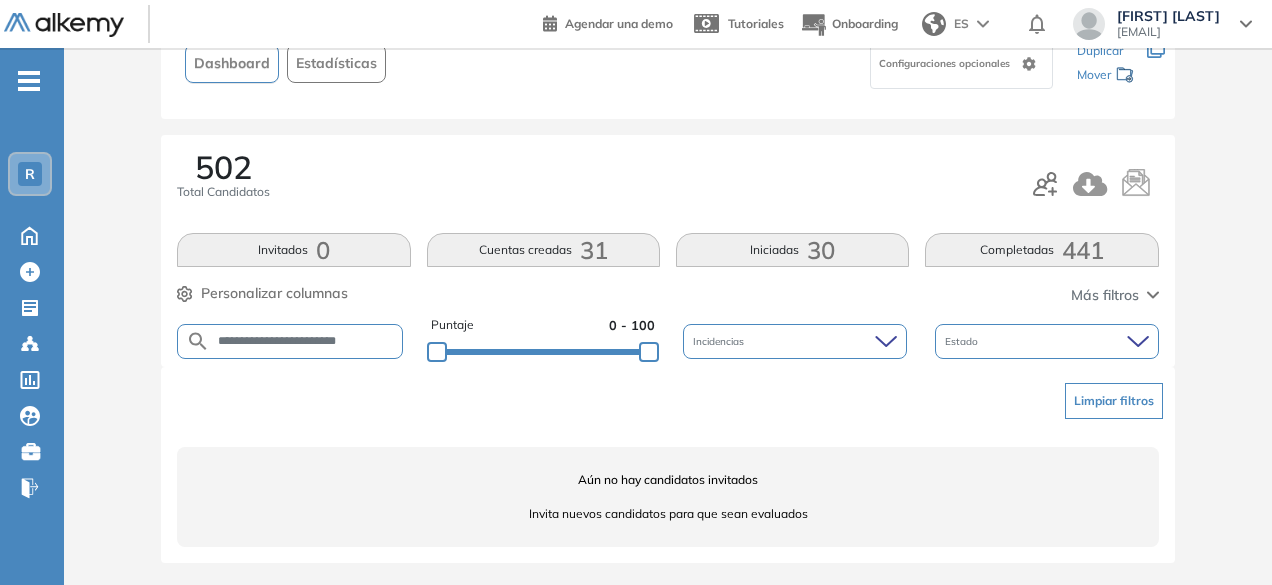 click on "**********" at bounding box center [306, 341] 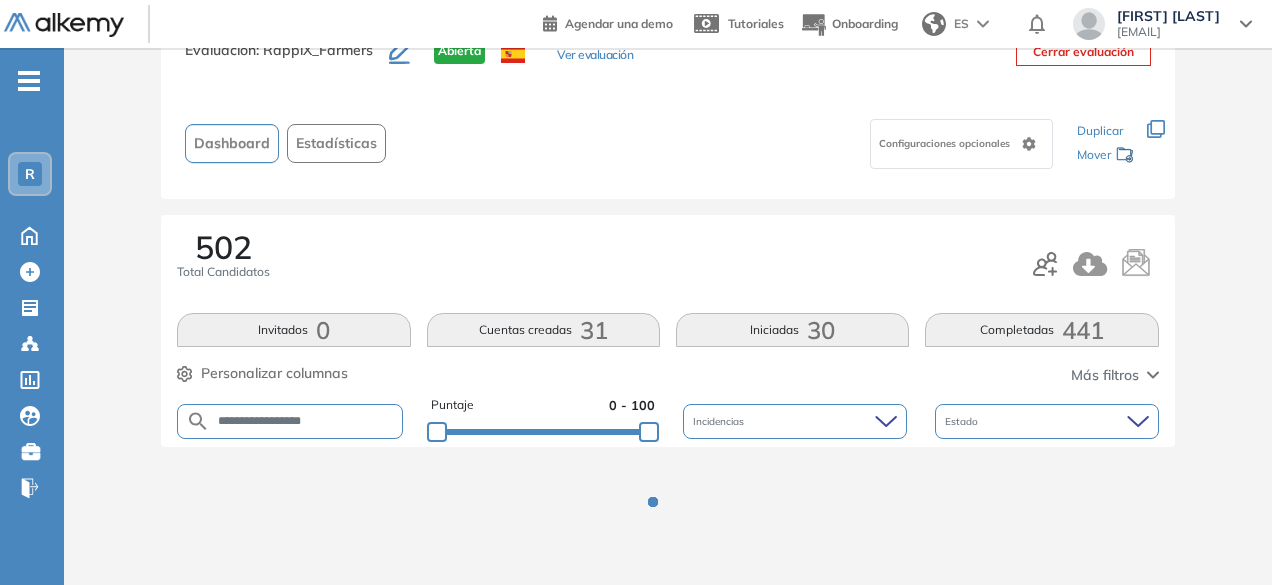 scroll, scrollTop: 154, scrollLeft: 0, axis: vertical 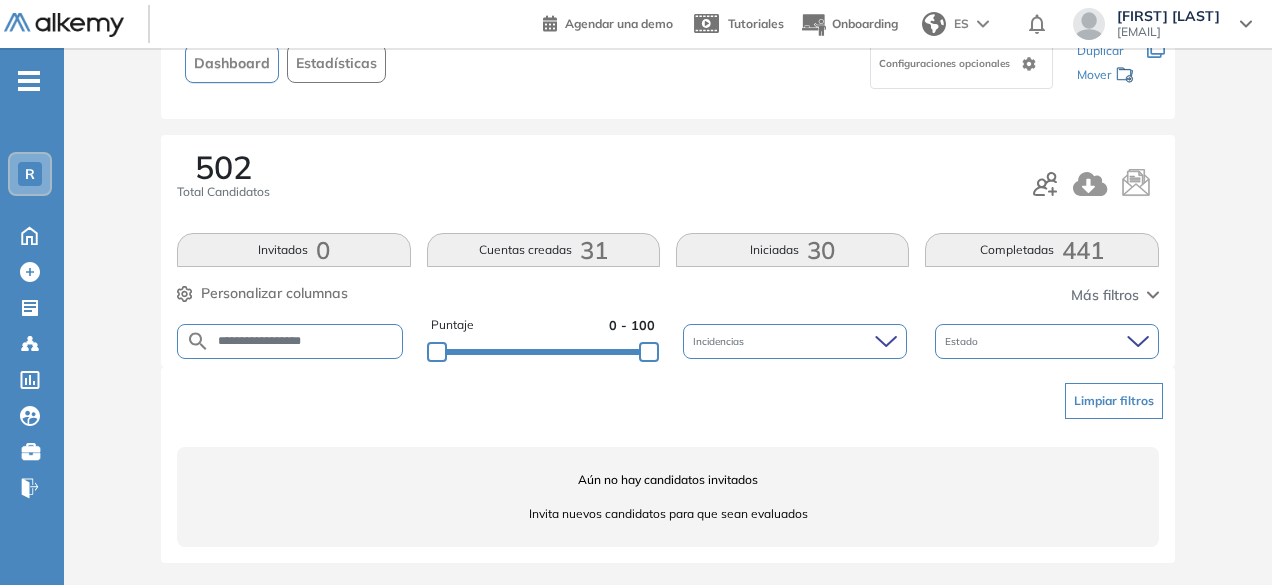 click on "**********" at bounding box center [306, 341] 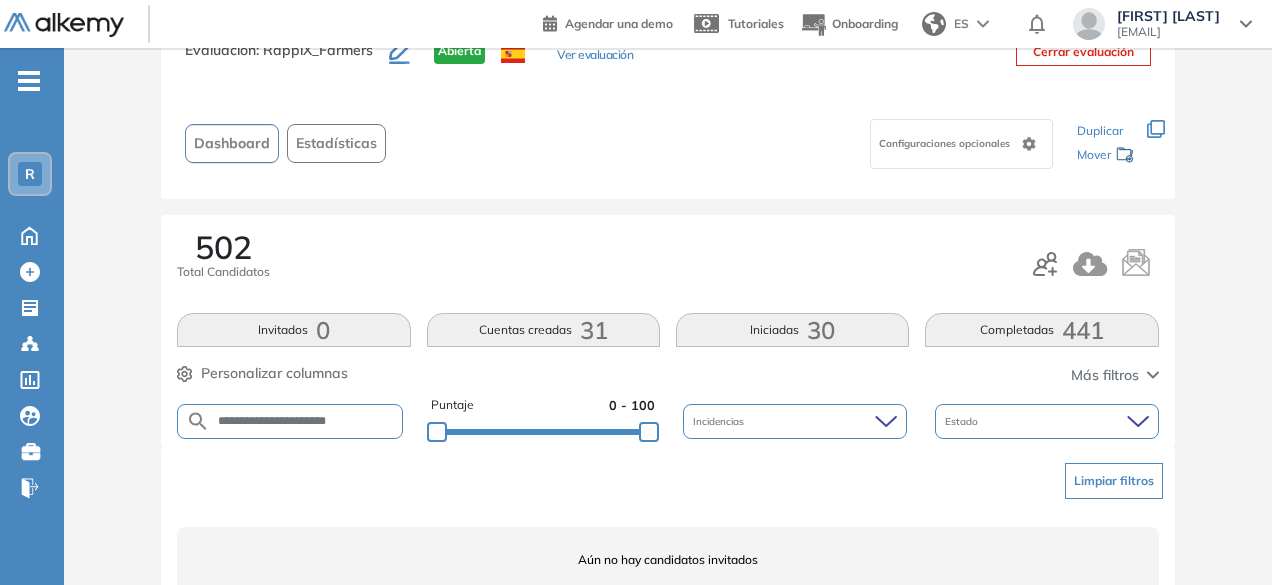 scroll, scrollTop: 154, scrollLeft: 0, axis: vertical 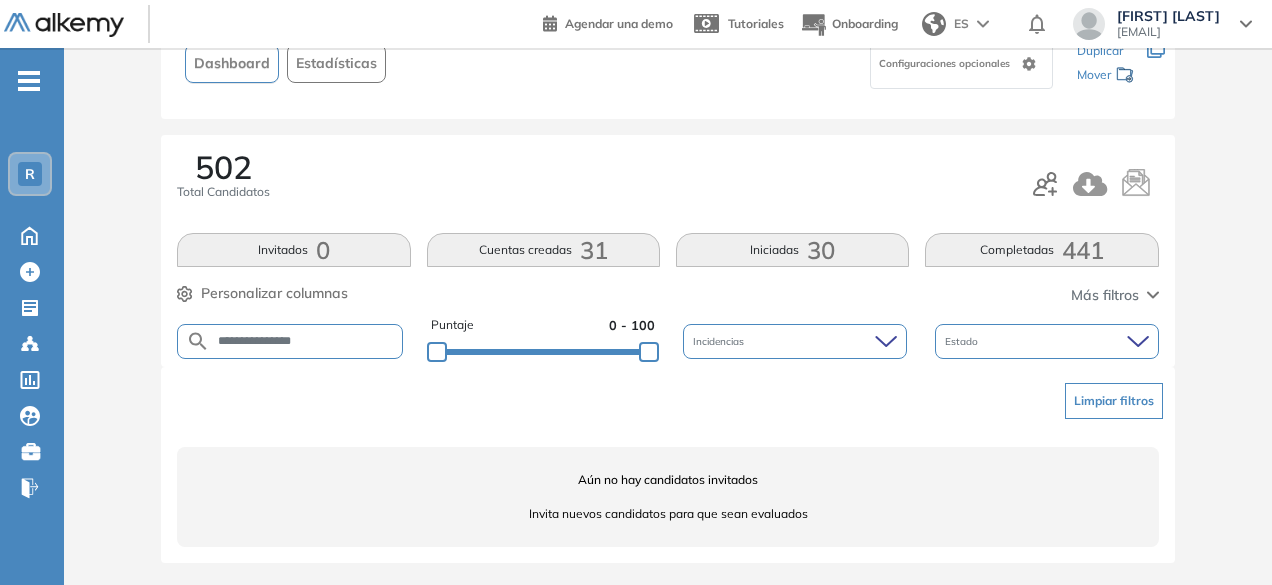type on "**********" 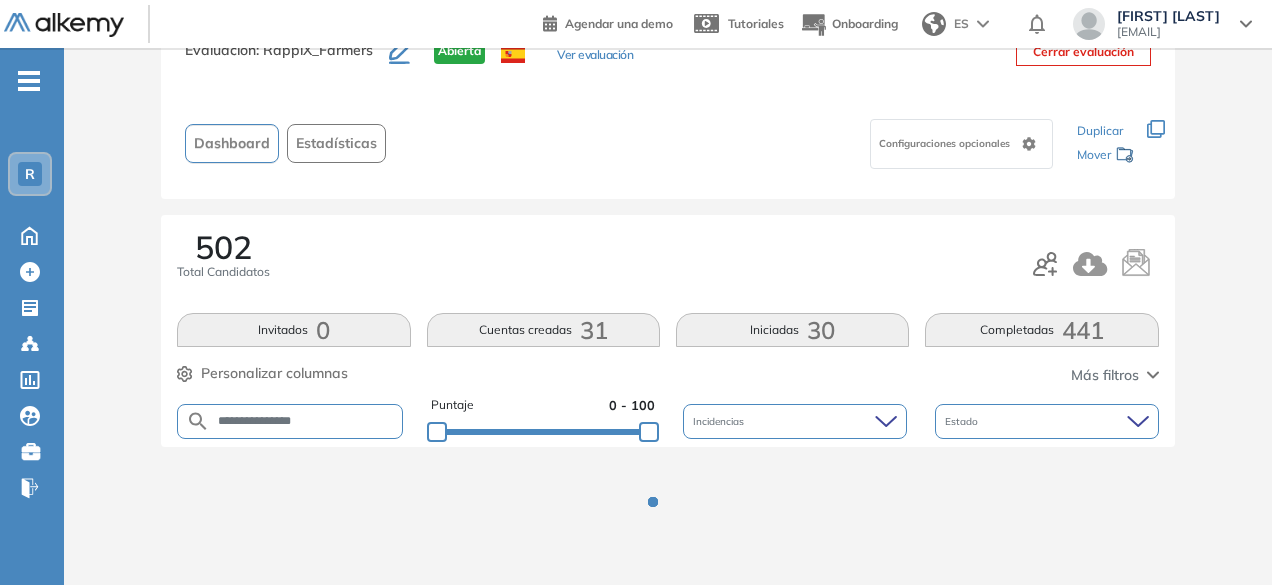 scroll, scrollTop: 154, scrollLeft: 0, axis: vertical 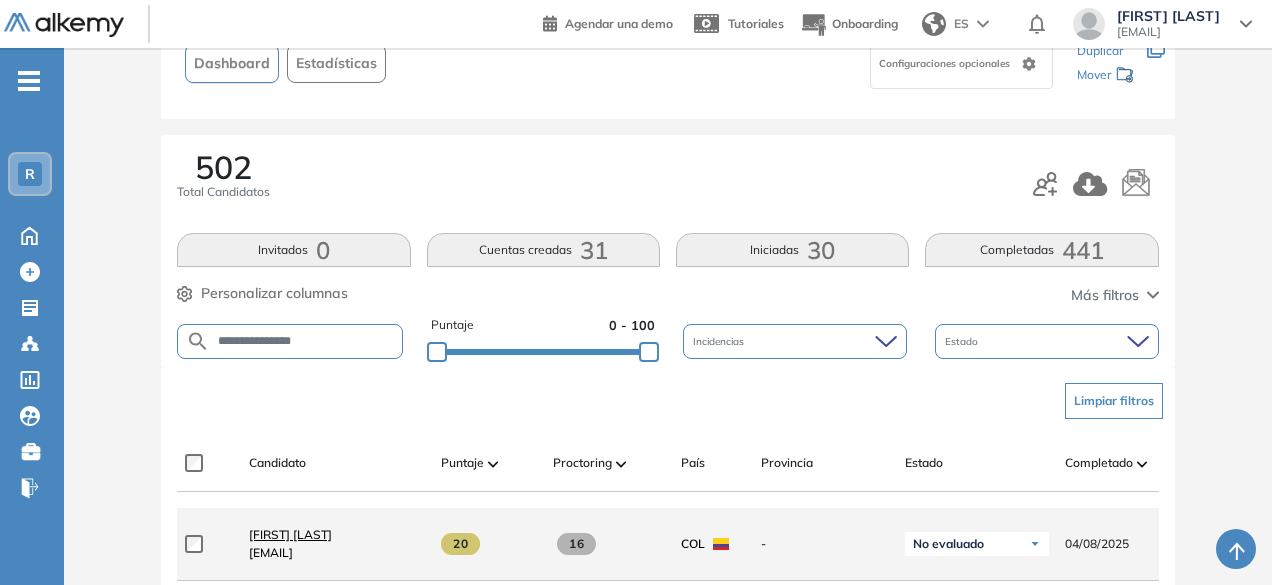 click on "[FIRST] [LAST]" at bounding box center (290, 534) 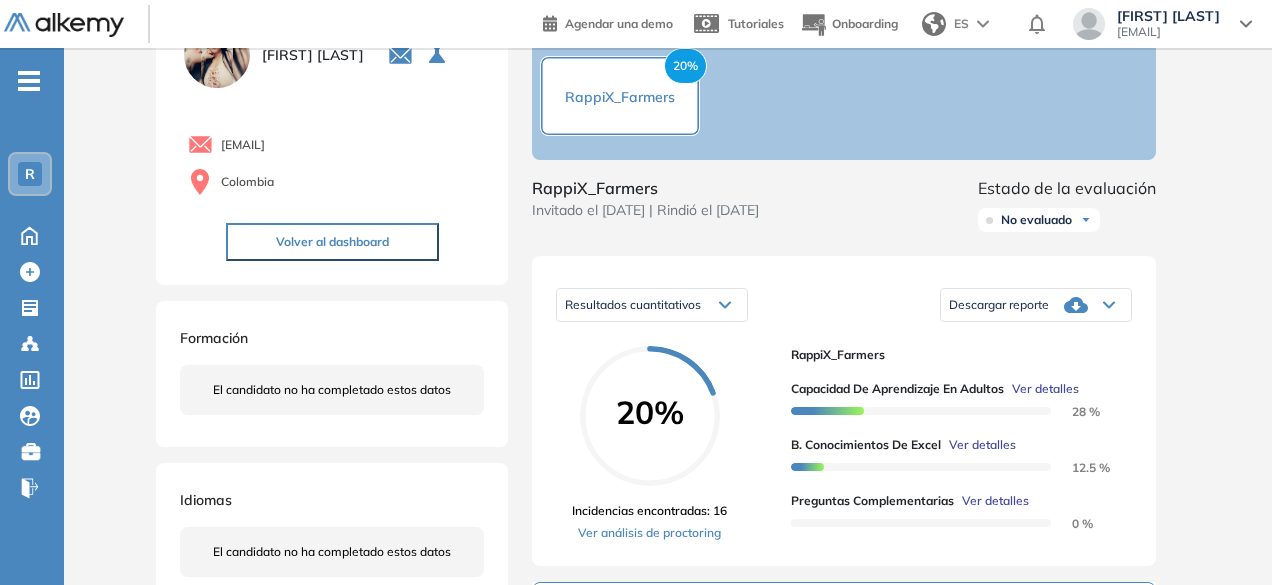 scroll, scrollTop: 122, scrollLeft: 0, axis: vertical 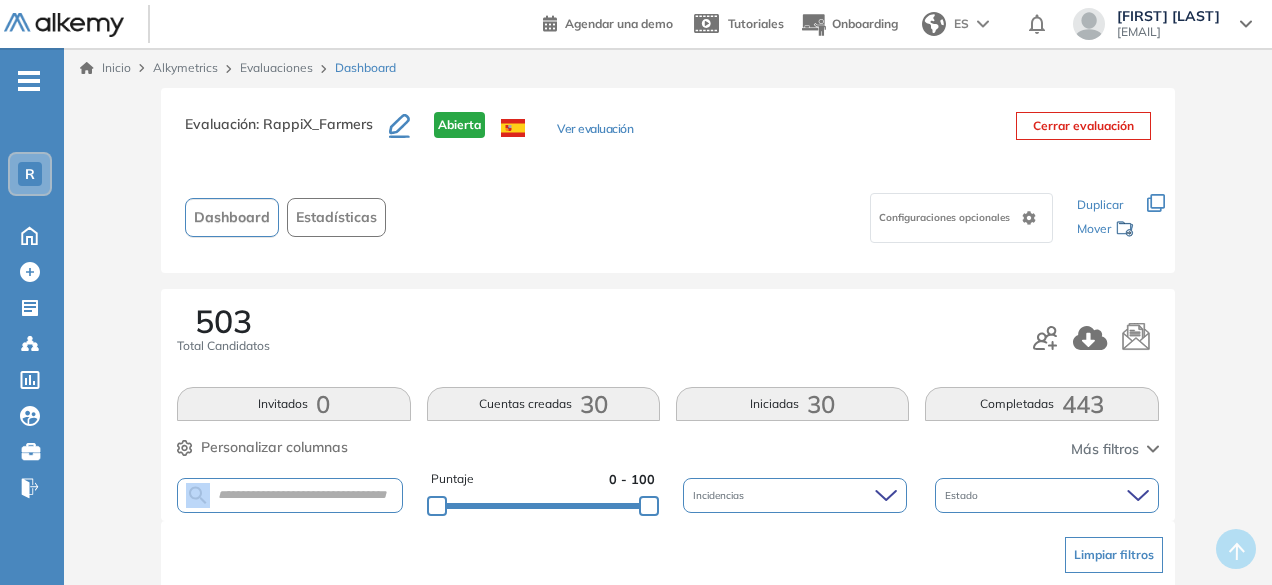 click at bounding box center [289, 495] 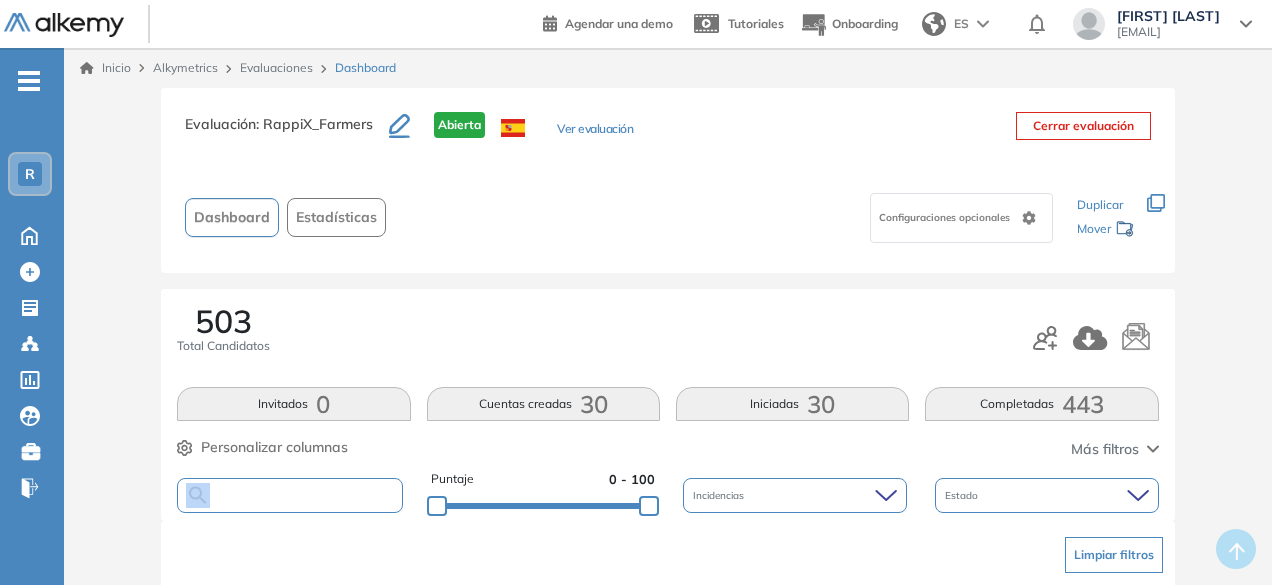 click at bounding box center [305, 495] 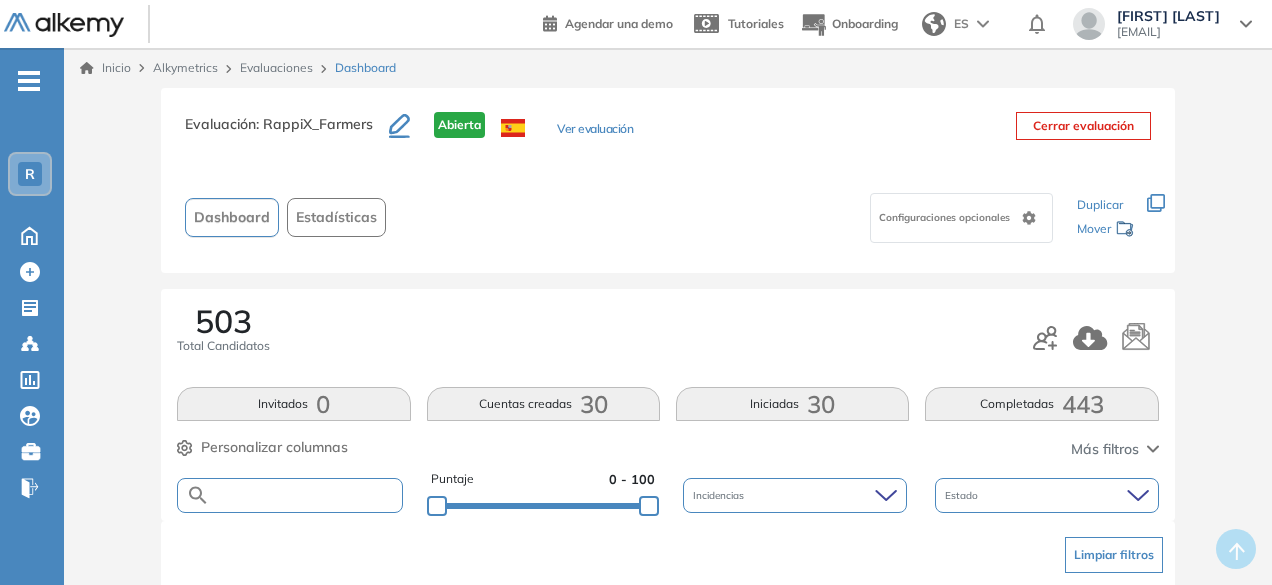 click at bounding box center [305, 495] 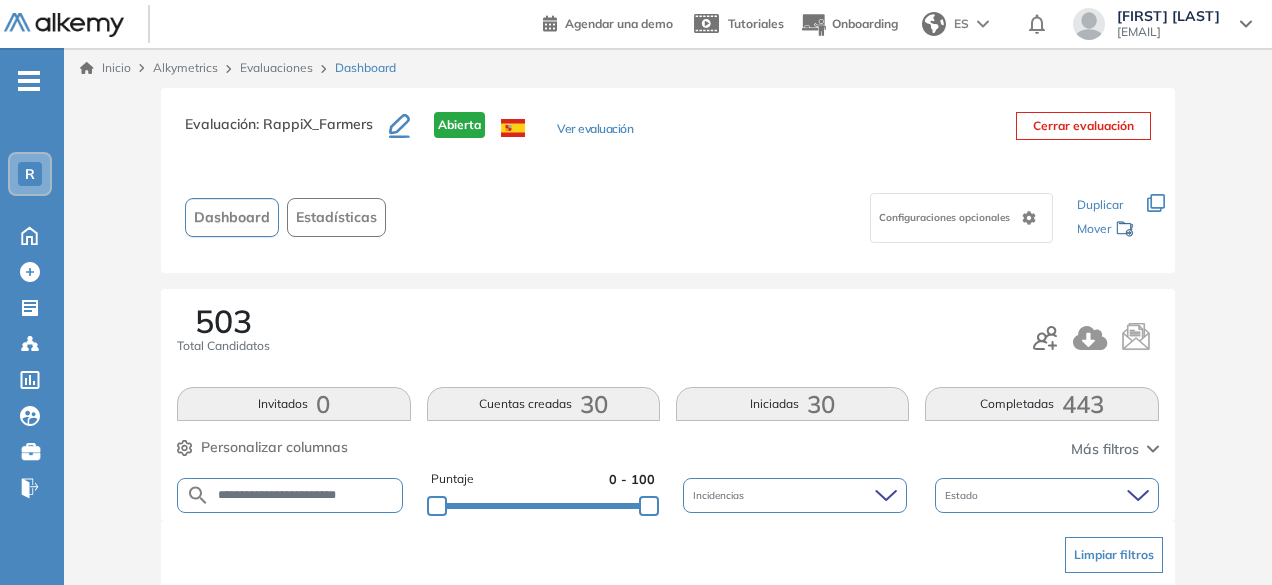 click on "**********" at bounding box center [305, 495] 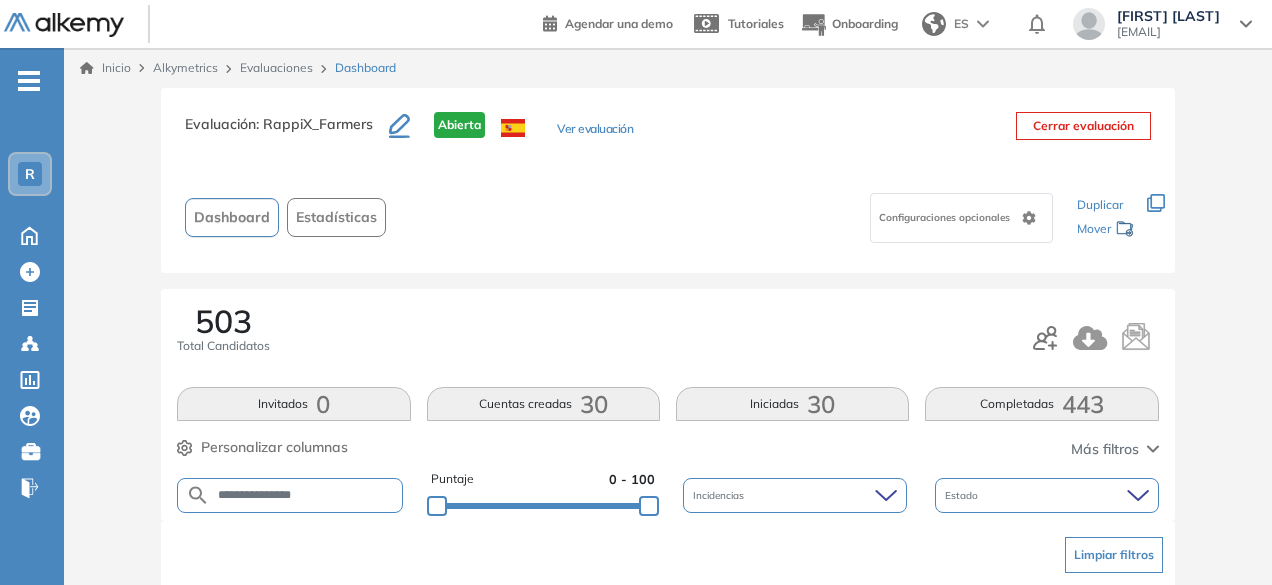 click on "**********" at bounding box center [305, 495] 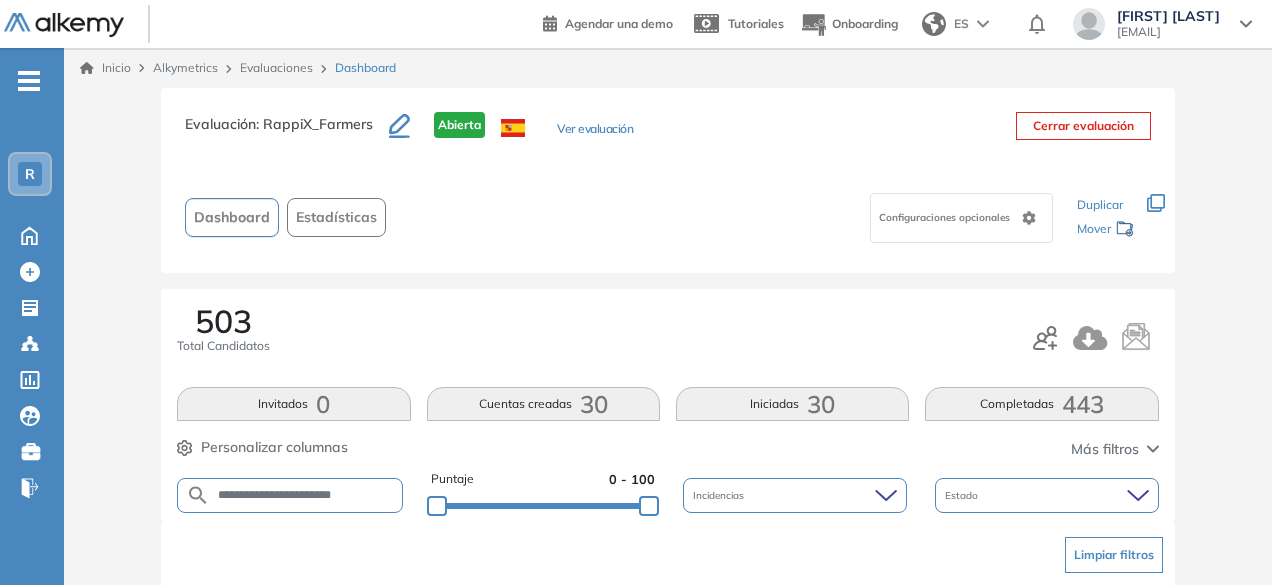 click on "**********" at bounding box center [305, 495] 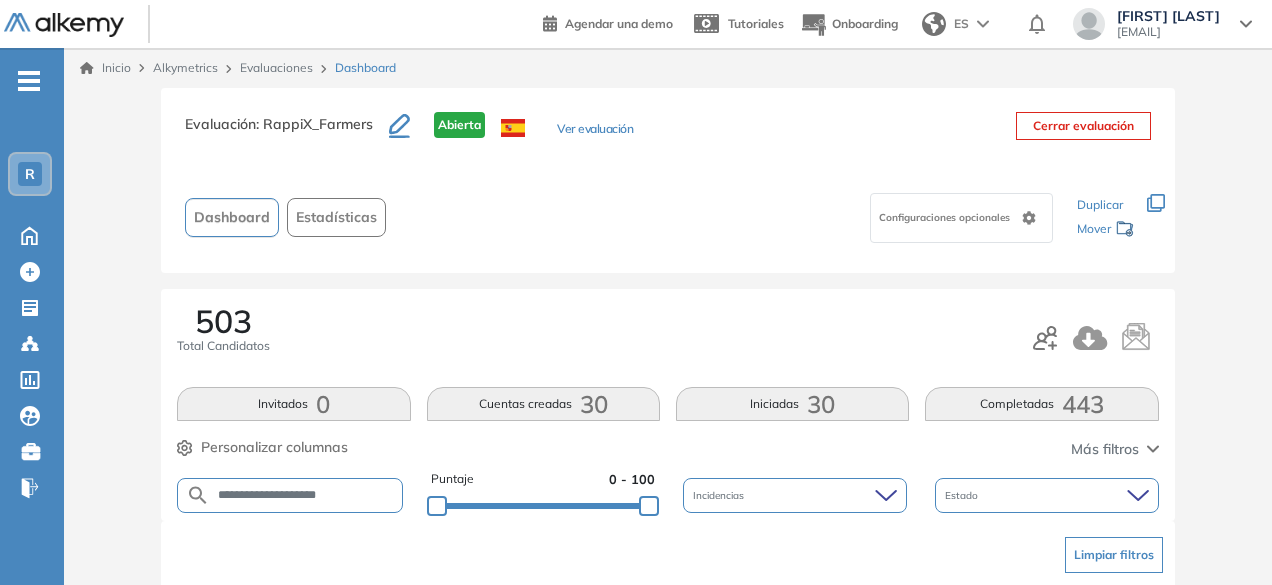 drag, startPoint x: 308, startPoint y: 497, endPoint x: 266, endPoint y: 488, distance: 42.953465 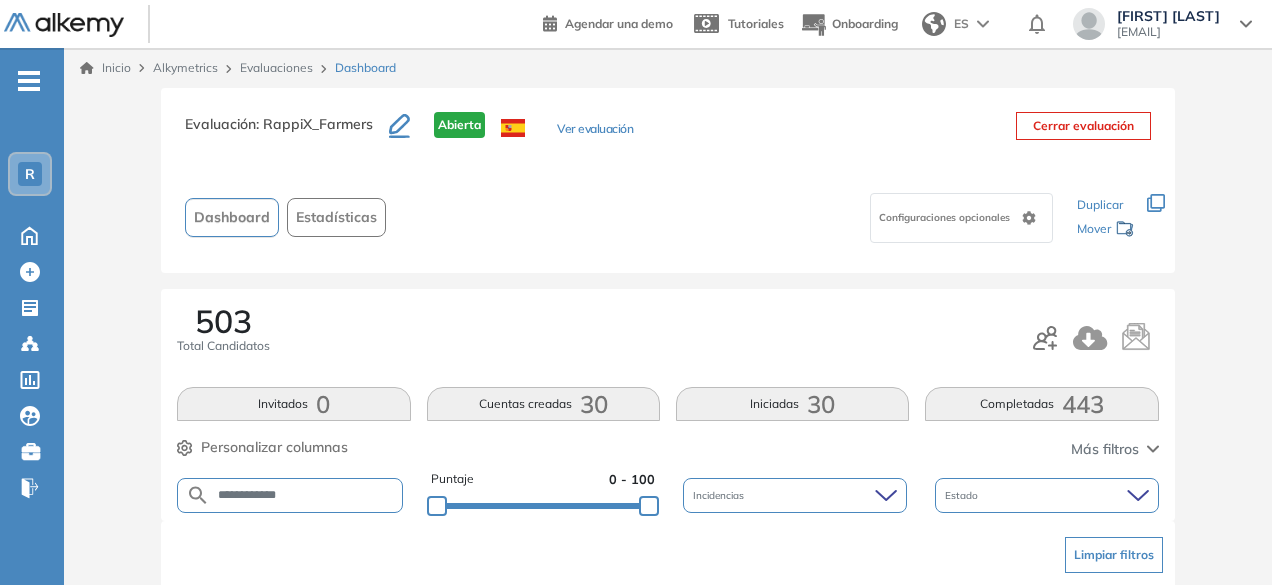 click on "**********" at bounding box center [305, 495] 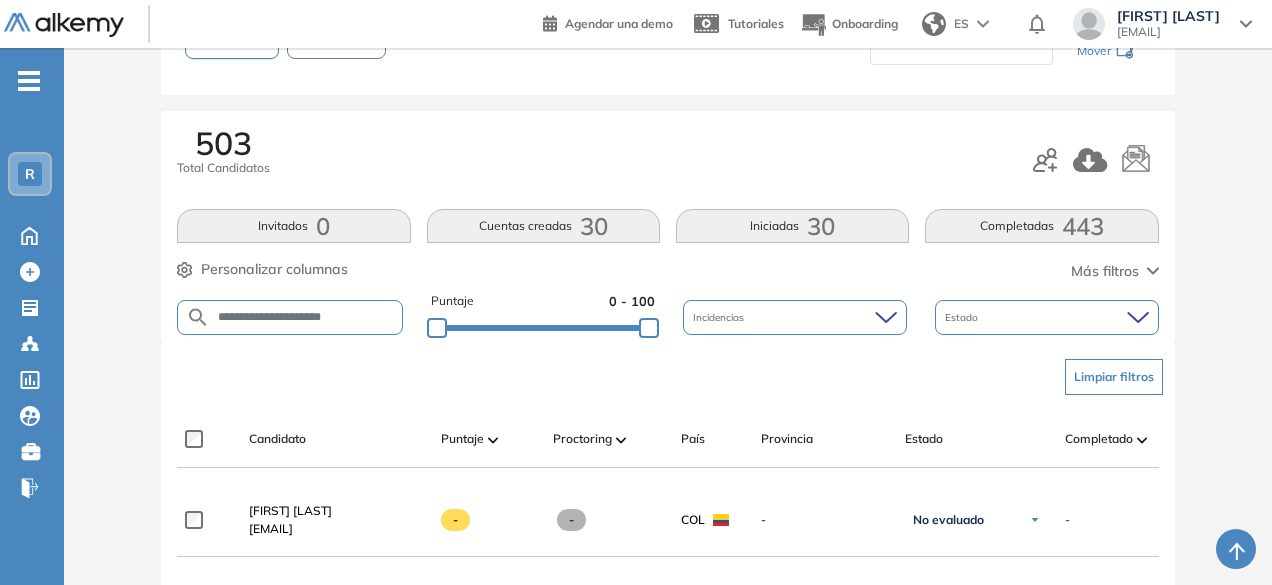 scroll, scrollTop: 190, scrollLeft: 0, axis: vertical 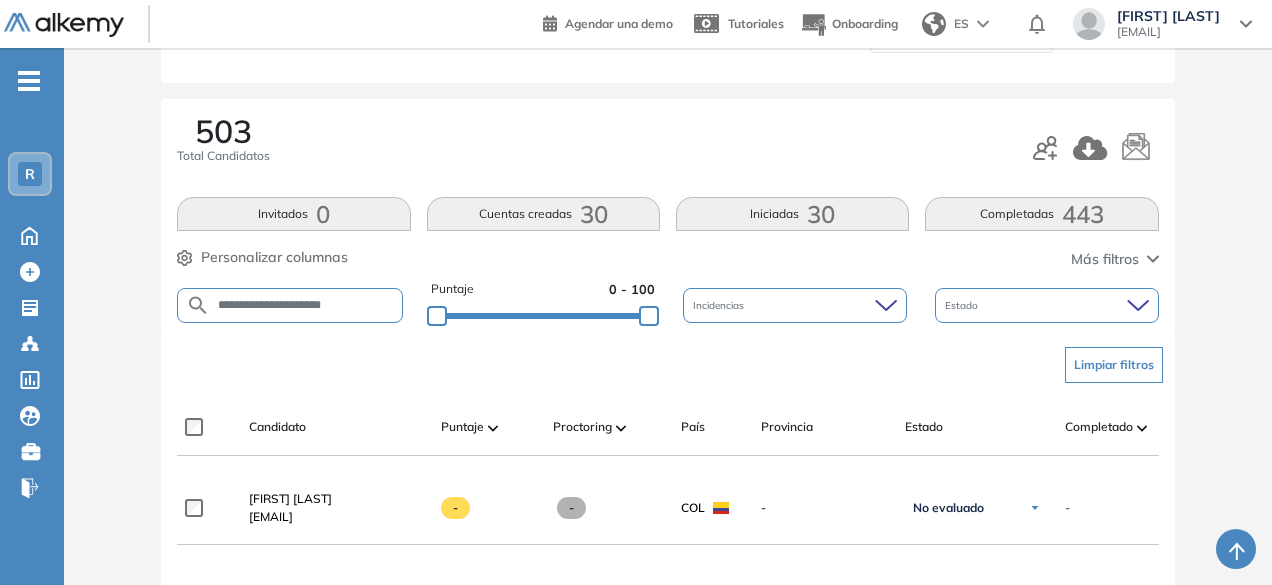 click on "**********" at bounding box center [289, 305] 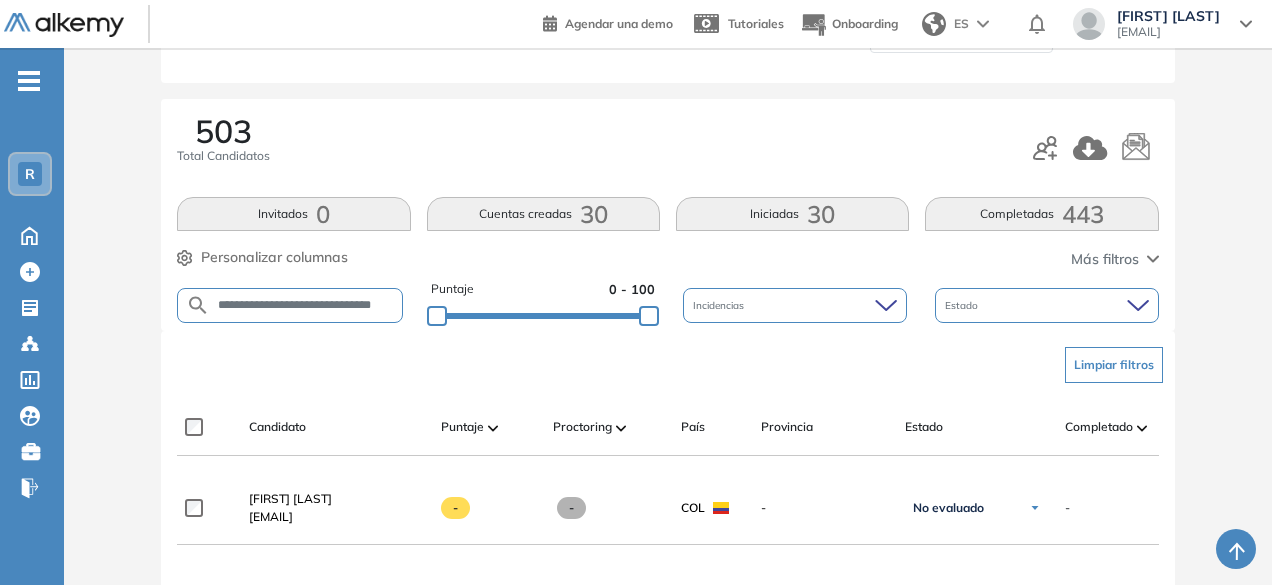 scroll, scrollTop: 0, scrollLeft: 29, axis: horizontal 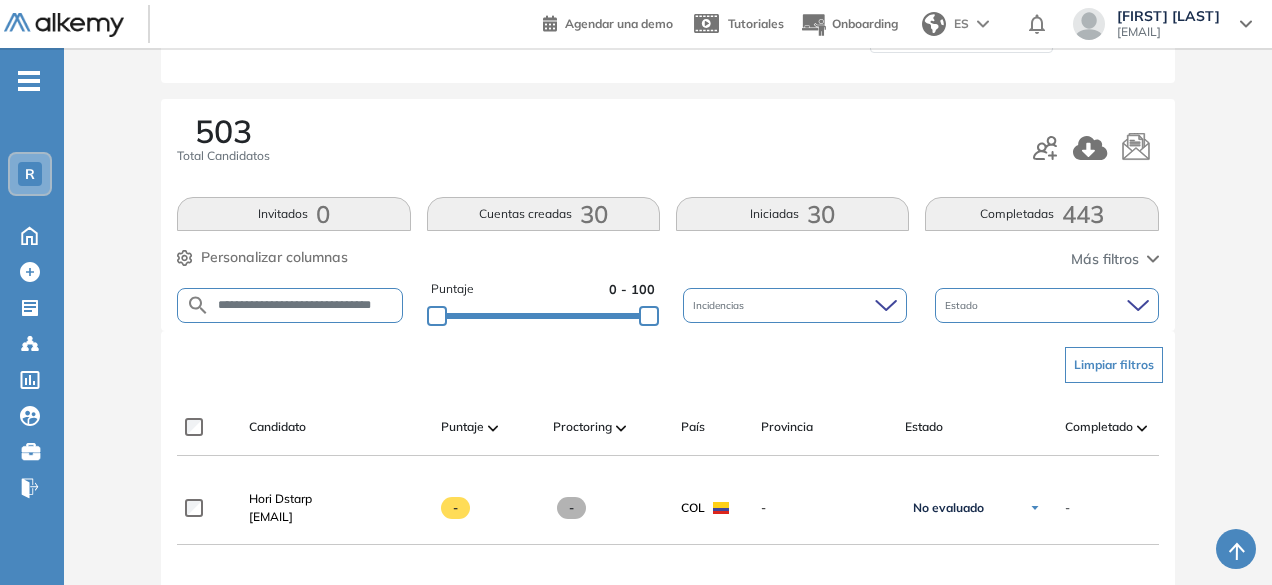 click on "**********" at bounding box center (306, 305) 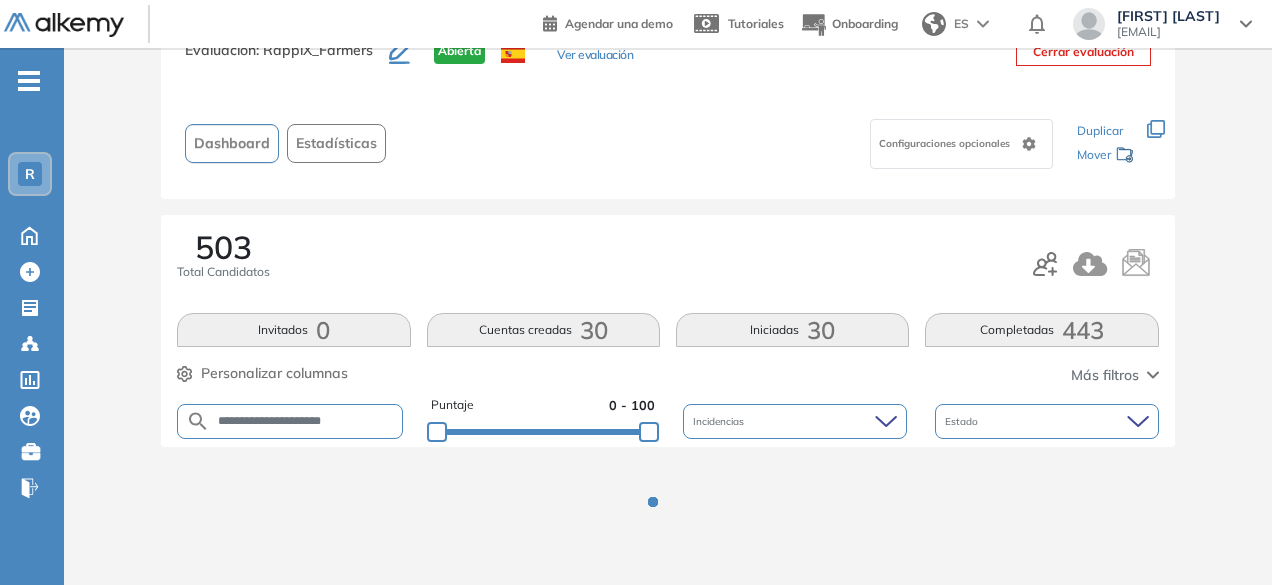 scroll, scrollTop: 190, scrollLeft: 0, axis: vertical 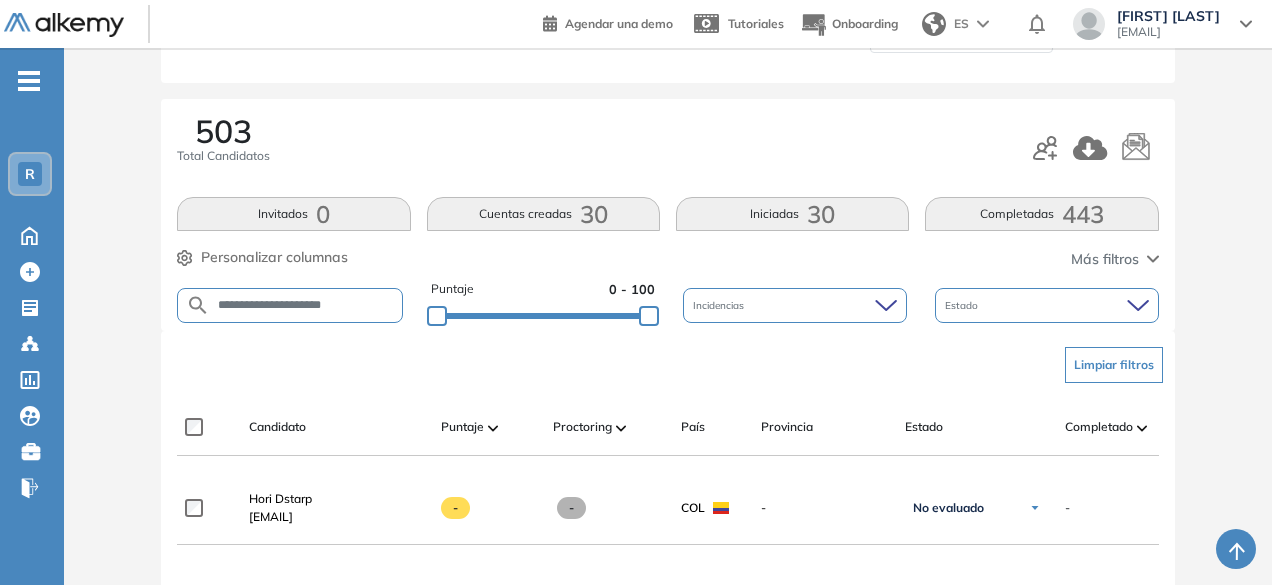click on "**********" at bounding box center (290, 305) 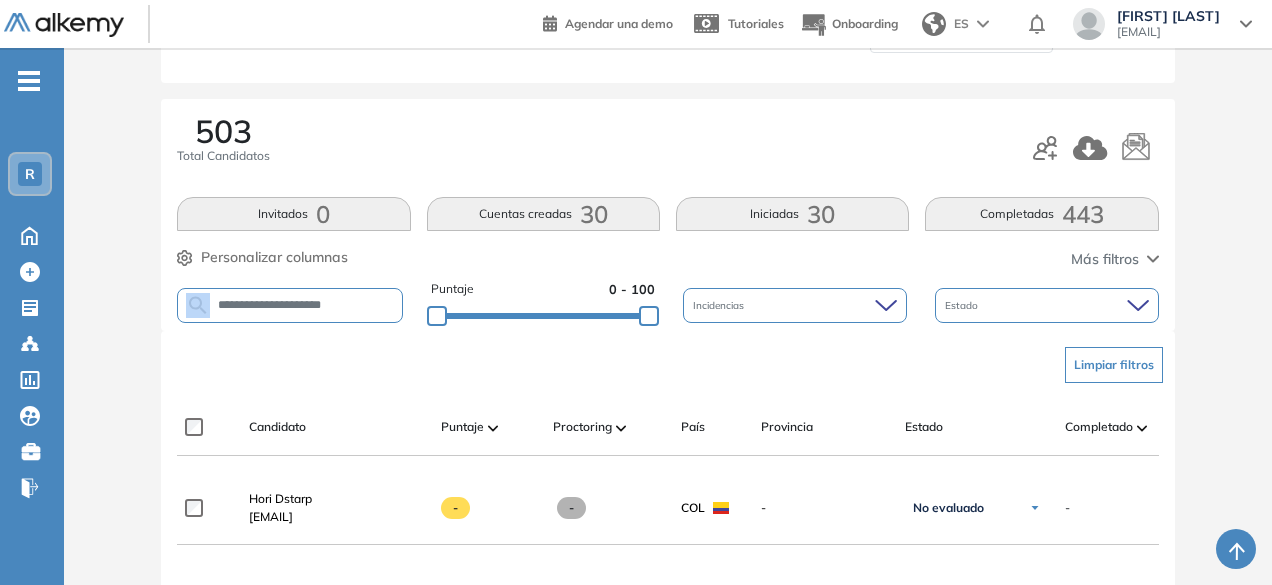 click on "**********" at bounding box center (290, 305) 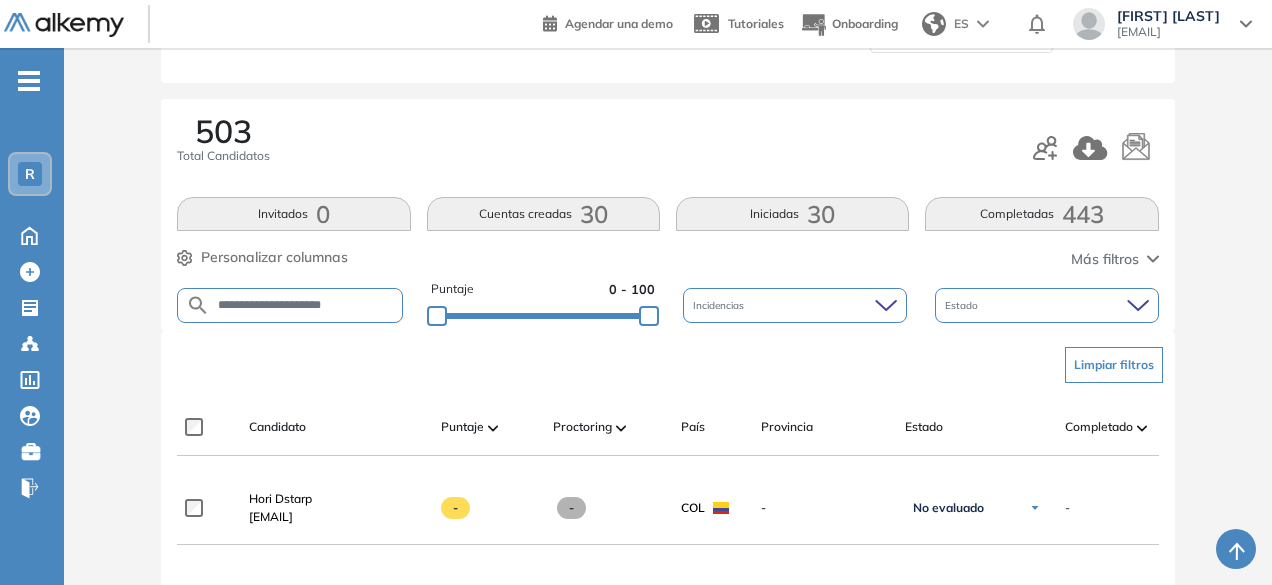 click on "**********" at bounding box center (306, 305) 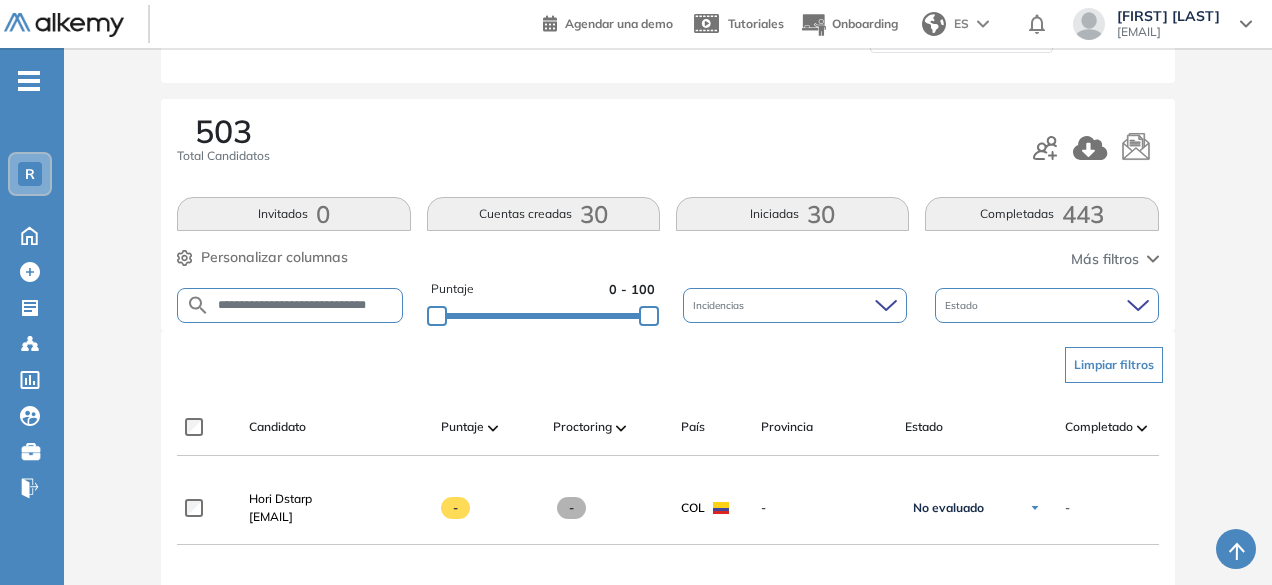 scroll, scrollTop: 0, scrollLeft: 12, axis: horizontal 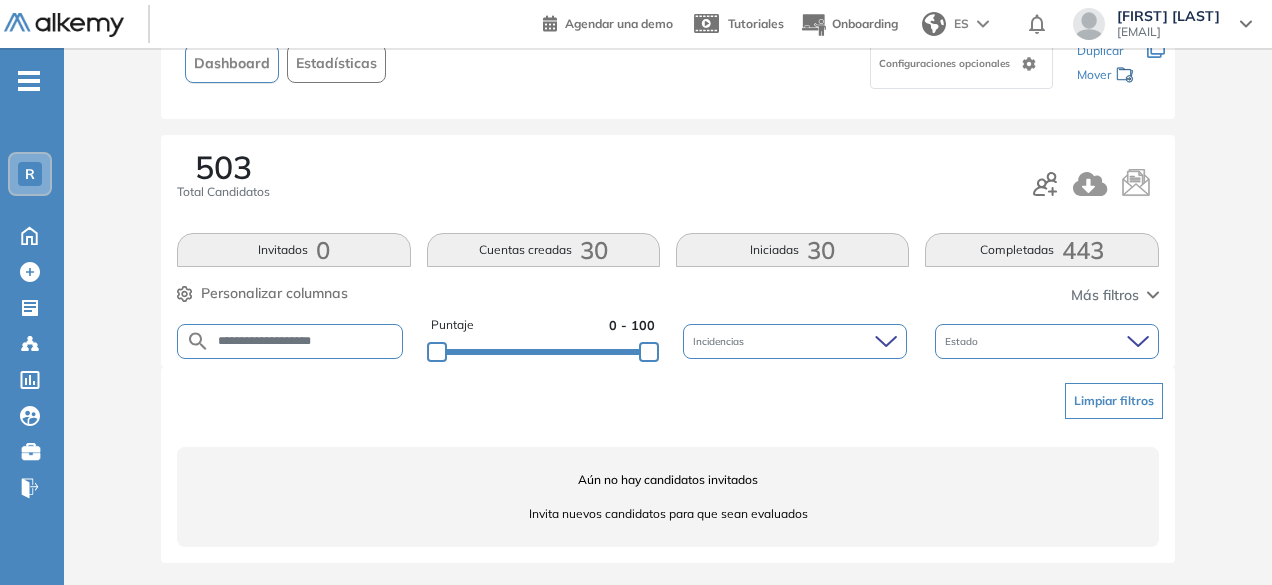 drag, startPoint x: 301, startPoint y: 340, endPoint x: 267, endPoint y: 331, distance: 35.17101 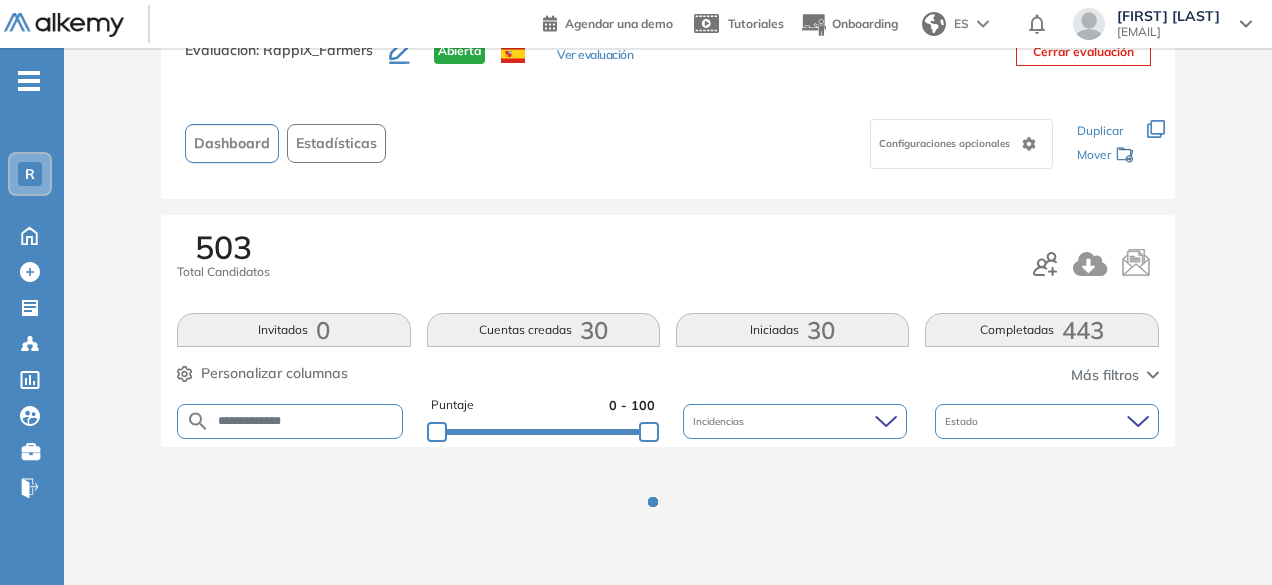 scroll, scrollTop: 154, scrollLeft: 0, axis: vertical 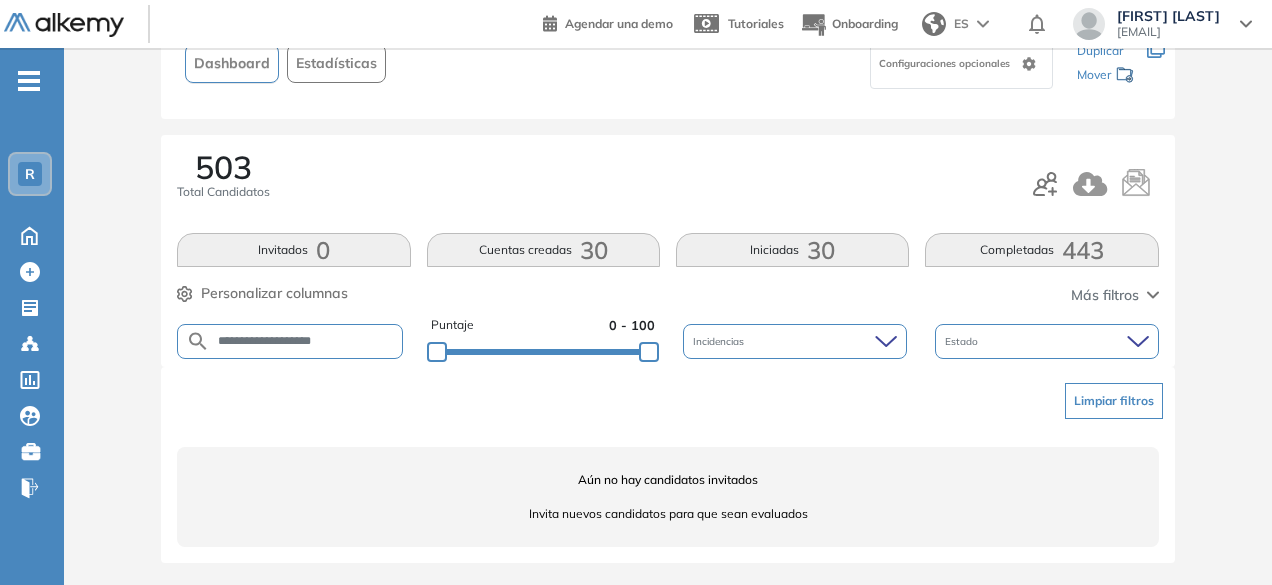 click on "**********" at bounding box center (306, 341) 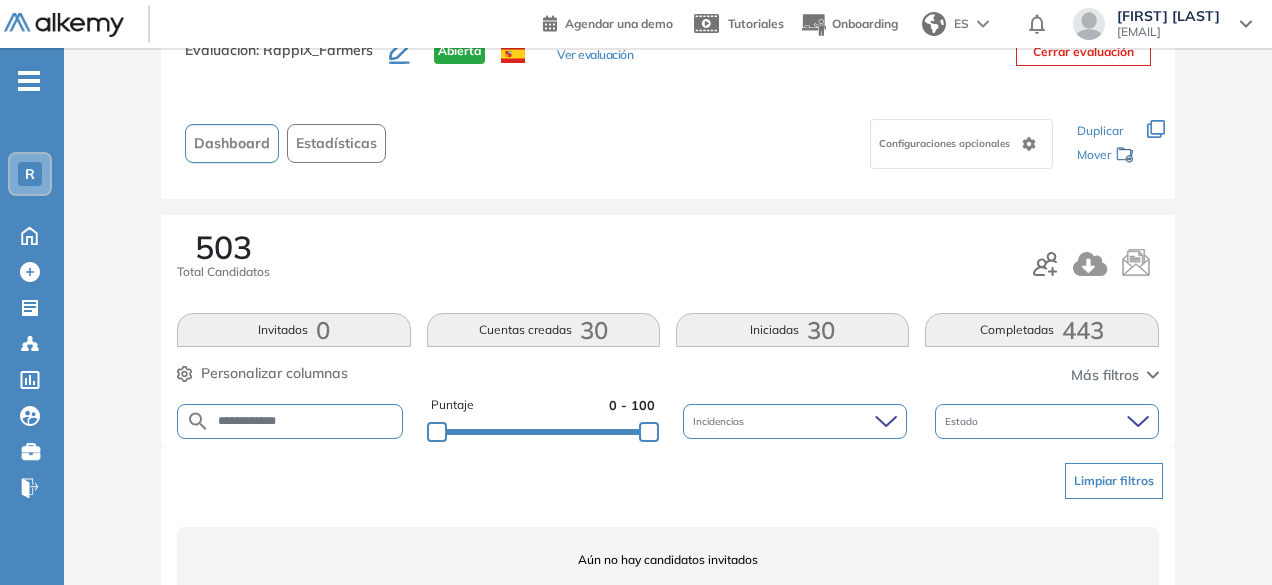 scroll, scrollTop: 154, scrollLeft: 0, axis: vertical 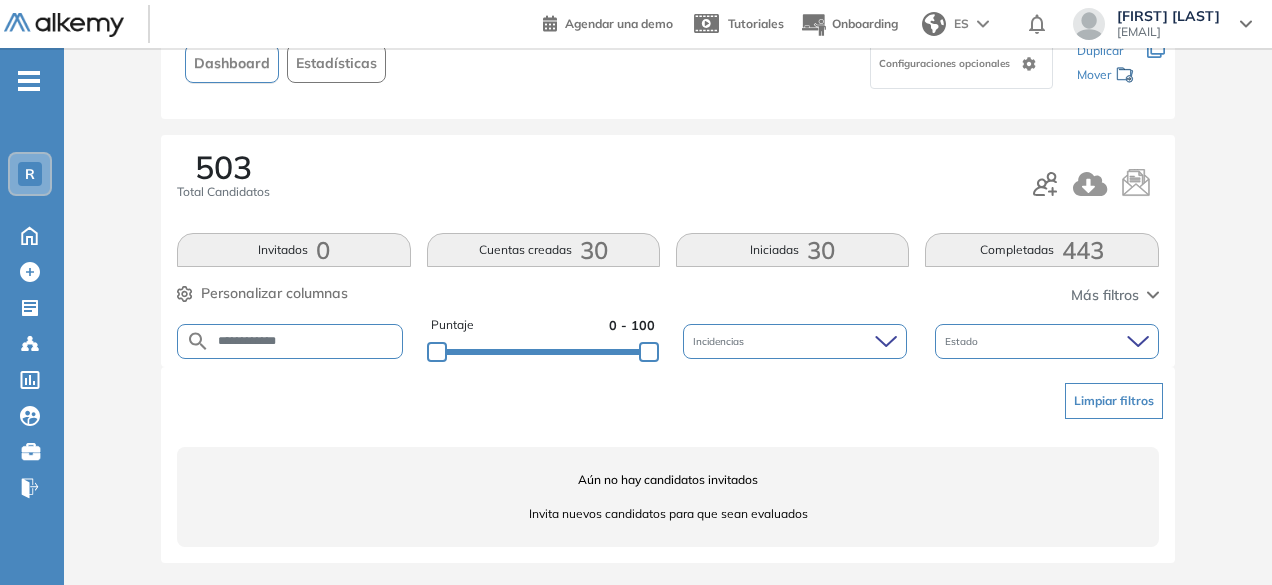 click on "**********" at bounding box center (306, 341) 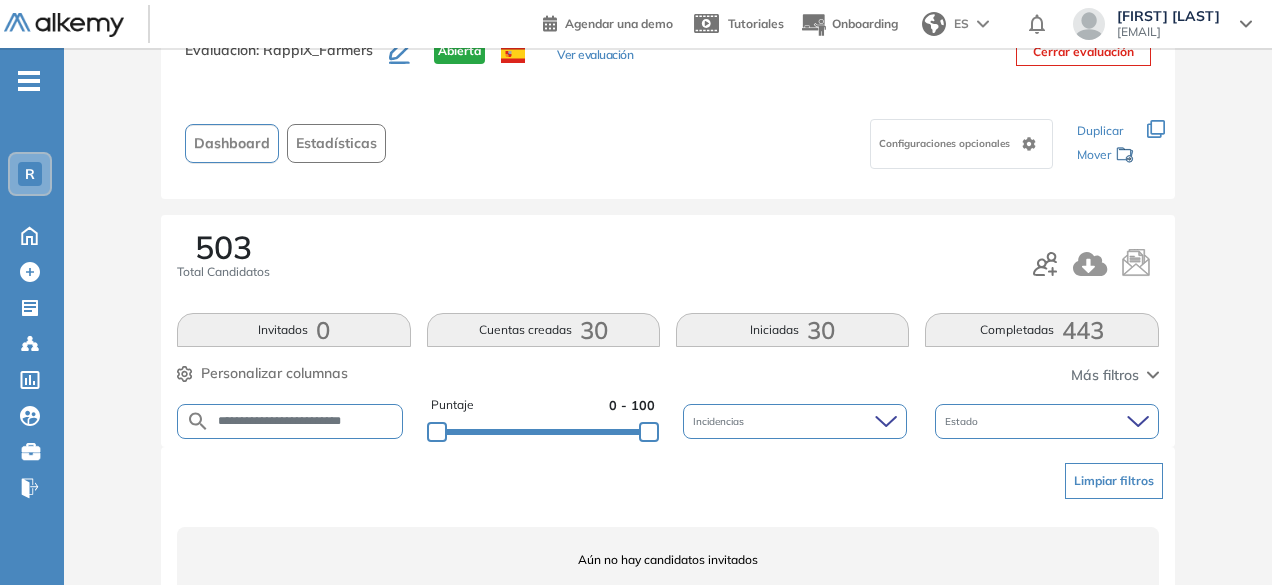 scroll, scrollTop: 154, scrollLeft: 0, axis: vertical 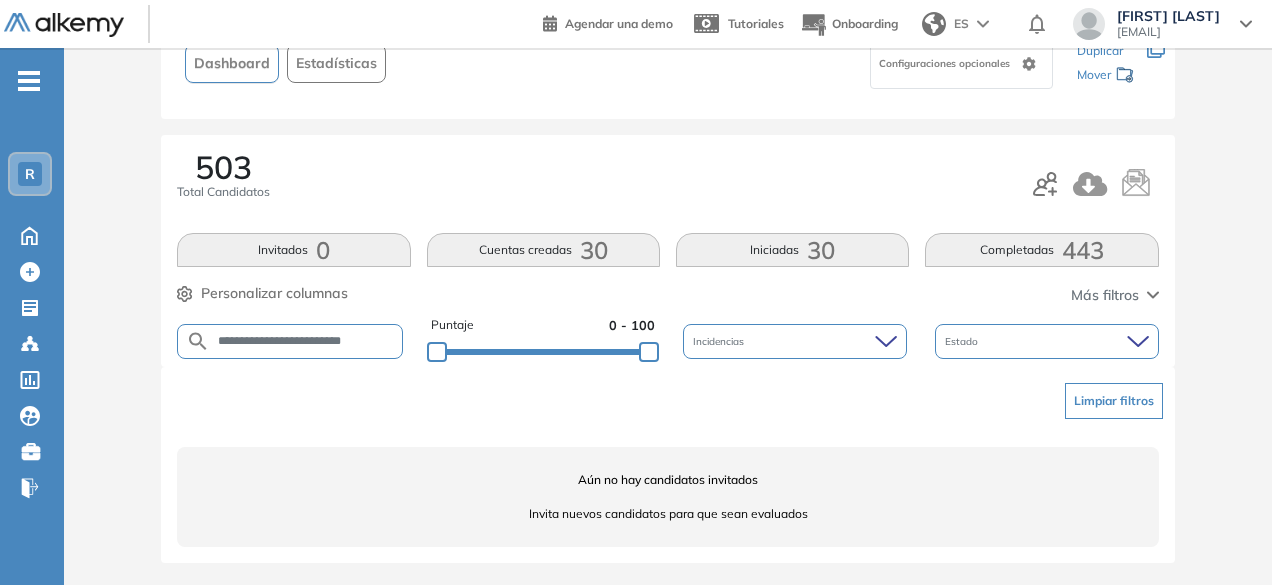 click on "**********" at bounding box center [306, 341] 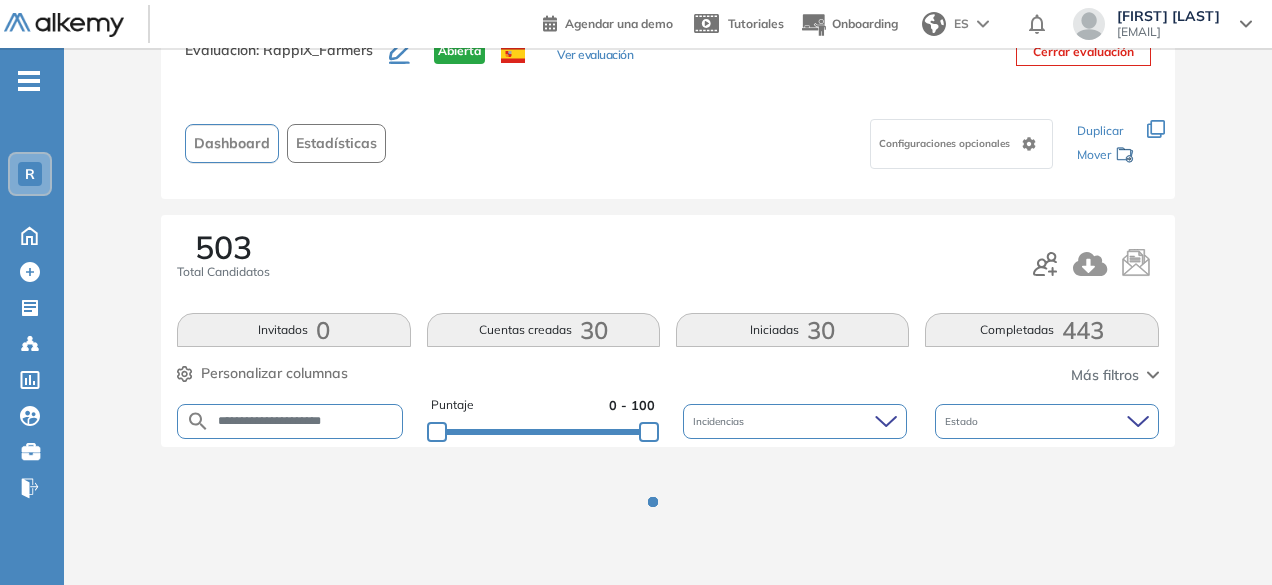scroll, scrollTop: 154, scrollLeft: 0, axis: vertical 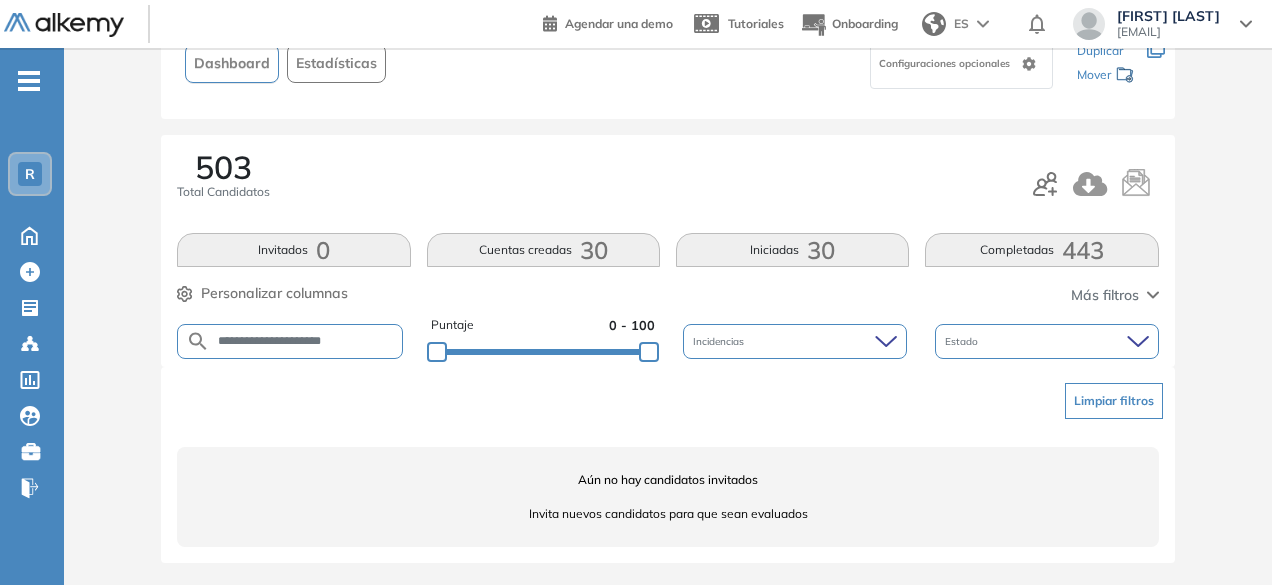 click on "**********" at bounding box center [306, 341] 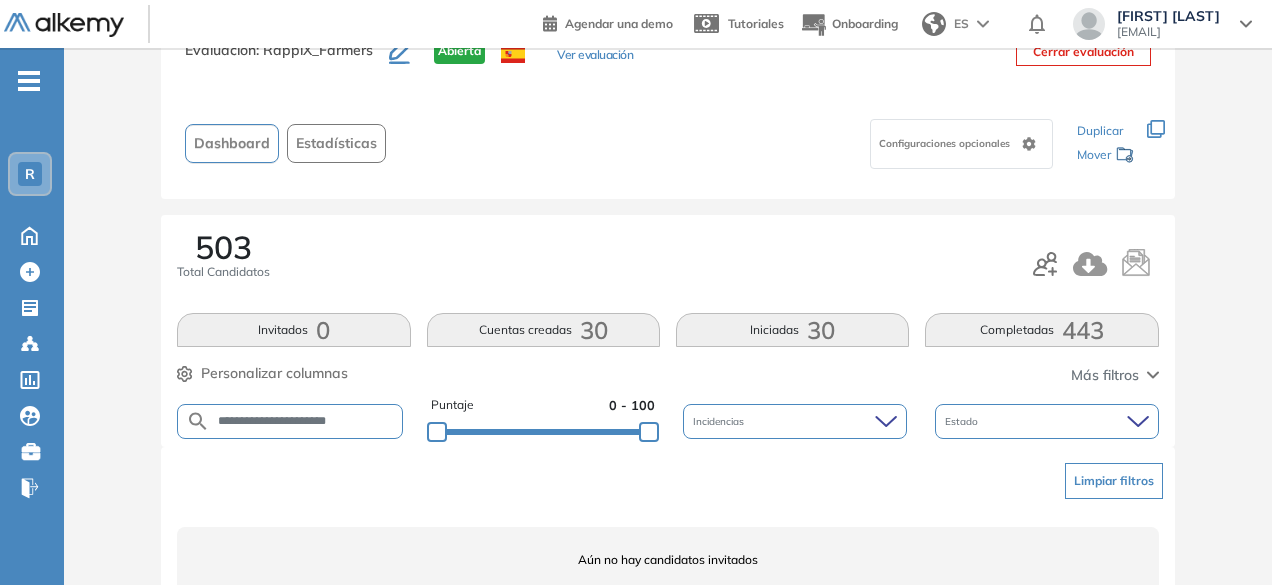 scroll, scrollTop: 154, scrollLeft: 0, axis: vertical 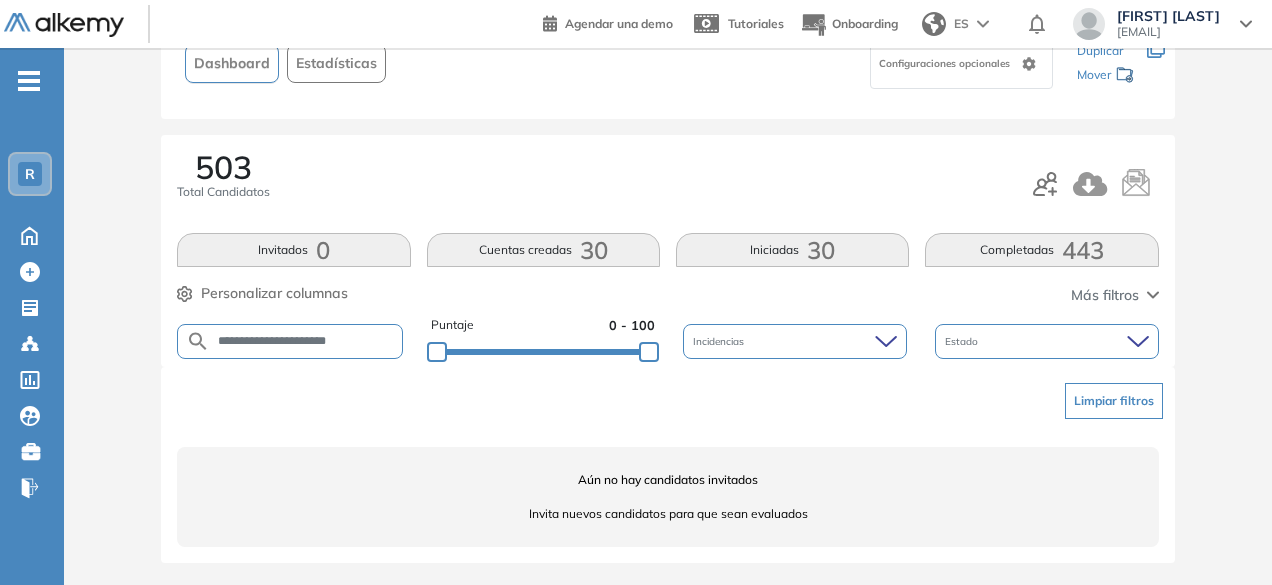 drag, startPoint x: 304, startPoint y: 341, endPoint x: 264, endPoint y: 331, distance: 41.231056 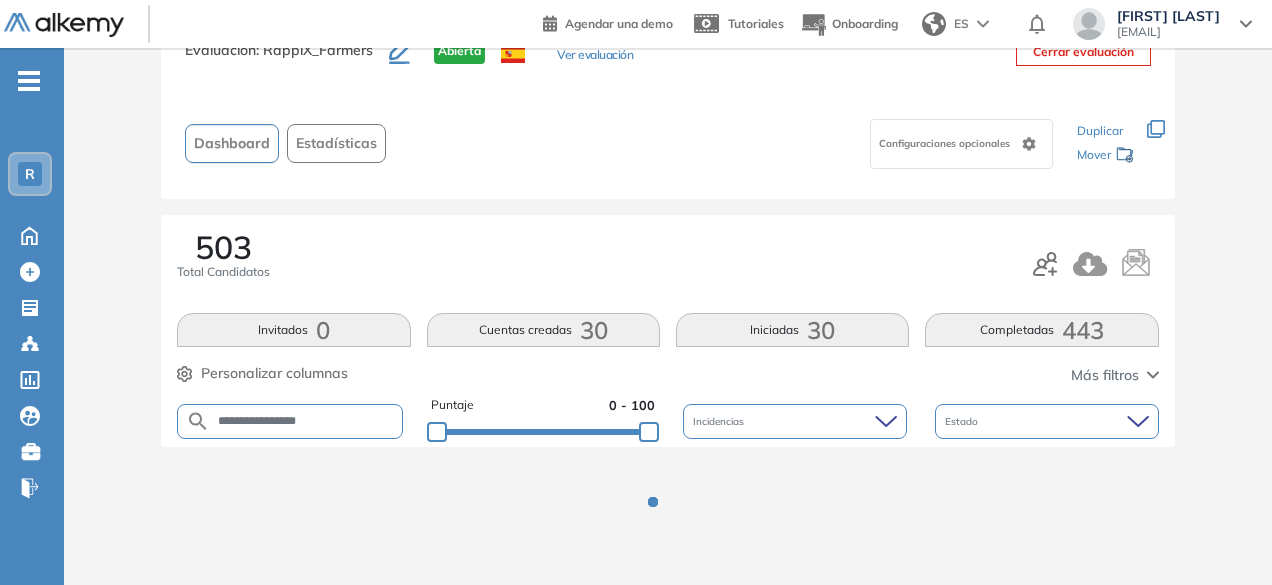 scroll, scrollTop: 154, scrollLeft: 0, axis: vertical 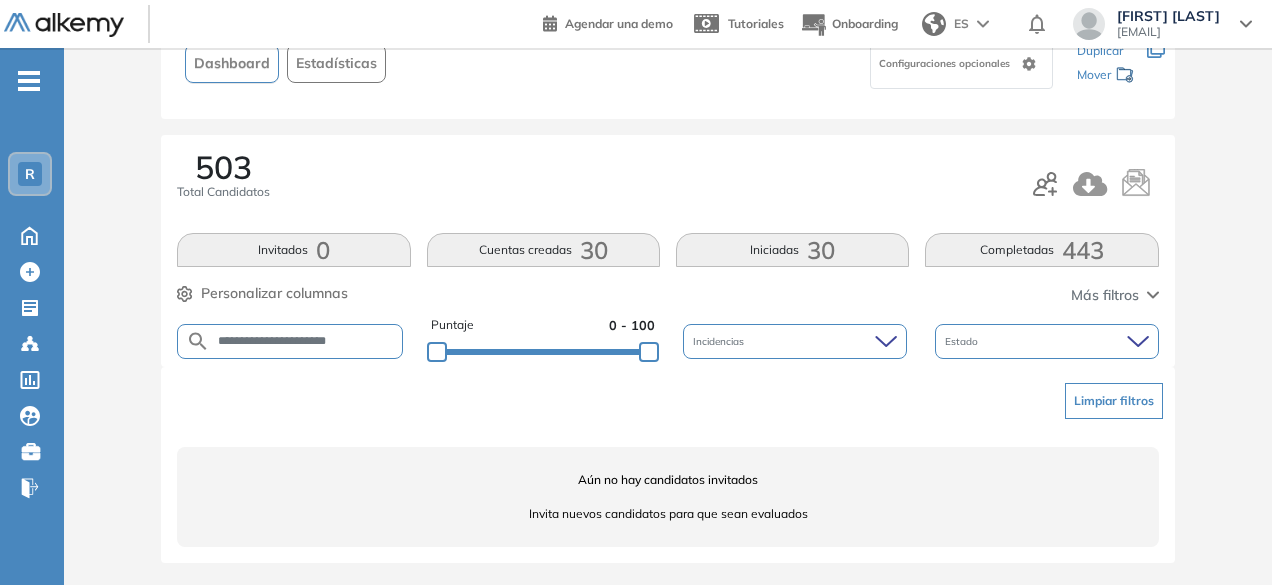 click on "**********" at bounding box center [290, 341] 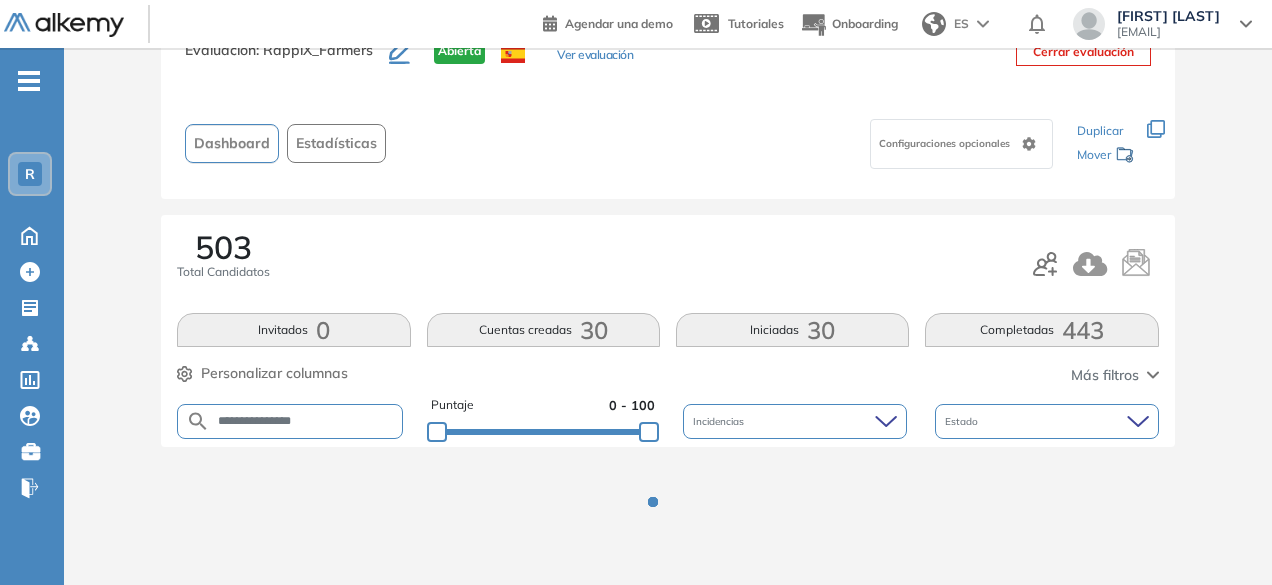 scroll, scrollTop: 154, scrollLeft: 0, axis: vertical 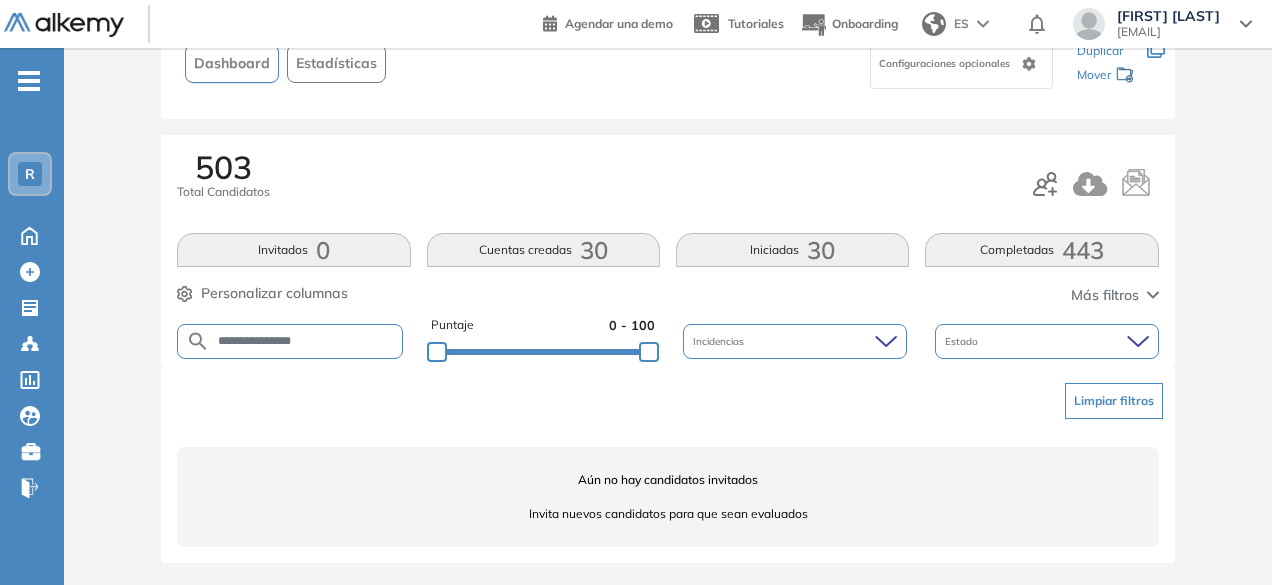 click on "**********" at bounding box center [306, 341] 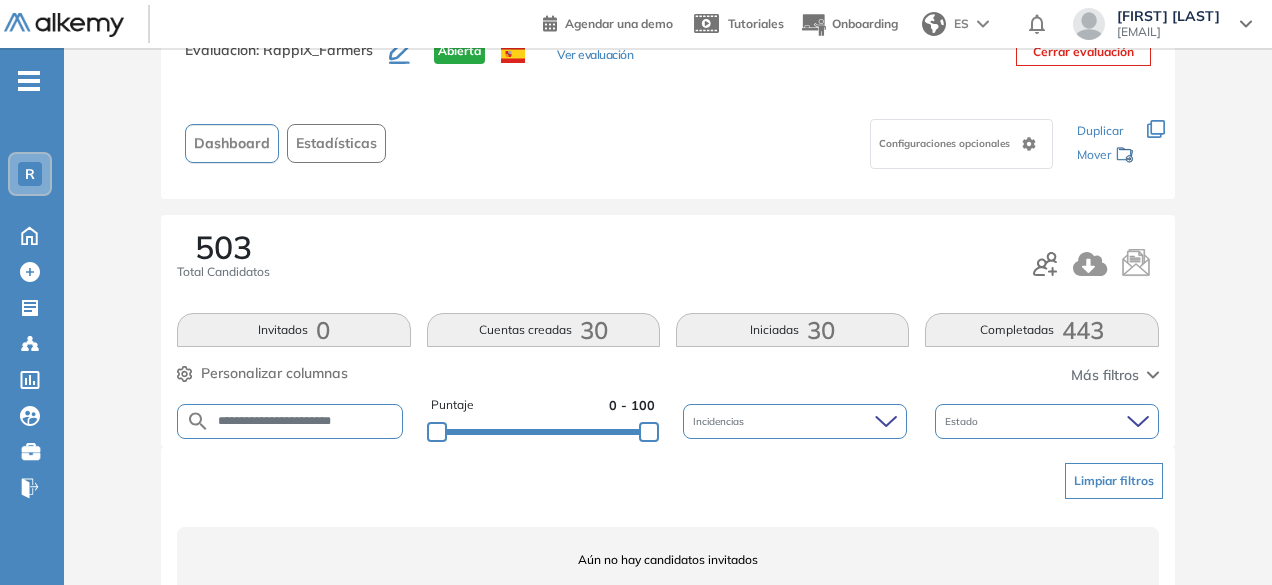 scroll, scrollTop: 154, scrollLeft: 0, axis: vertical 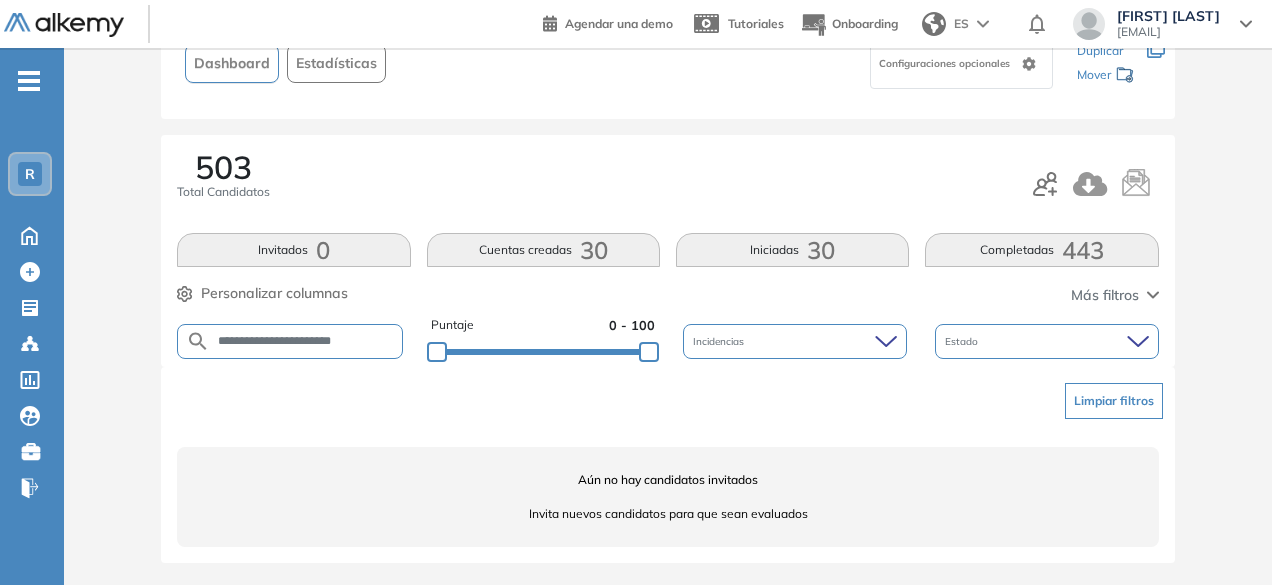 drag, startPoint x: 306, startPoint y: 341, endPoint x: 256, endPoint y: 334, distance: 50.48762 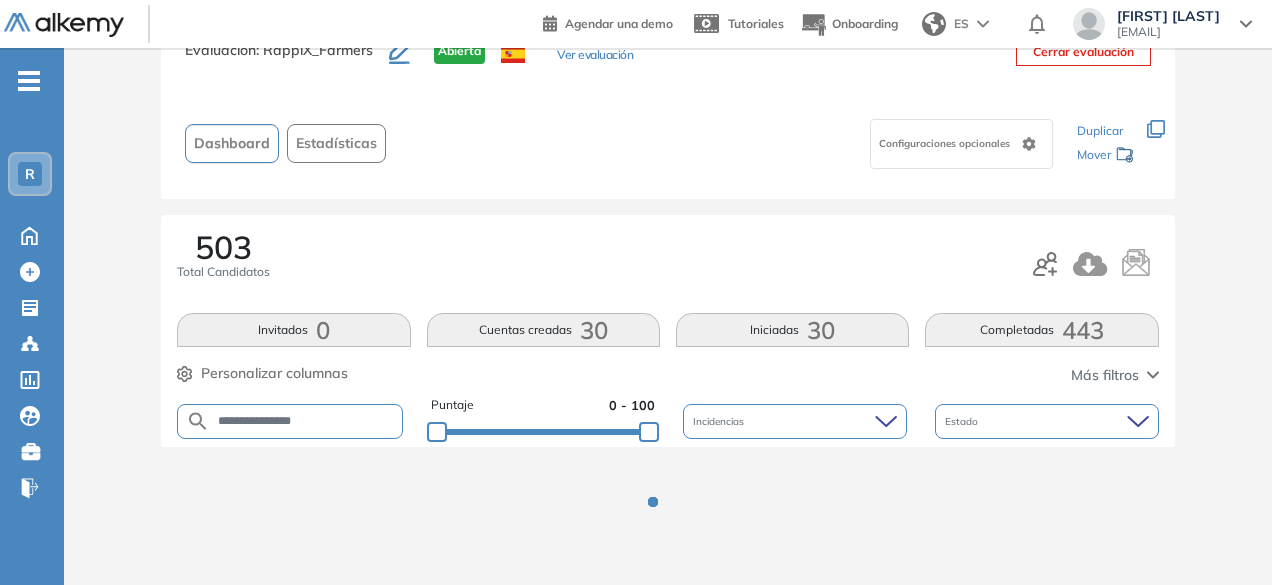 scroll, scrollTop: 154, scrollLeft: 0, axis: vertical 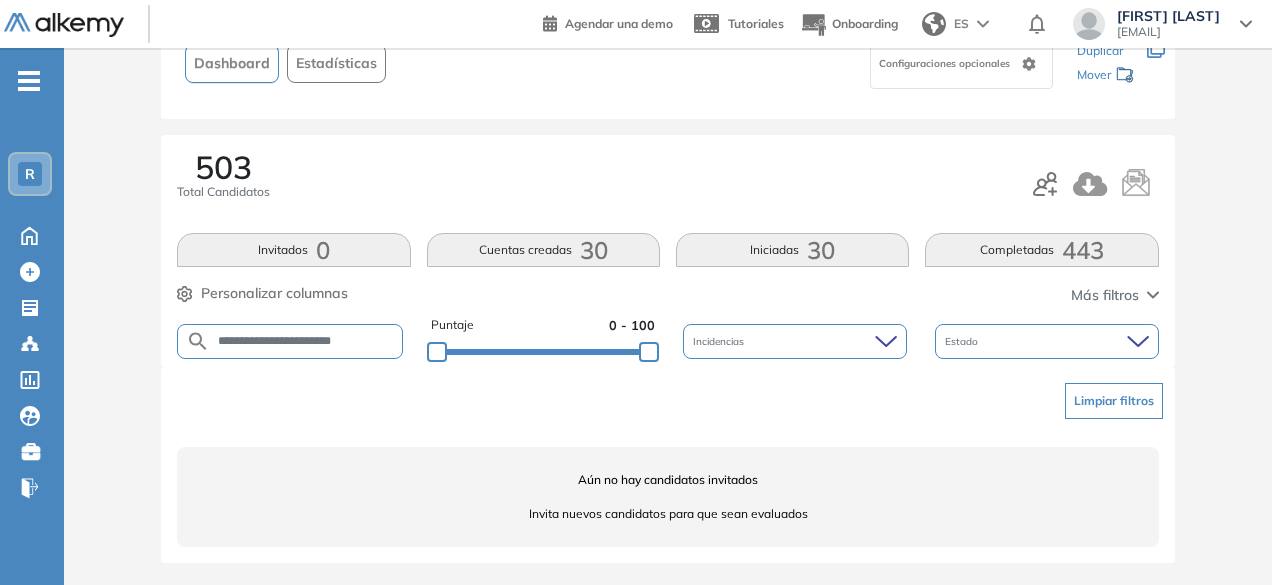 click on "**********" at bounding box center [306, 341] 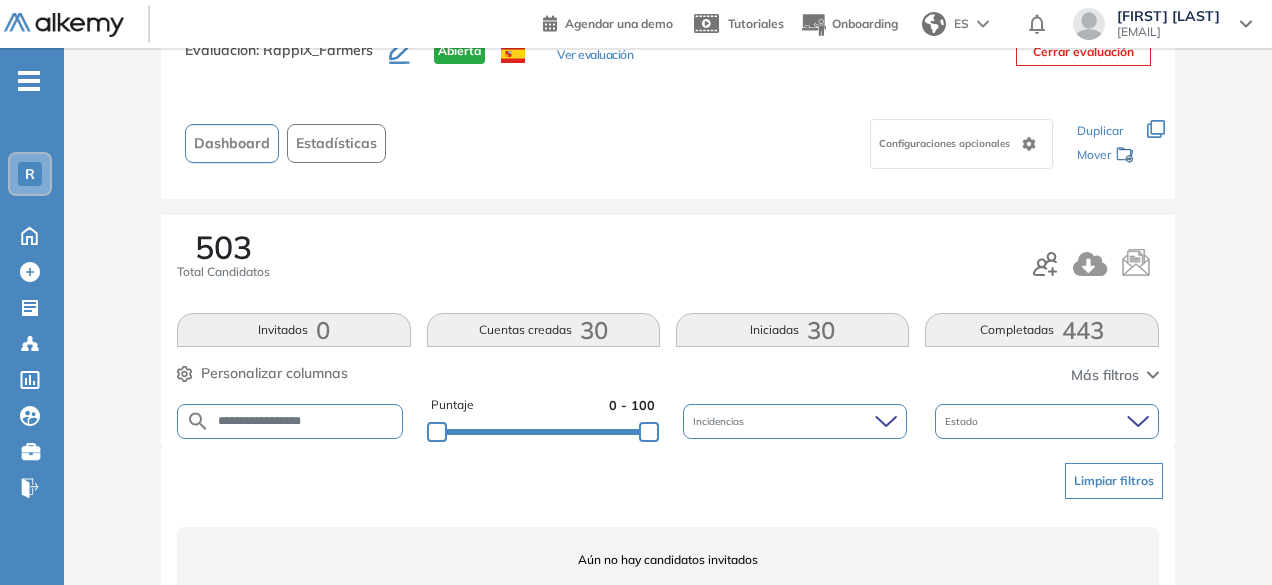 scroll, scrollTop: 154, scrollLeft: 0, axis: vertical 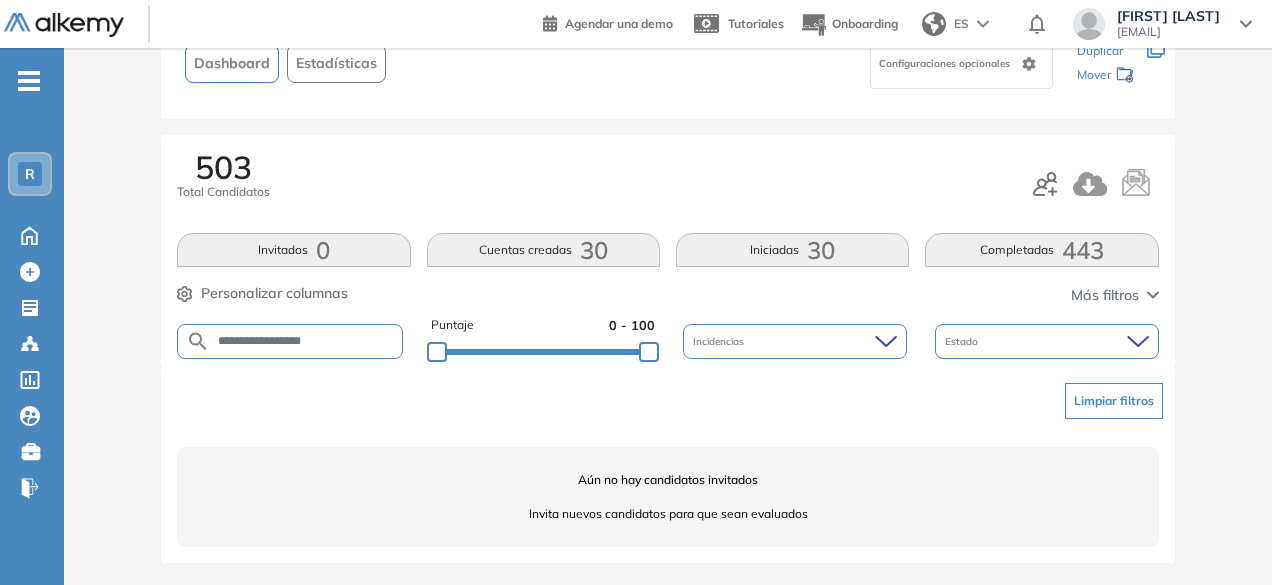 click on "**********" at bounding box center (306, 341) 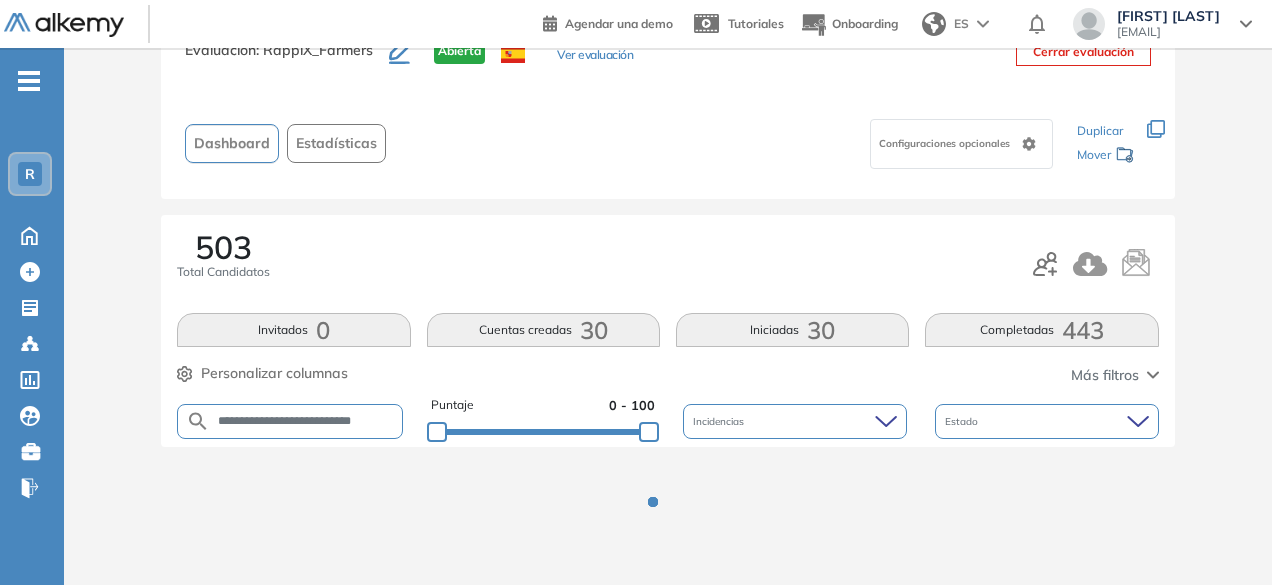 scroll, scrollTop: 154, scrollLeft: 0, axis: vertical 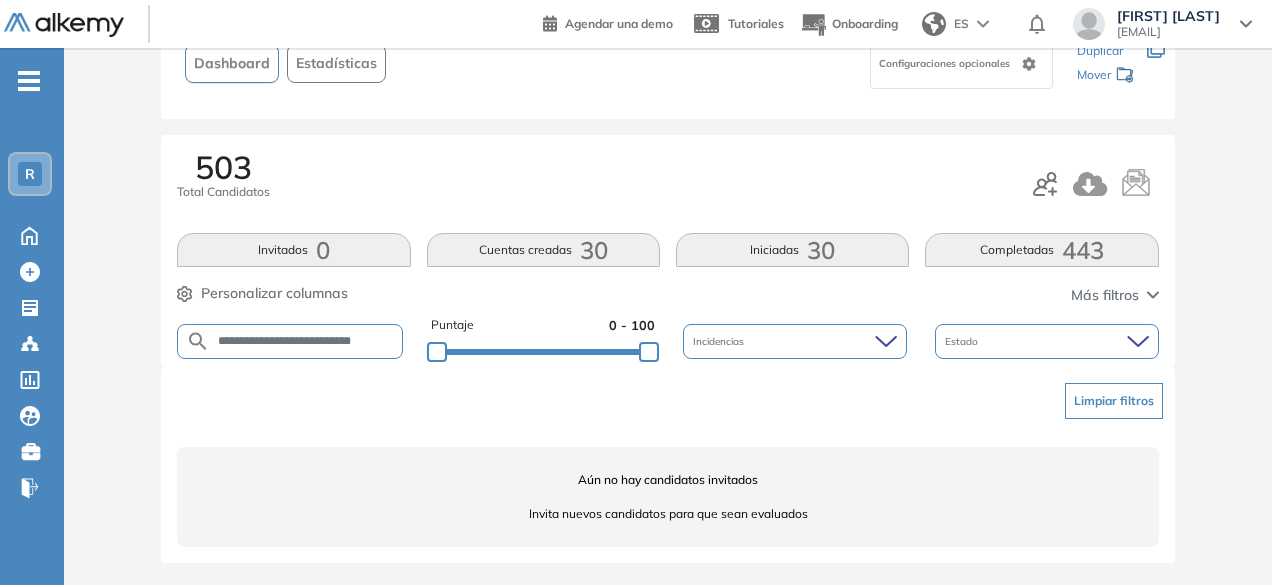 click on "**********" at bounding box center (306, 341) 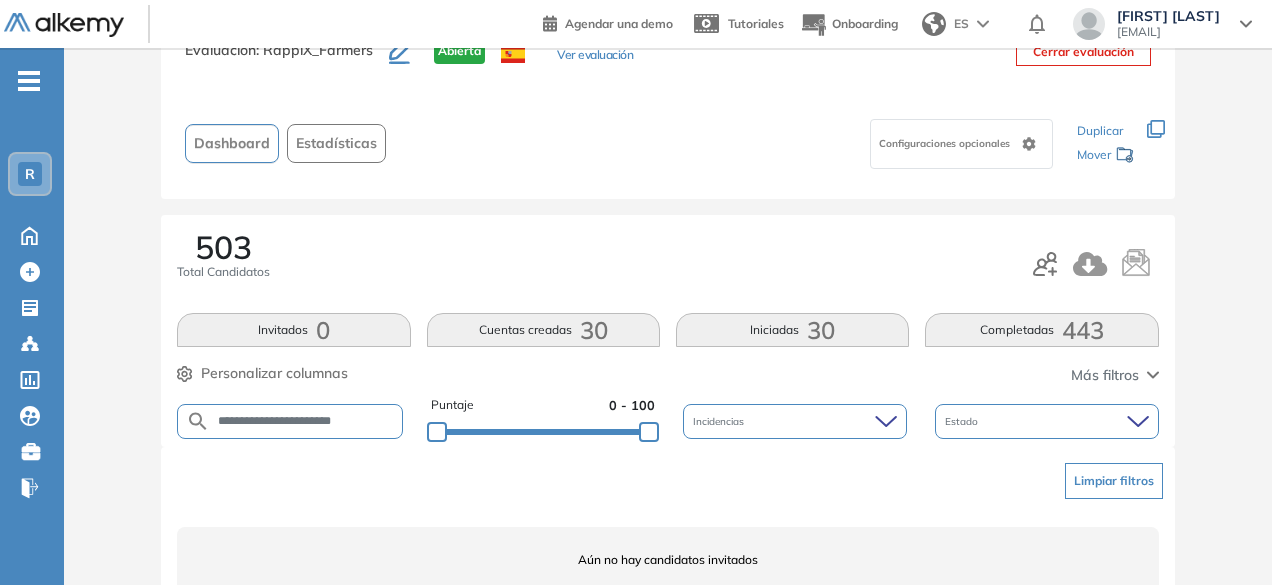 scroll, scrollTop: 154, scrollLeft: 0, axis: vertical 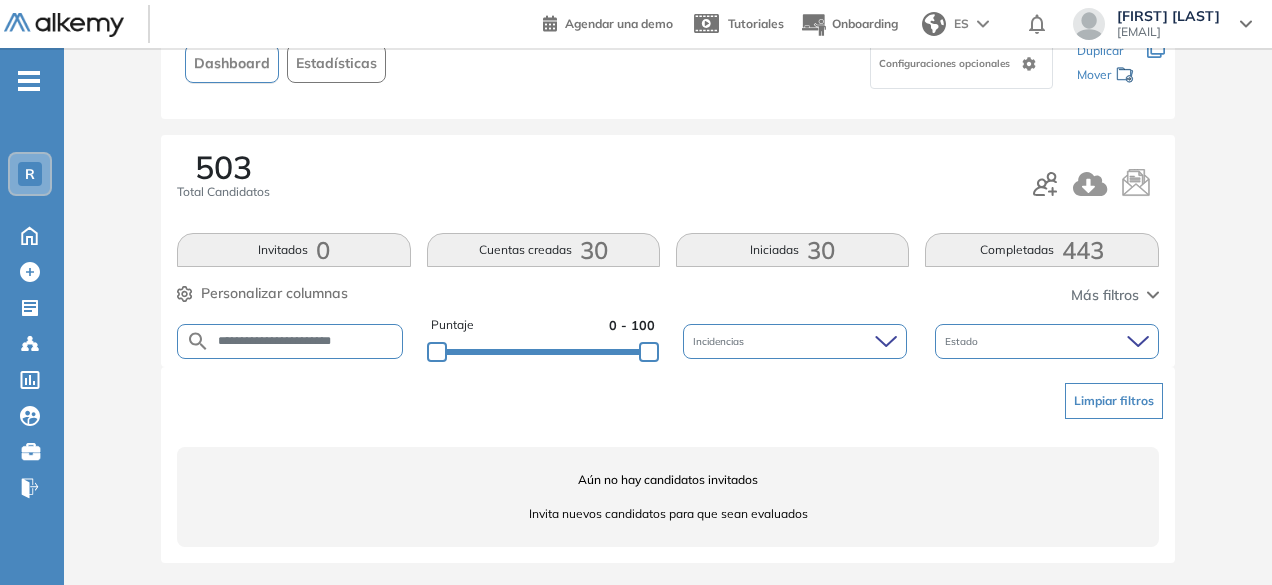 click on "**********" at bounding box center [306, 341] 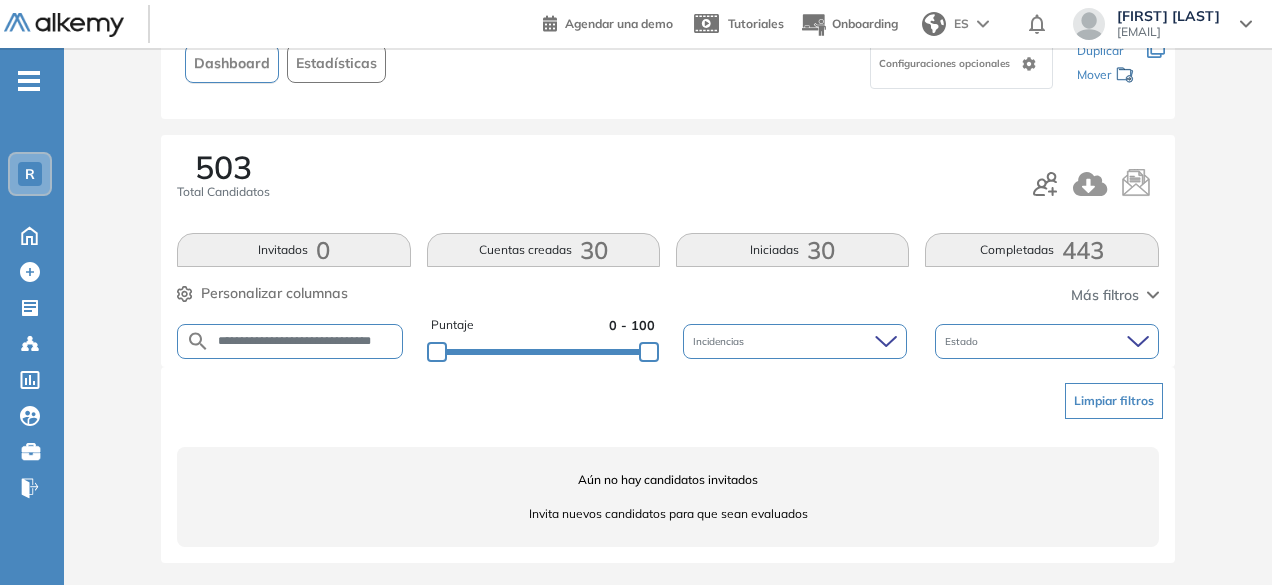 scroll, scrollTop: 0, scrollLeft: 14, axis: horizontal 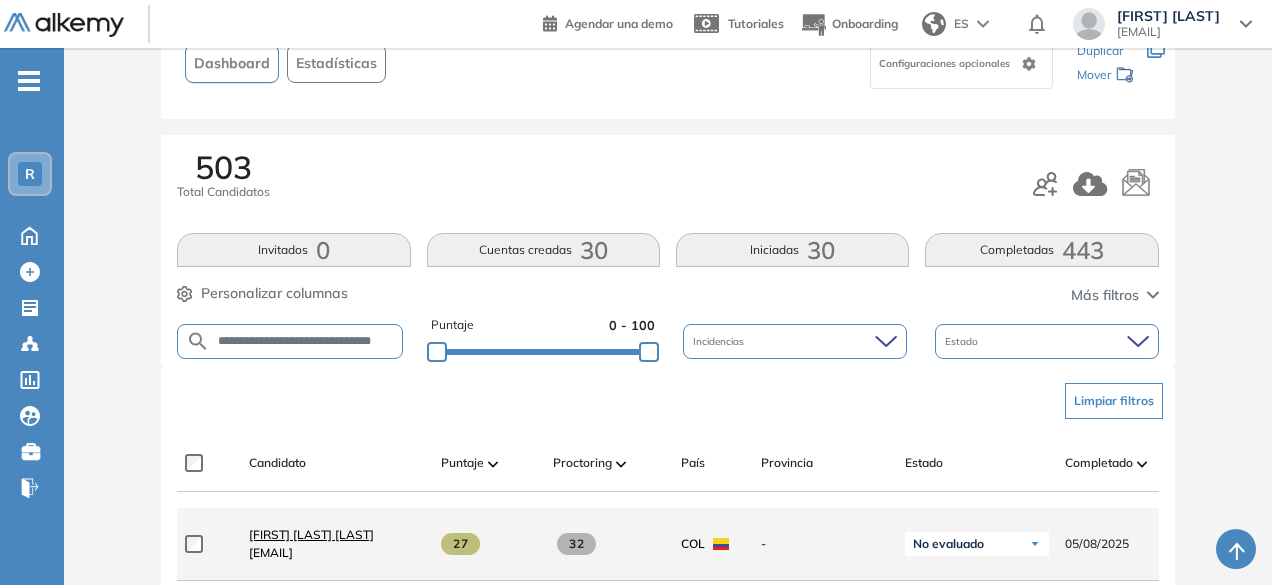 click on "[FIRST] [LAST] [LAST]" at bounding box center [311, 534] 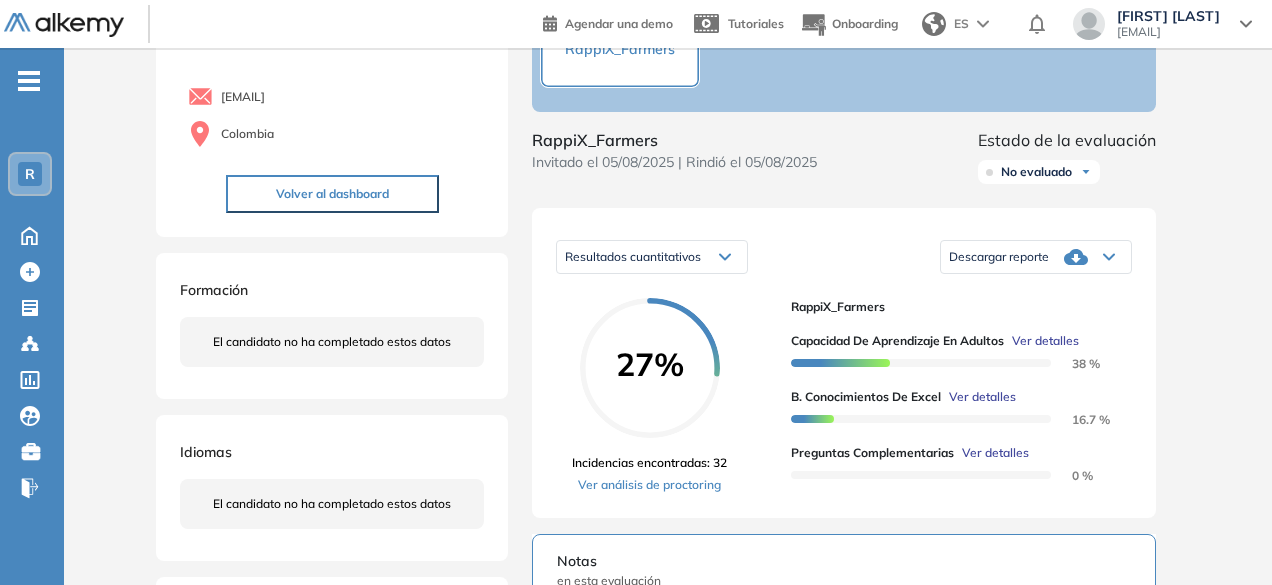 scroll, scrollTop: 151, scrollLeft: 0, axis: vertical 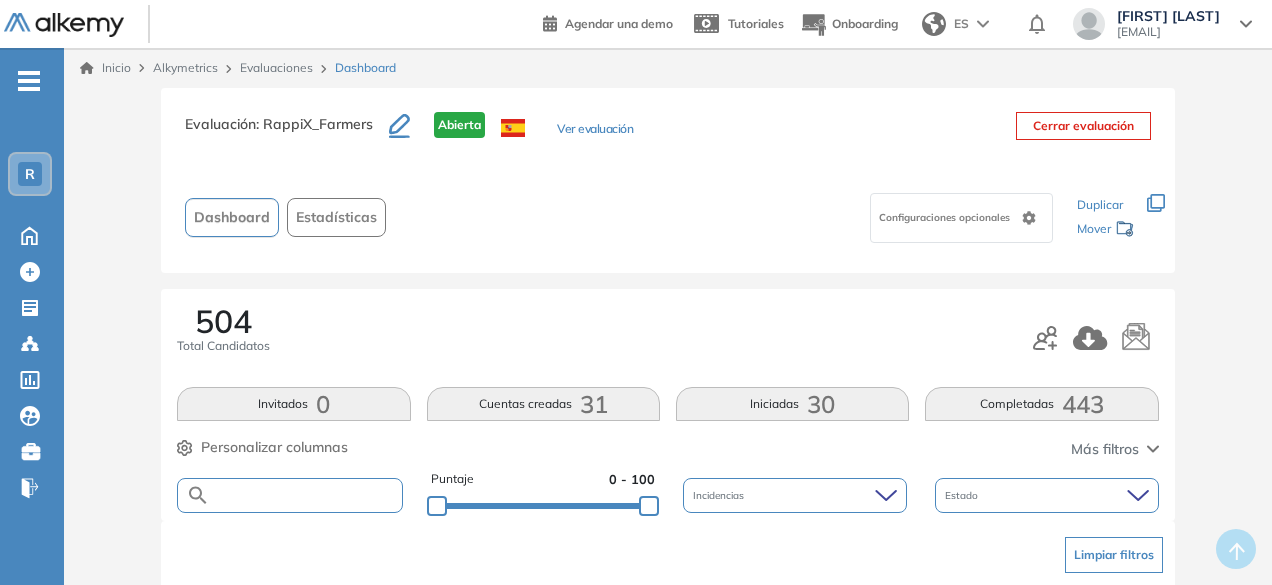 click at bounding box center (305, 495) 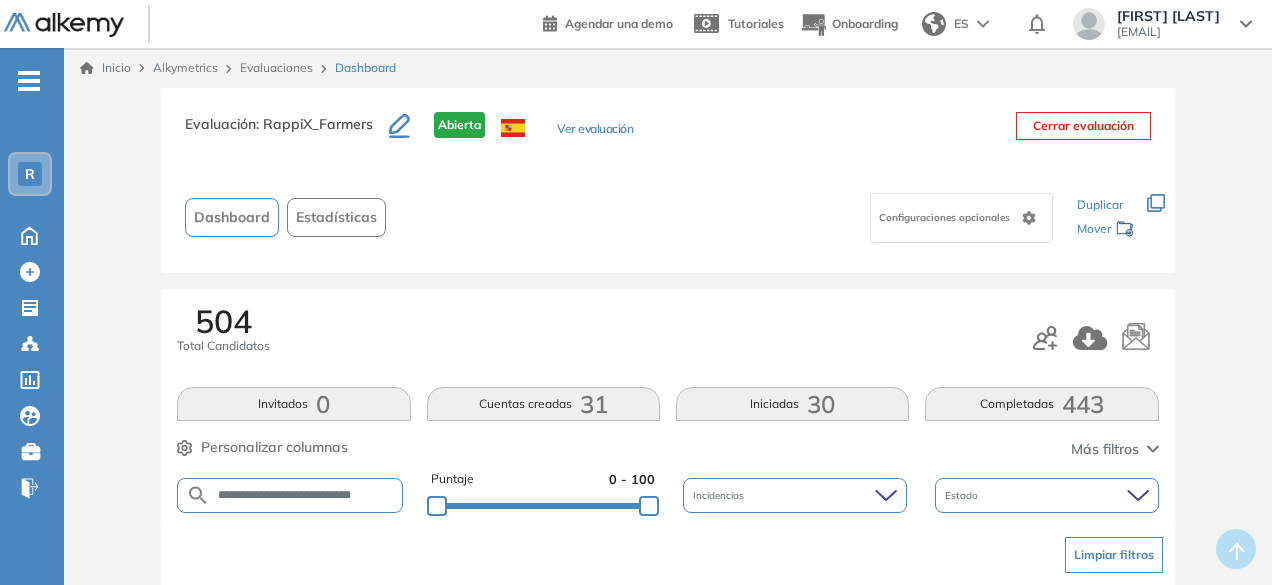 scroll, scrollTop: 0, scrollLeft: 16, axis: horizontal 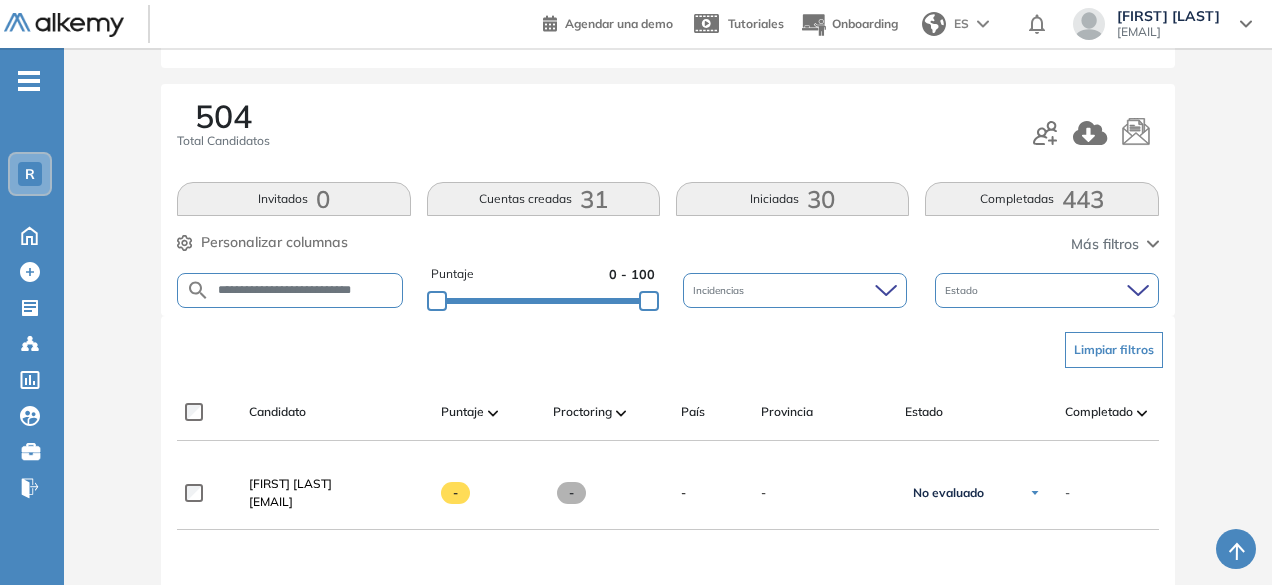 click on "**********" at bounding box center [306, 290] 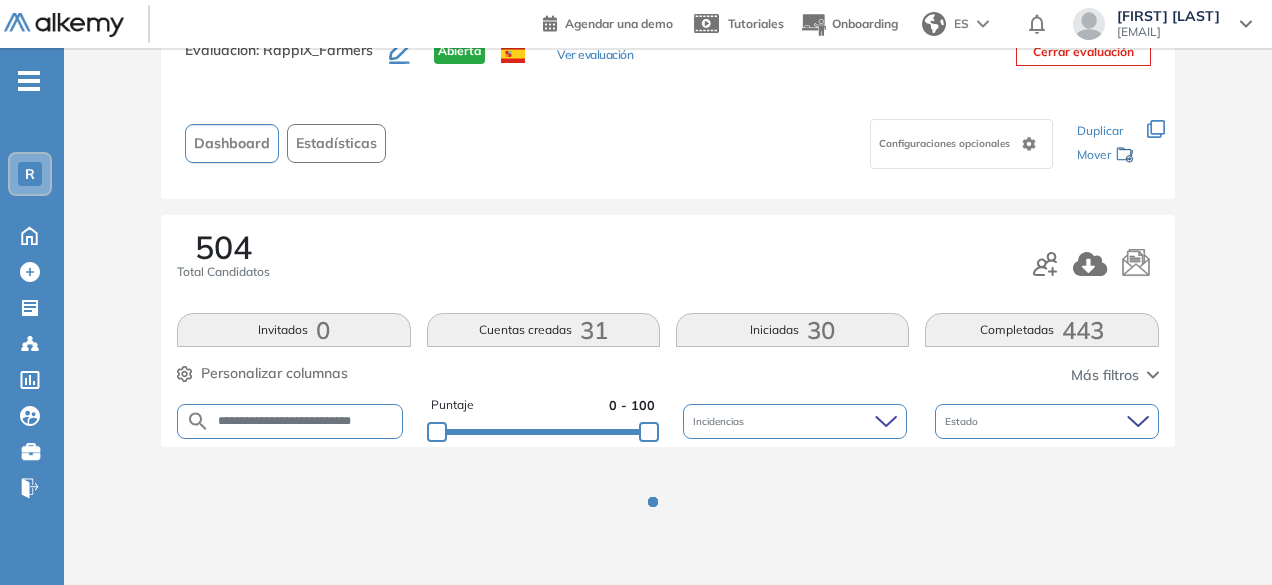 scroll, scrollTop: 154, scrollLeft: 0, axis: vertical 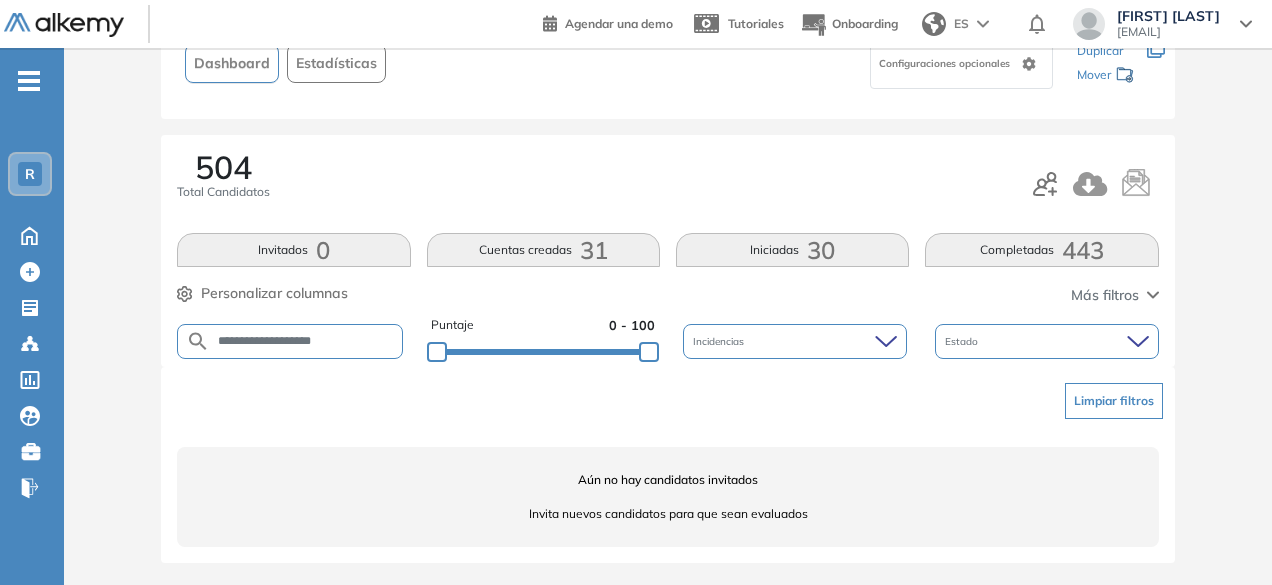 drag, startPoint x: 290, startPoint y: 337, endPoint x: 240, endPoint y: 336, distance: 50.01 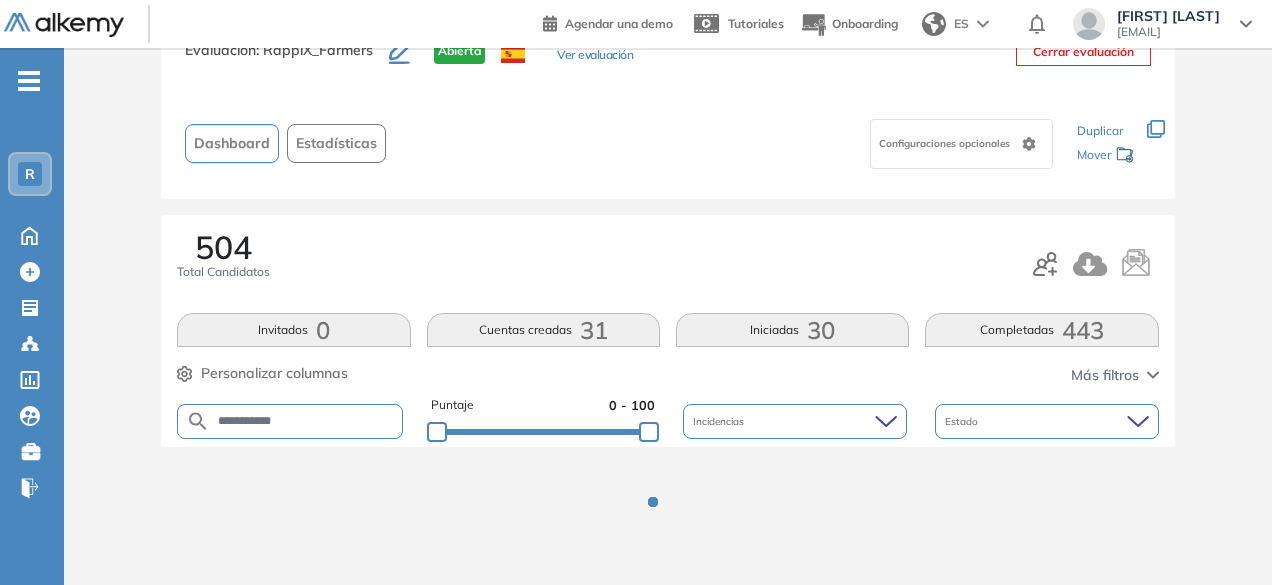 scroll, scrollTop: 154, scrollLeft: 0, axis: vertical 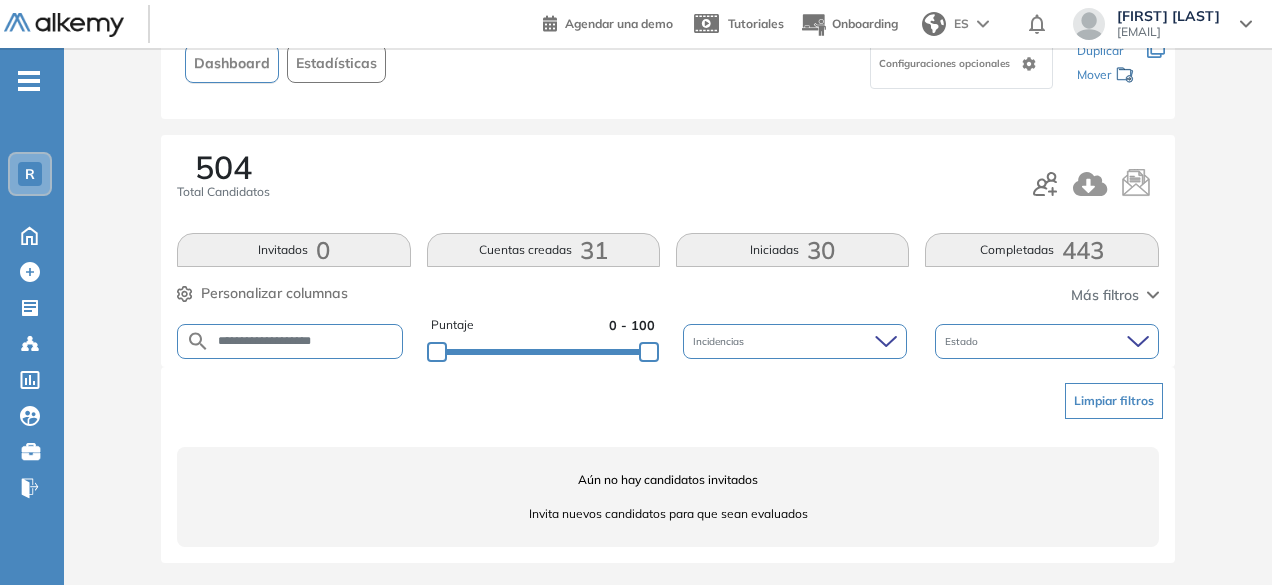 click on "**********" at bounding box center [306, 341] 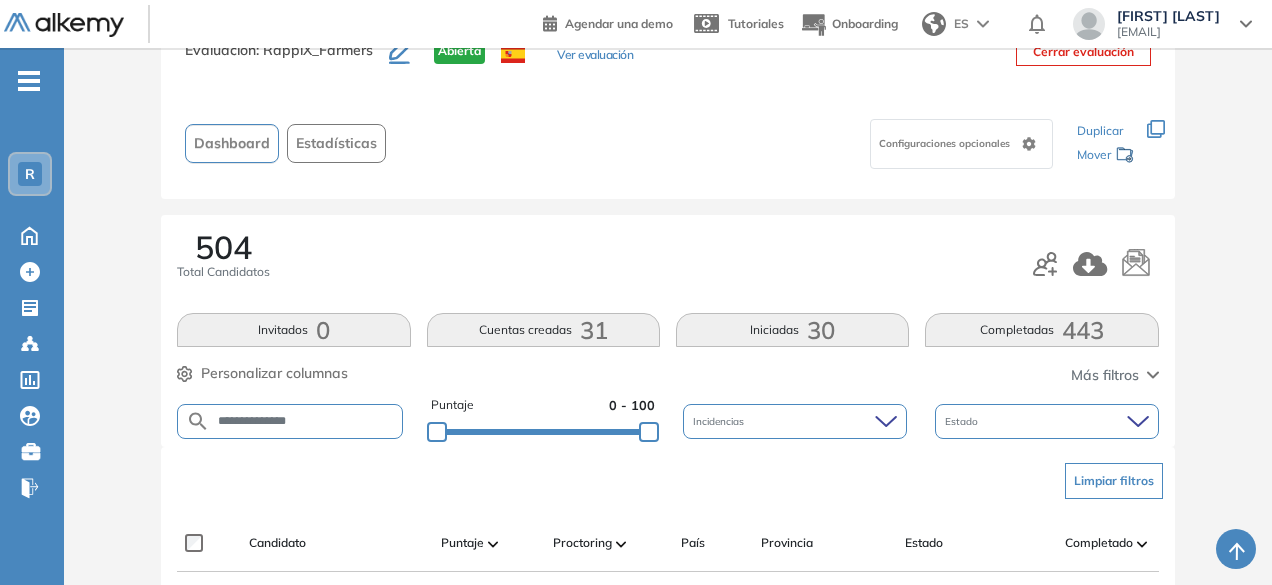 scroll, scrollTop: 205, scrollLeft: 0, axis: vertical 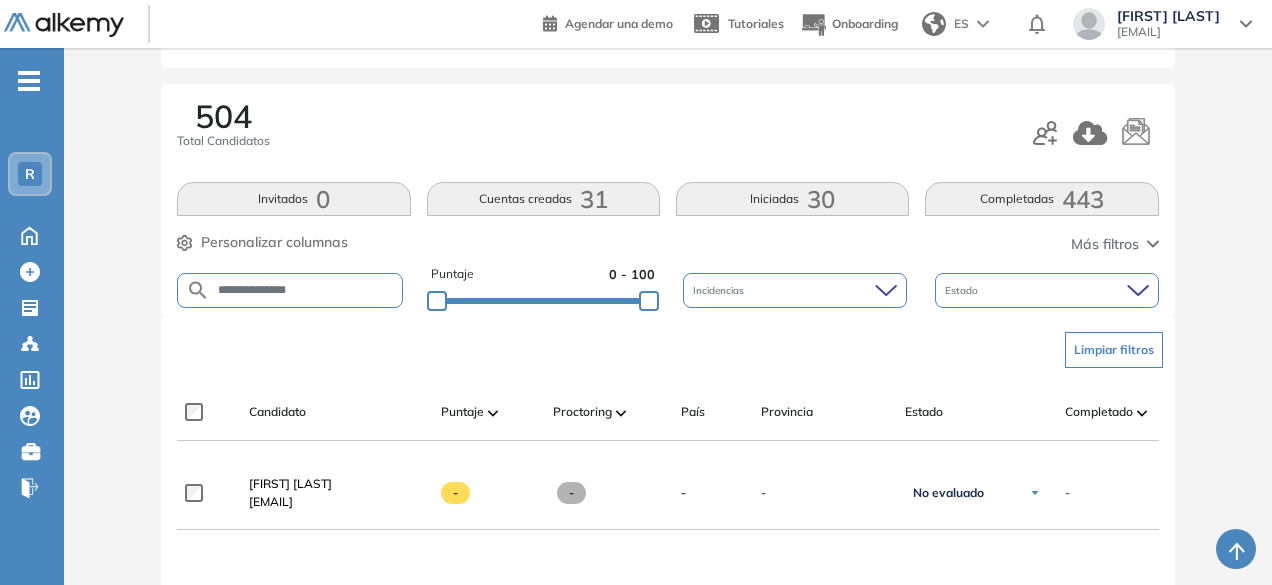 click on "**********" at bounding box center [306, 290] 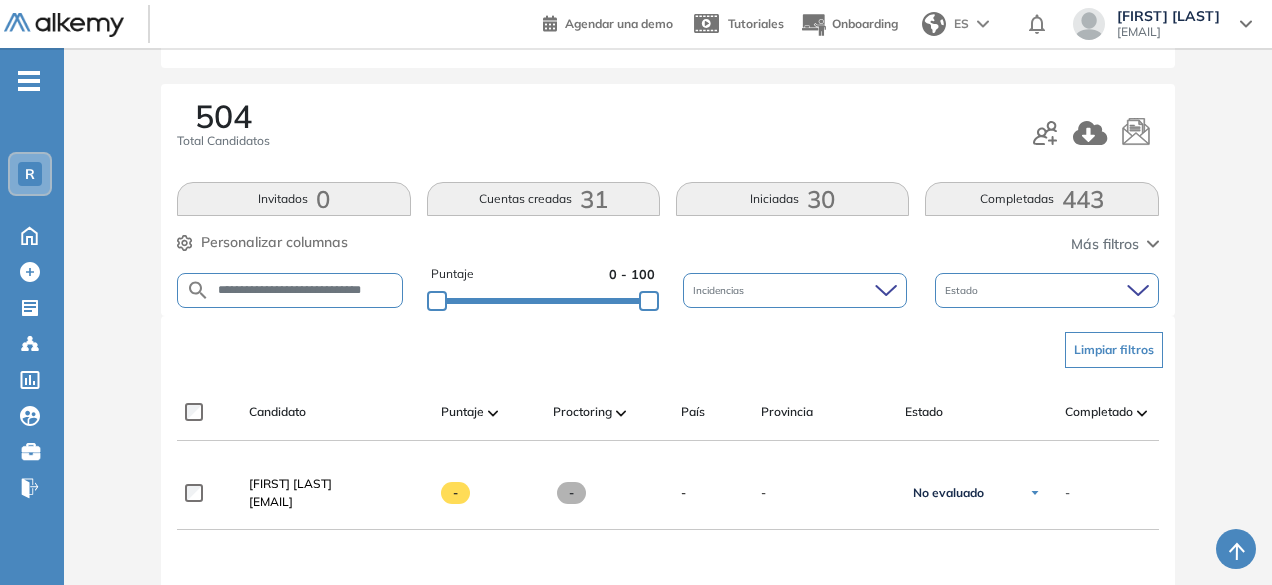 scroll, scrollTop: 0, scrollLeft: 34, axis: horizontal 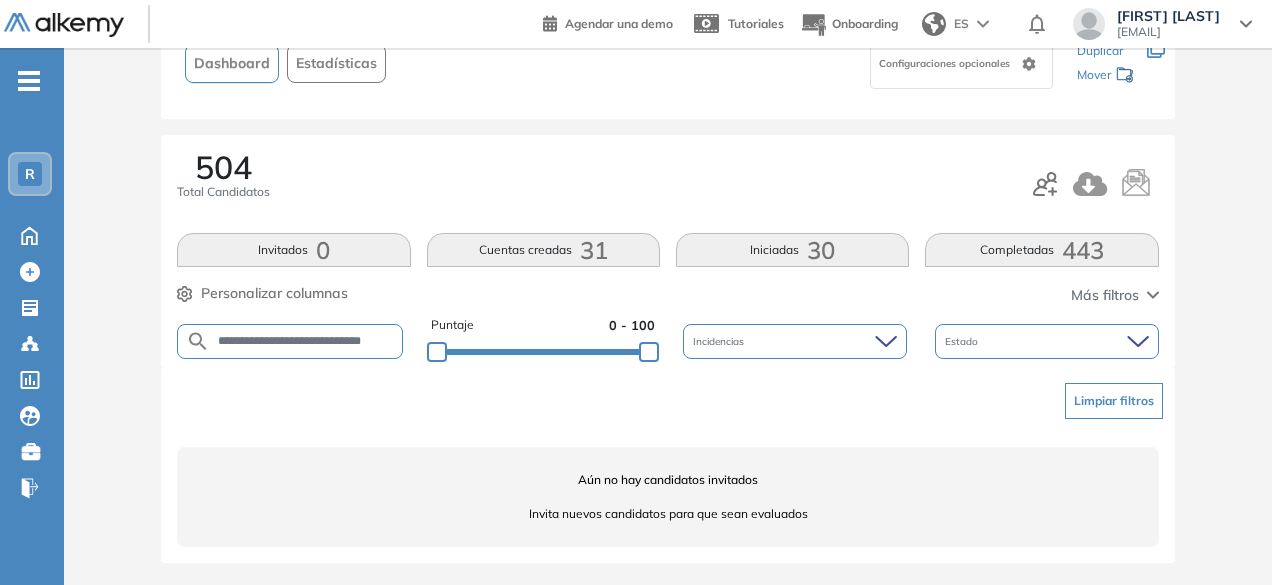 click on "**********" at bounding box center [306, 341] 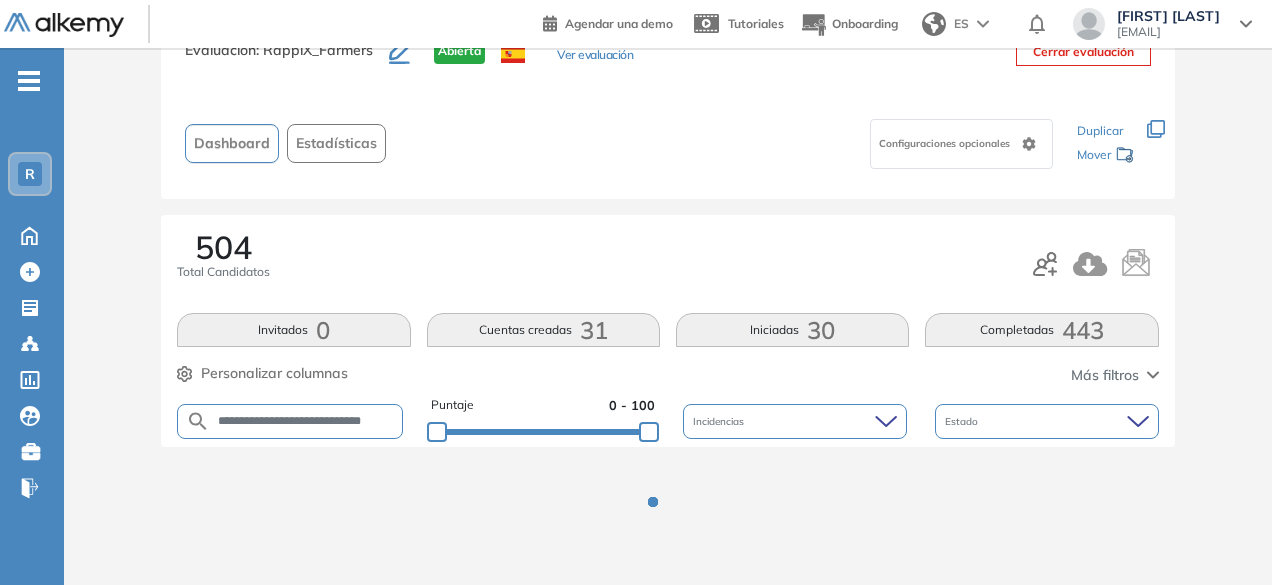 scroll, scrollTop: 154, scrollLeft: 0, axis: vertical 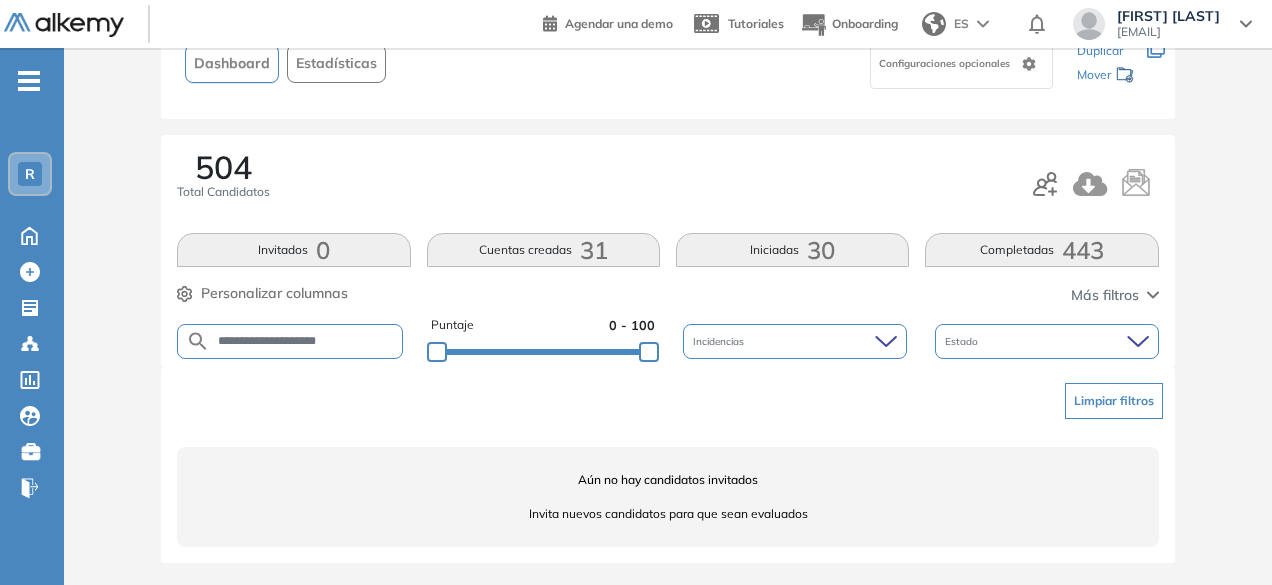 click on "**********" at bounding box center (306, 341) 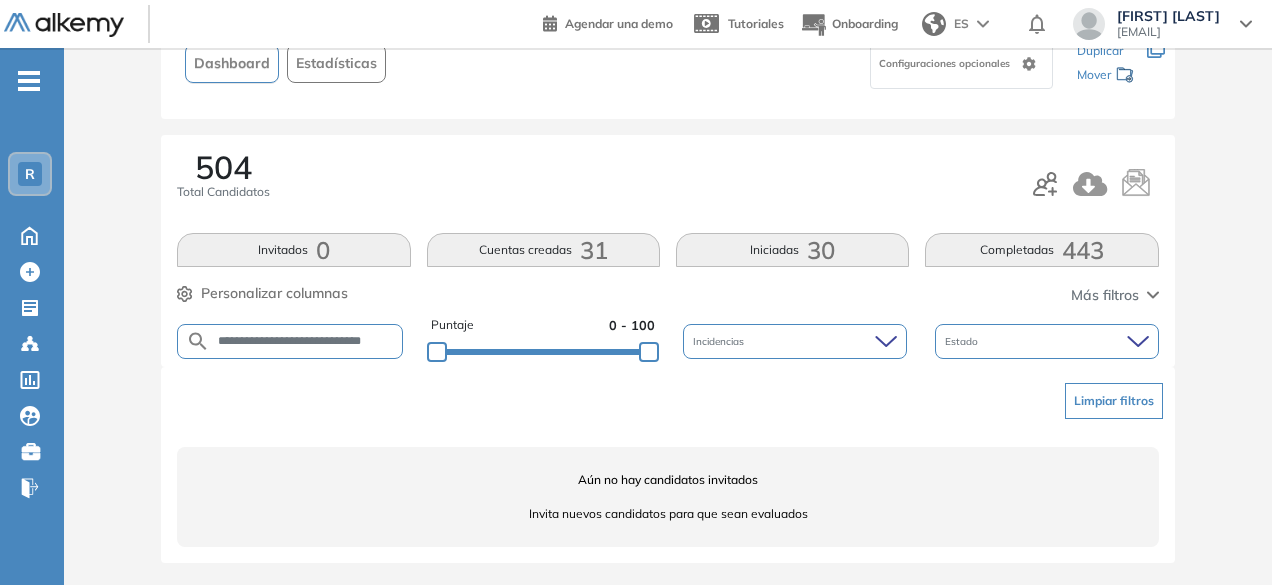 scroll, scrollTop: 0, scrollLeft: 34, axis: horizontal 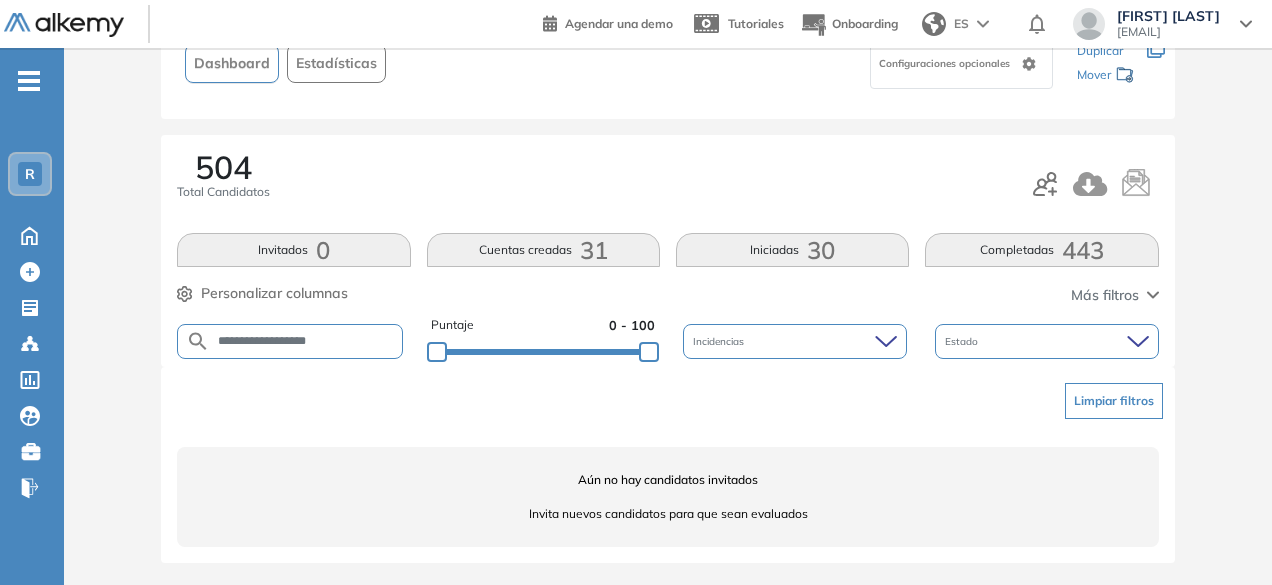 click on "**********" at bounding box center (306, 341) 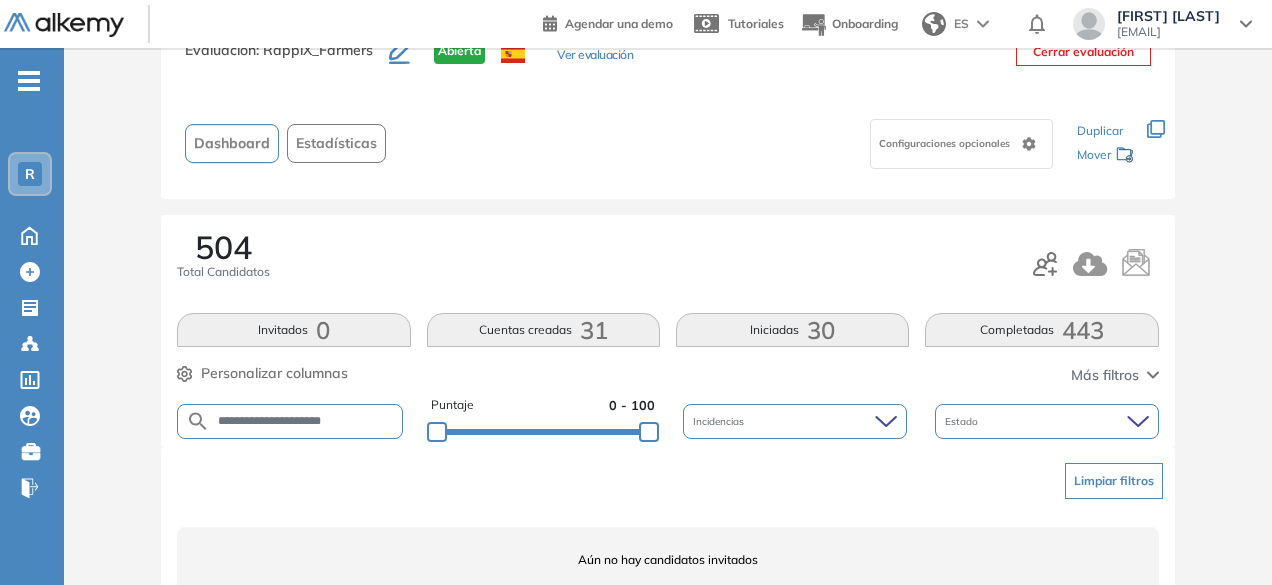 scroll, scrollTop: 154, scrollLeft: 0, axis: vertical 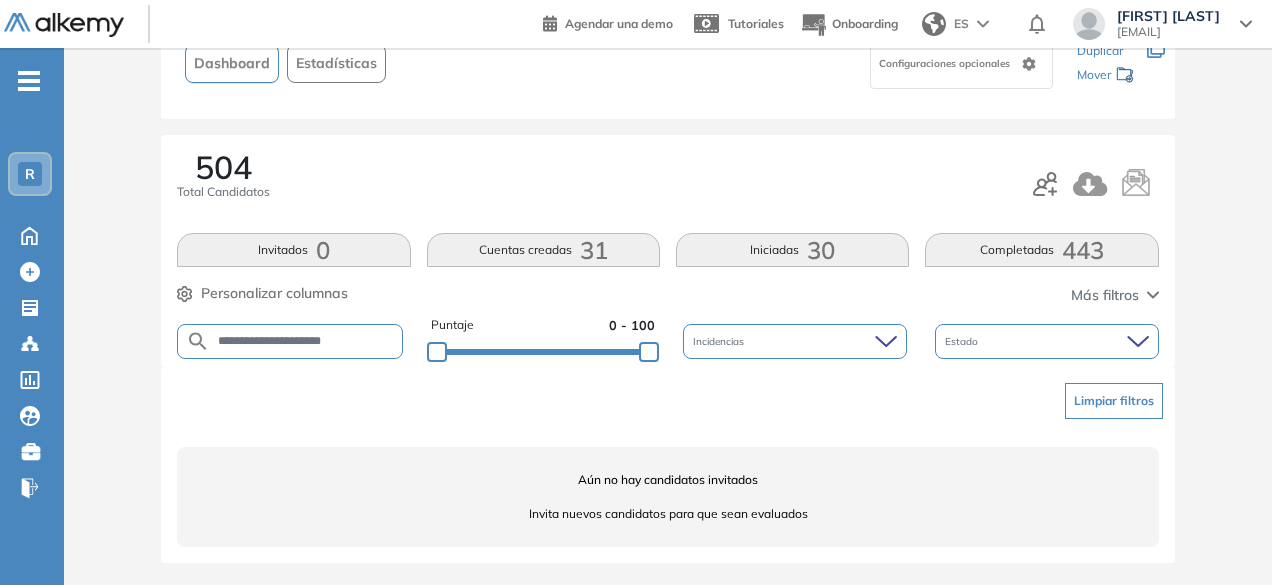 drag, startPoint x: 298, startPoint y: 341, endPoint x: 259, endPoint y: 329, distance: 40.804413 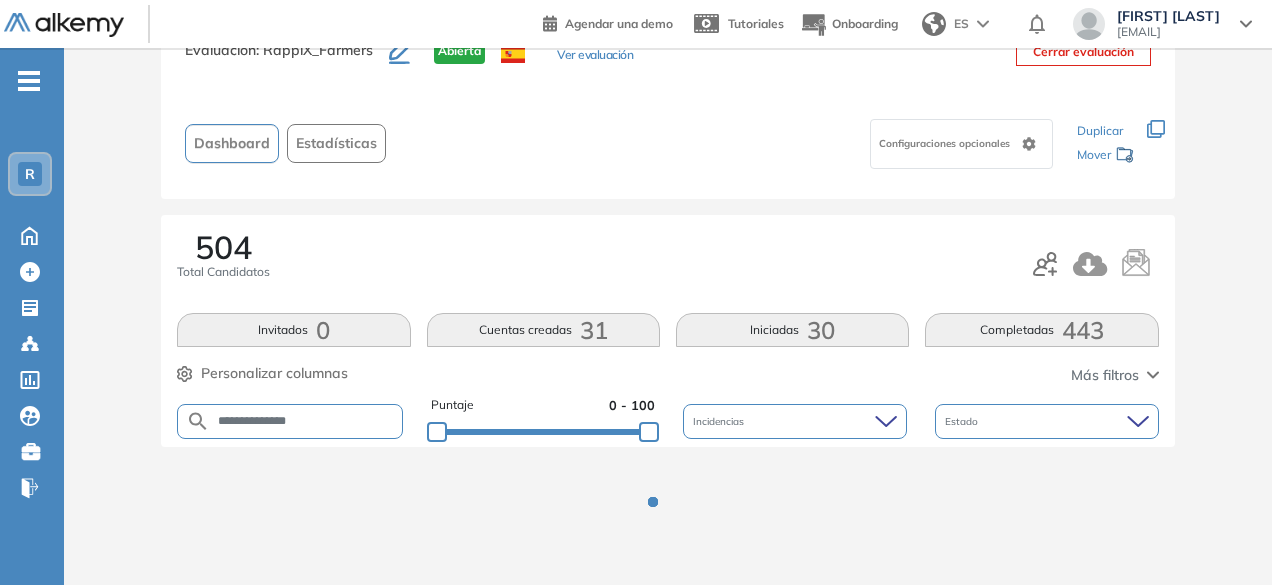 scroll, scrollTop: 154, scrollLeft: 0, axis: vertical 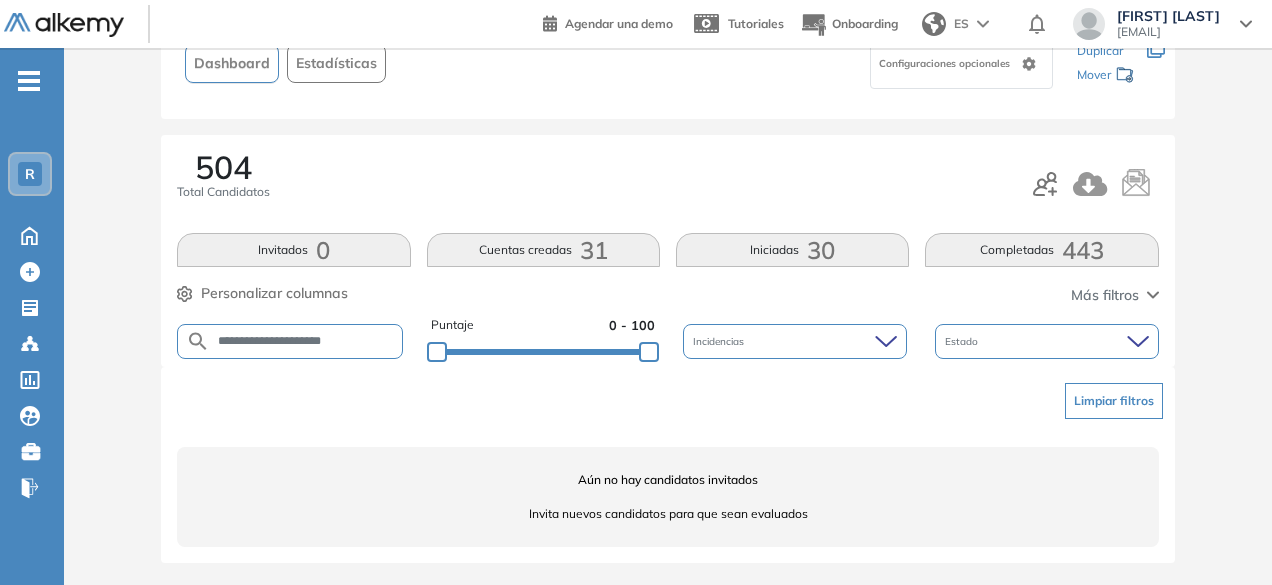 click on "**********" at bounding box center [306, 341] 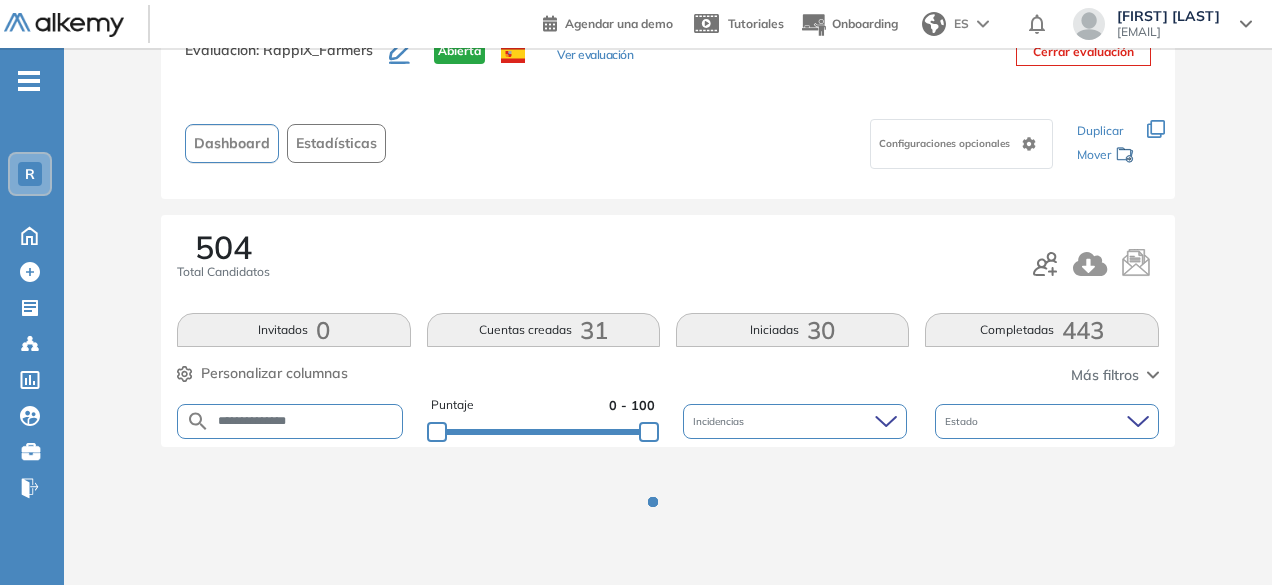 scroll, scrollTop: 154, scrollLeft: 0, axis: vertical 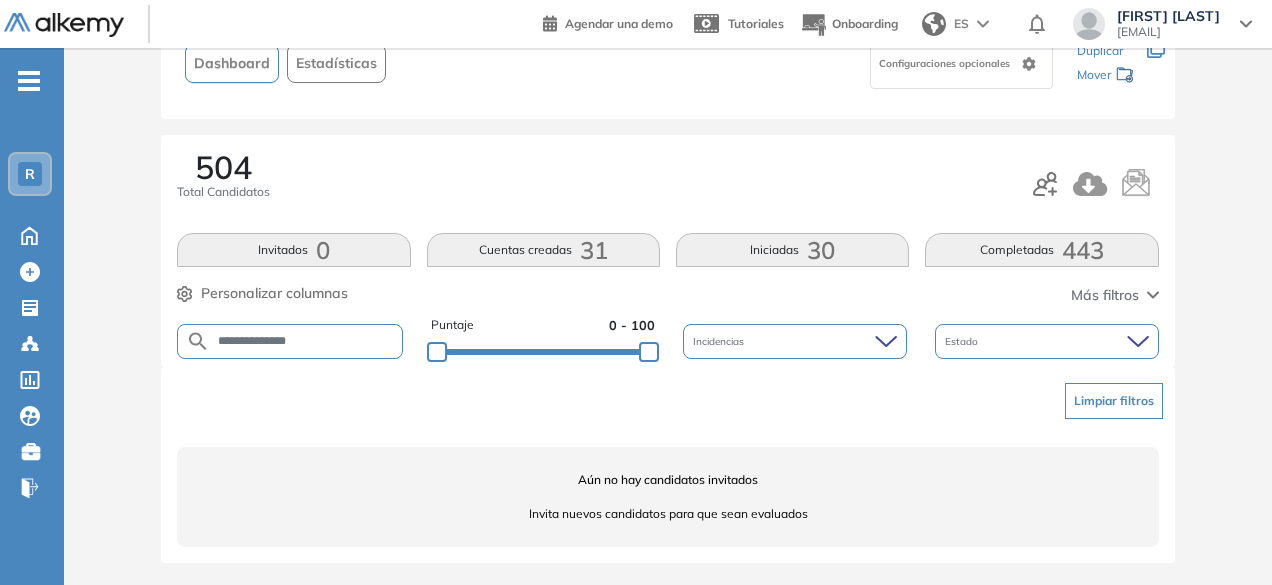 click on "**********" at bounding box center [306, 341] 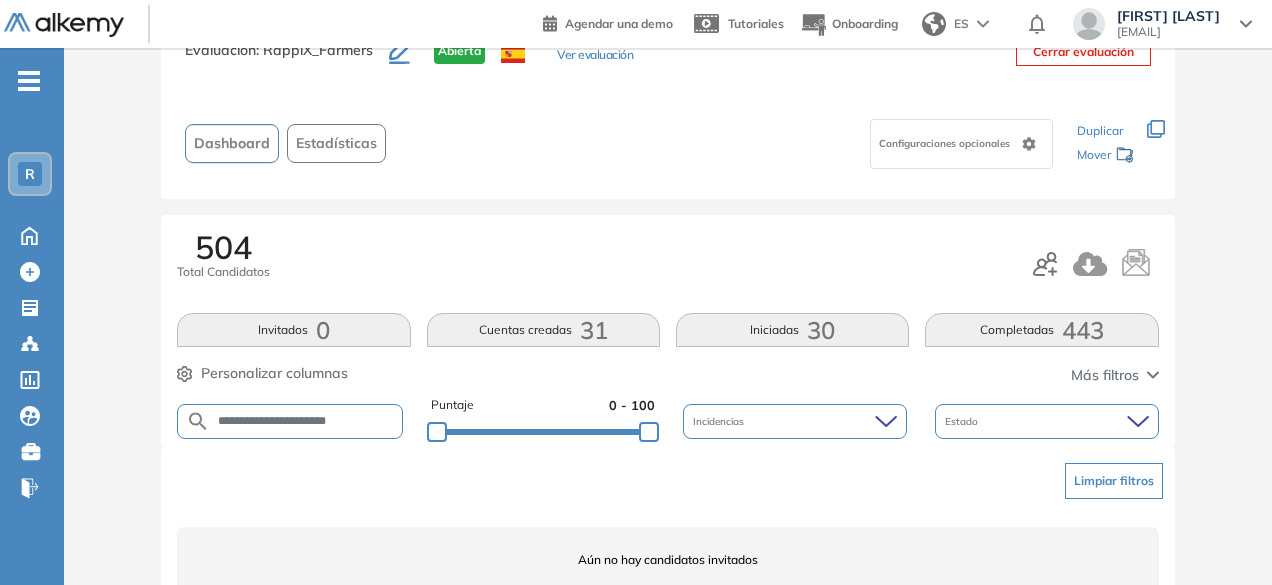 scroll, scrollTop: 154, scrollLeft: 0, axis: vertical 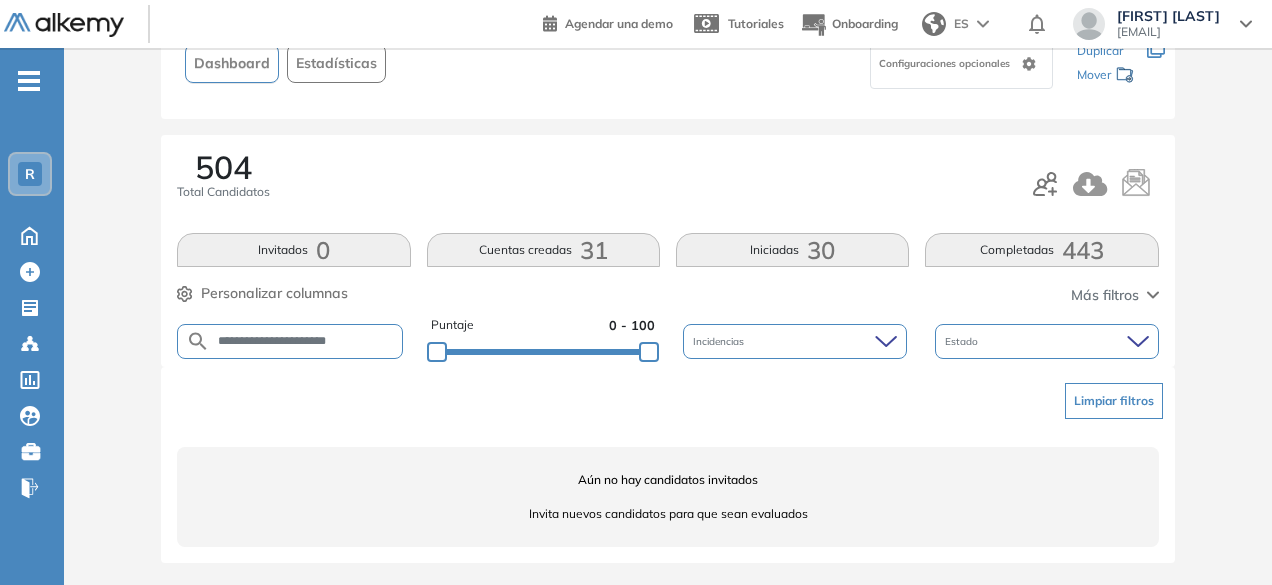 click on "**********" at bounding box center [290, 341] 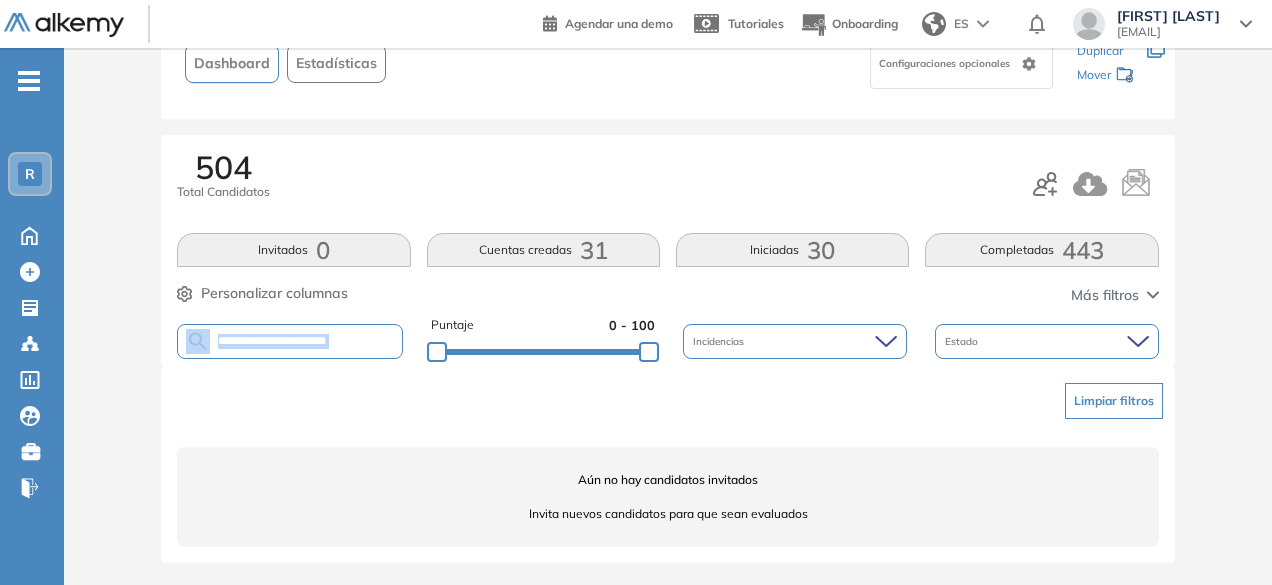 click on "**********" at bounding box center [290, 341] 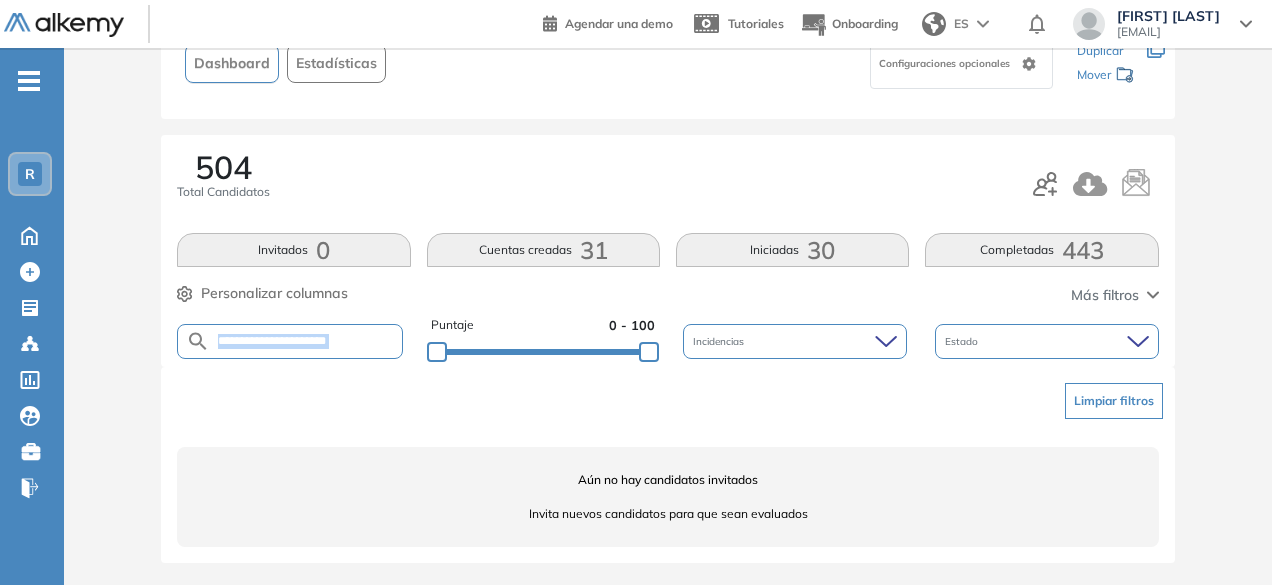click on "**********" at bounding box center [290, 341] 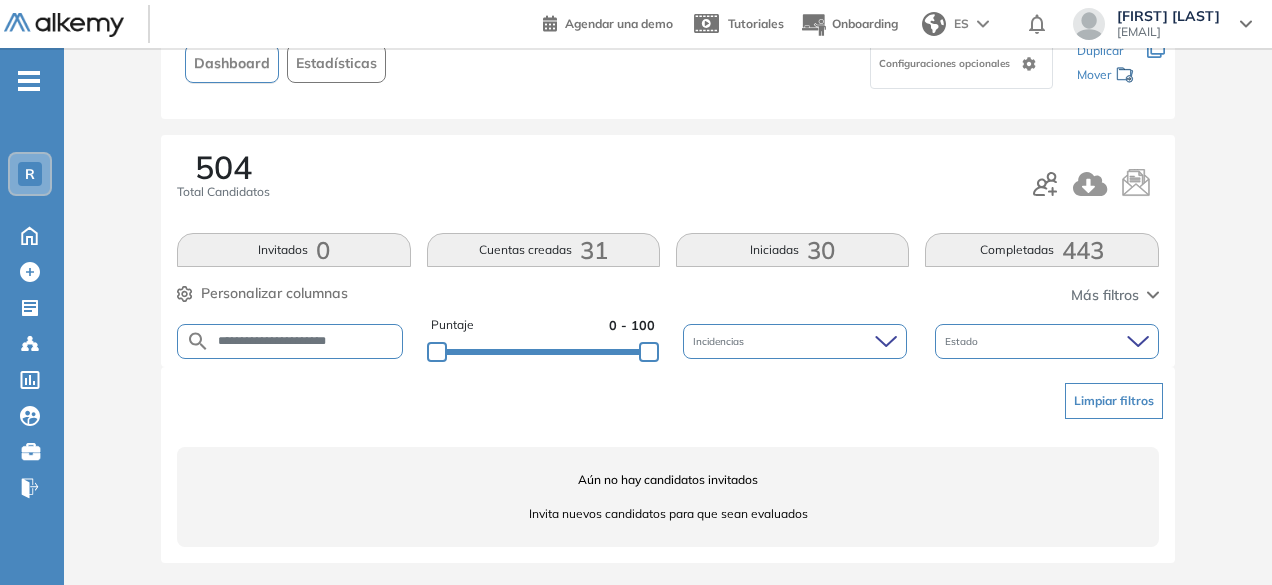 click on "**********" at bounding box center [306, 341] 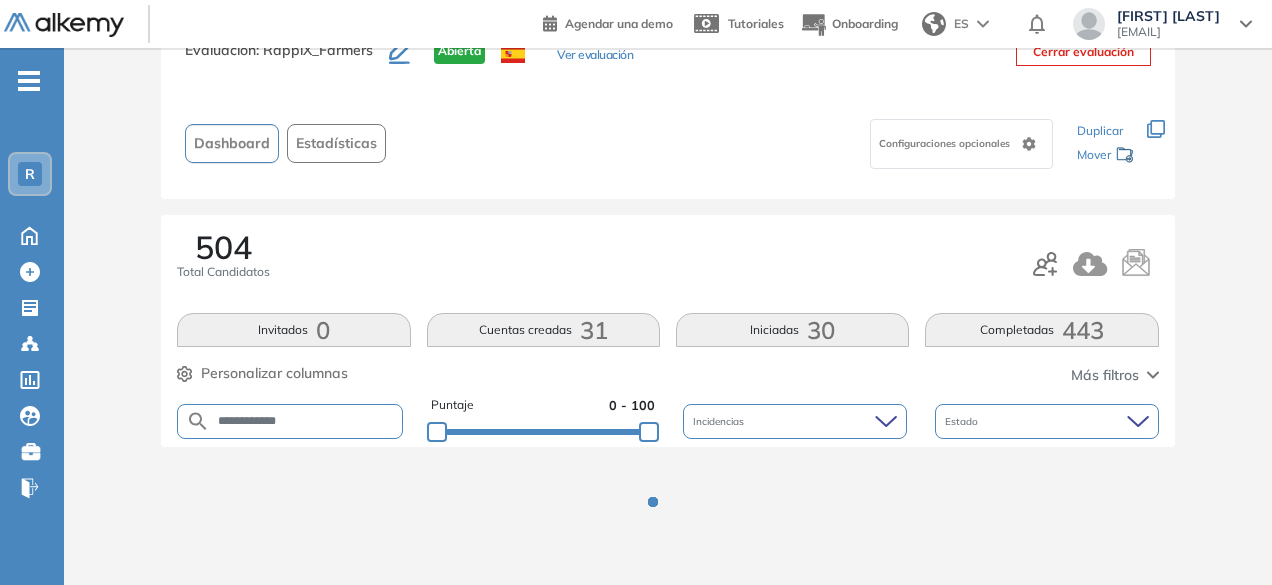 scroll, scrollTop: 154, scrollLeft: 0, axis: vertical 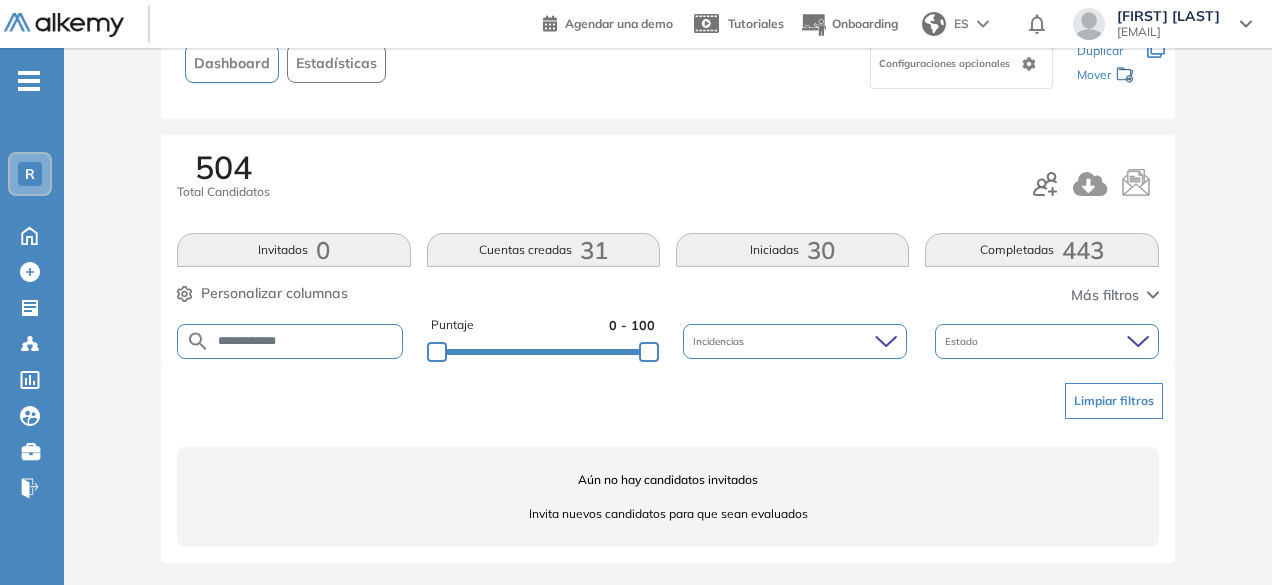 click on "**********" at bounding box center [306, 341] 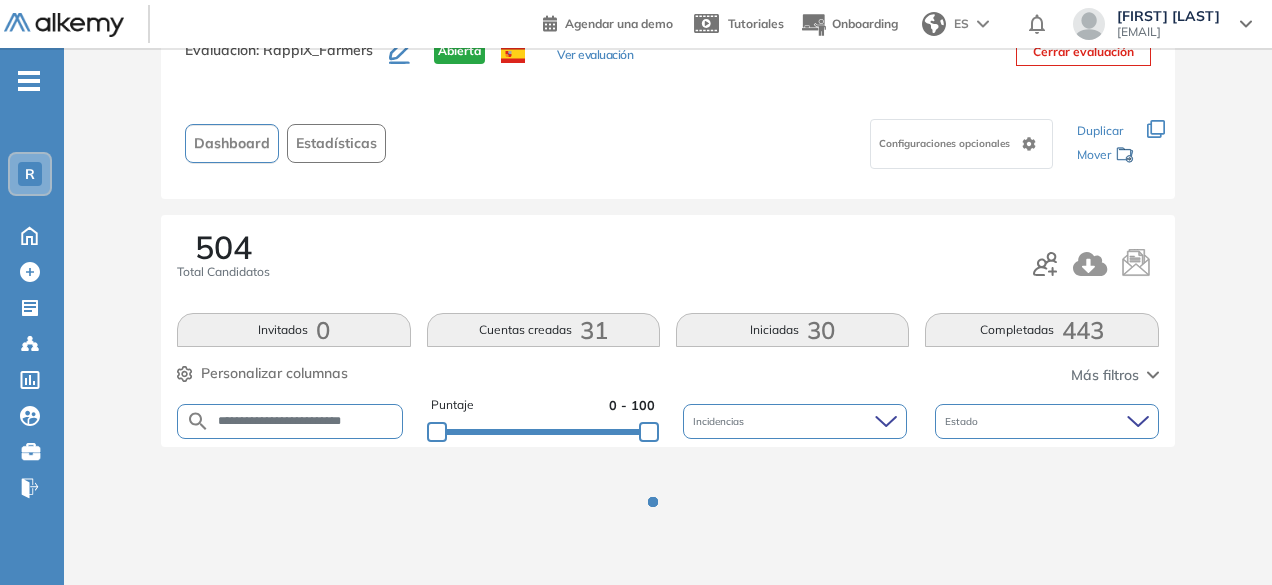 scroll, scrollTop: 154, scrollLeft: 0, axis: vertical 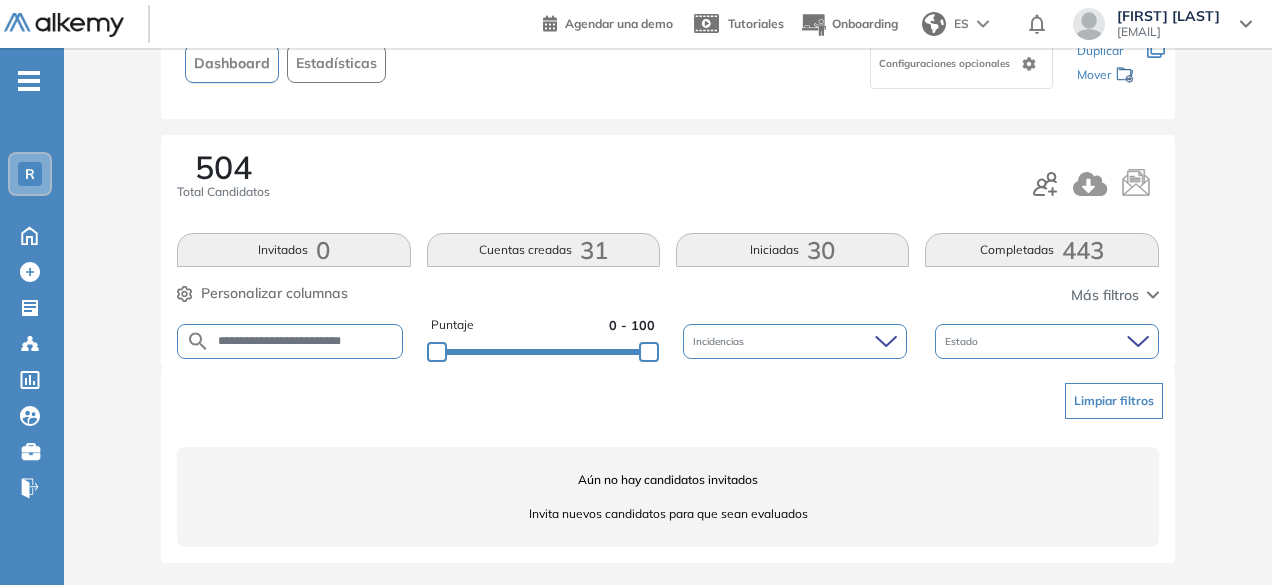 click on "**********" at bounding box center [306, 341] 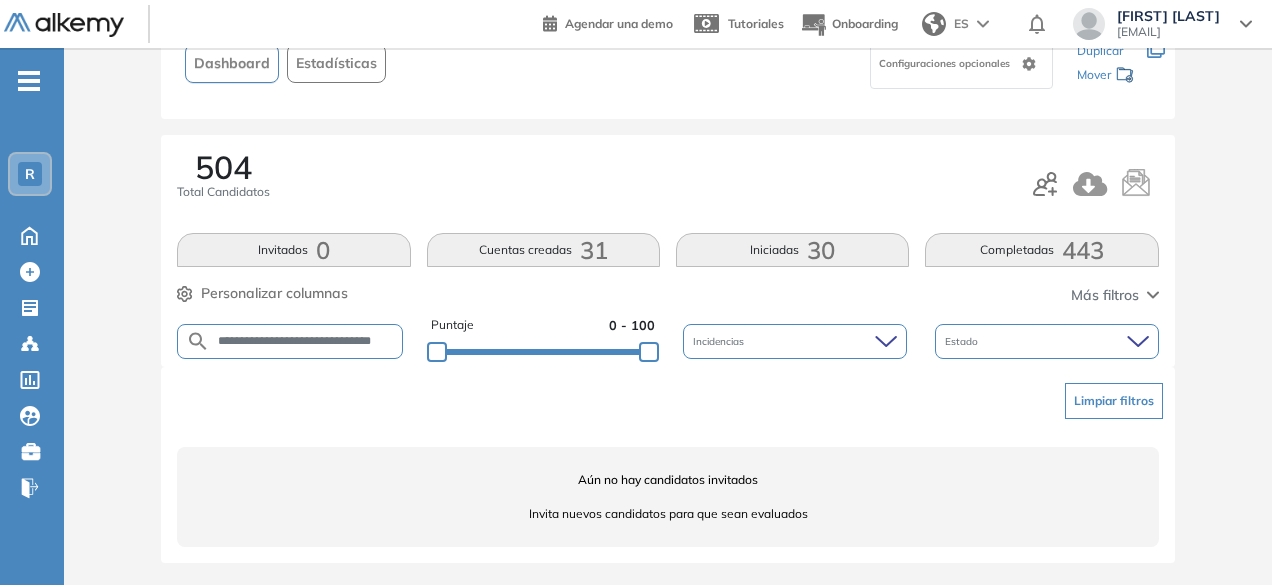 scroll, scrollTop: 0, scrollLeft: 17, axis: horizontal 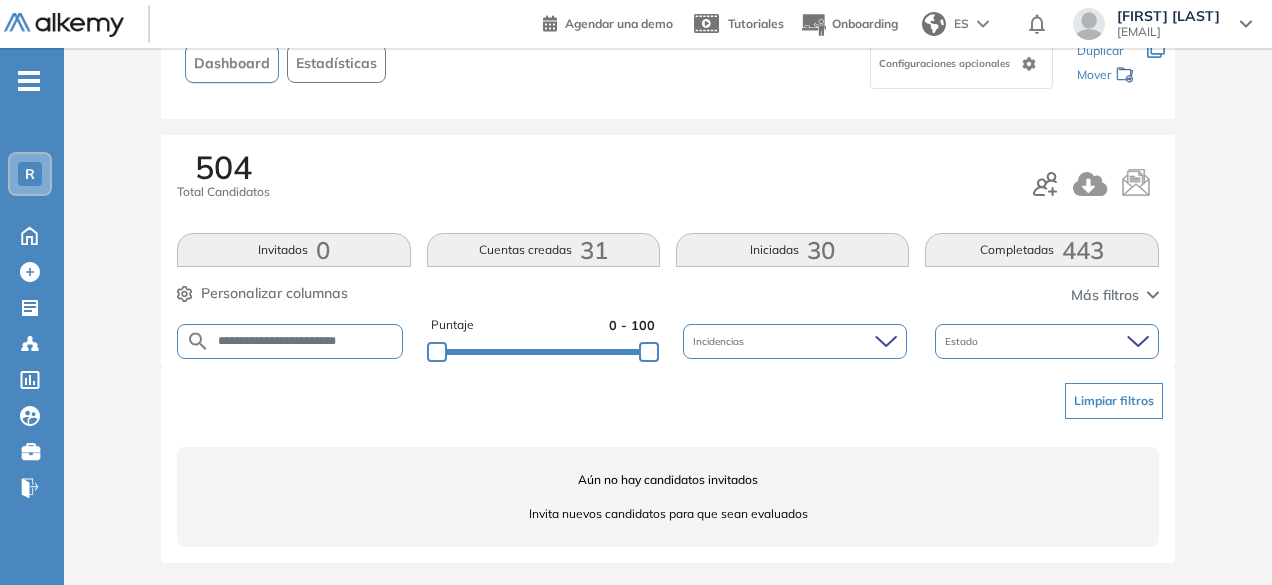 drag, startPoint x: 318, startPoint y: 340, endPoint x: 258, endPoint y: 340, distance: 60 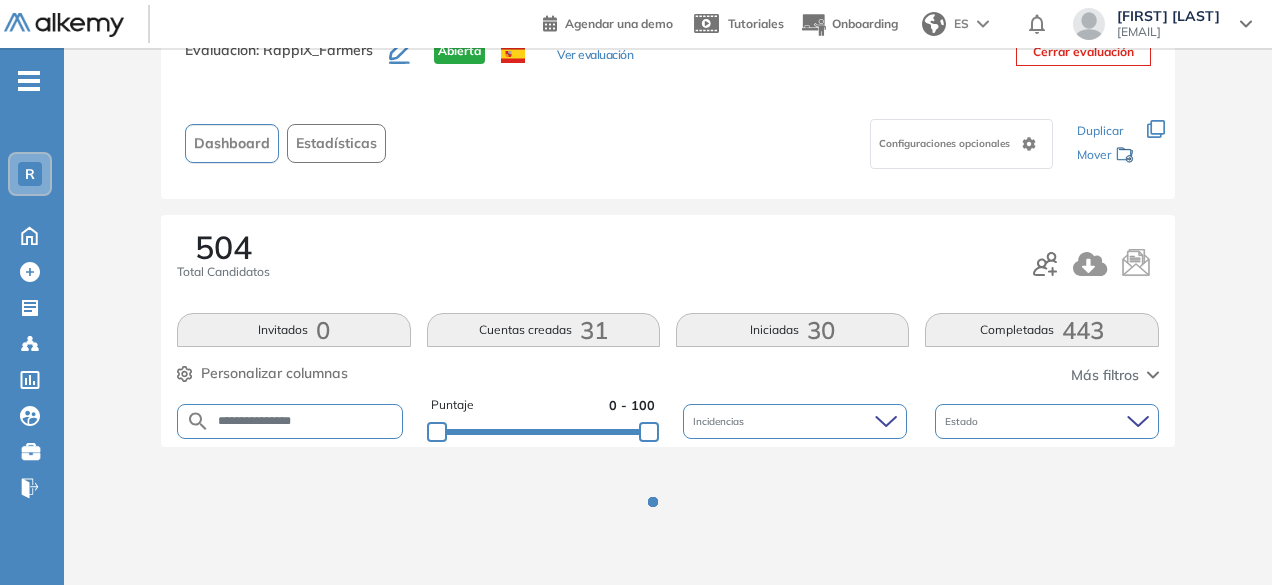 scroll, scrollTop: 154, scrollLeft: 0, axis: vertical 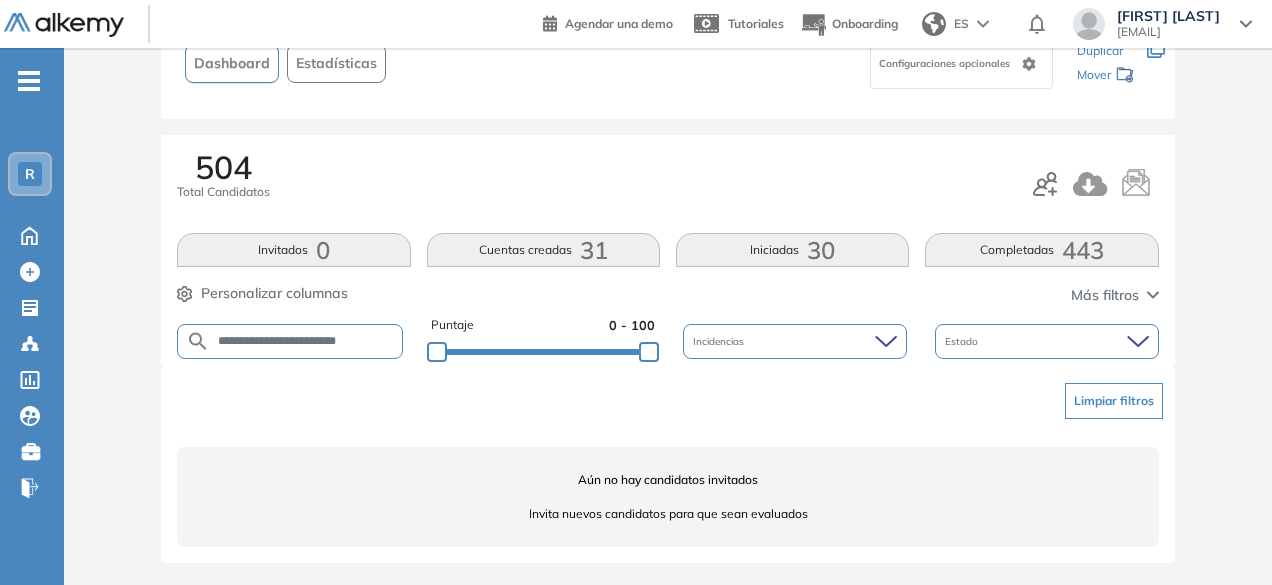 click on "**********" at bounding box center [306, 341] 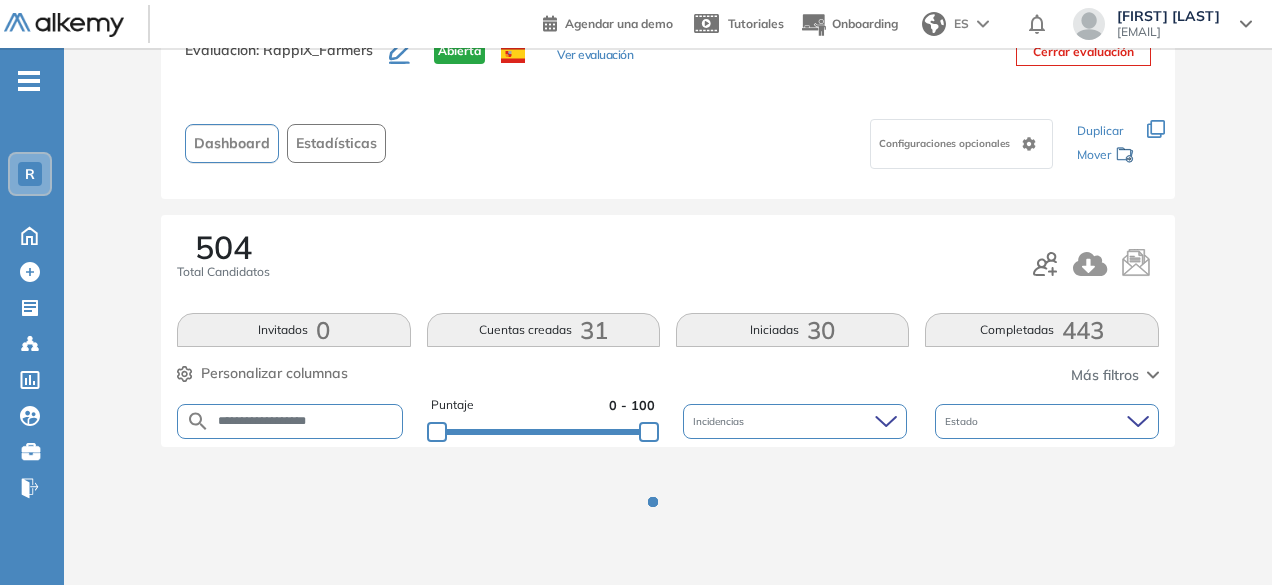 scroll, scrollTop: 154, scrollLeft: 0, axis: vertical 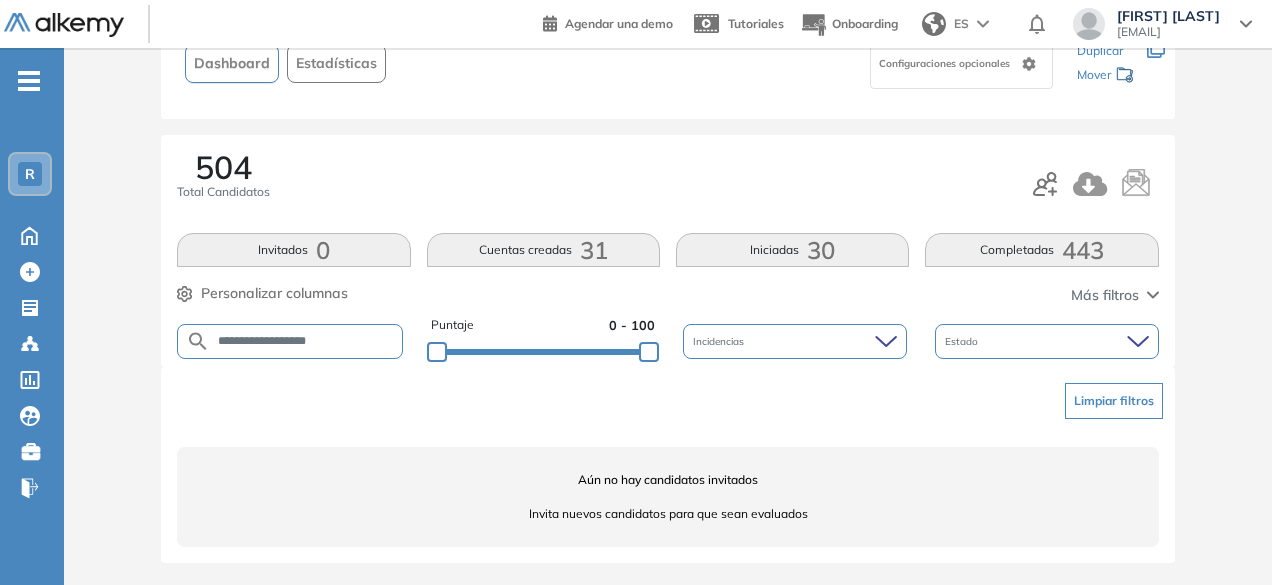 click on "**********" at bounding box center (306, 341) 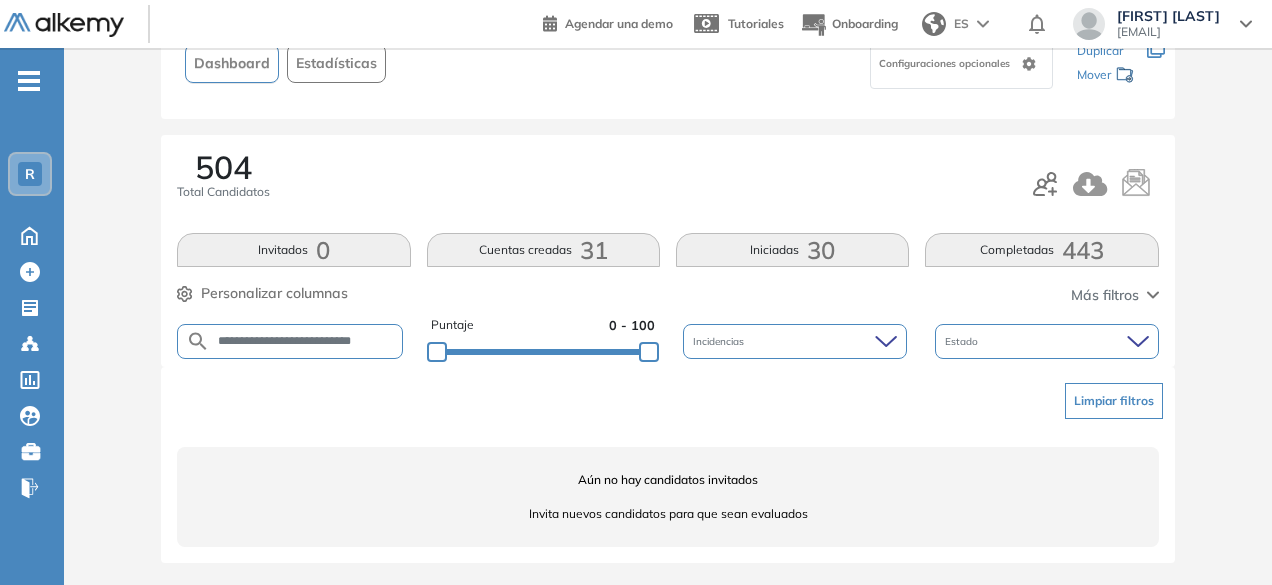 scroll, scrollTop: 0, scrollLeft: 4, axis: horizontal 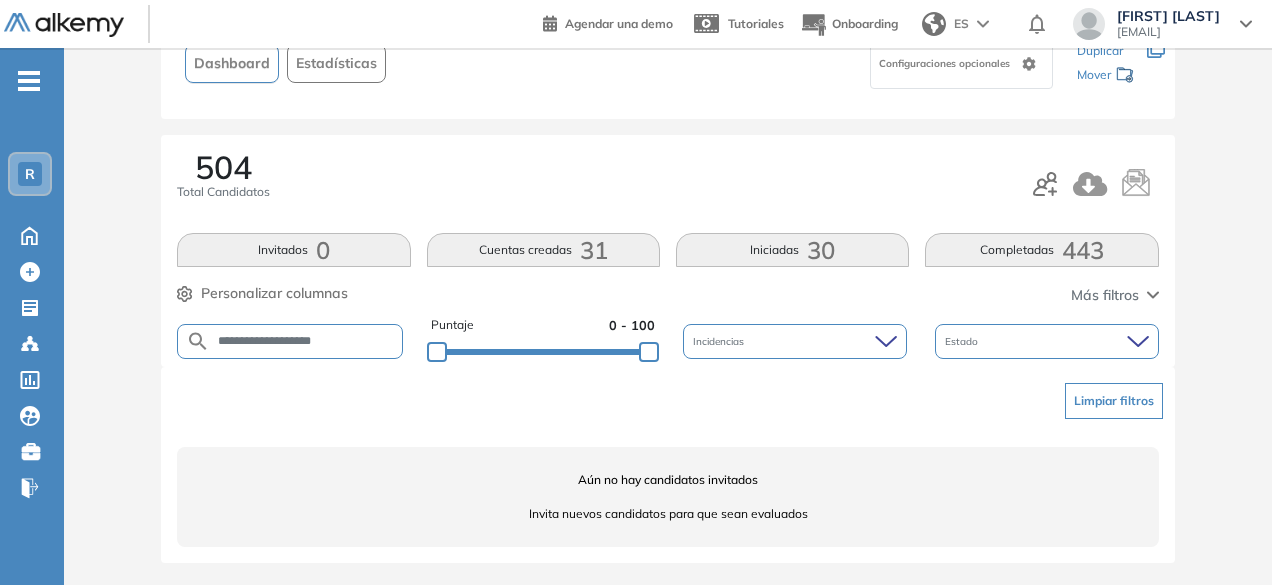 drag, startPoint x: 298, startPoint y: 341, endPoint x: 264, endPoint y: 336, distance: 34.36568 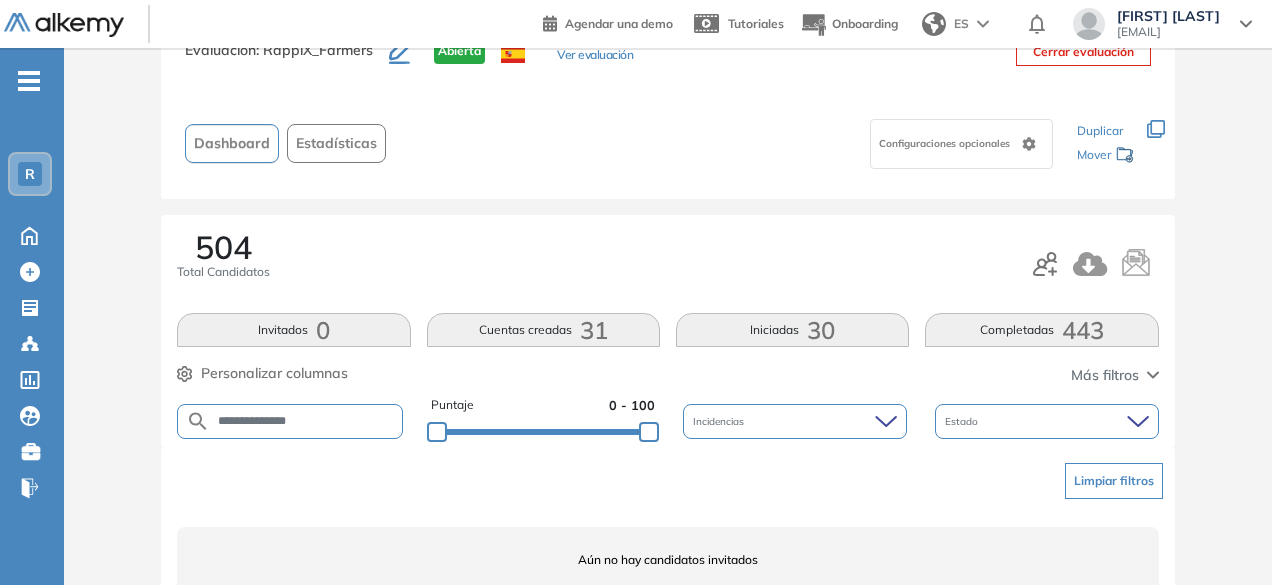 scroll, scrollTop: 154, scrollLeft: 0, axis: vertical 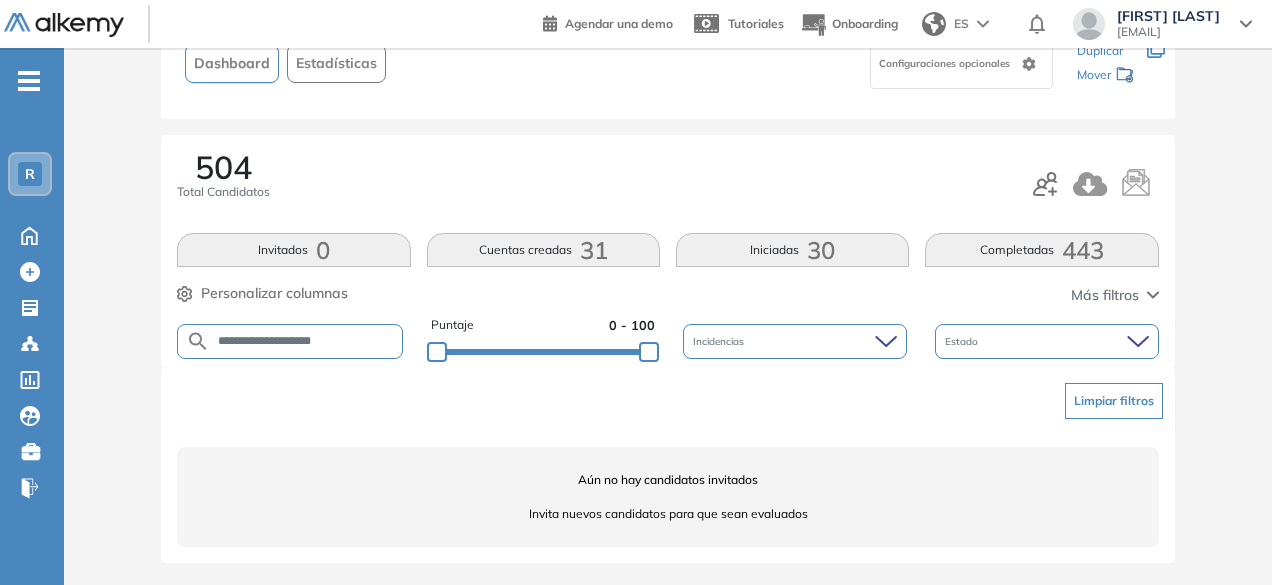 click on "**********" at bounding box center (306, 341) 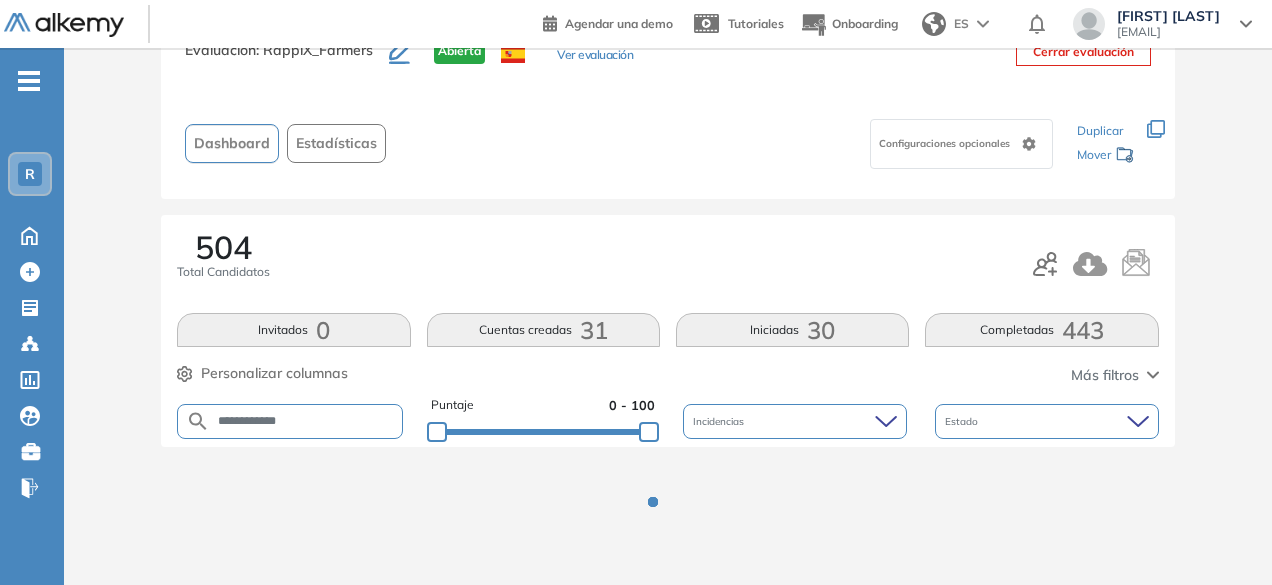 scroll, scrollTop: 154, scrollLeft: 0, axis: vertical 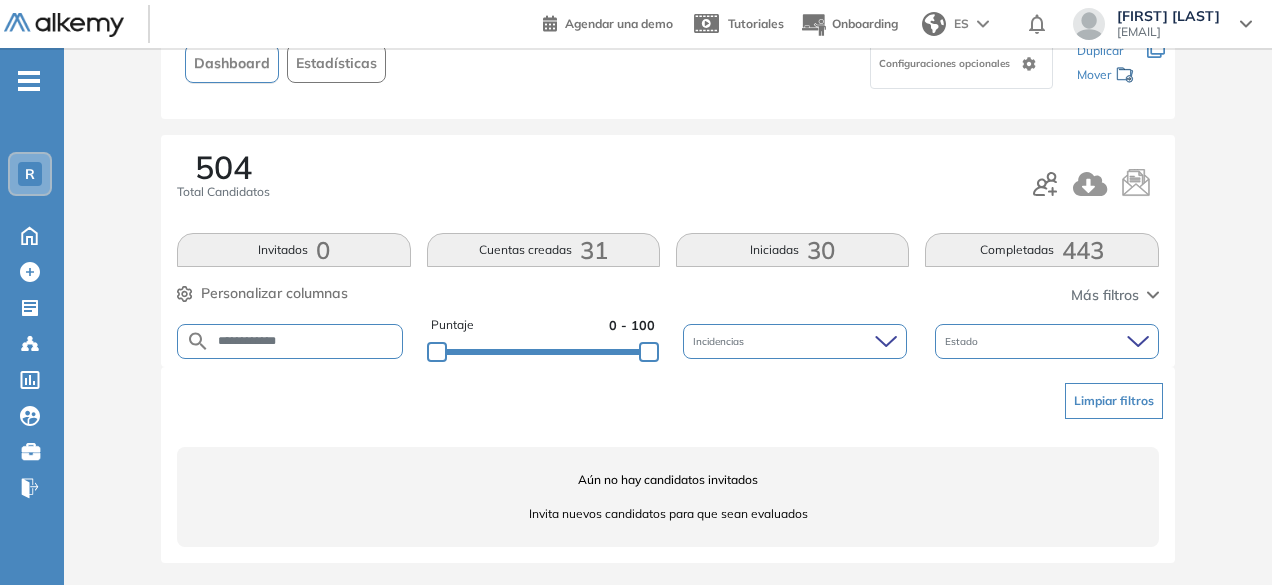 click on "**********" at bounding box center (306, 341) 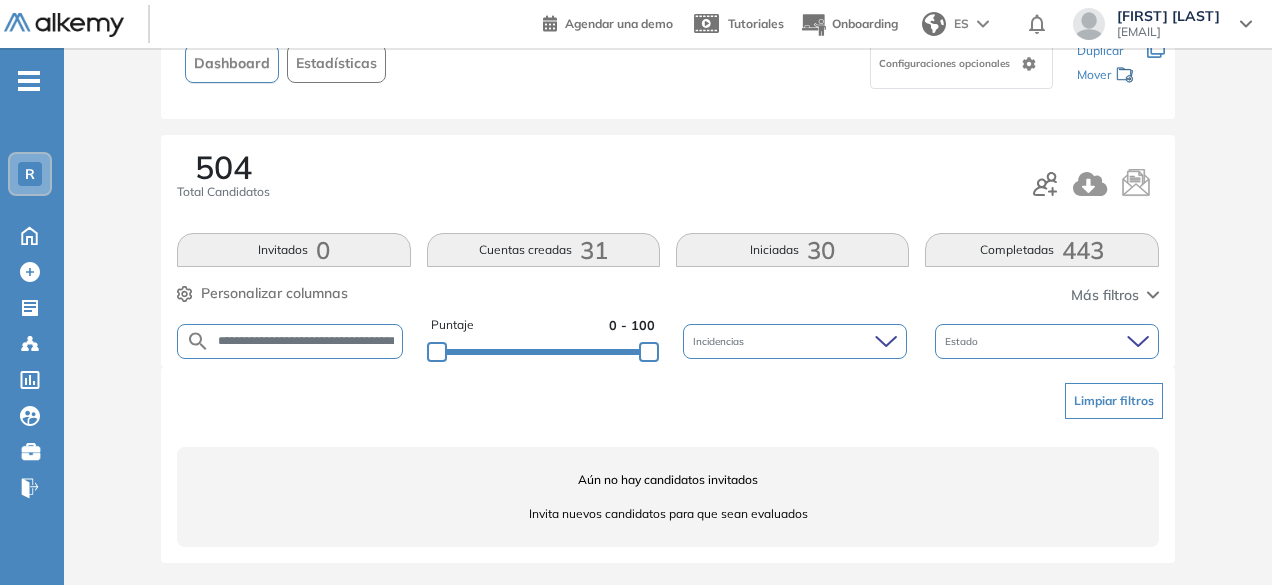 scroll, scrollTop: 0, scrollLeft: 72, axis: horizontal 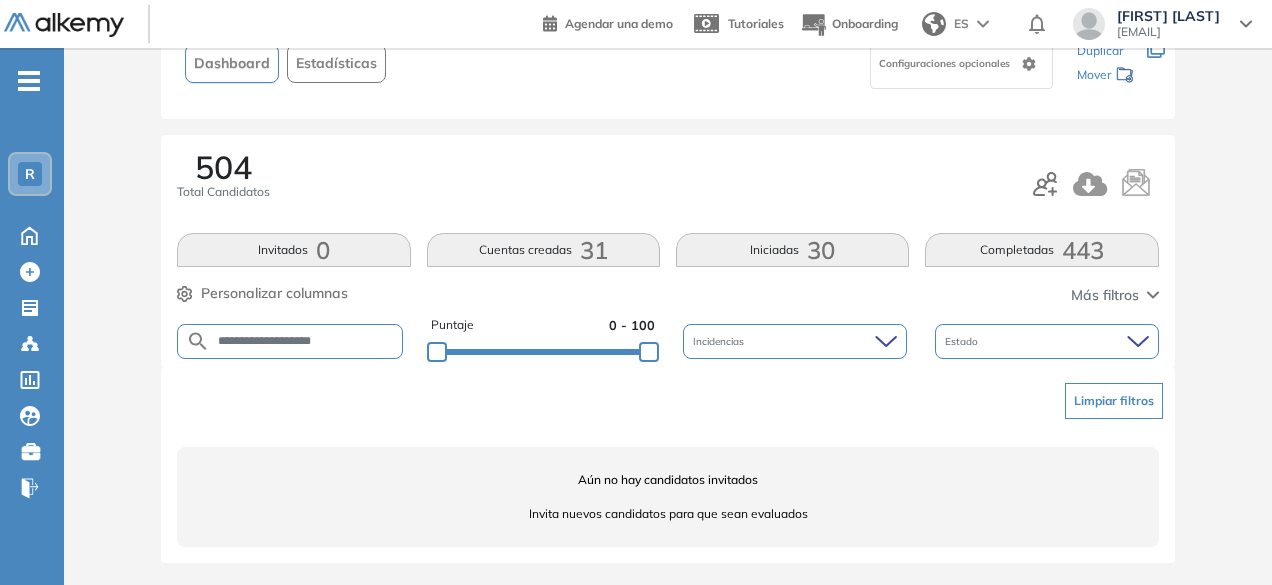 drag, startPoint x: 278, startPoint y: 337, endPoint x: 242, endPoint y: 337, distance: 36 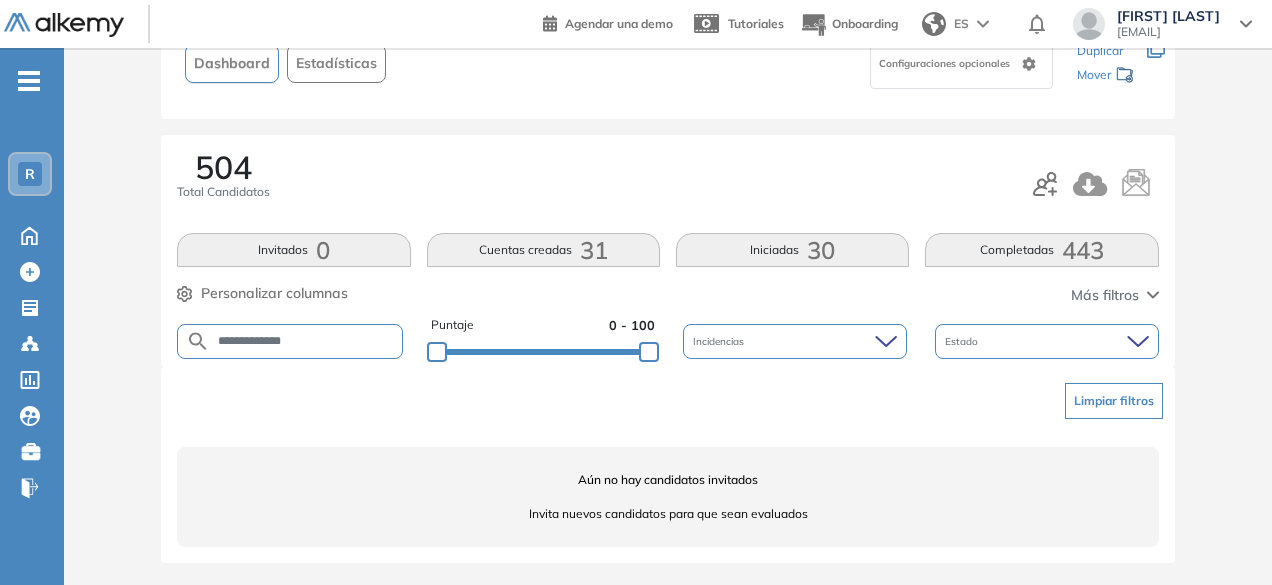 type on "**********" 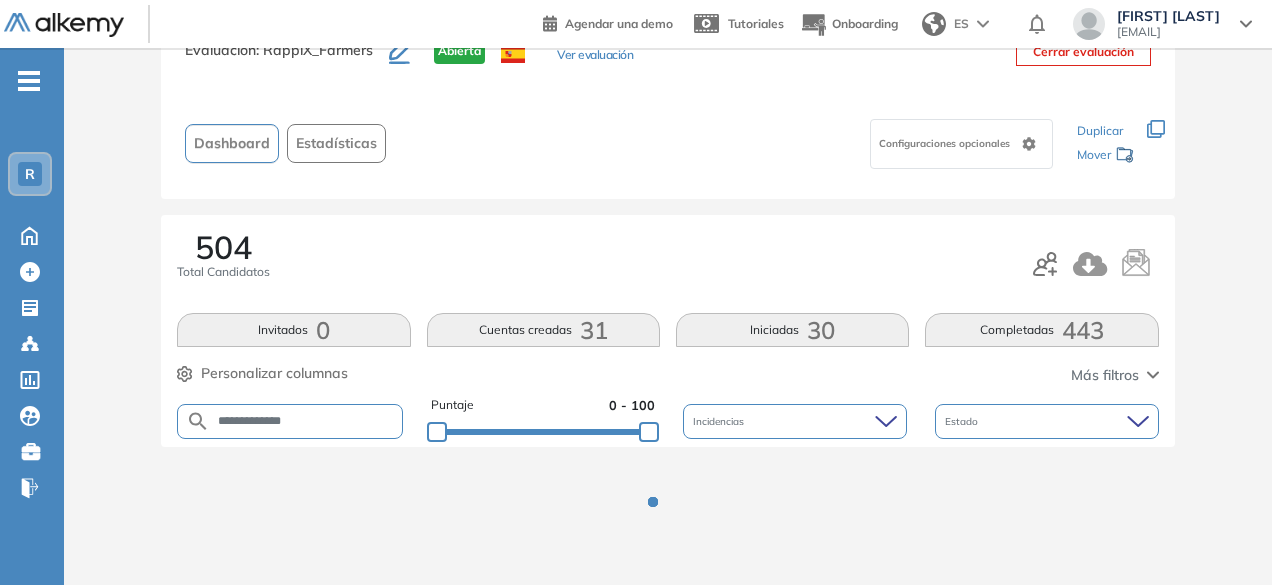 scroll, scrollTop: 154, scrollLeft: 0, axis: vertical 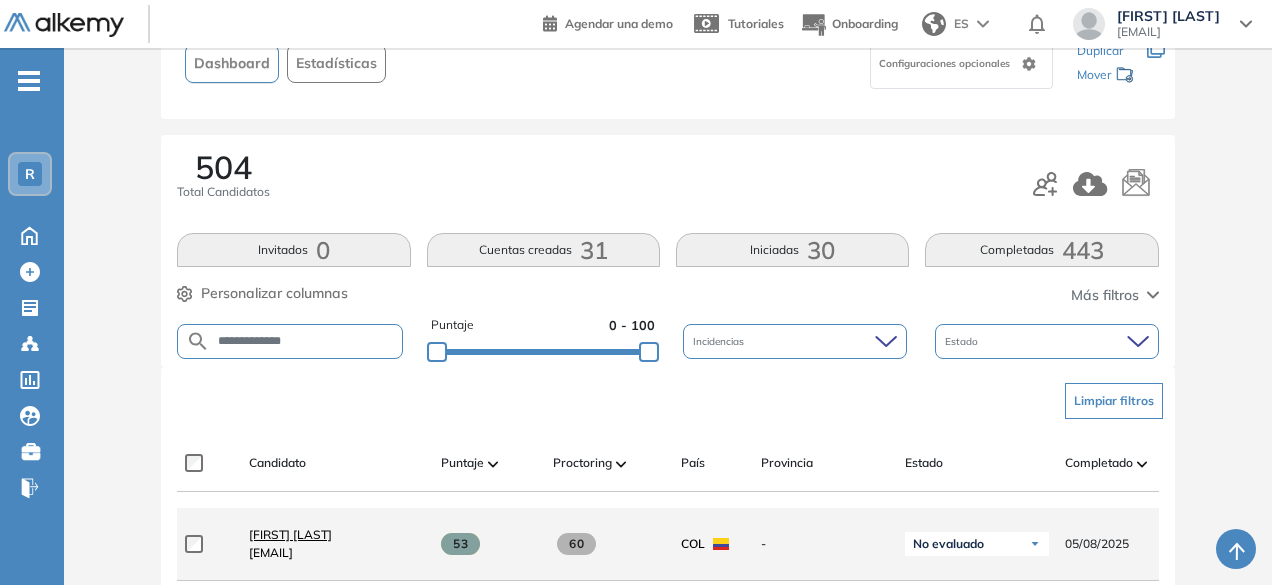 click on "[FIRST] [LAST]" at bounding box center (290, 534) 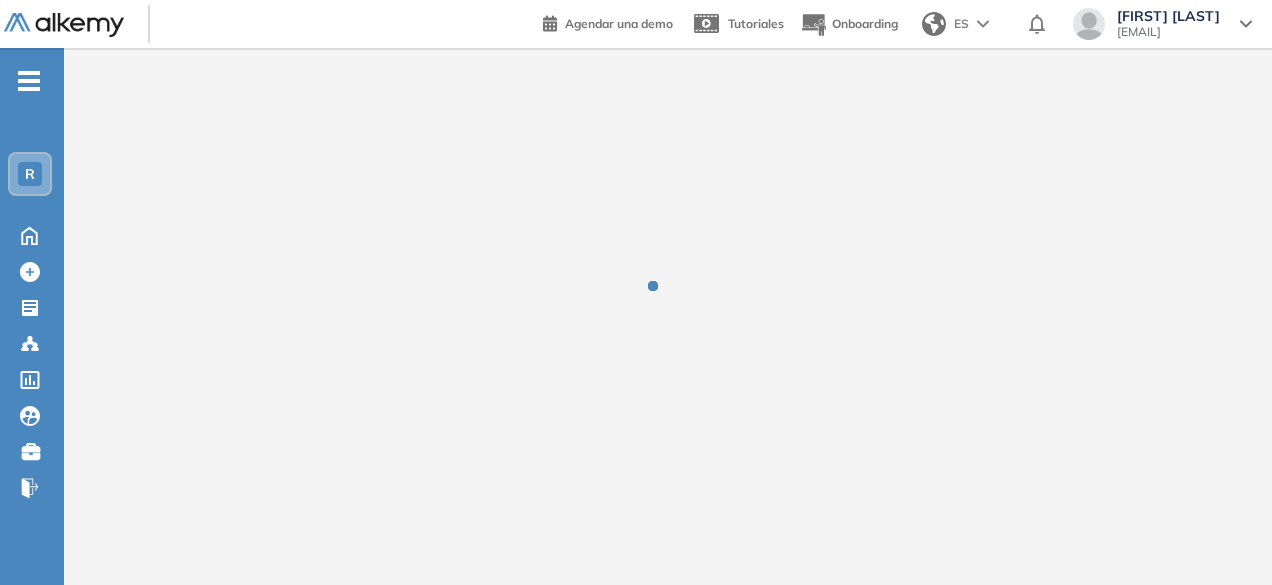 scroll, scrollTop: 0, scrollLeft: 0, axis: both 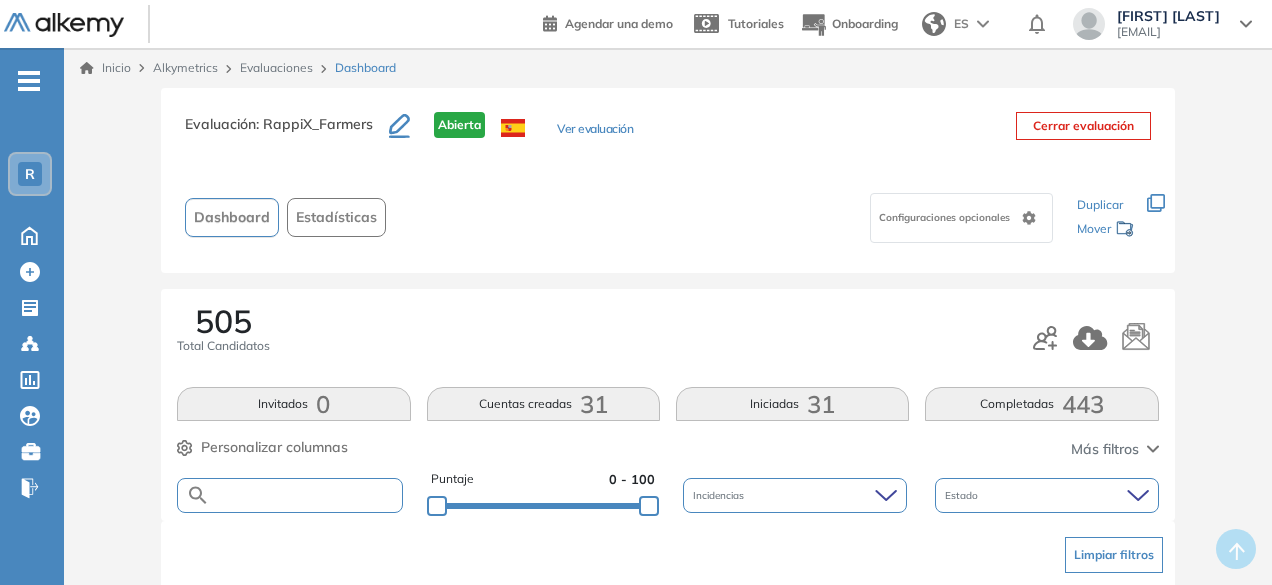 click at bounding box center (305, 495) 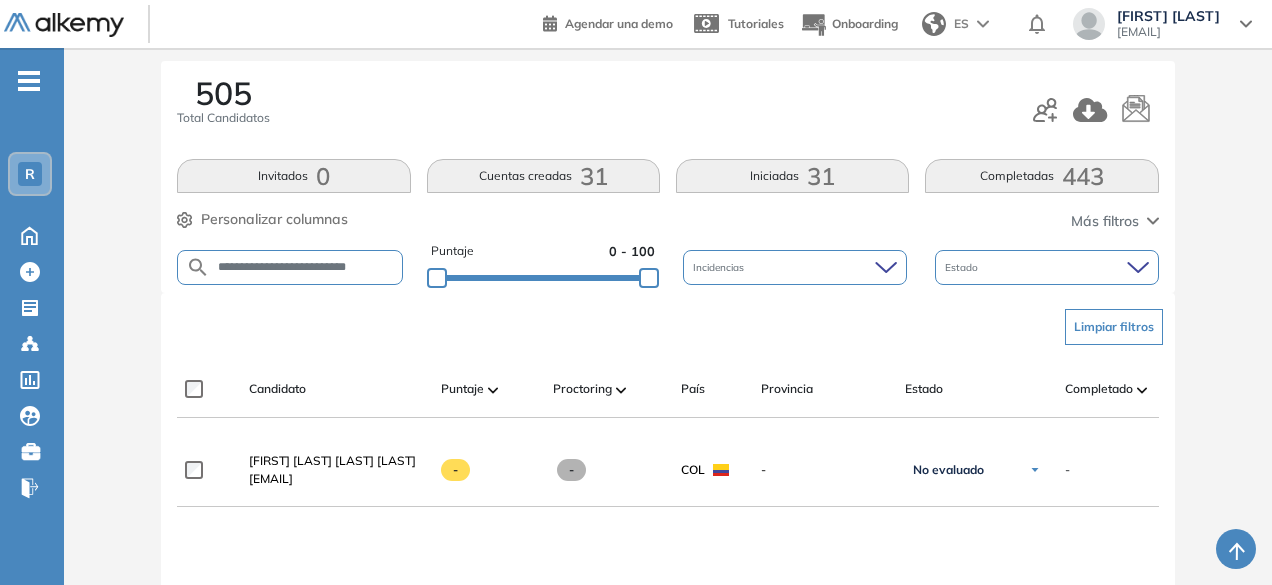 scroll, scrollTop: 242, scrollLeft: 0, axis: vertical 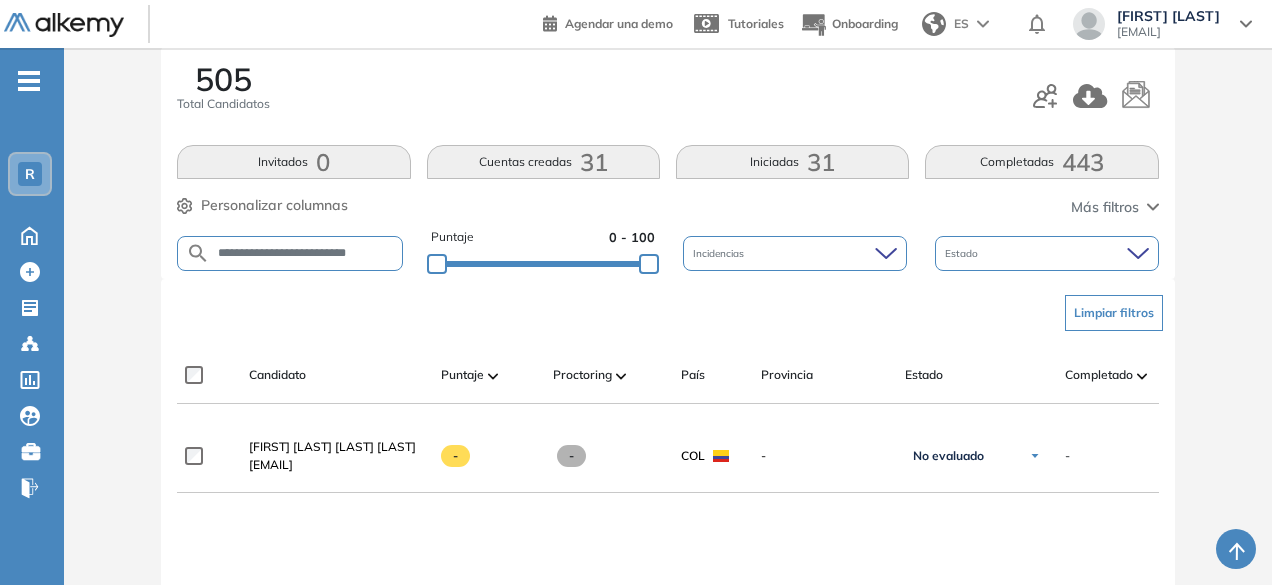 click on "**********" at bounding box center (305, 253) 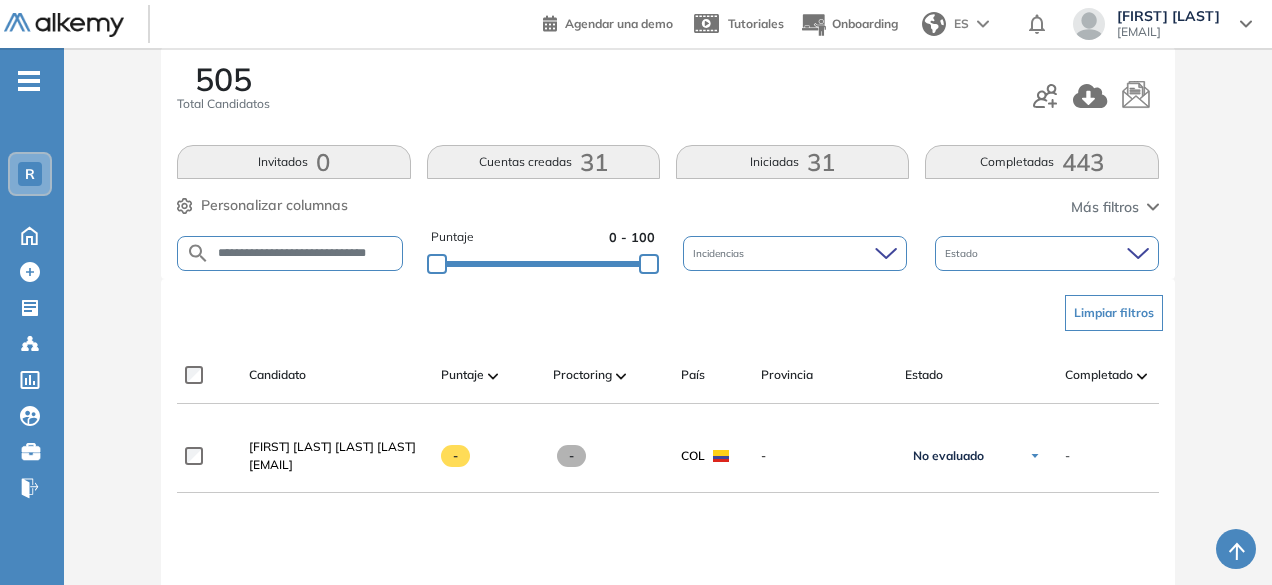 scroll, scrollTop: 0, scrollLeft: 30, axis: horizontal 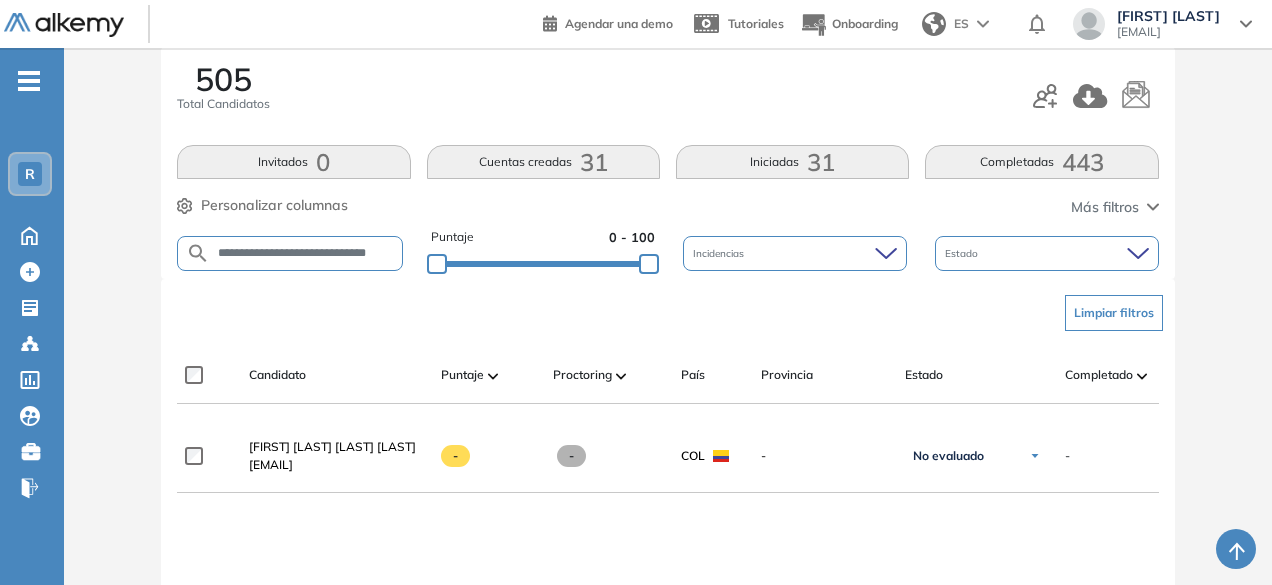 type on "**********" 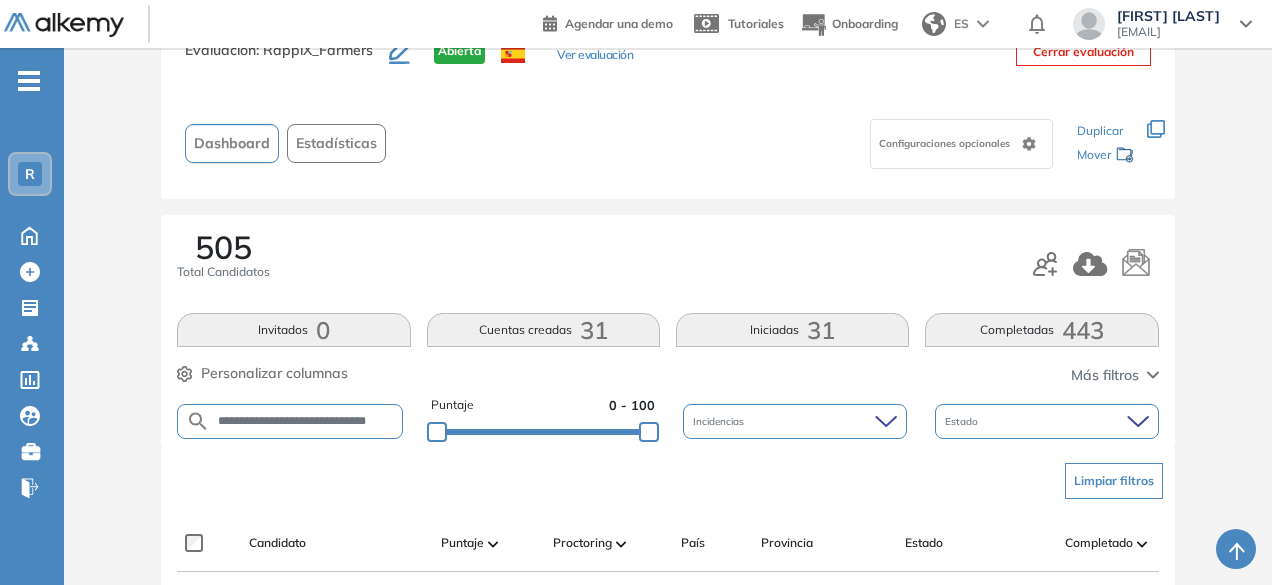 scroll, scrollTop: 242, scrollLeft: 0, axis: vertical 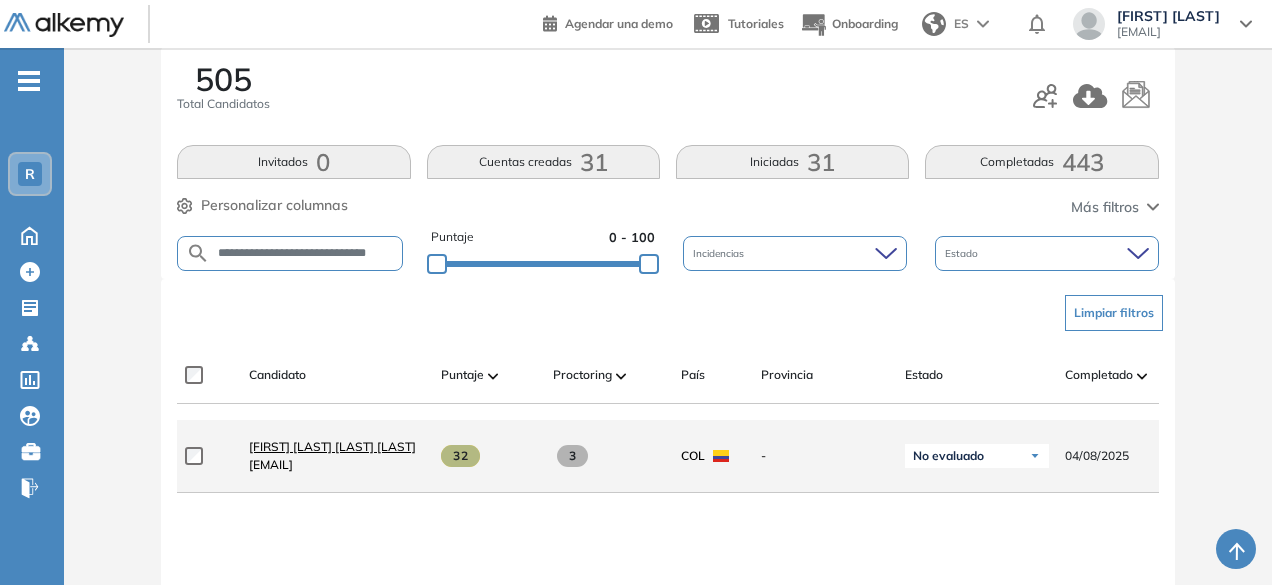 click on "[FIRST] [LAST] [LAST] [LAST]" at bounding box center [332, 446] 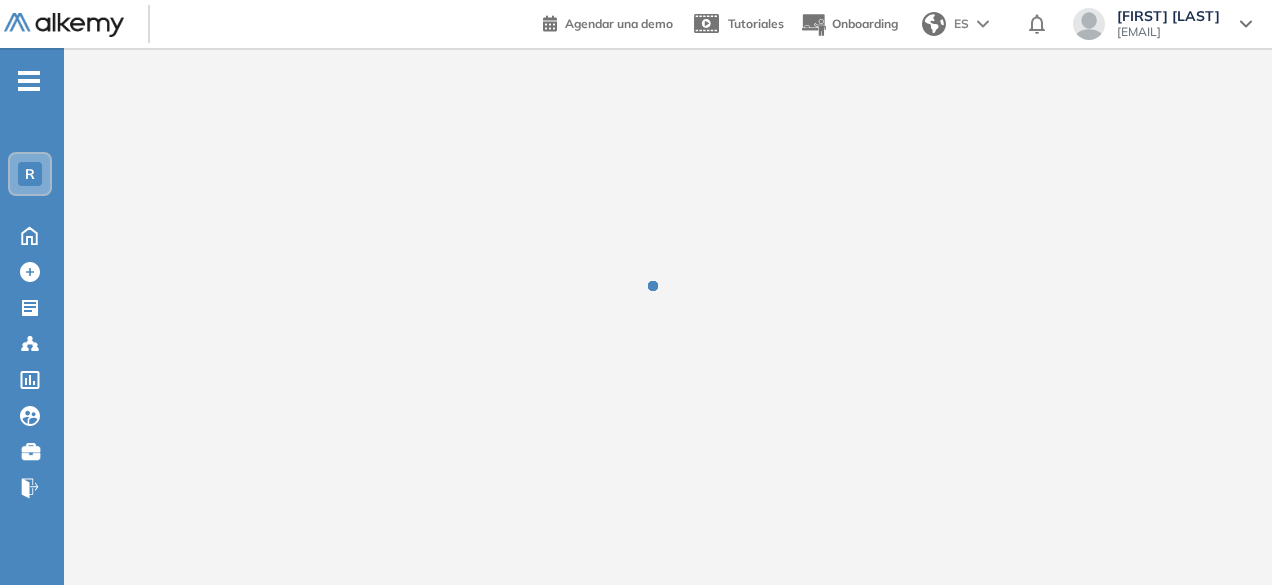 scroll, scrollTop: 0, scrollLeft: 0, axis: both 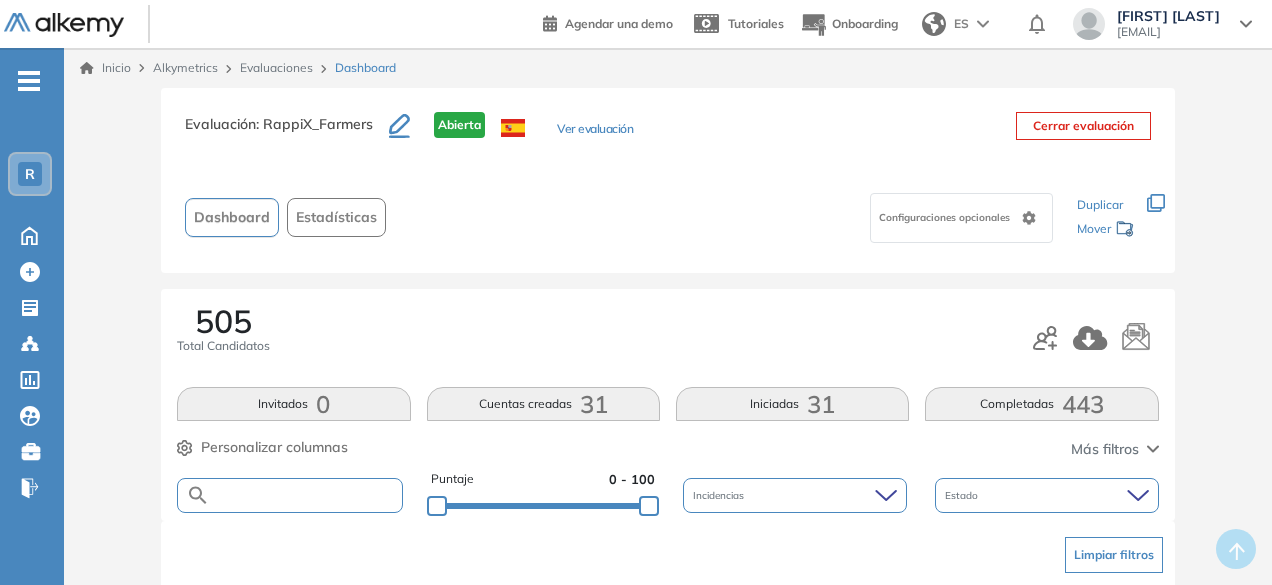 click at bounding box center [305, 495] 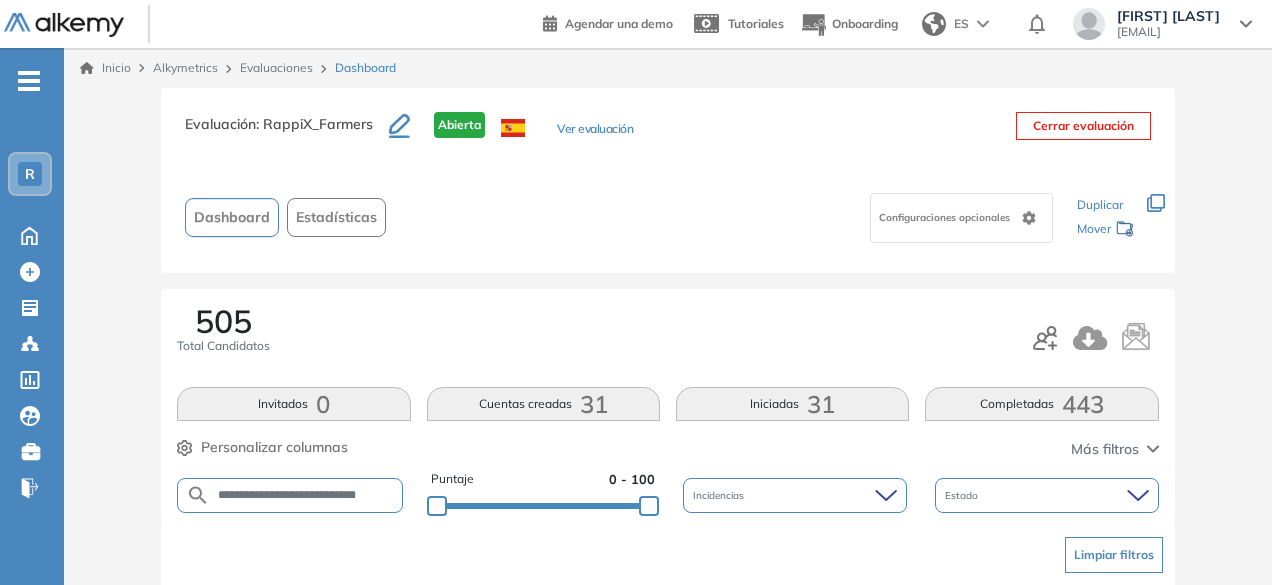 click on "**********" at bounding box center (305, 495) 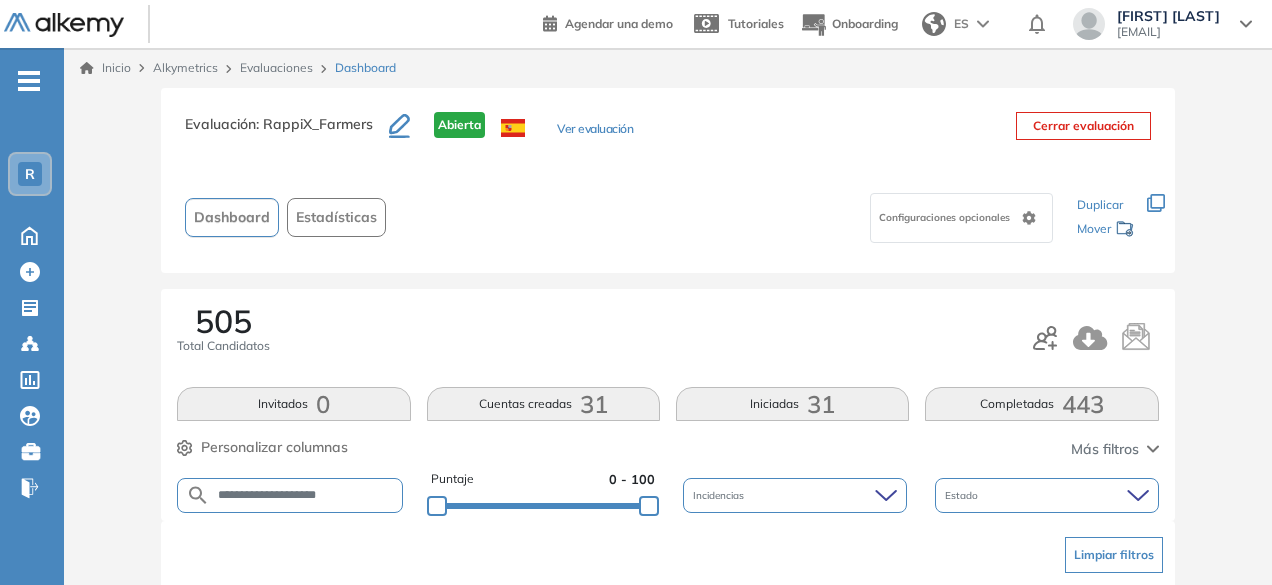 click on "**********" at bounding box center (305, 495) 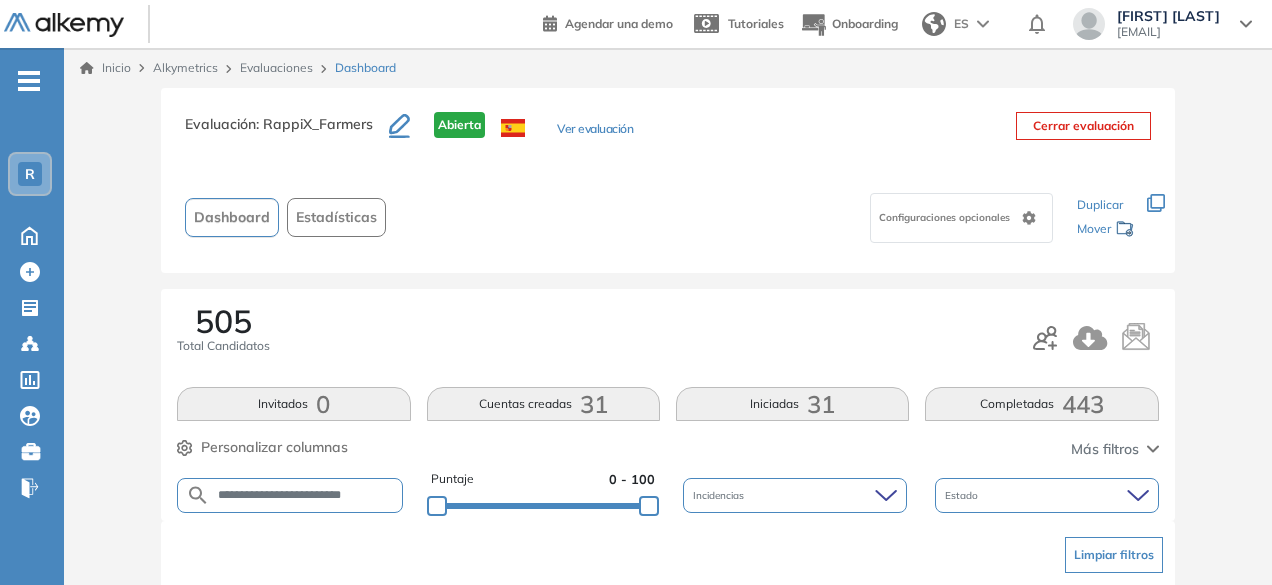 scroll, scrollTop: 0, scrollLeft: 0, axis: both 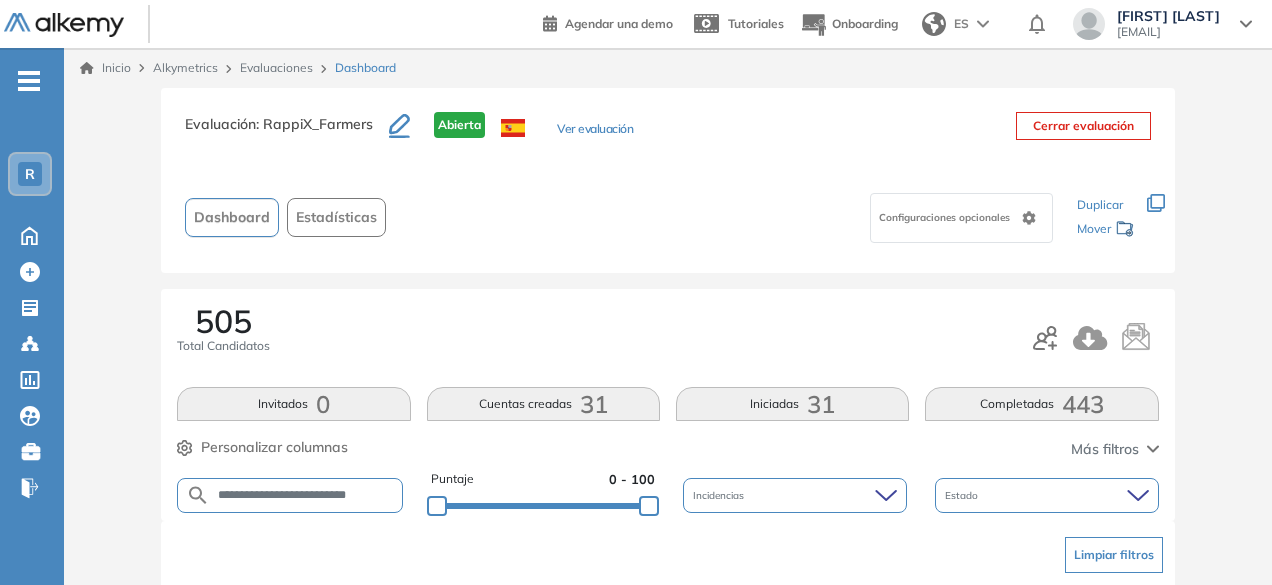click on "**********" at bounding box center (306, 495) 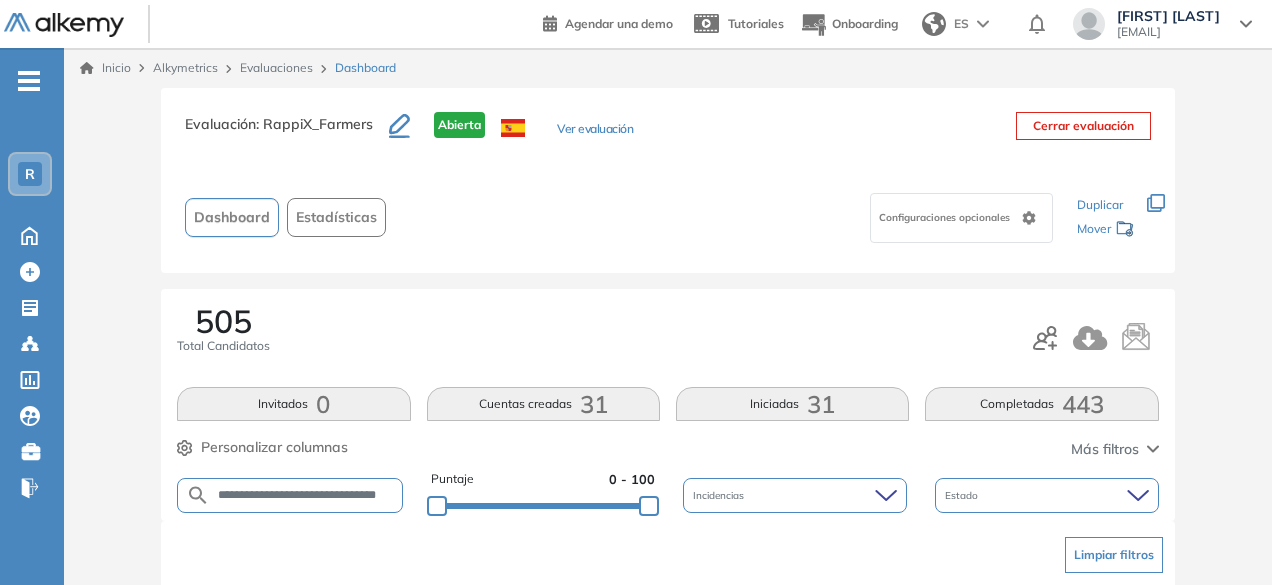 scroll, scrollTop: 0, scrollLeft: 30, axis: horizontal 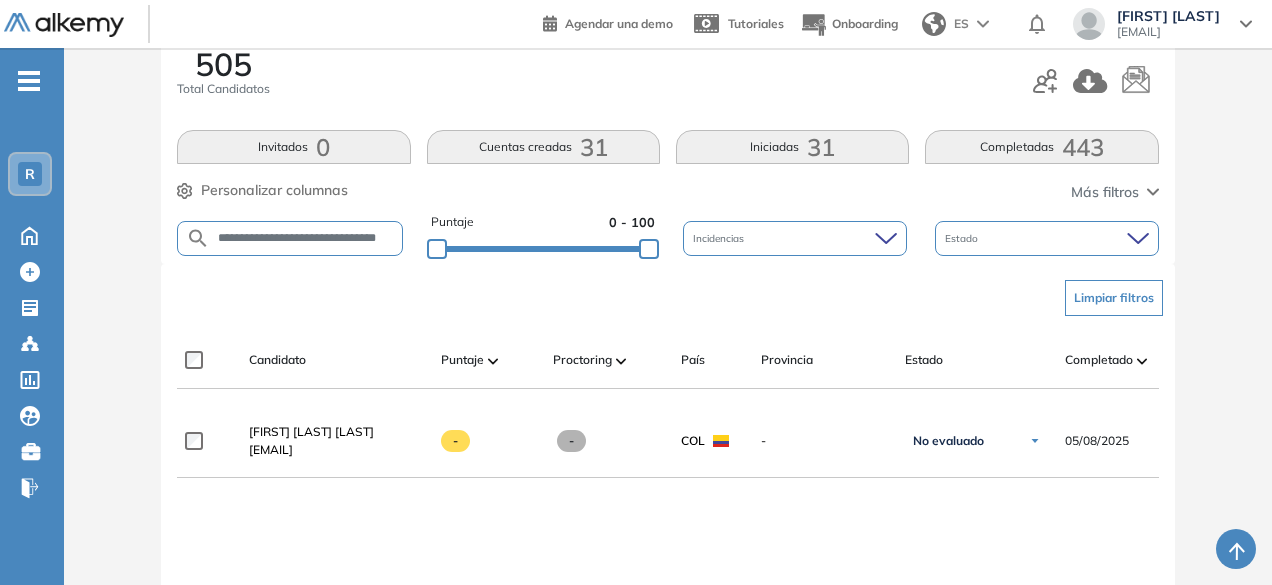 click on "**********" at bounding box center (306, 238) 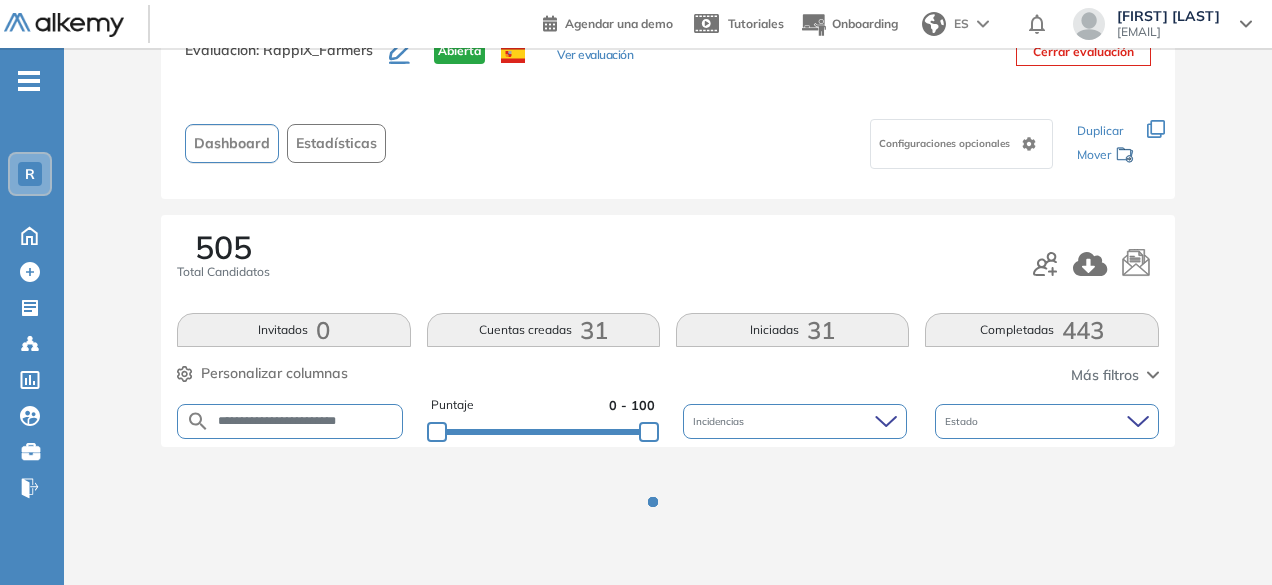 scroll, scrollTop: 257, scrollLeft: 0, axis: vertical 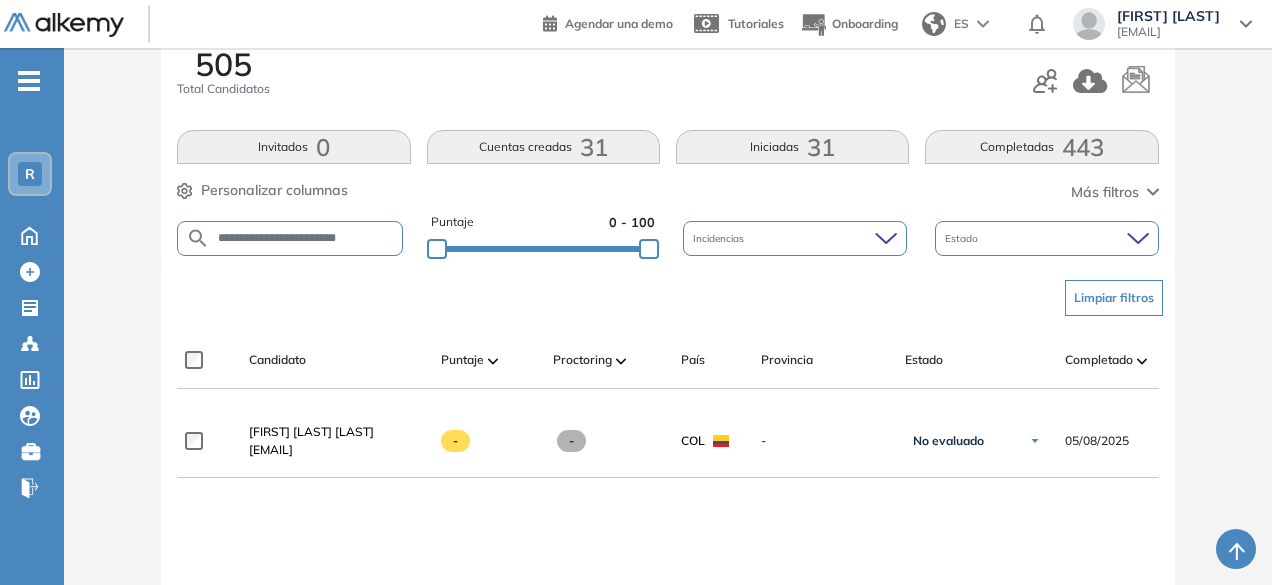 click on "**********" at bounding box center (306, 238) 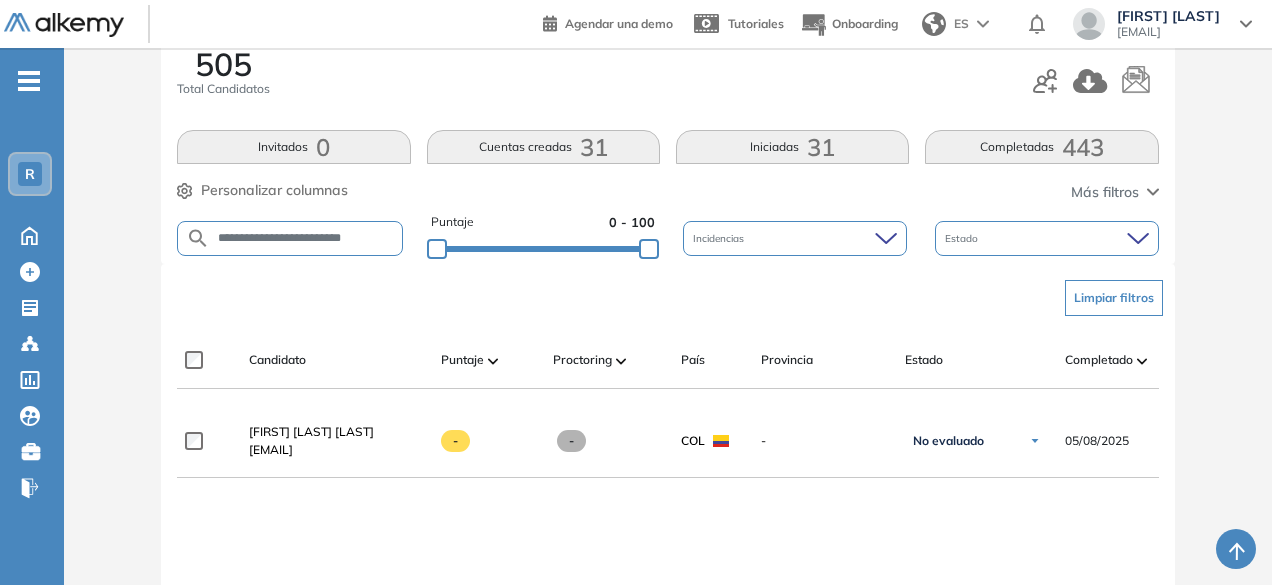 scroll, scrollTop: 0, scrollLeft: 17, axis: horizontal 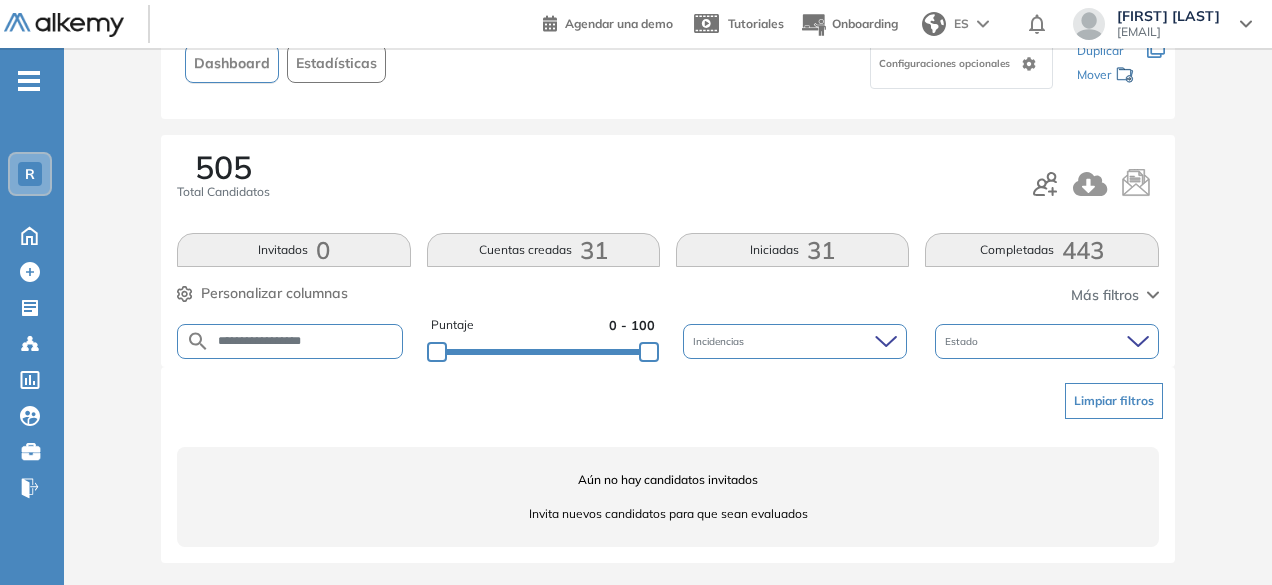 drag, startPoint x: 265, startPoint y: 337, endPoint x: 192, endPoint y: 338, distance: 73.00685 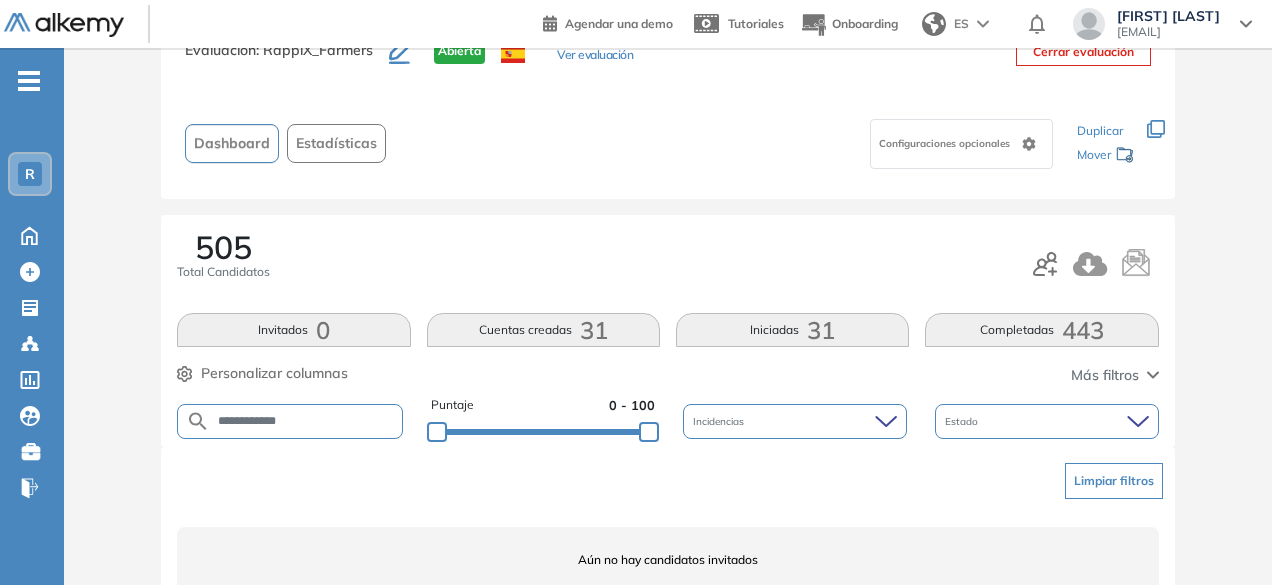 scroll, scrollTop: 154, scrollLeft: 0, axis: vertical 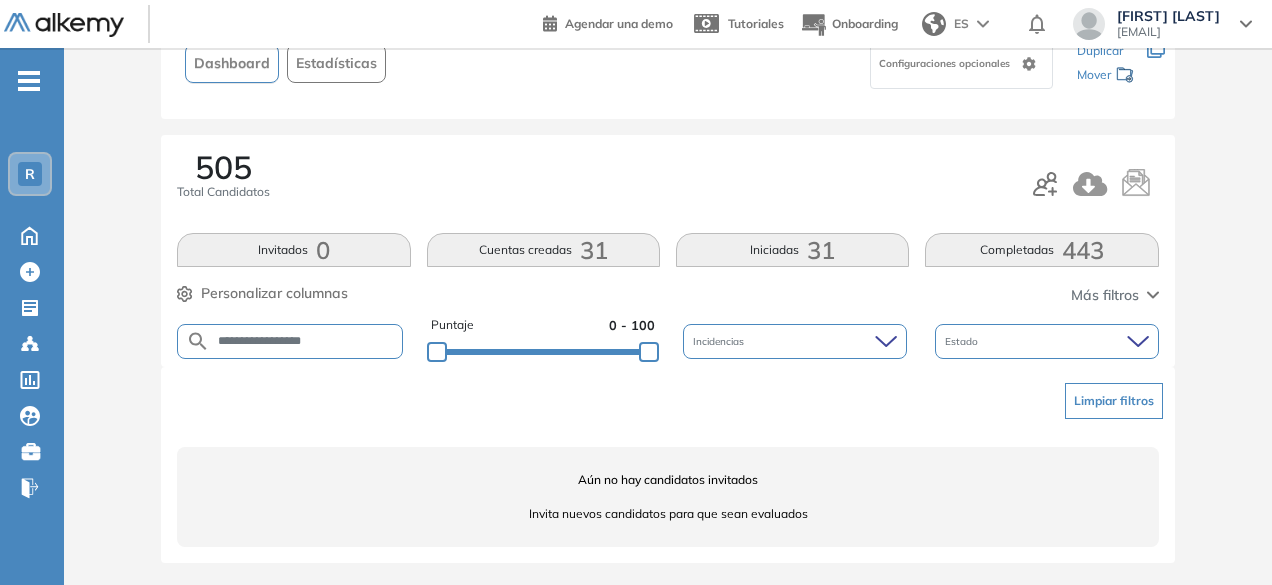 click on "**********" at bounding box center [290, 341] 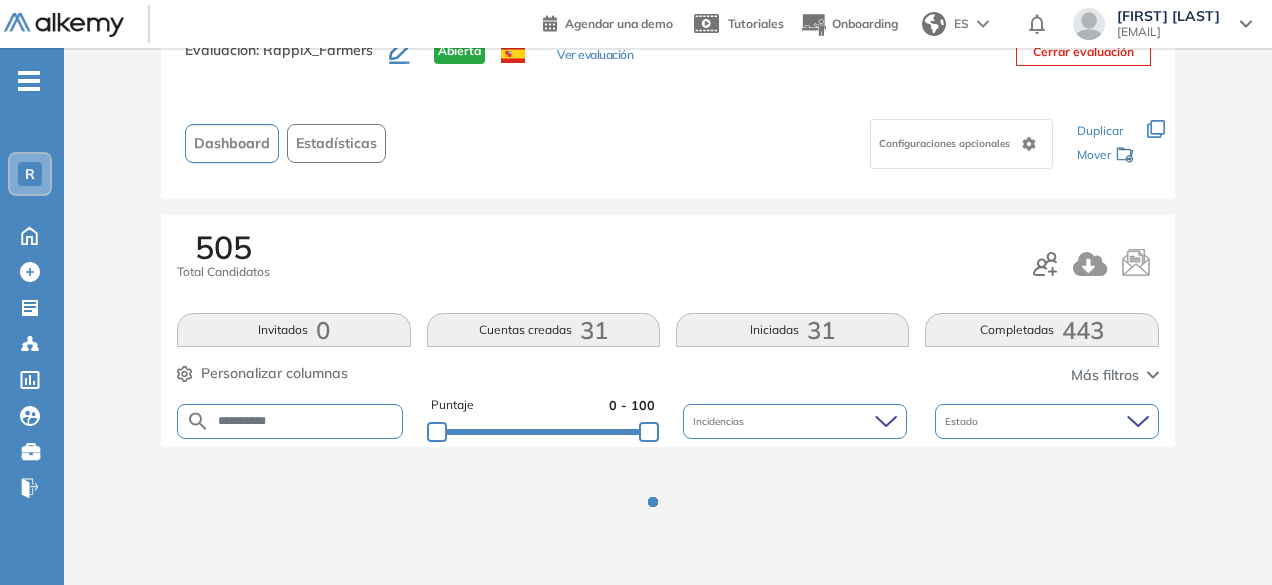 scroll, scrollTop: 154, scrollLeft: 0, axis: vertical 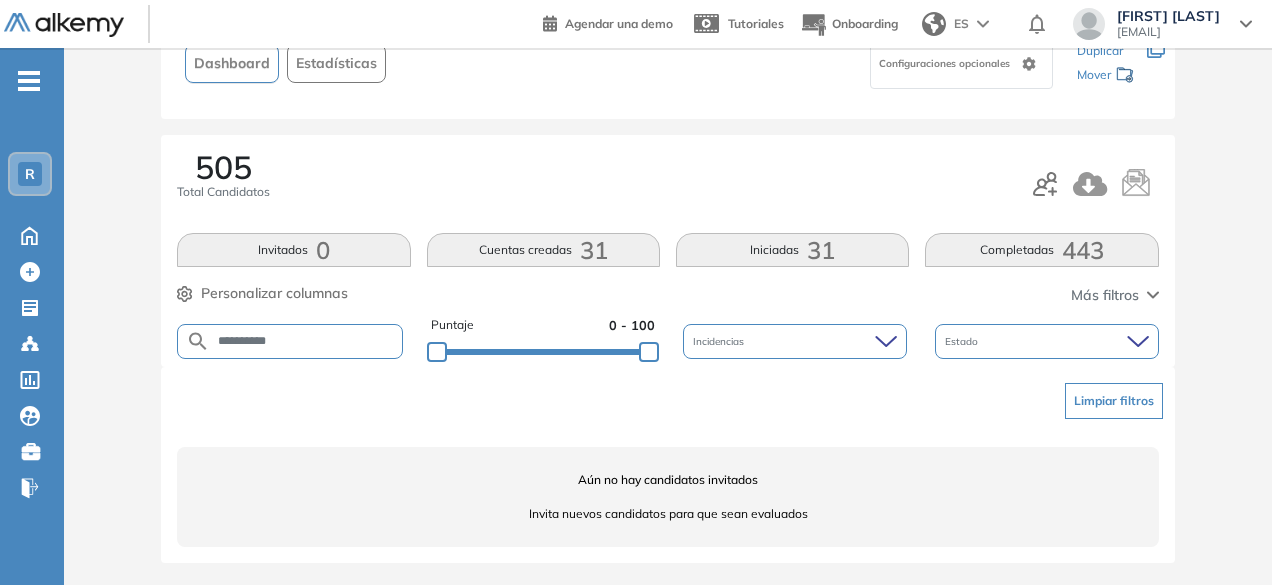 click on "**********" at bounding box center [306, 341] 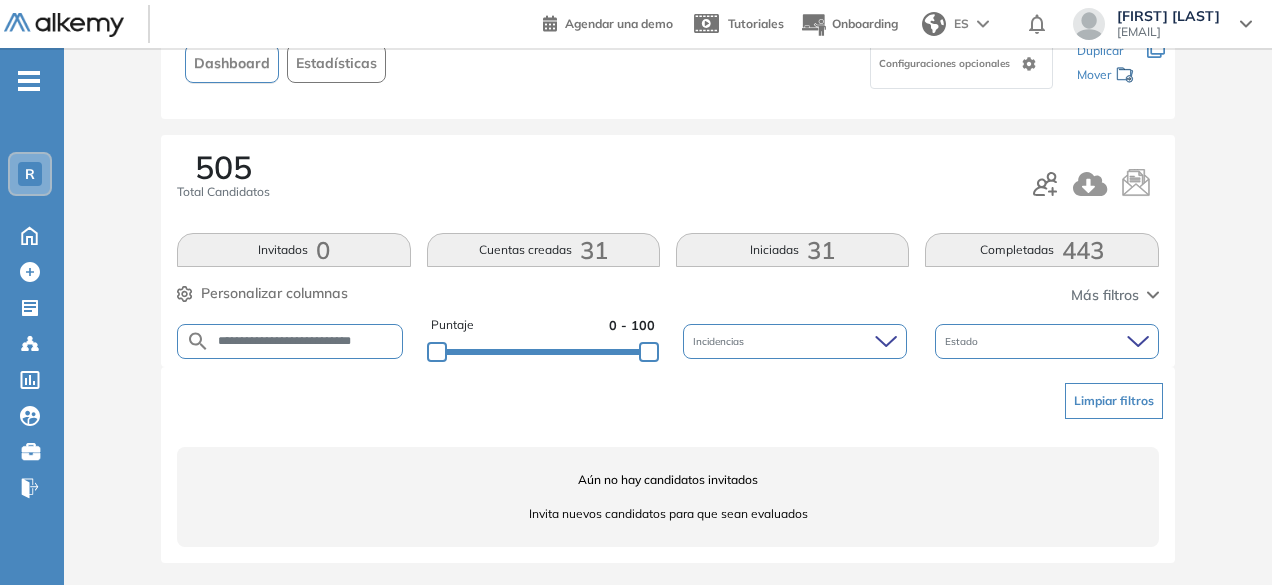 scroll, scrollTop: 0, scrollLeft: 6, axis: horizontal 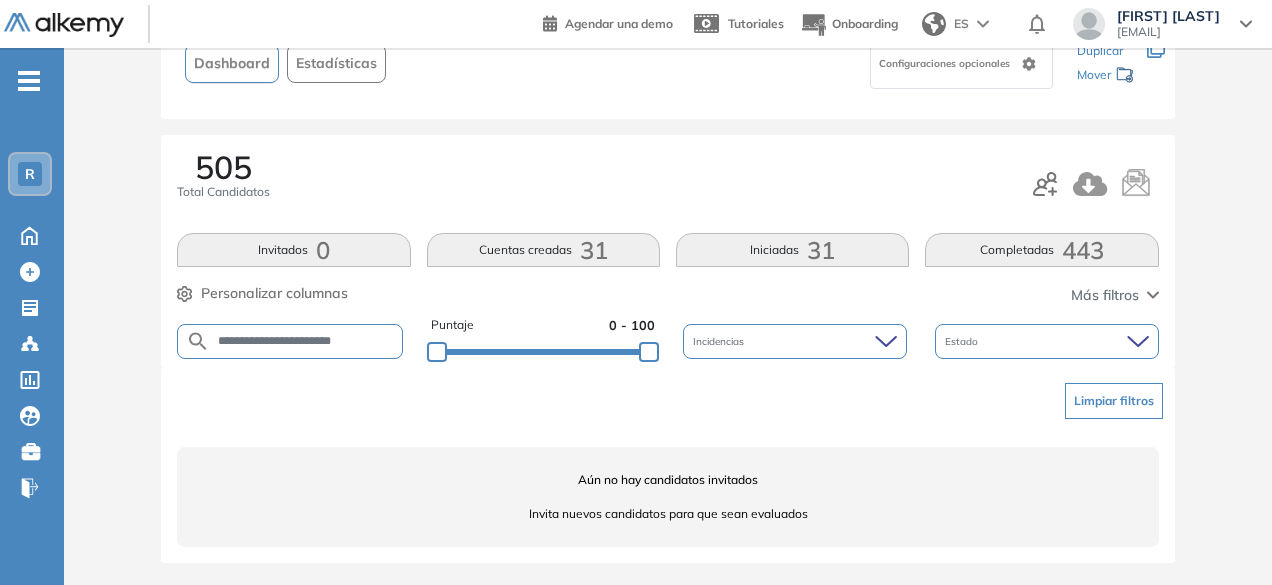 drag, startPoint x: 310, startPoint y: 340, endPoint x: 262, endPoint y: 333, distance: 48.507732 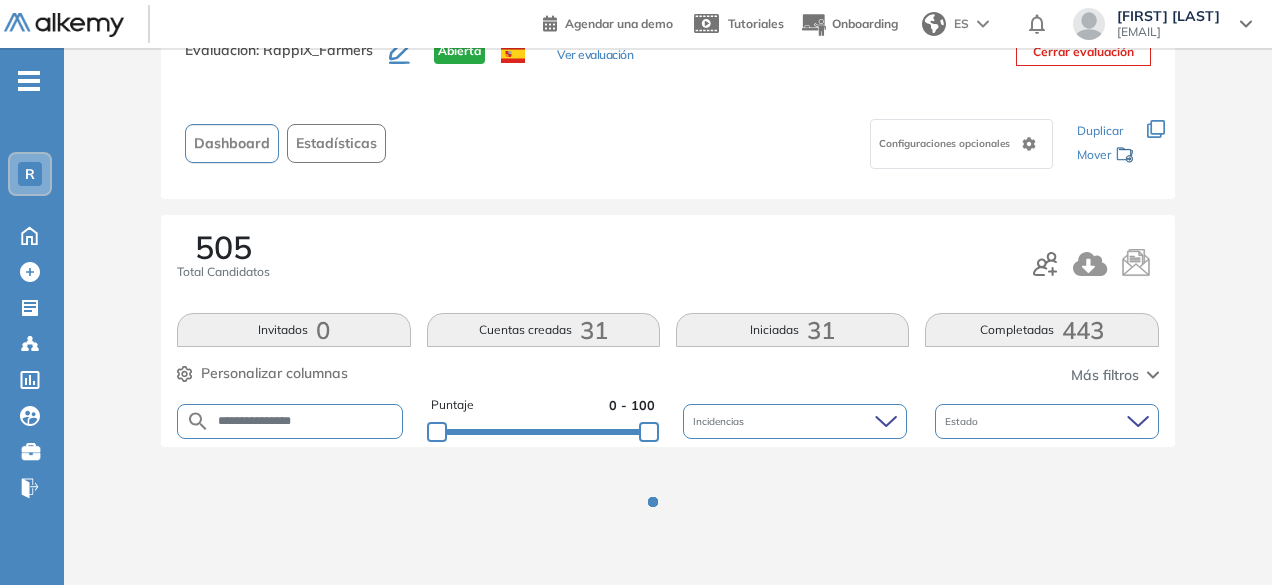 scroll, scrollTop: 154, scrollLeft: 0, axis: vertical 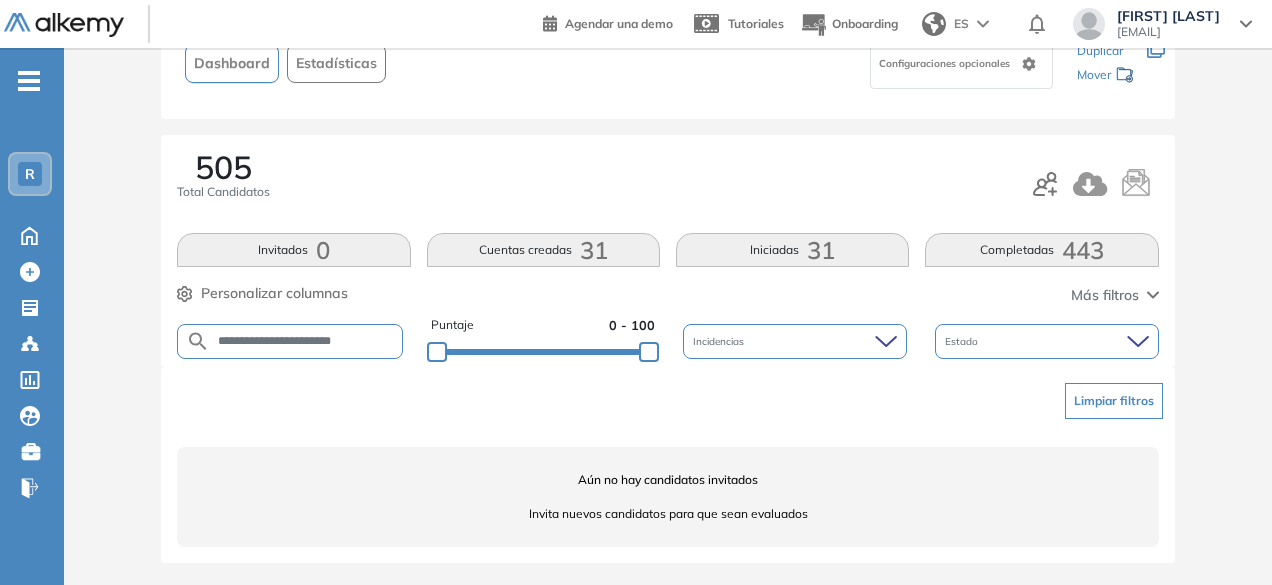 click on "**********" at bounding box center (306, 341) 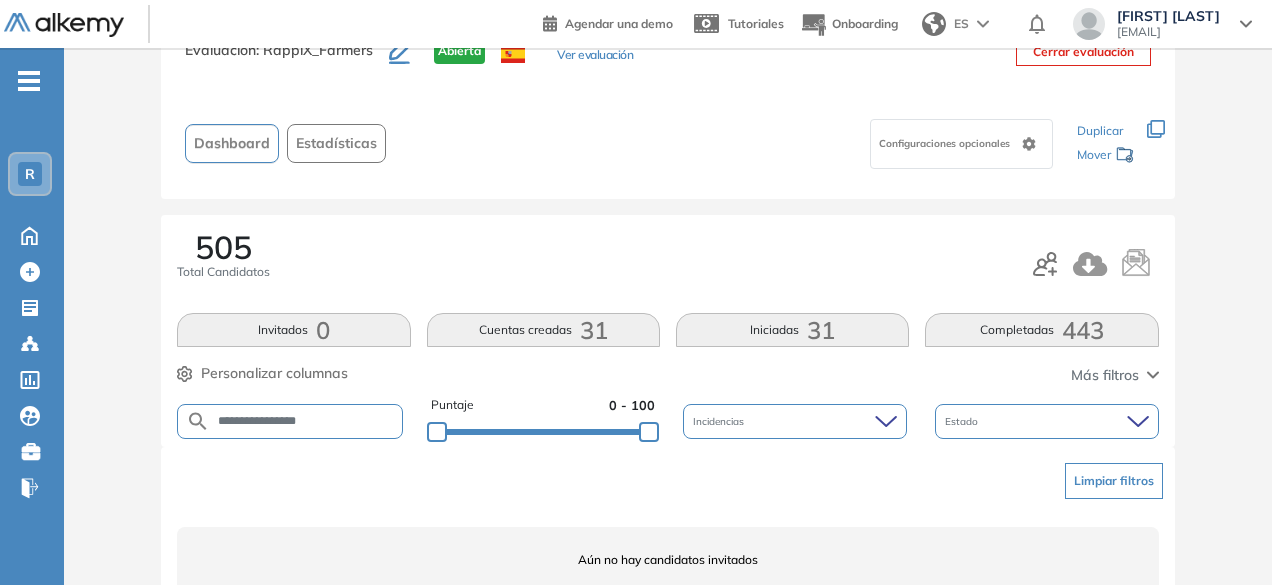 scroll, scrollTop: 154, scrollLeft: 0, axis: vertical 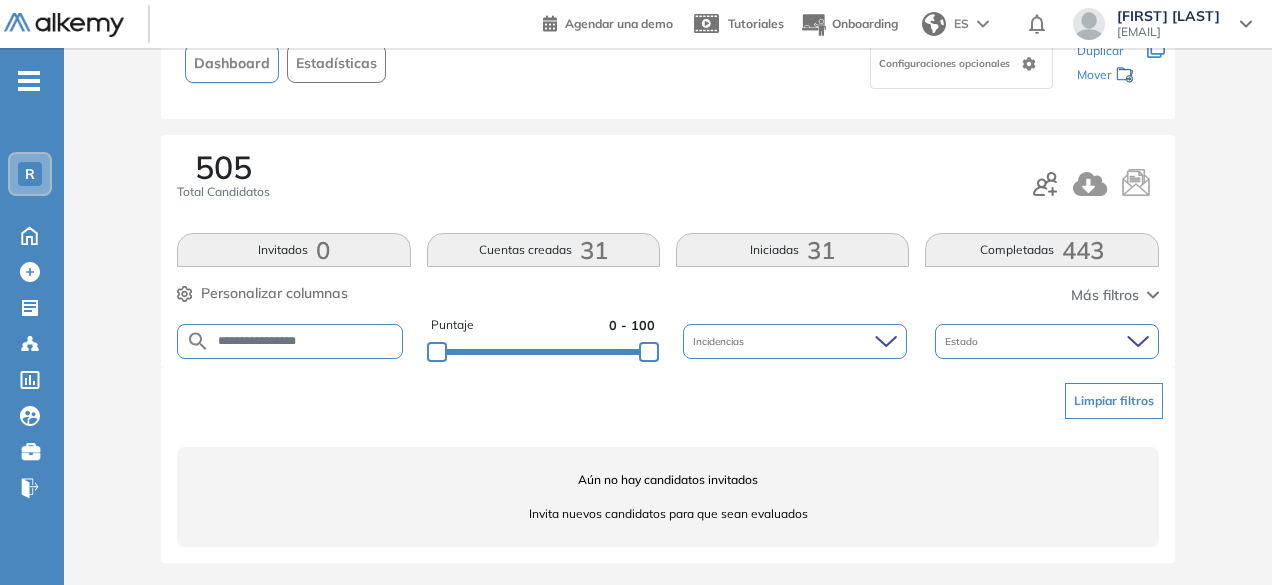 click on "**********" at bounding box center [306, 341] 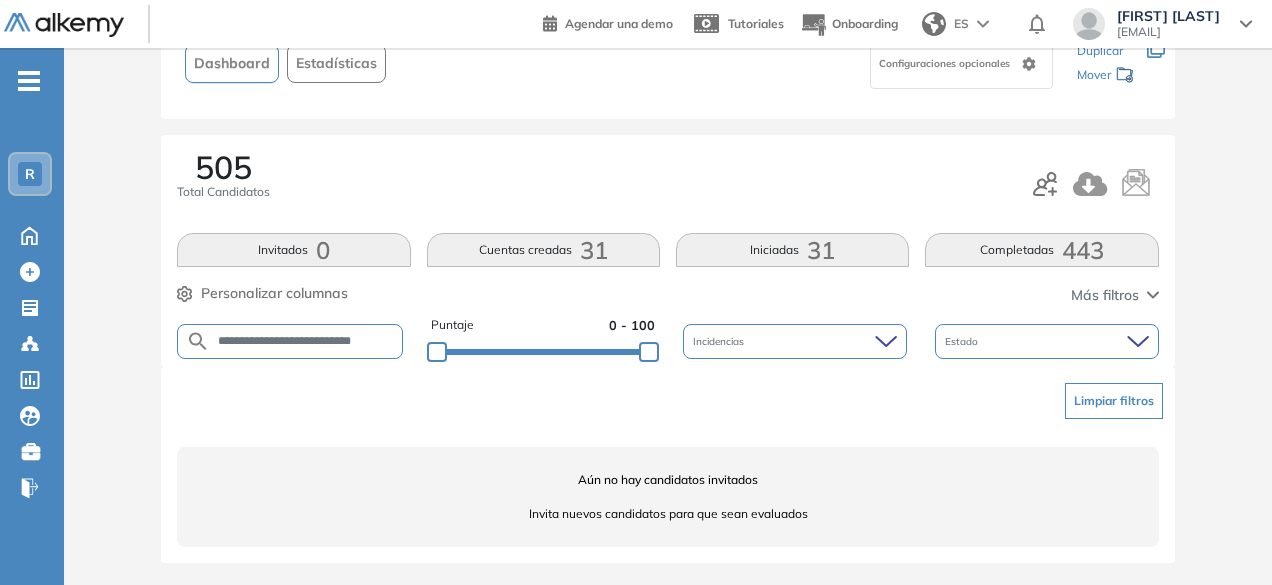scroll, scrollTop: 0, scrollLeft: 13, axis: horizontal 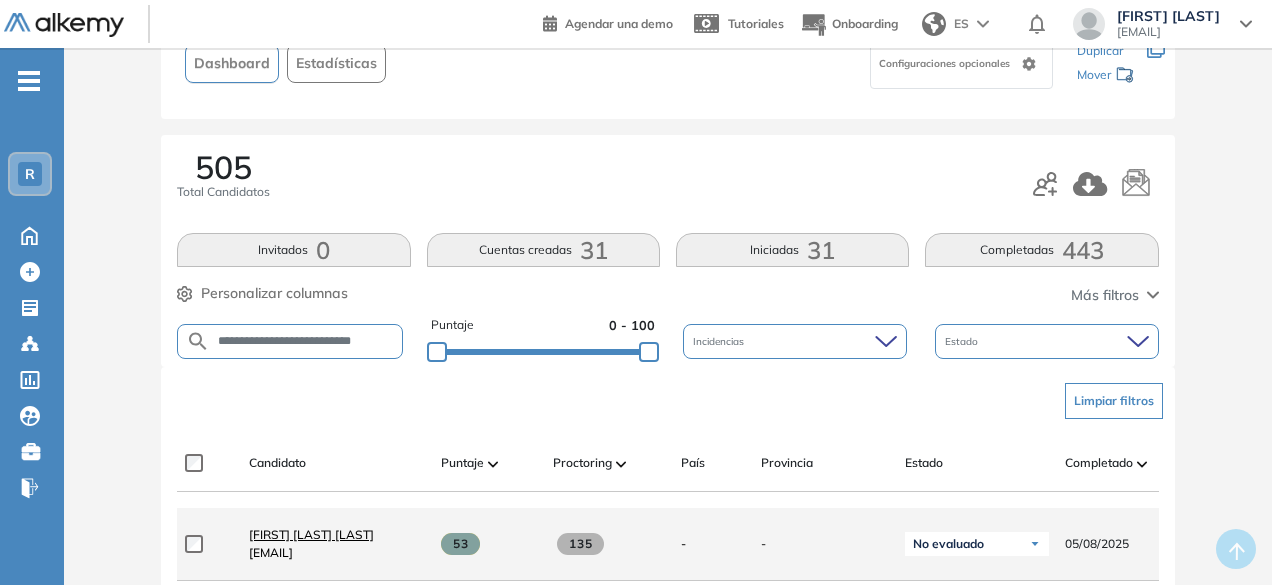 click on "[FIRST] [LAST] [LAST]" at bounding box center [311, 534] 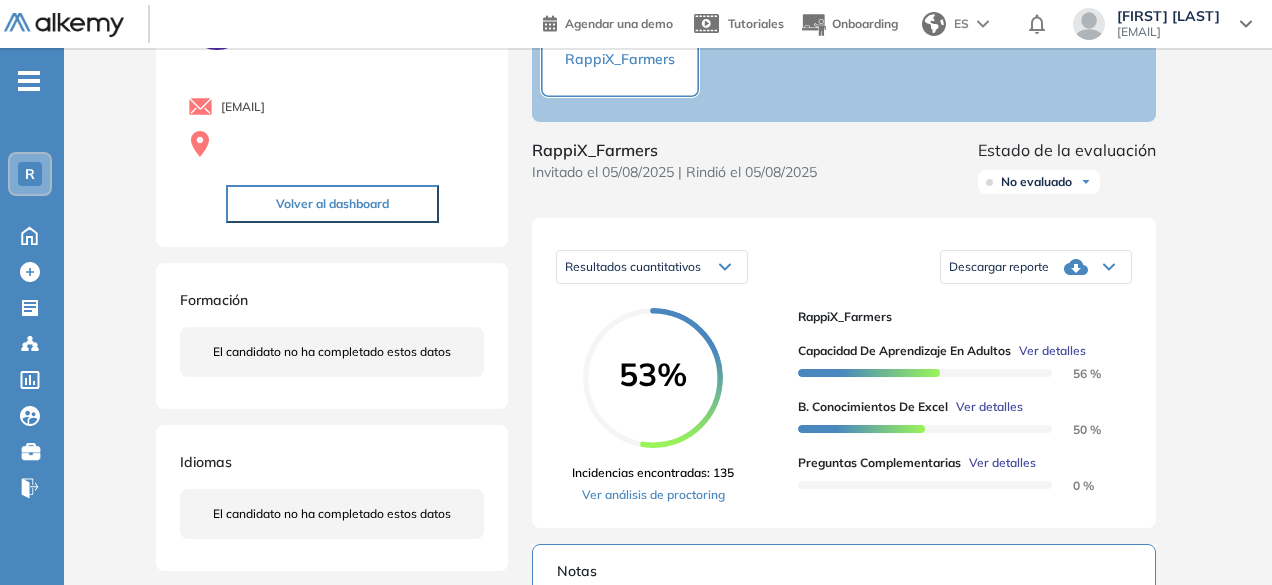 scroll, scrollTop: 143, scrollLeft: 0, axis: vertical 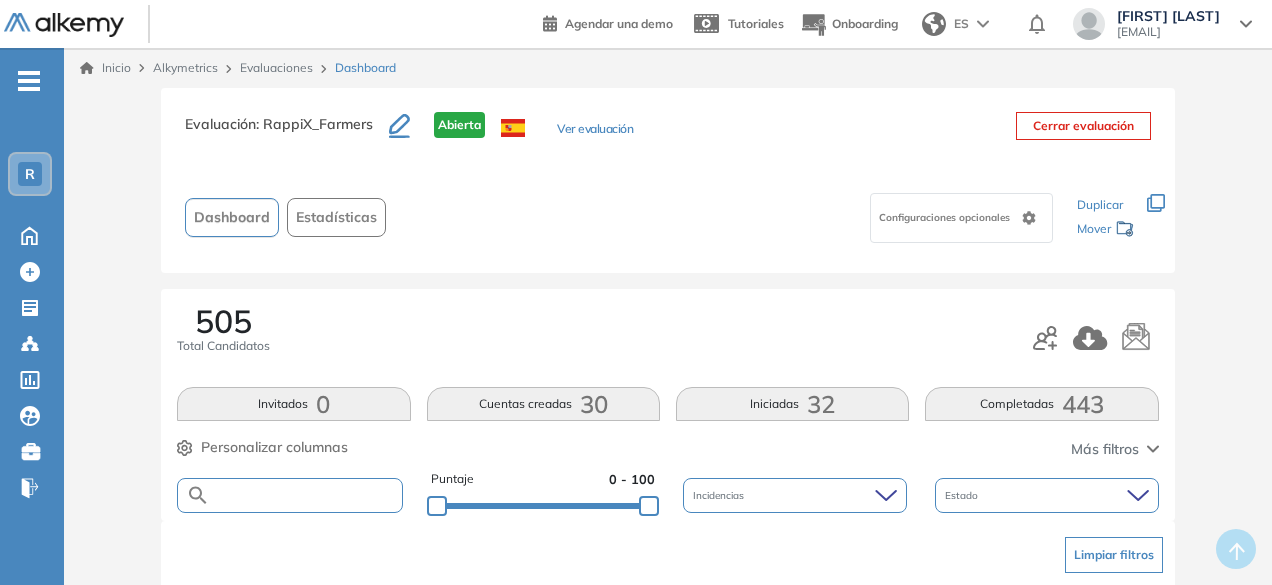 click at bounding box center [305, 495] 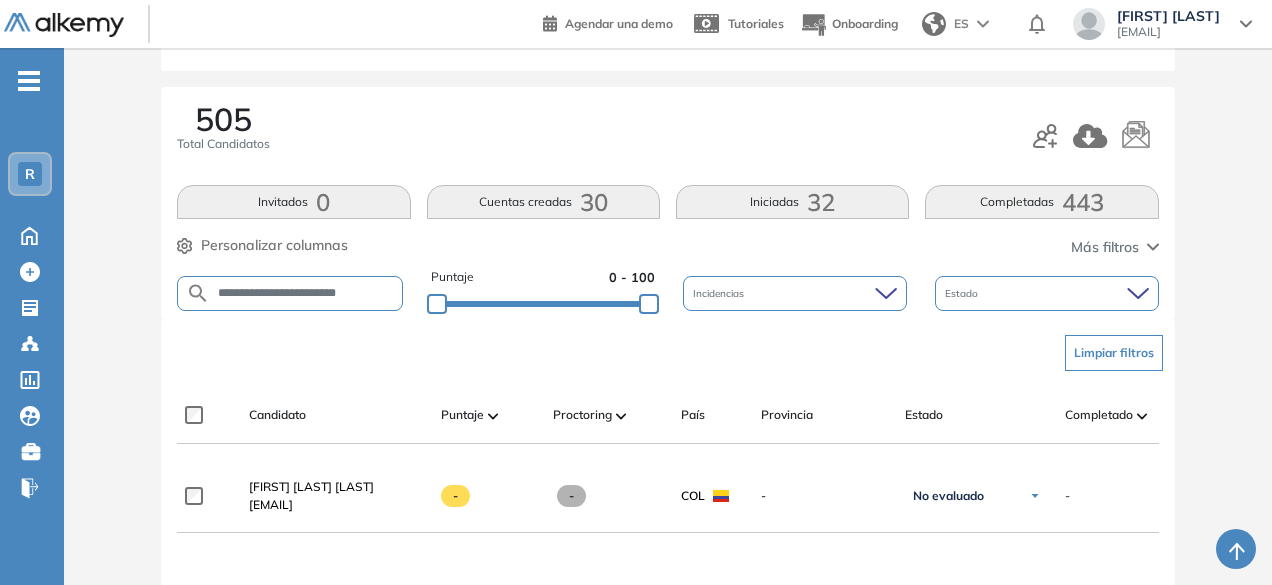 scroll, scrollTop: 208, scrollLeft: 0, axis: vertical 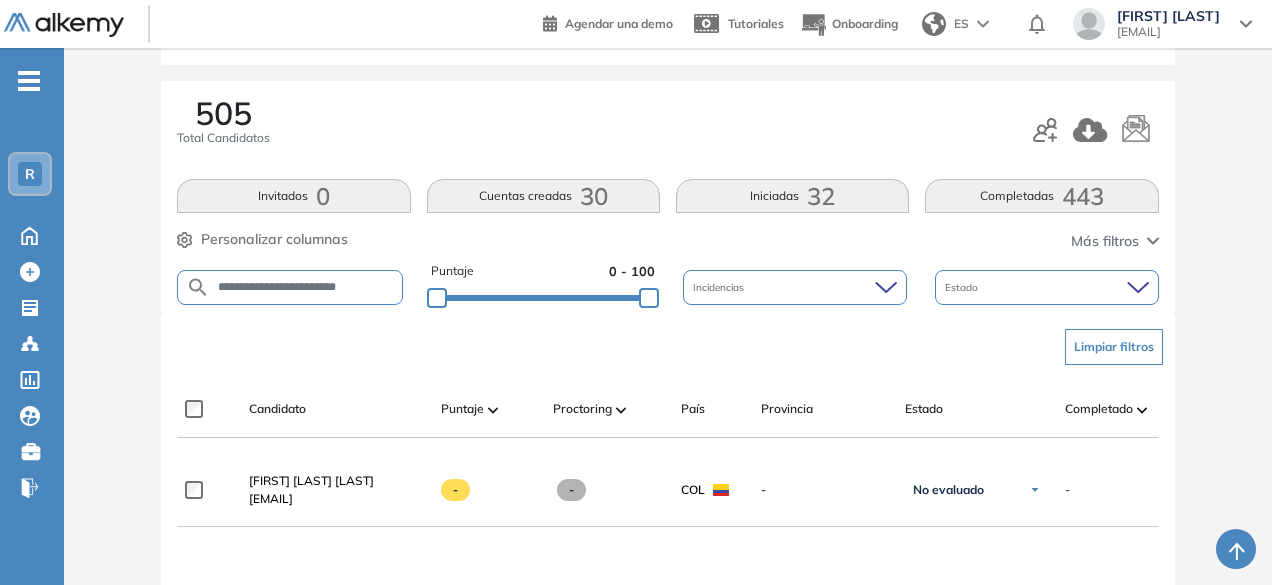 drag, startPoint x: 354, startPoint y: 277, endPoint x: 354, endPoint y: 290, distance: 13 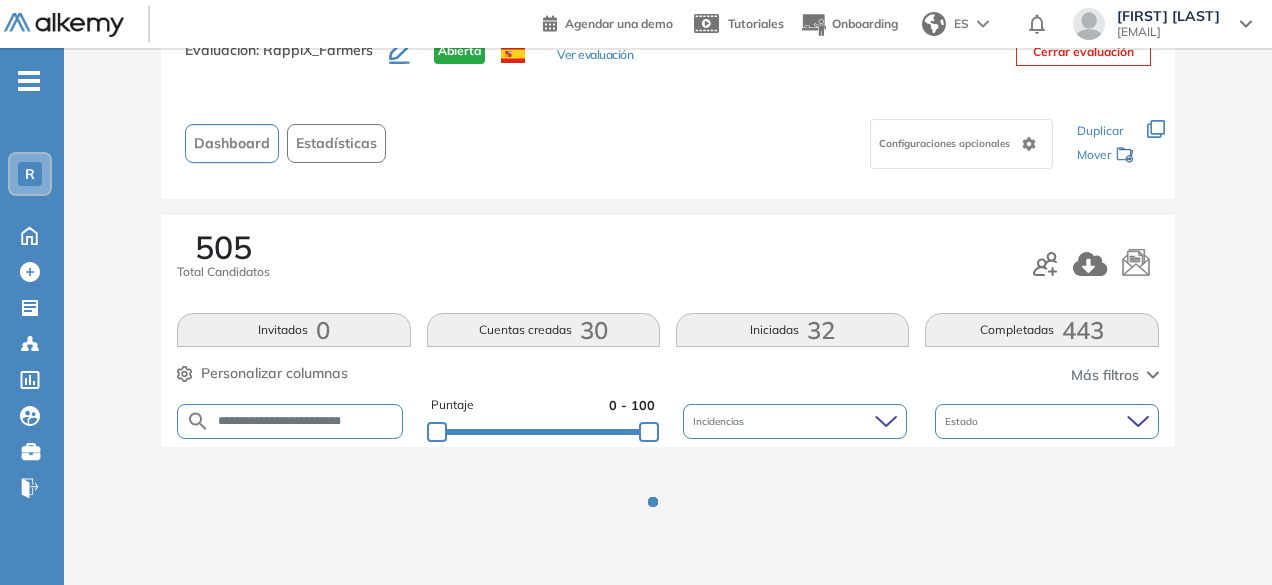 scroll, scrollTop: 208, scrollLeft: 0, axis: vertical 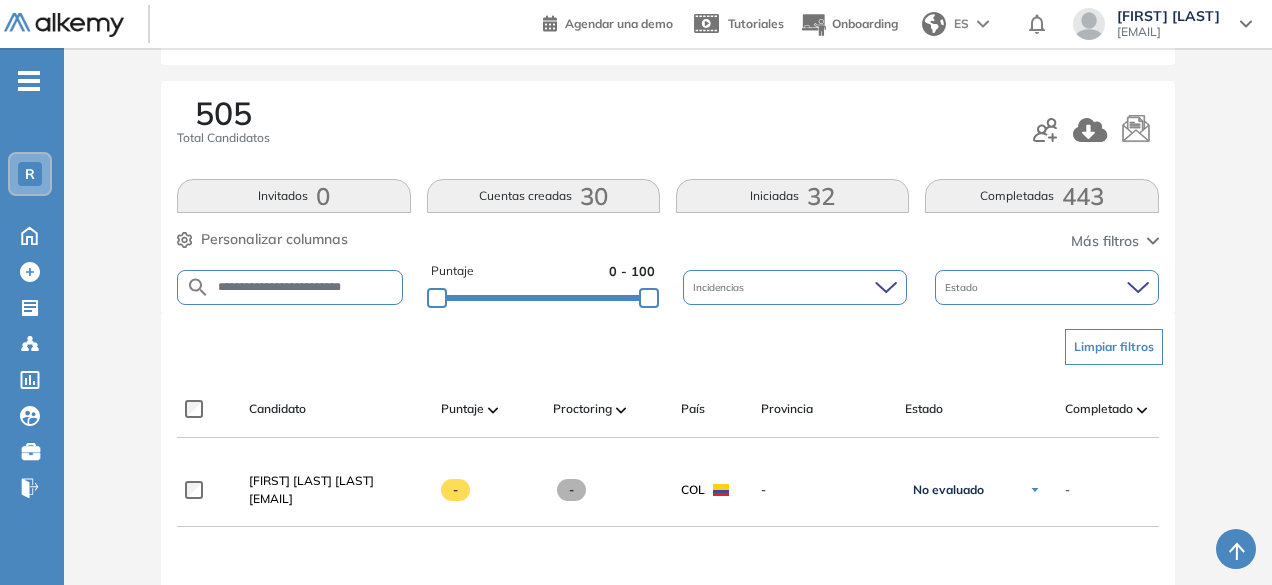 click on "**********" at bounding box center [305, 287] 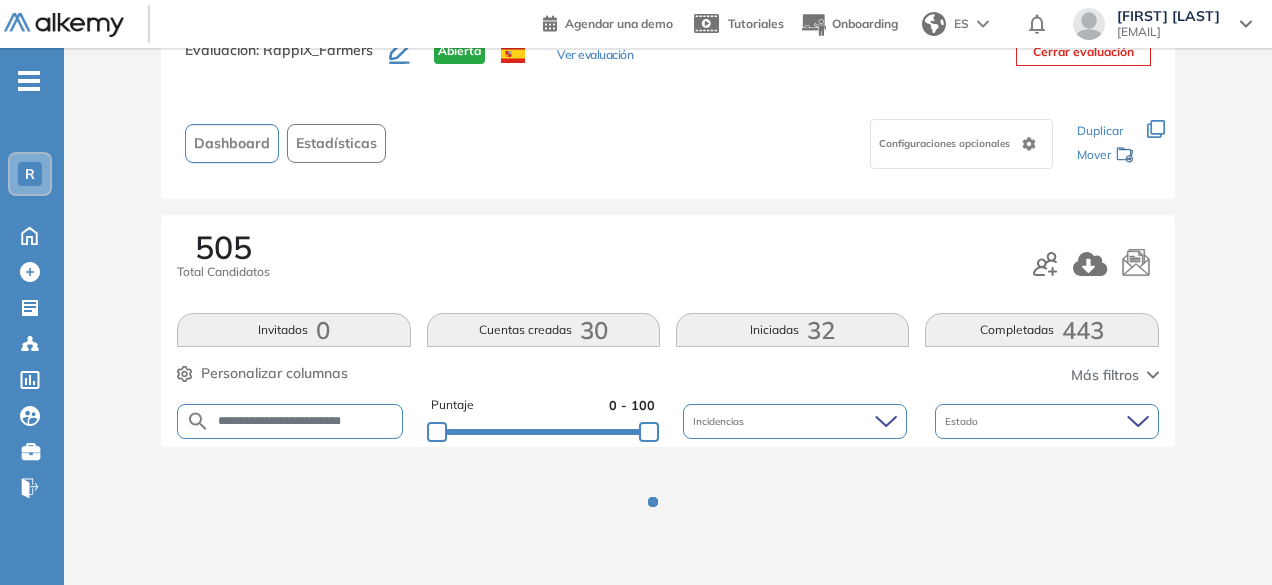 scroll, scrollTop: 154, scrollLeft: 0, axis: vertical 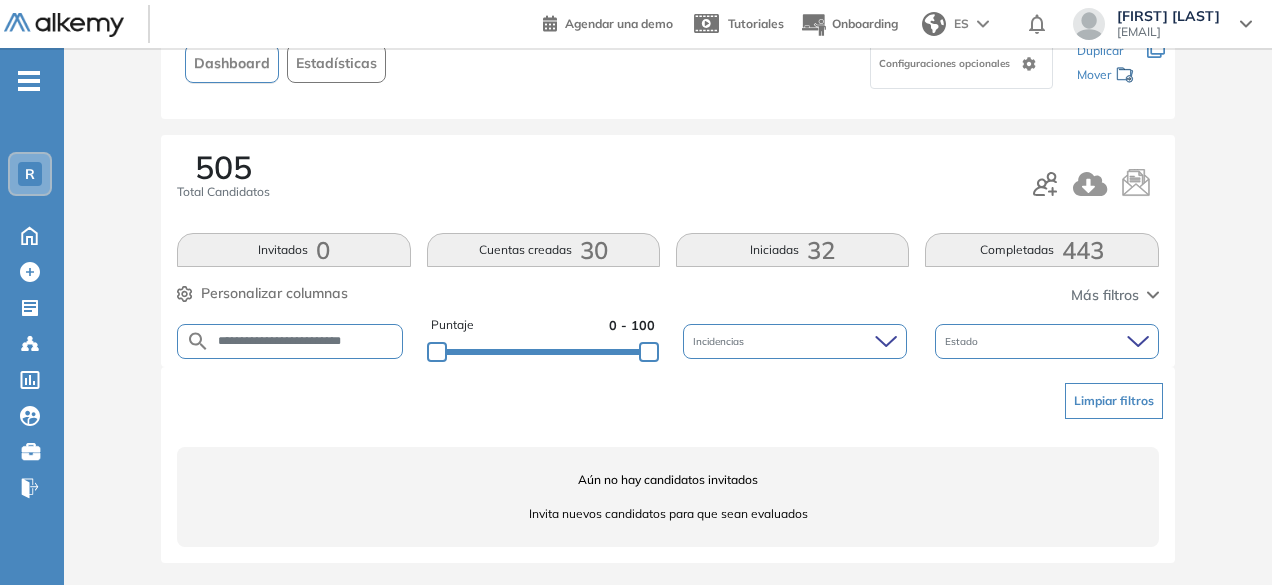 click on "**********" at bounding box center [305, 341] 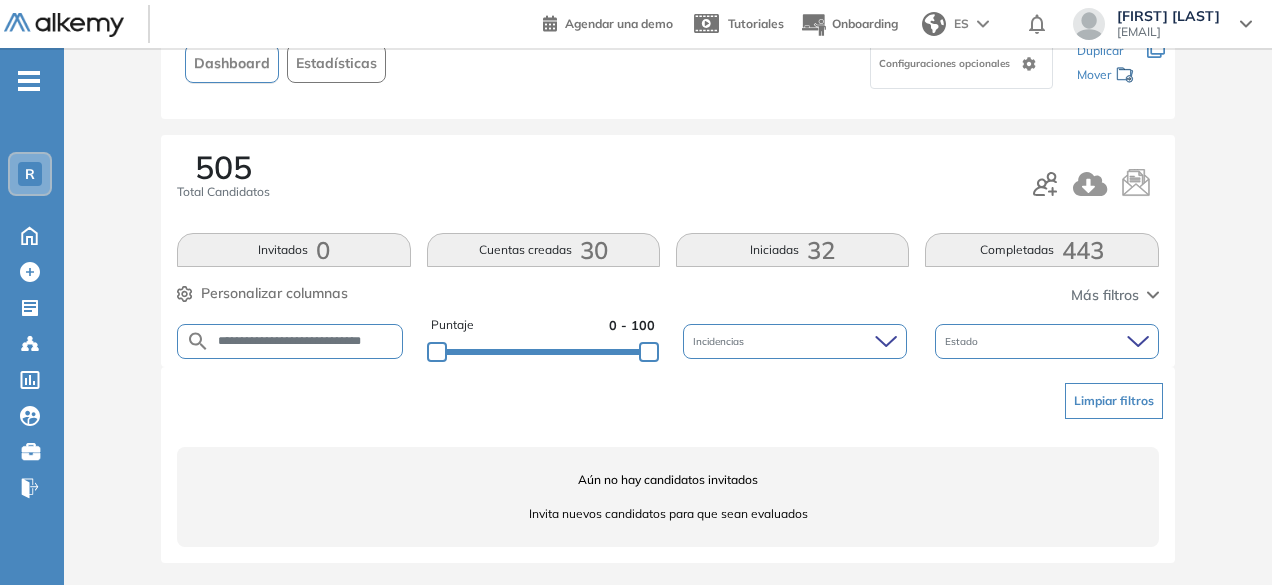 scroll, scrollTop: 0, scrollLeft: 40, axis: horizontal 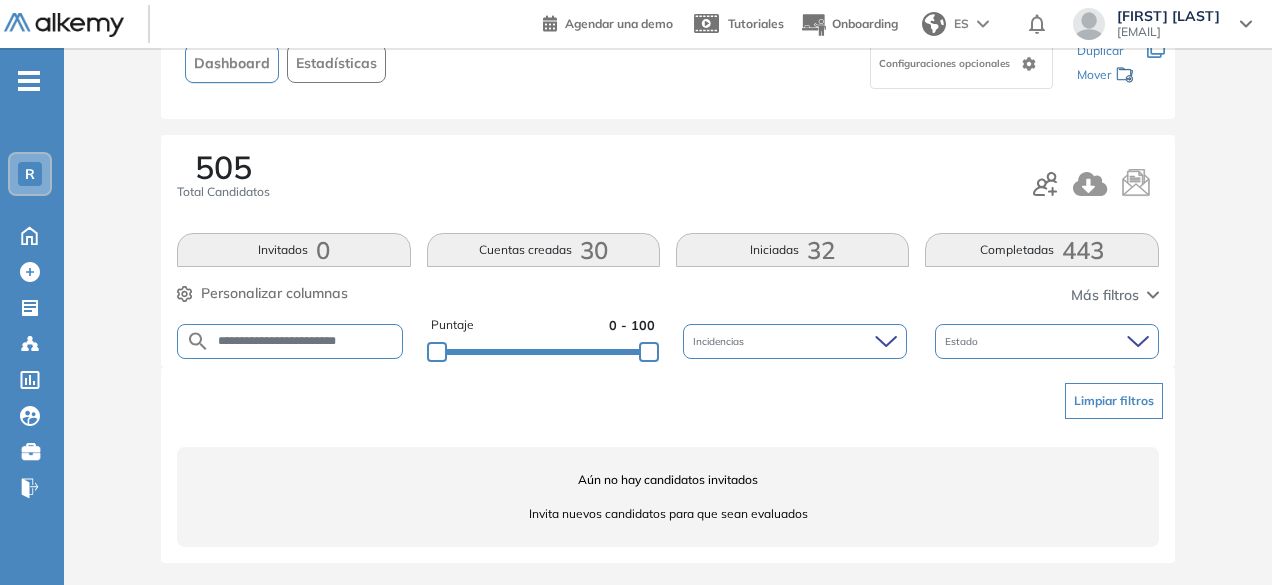 drag, startPoint x: 319, startPoint y: 338, endPoint x: 252, endPoint y: 331, distance: 67.36468 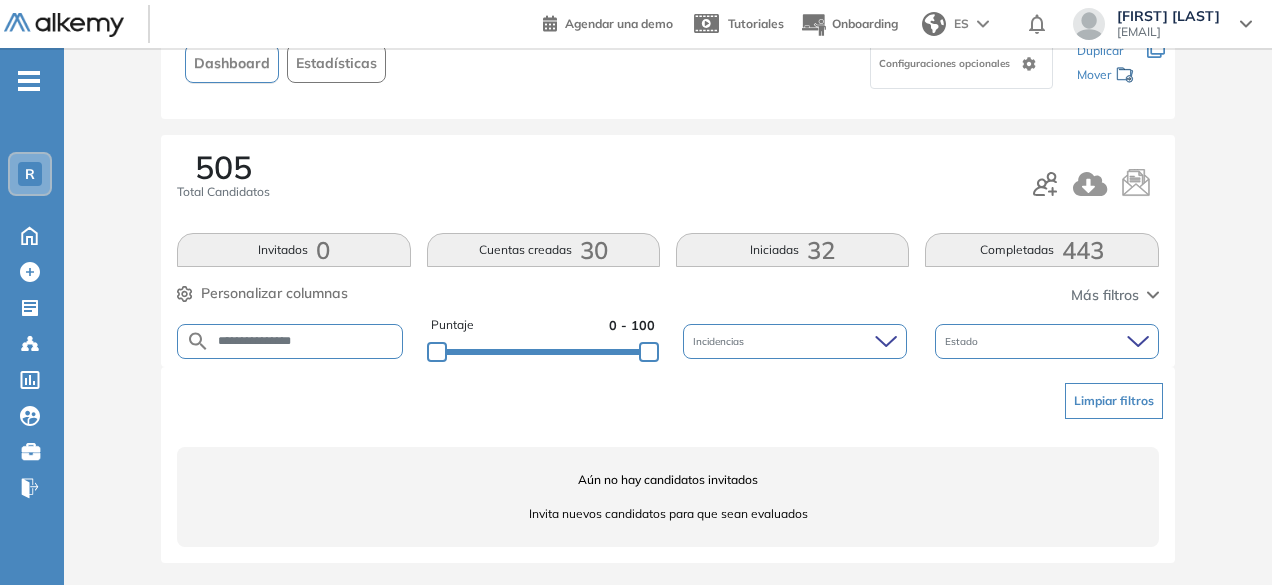 scroll, scrollTop: 0, scrollLeft: 0, axis: both 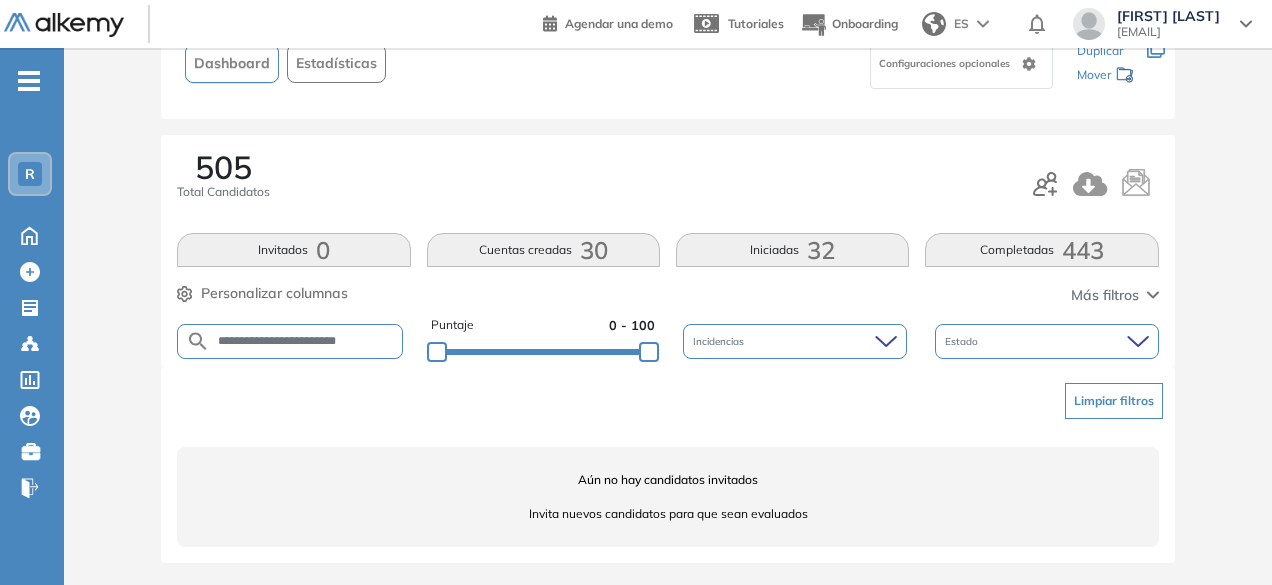 click on "**********" at bounding box center (306, 341) 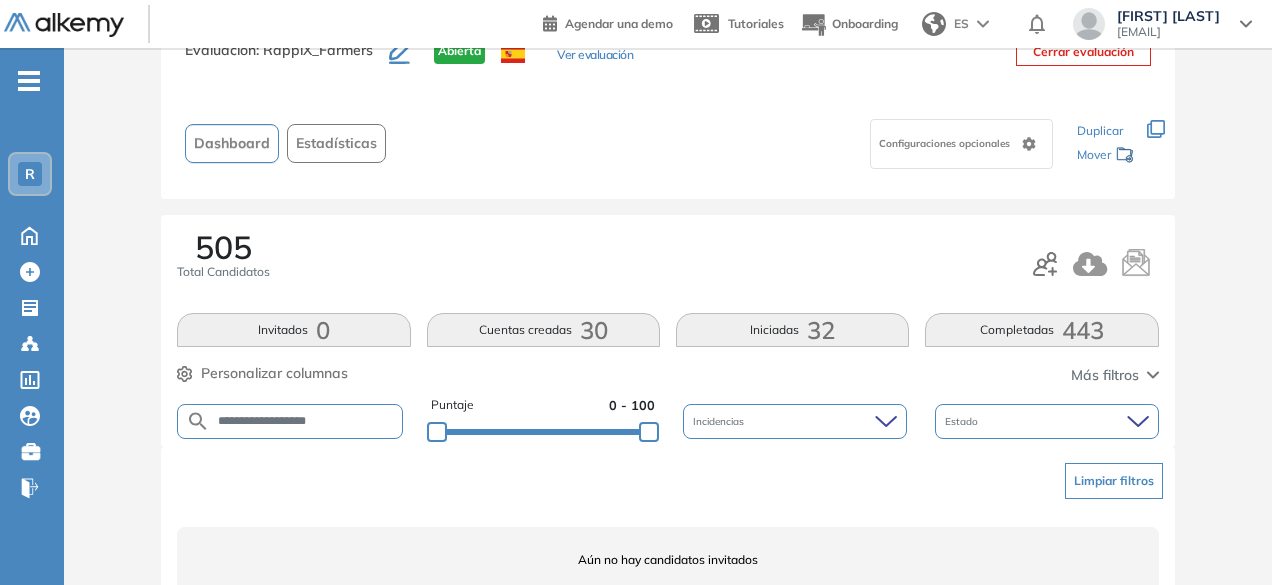 scroll, scrollTop: 154, scrollLeft: 0, axis: vertical 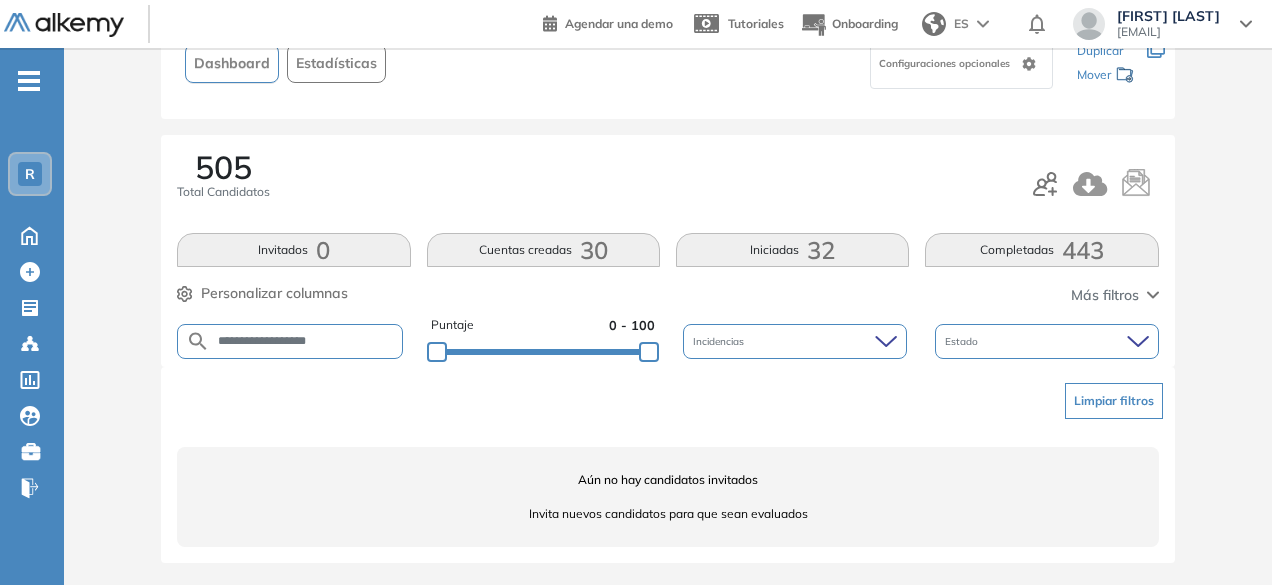 click on "**********" at bounding box center (306, 341) 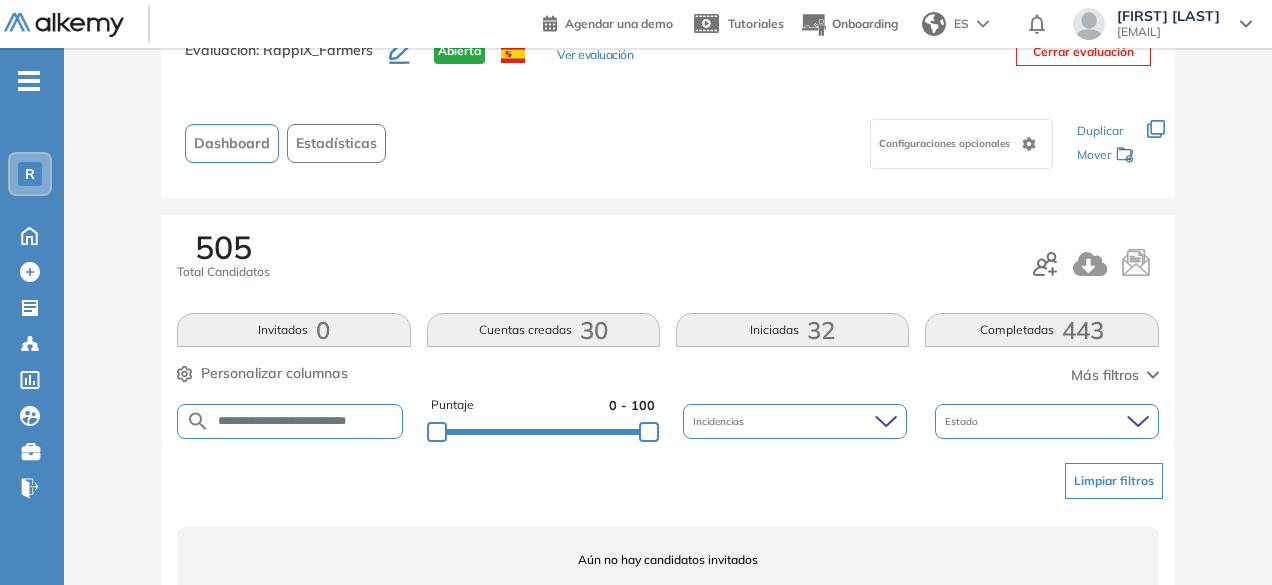 scroll, scrollTop: 154, scrollLeft: 0, axis: vertical 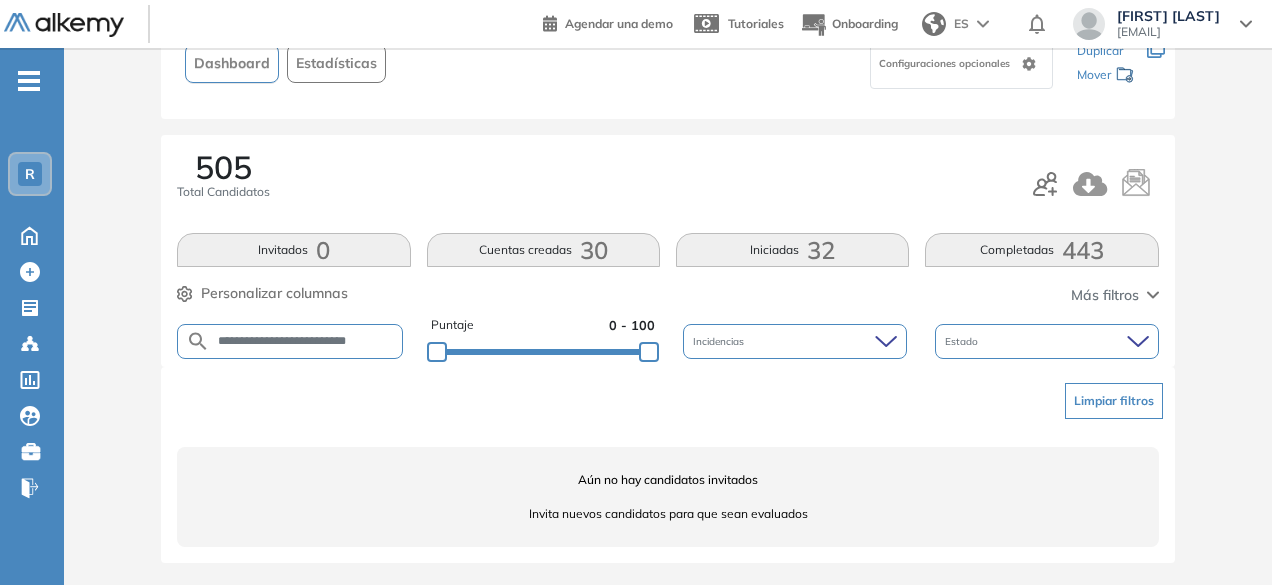 click on "**********" at bounding box center [306, 341] 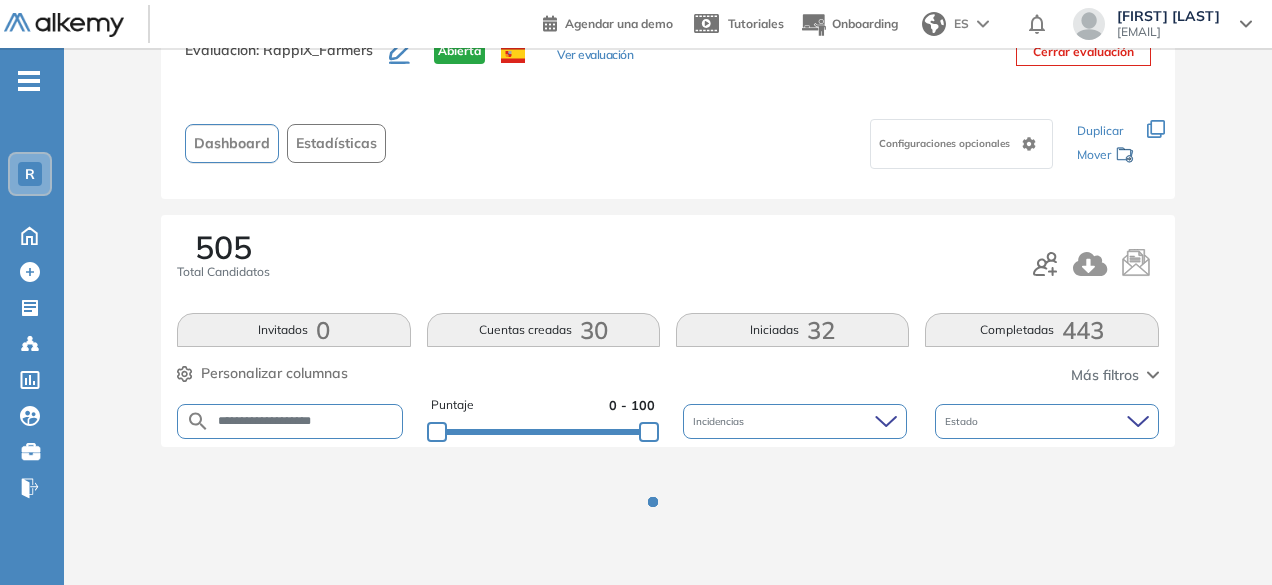 scroll, scrollTop: 154, scrollLeft: 0, axis: vertical 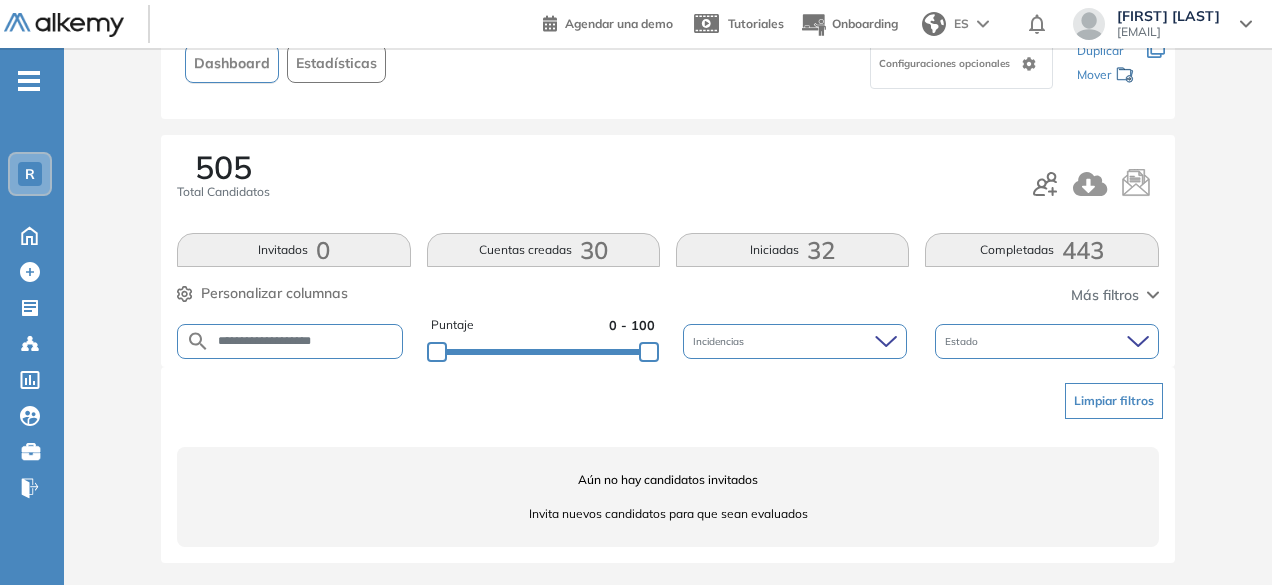 drag, startPoint x: 312, startPoint y: 341, endPoint x: 254, endPoint y: 331, distance: 58.855755 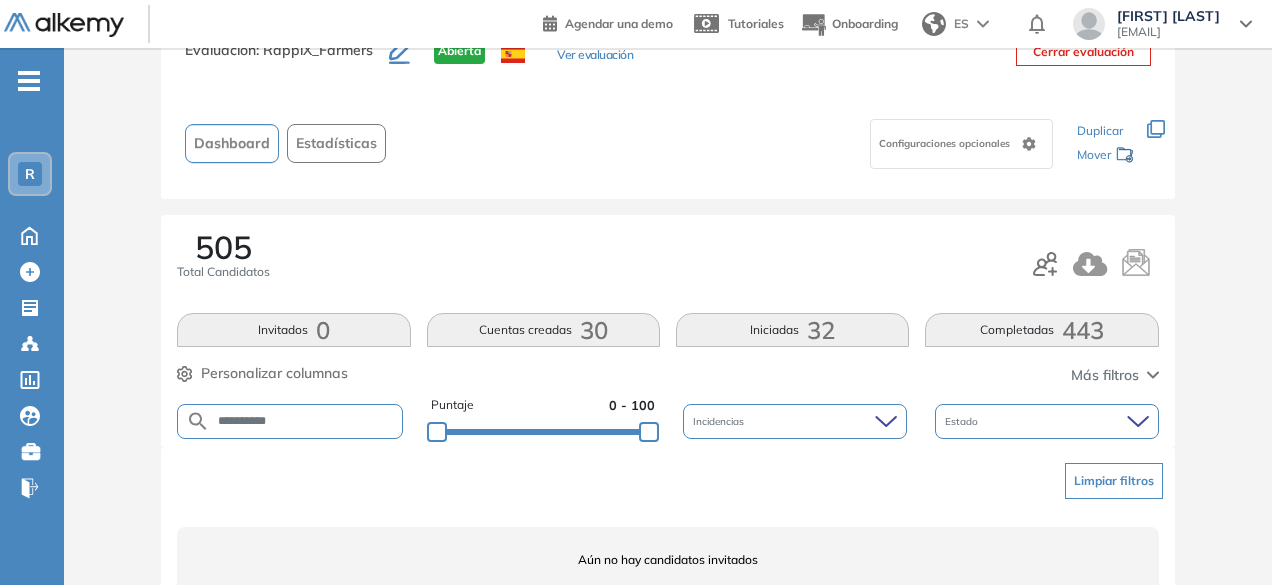 scroll, scrollTop: 154, scrollLeft: 0, axis: vertical 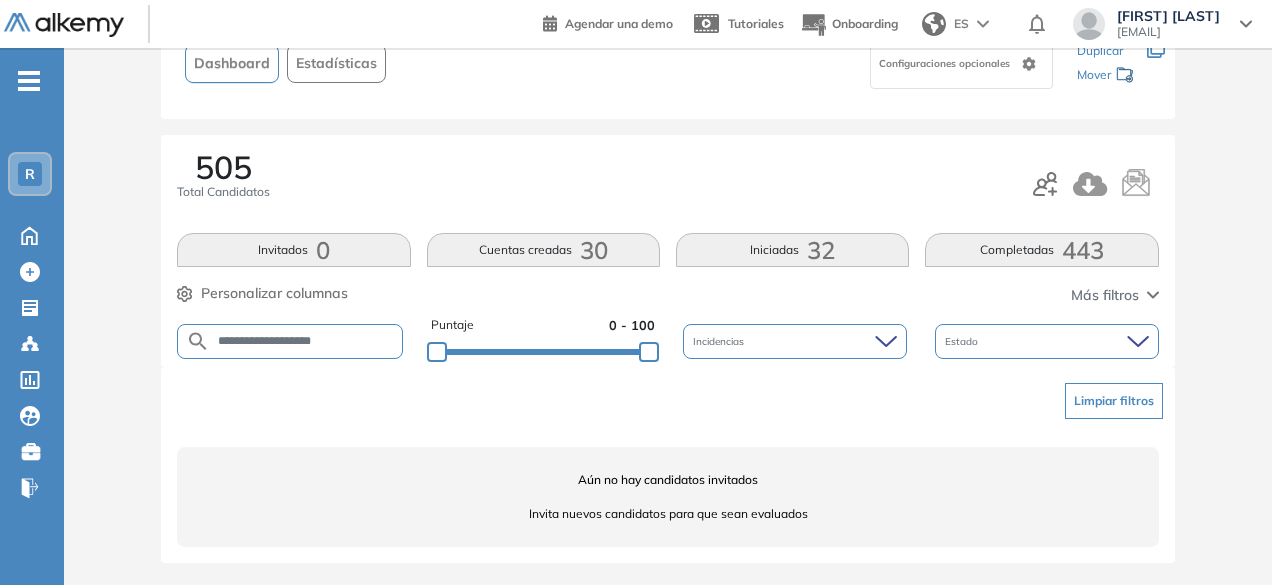 click on "**********" at bounding box center [306, 341] 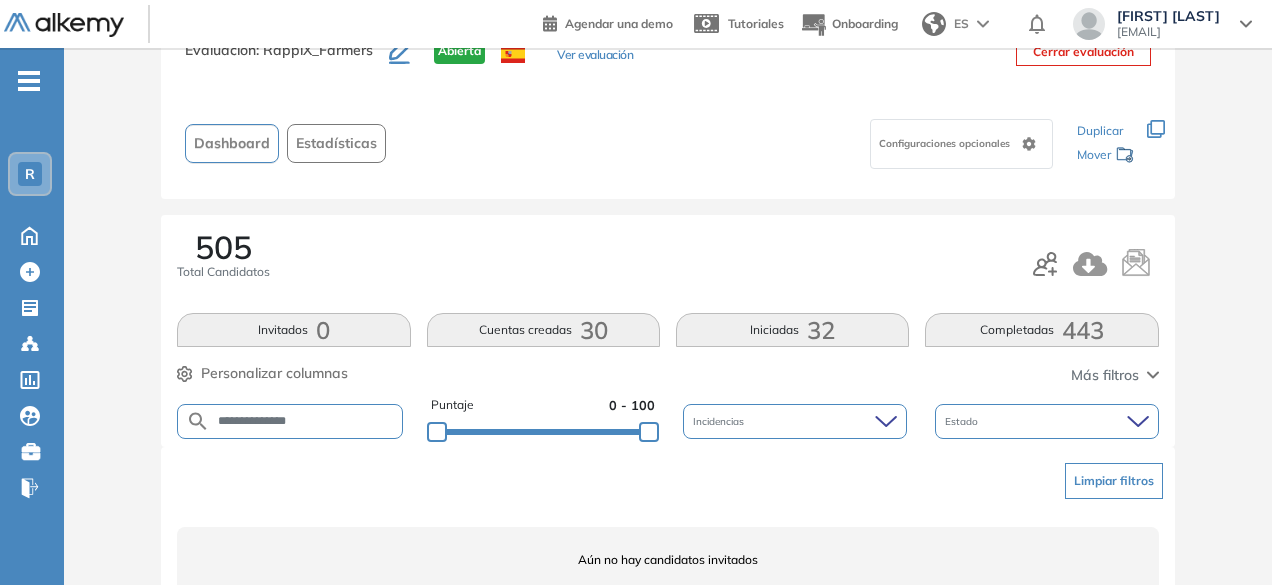 scroll, scrollTop: 154, scrollLeft: 0, axis: vertical 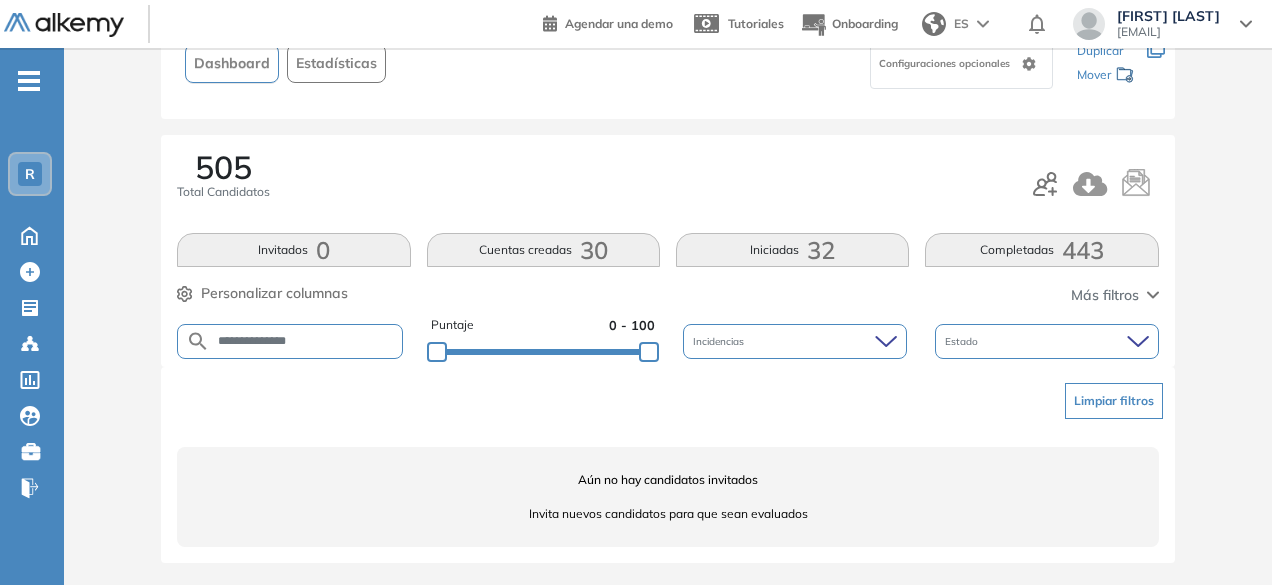 click on "**********" at bounding box center [306, 341] 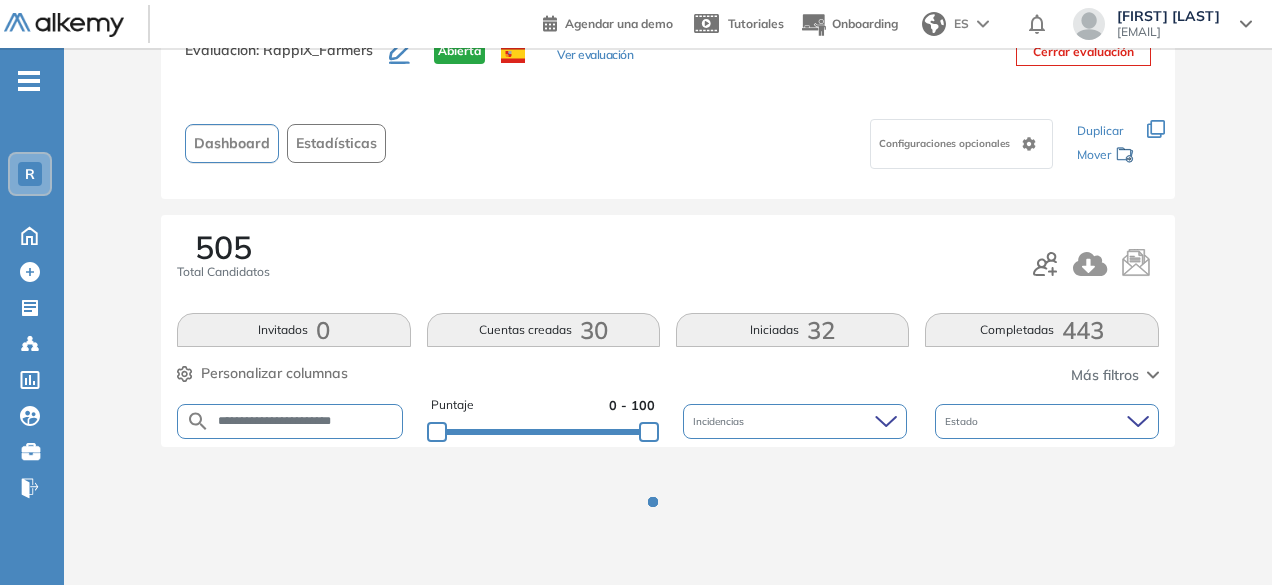 scroll, scrollTop: 154, scrollLeft: 0, axis: vertical 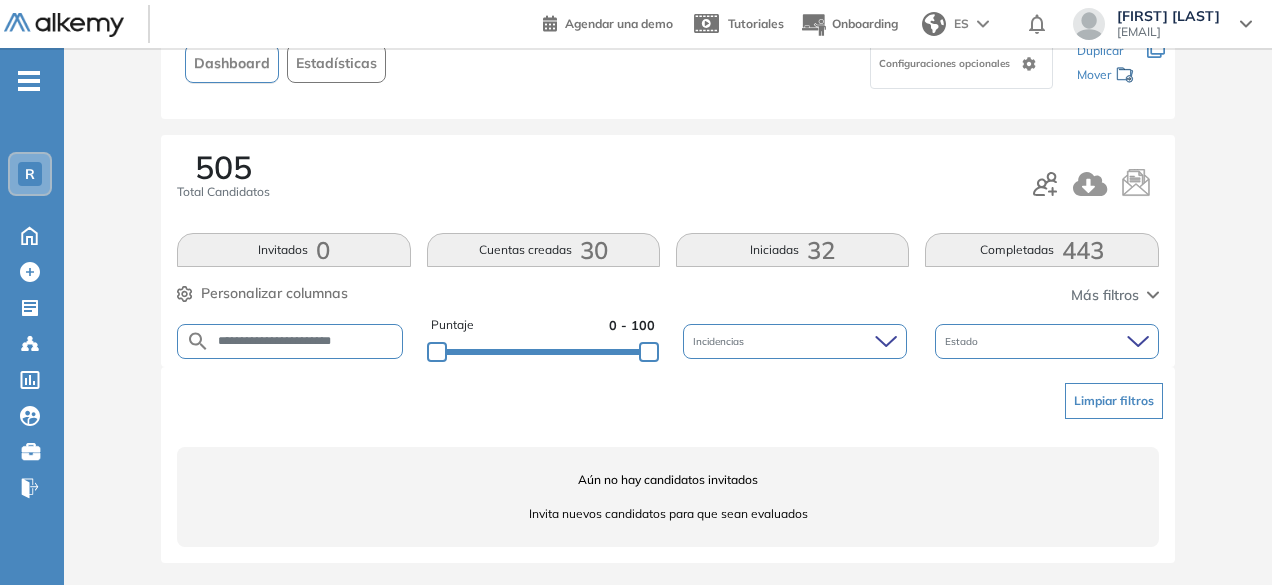 click on "**********" at bounding box center (306, 341) 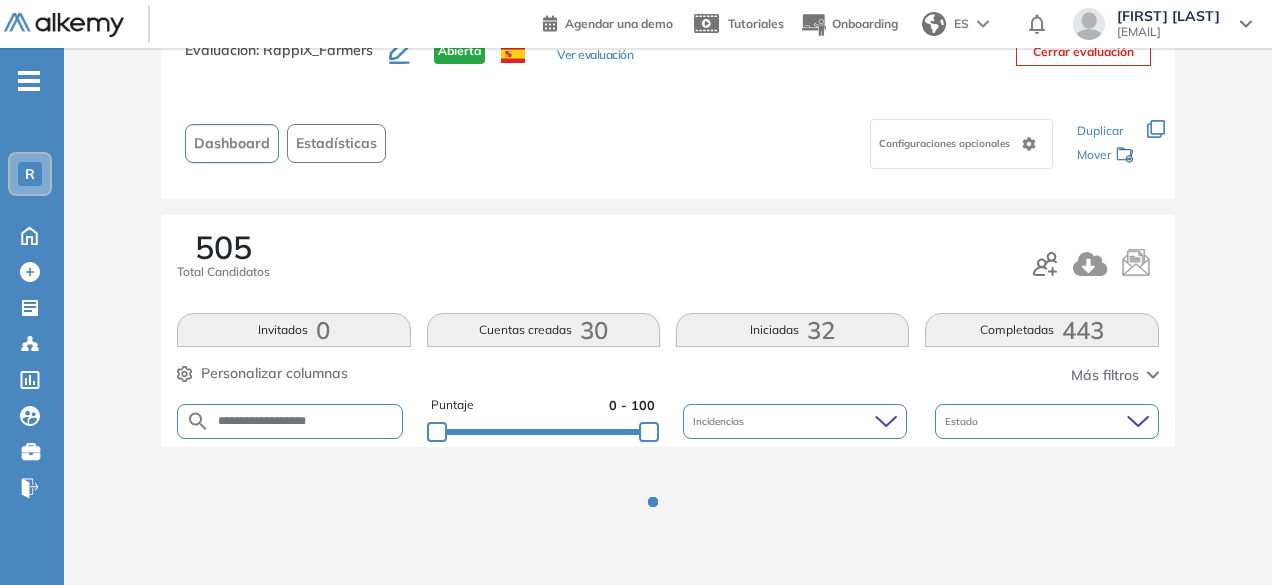 scroll, scrollTop: 154, scrollLeft: 0, axis: vertical 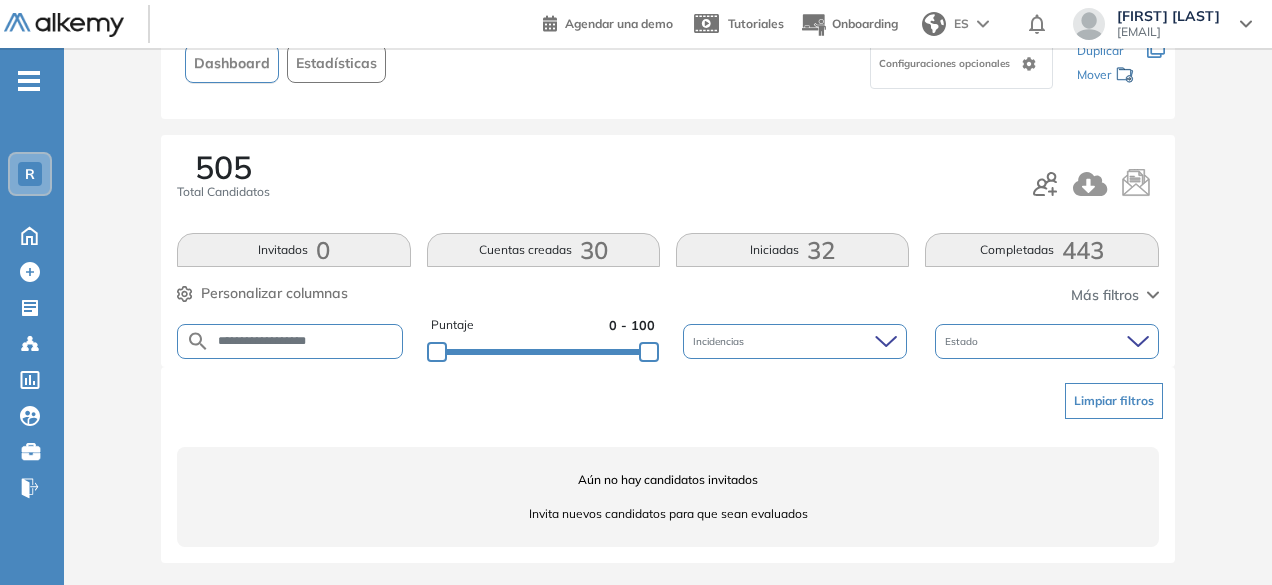 drag, startPoint x: 300, startPoint y: 340, endPoint x: 259, endPoint y: 337, distance: 41.109608 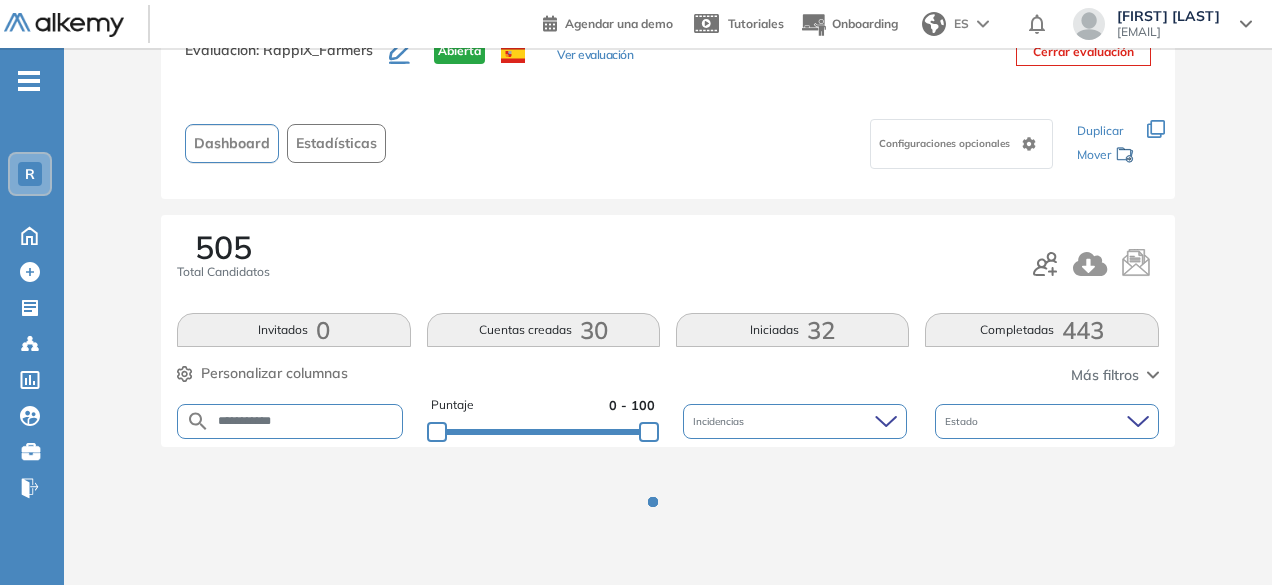 scroll, scrollTop: 154, scrollLeft: 0, axis: vertical 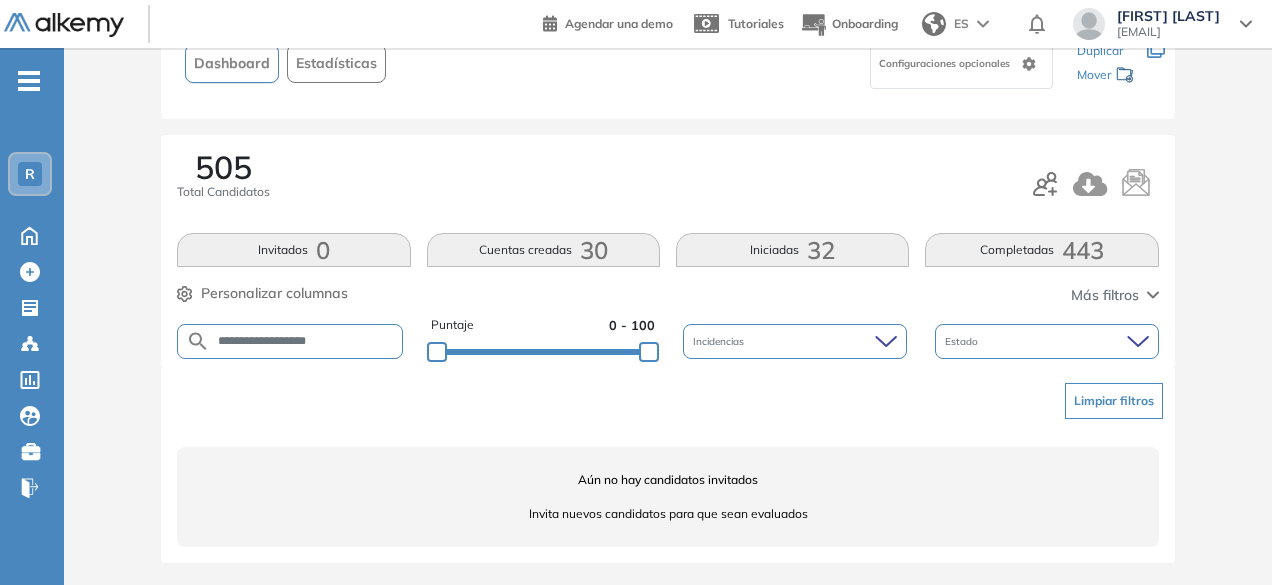click on "**********" at bounding box center (306, 341) 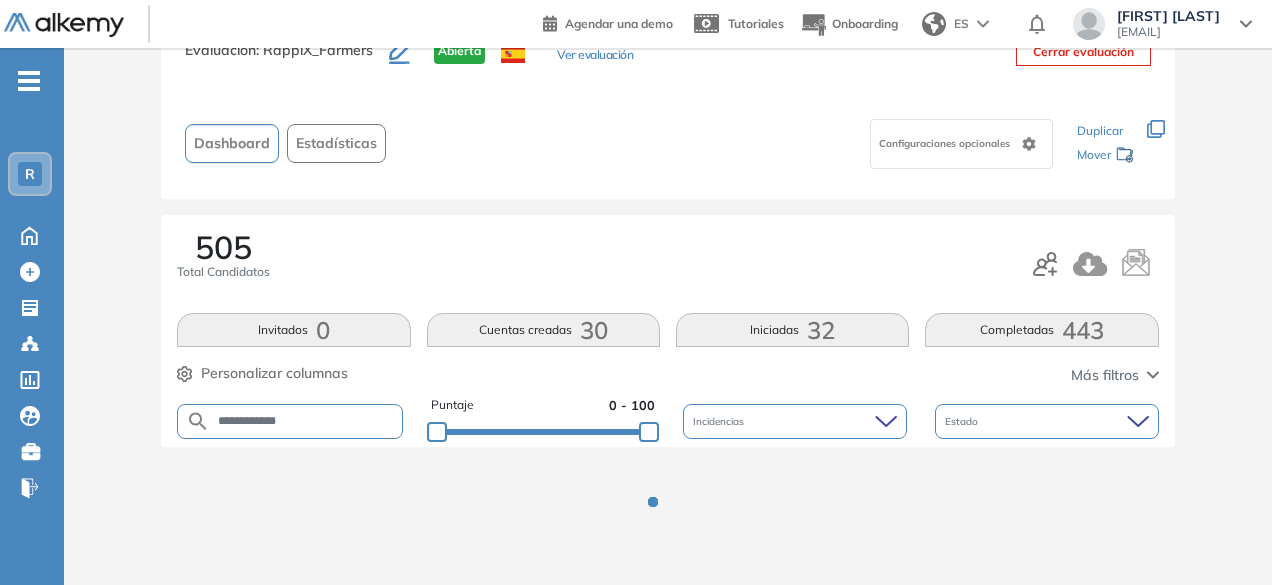scroll, scrollTop: 154, scrollLeft: 0, axis: vertical 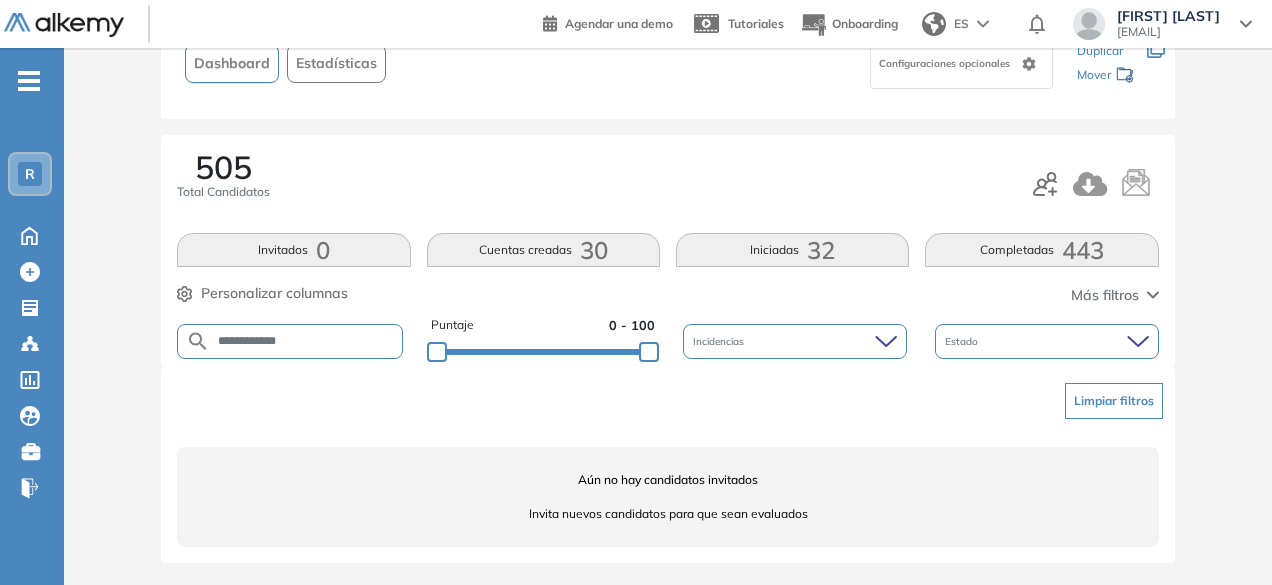 click on "**********" at bounding box center [306, 341] 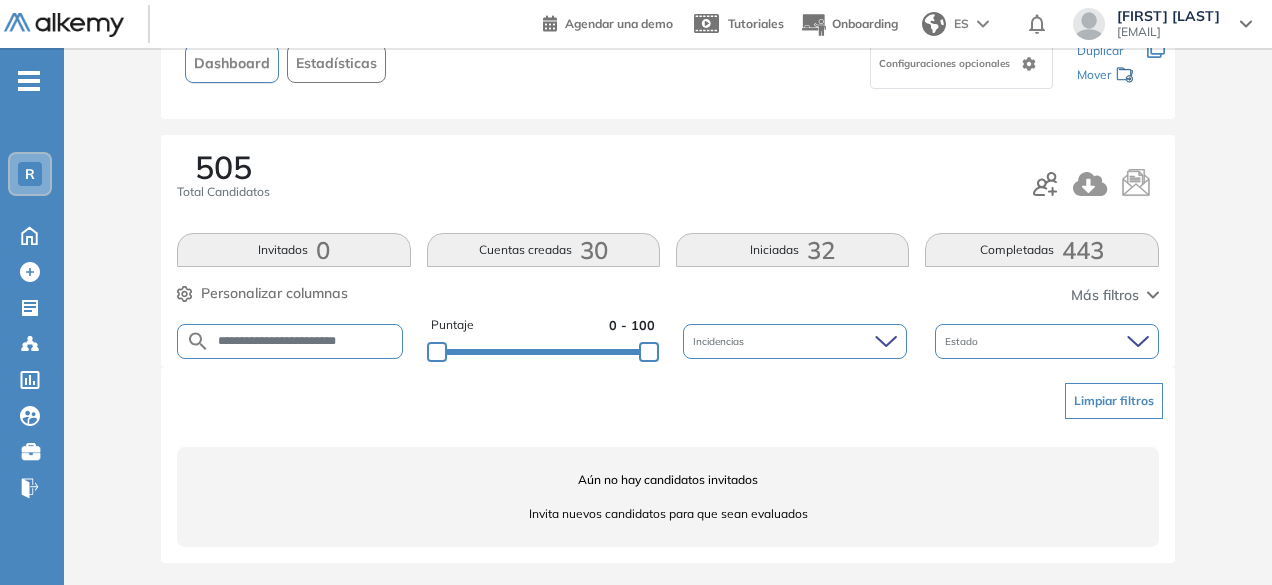 type on "**********" 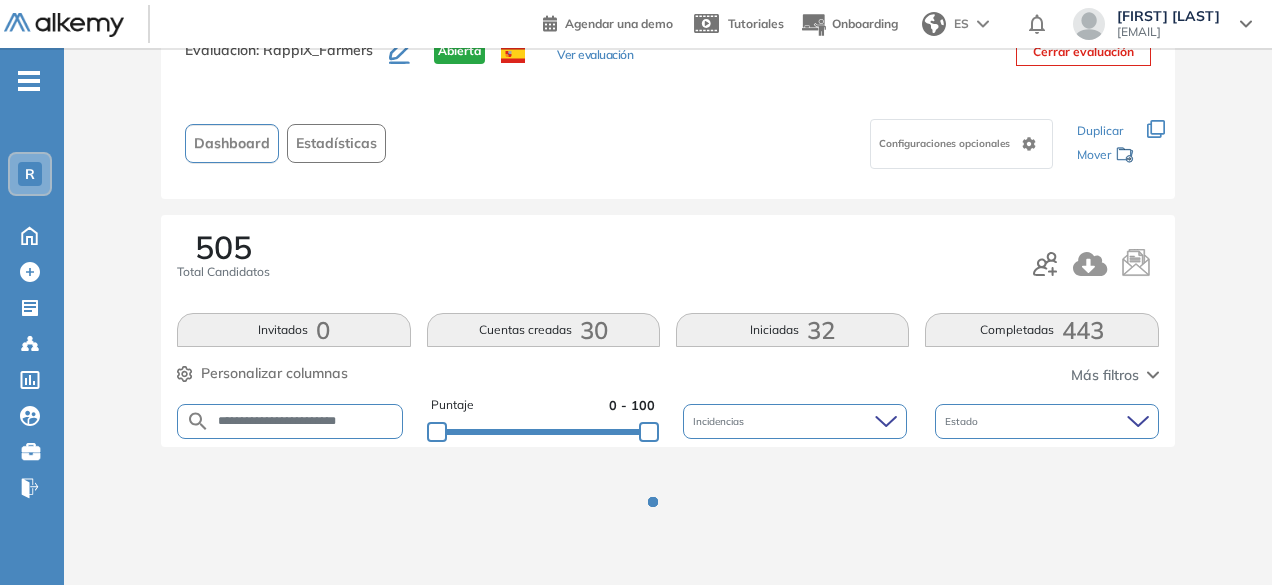 scroll, scrollTop: 154, scrollLeft: 0, axis: vertical 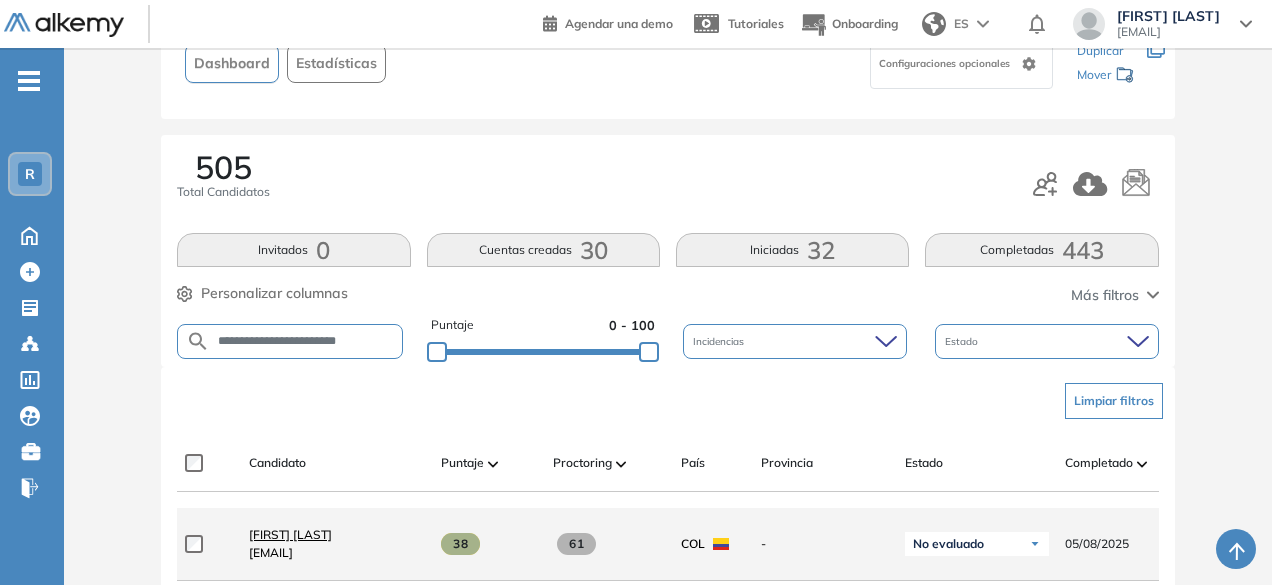 click on "[FIRST] [LAST]" at bounding box center [290, 534] 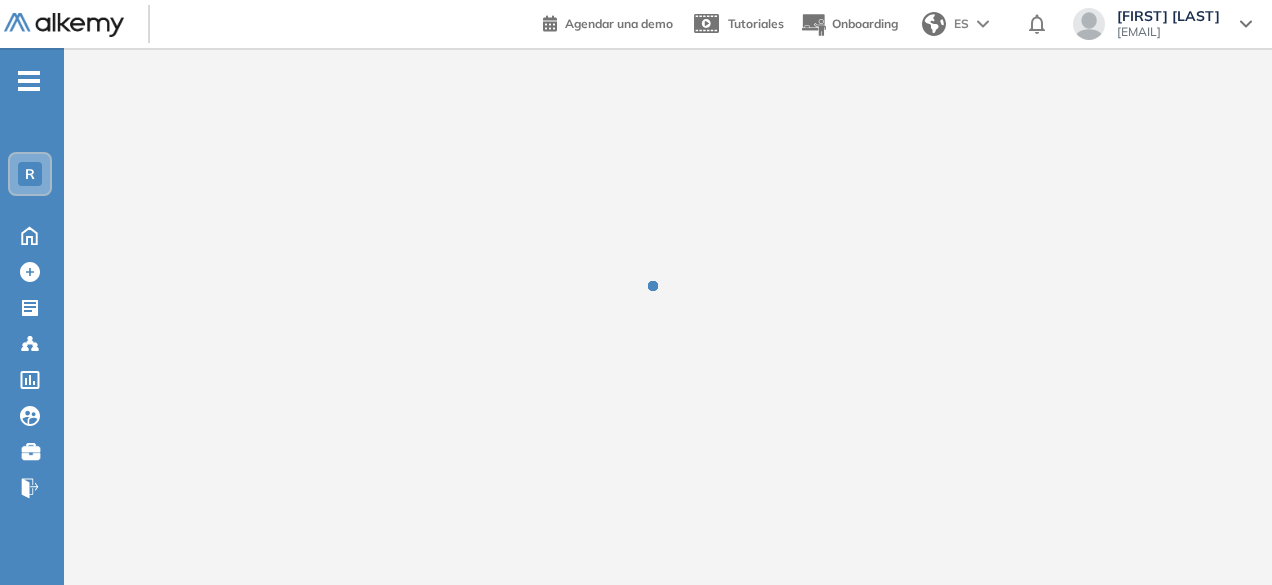 scroll, scrollTop: 0, scrollLeft: 0, axis: both 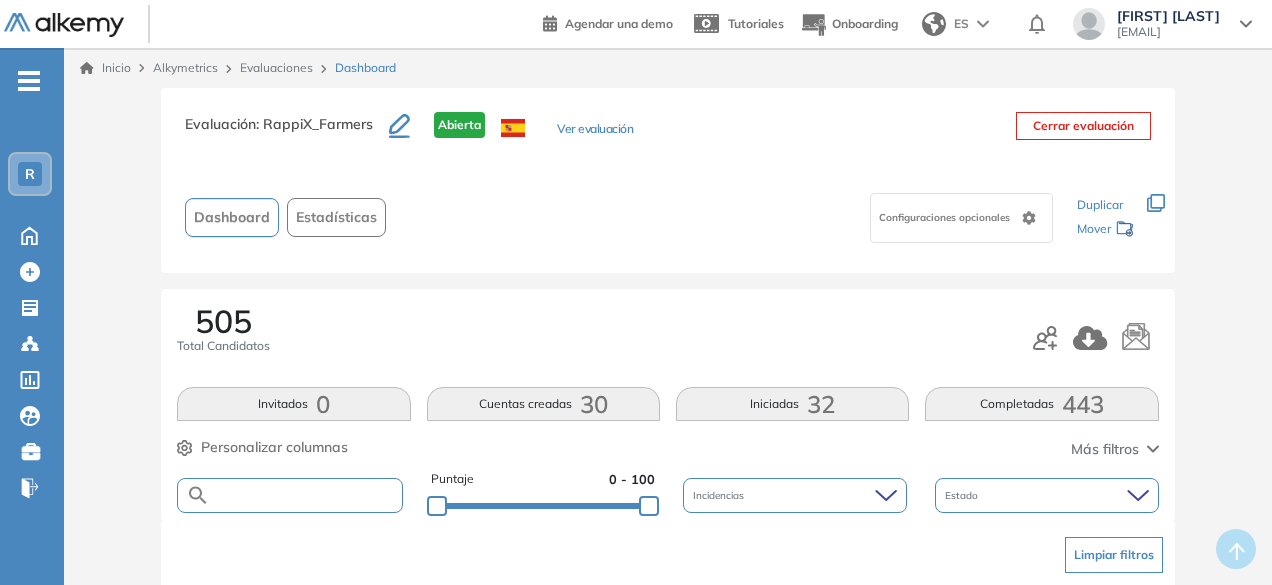 click at bounding box center (305, 495) 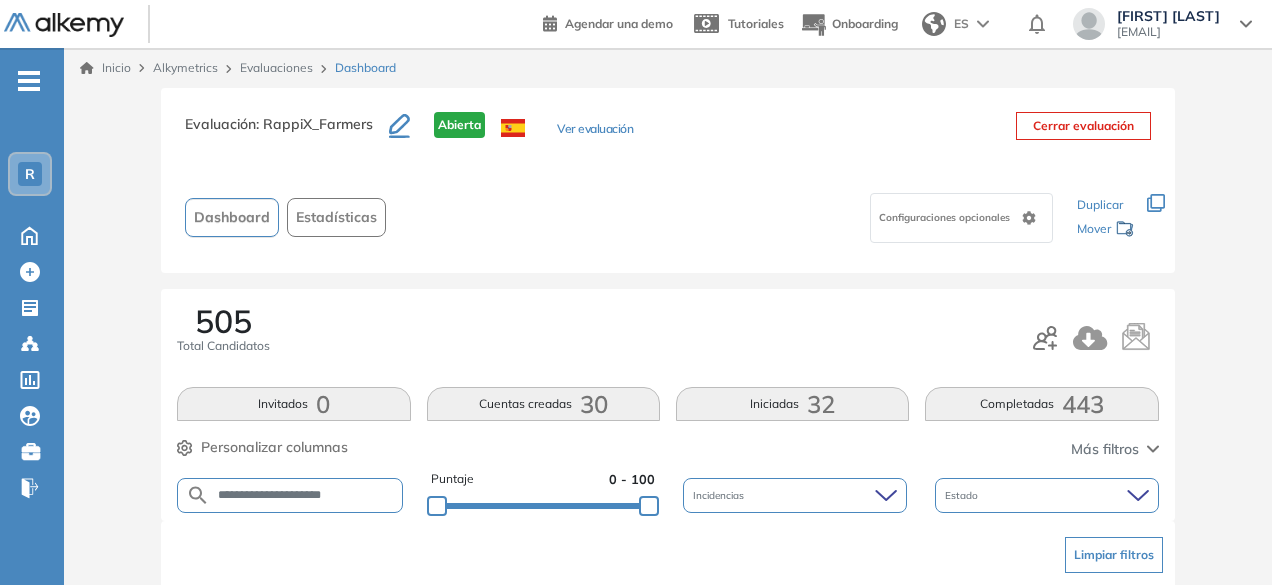 click on "**********" at bounding box center [305, 495] 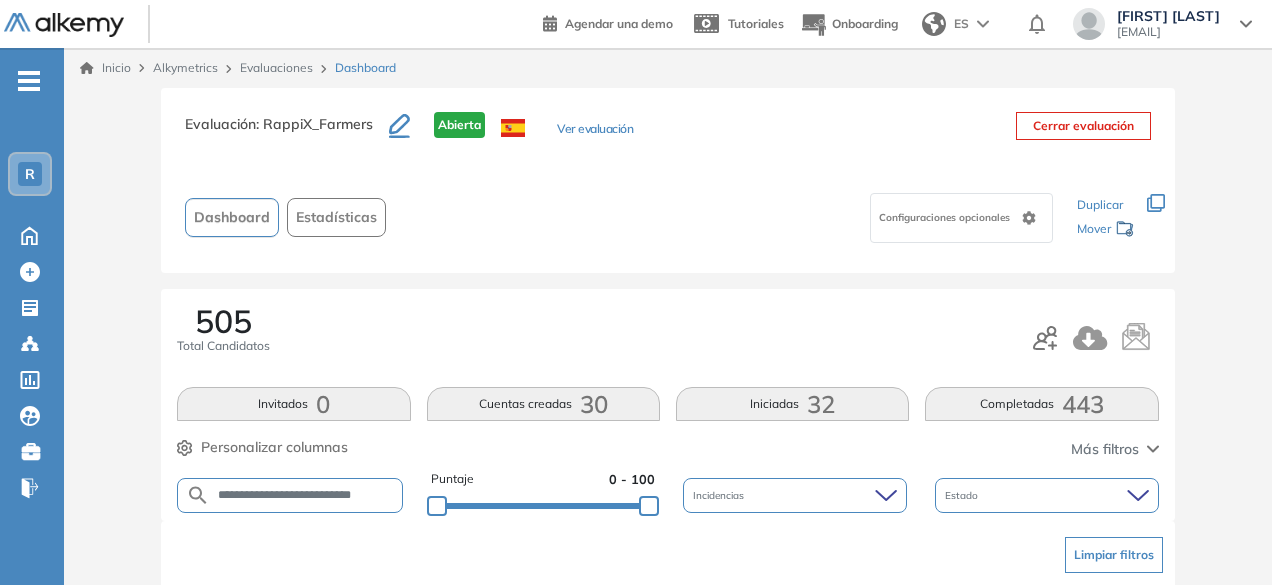 scroll, scrollTop: 0, scrollLeft: 0, axis: both 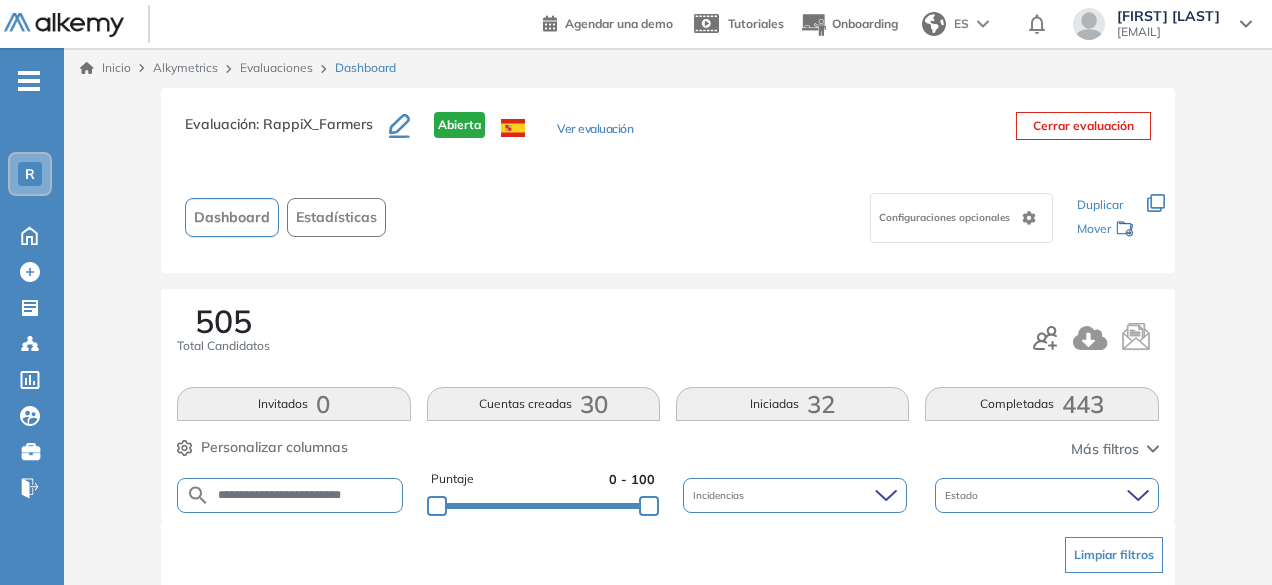 drag, startPoint x: 302, startPoint y: 493, endPoint x: 250, endPoint y: 481, distance: 53.366657 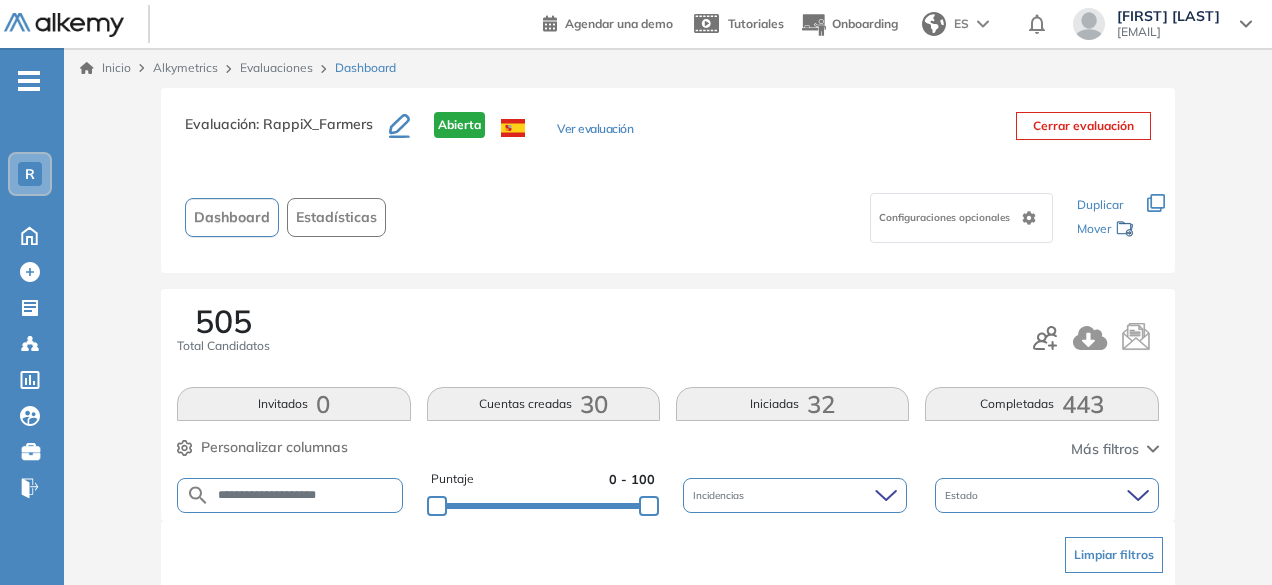 click on "**********" at bounding box center [306, 495] 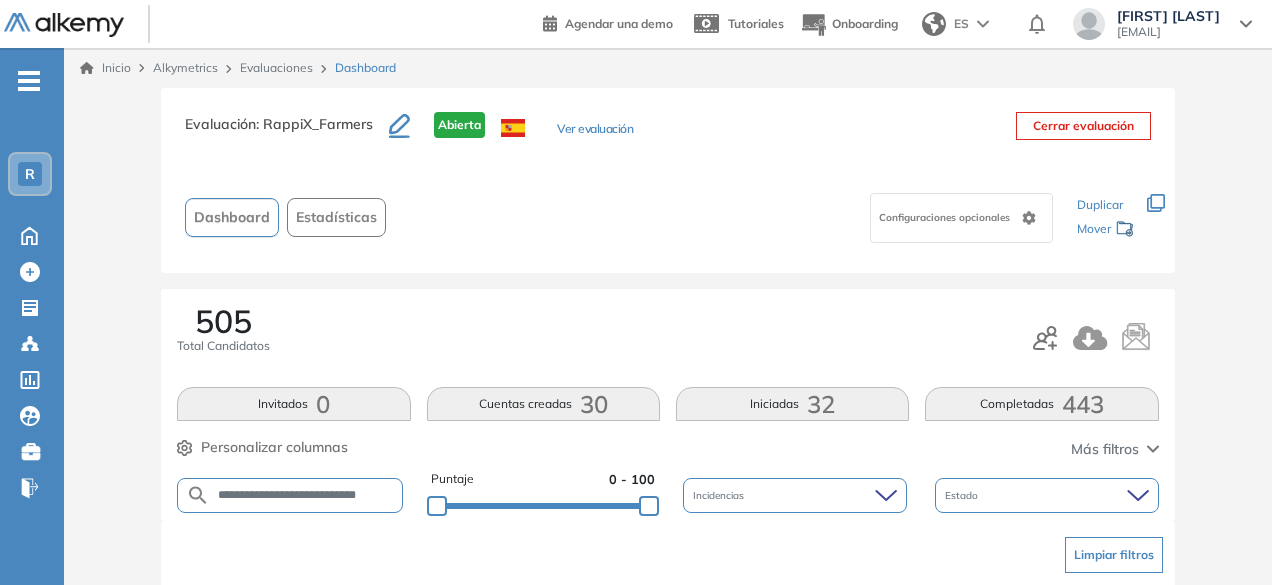 scroll, scrollTop: 0, scrollLeft: 18, axis: horizontal 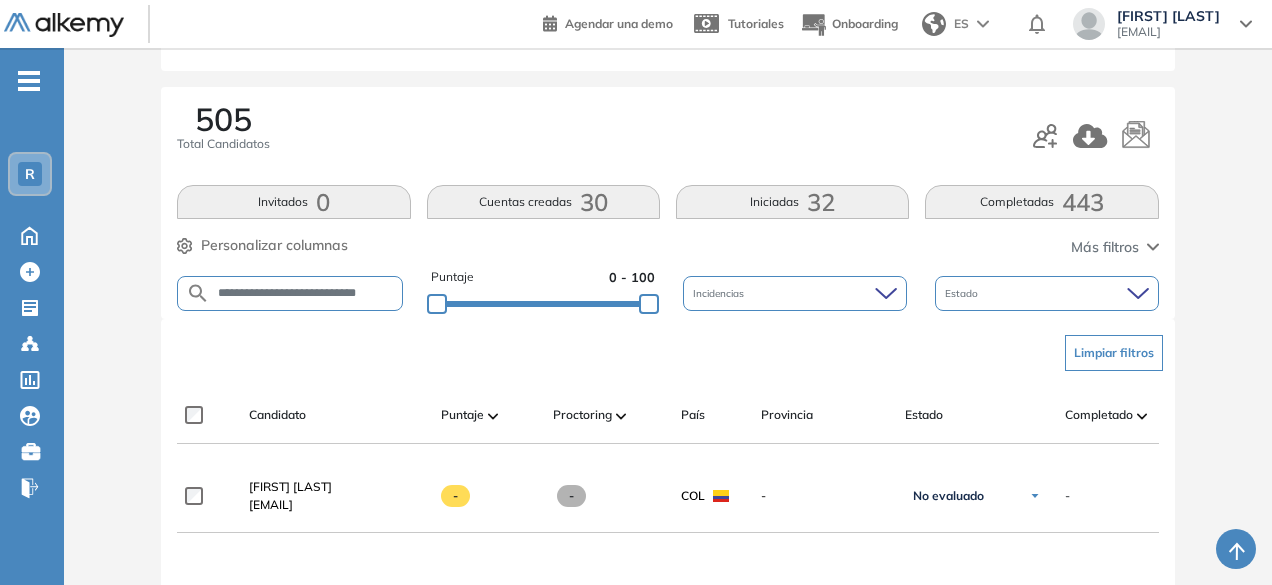 click on "**********" at bounding box center (306, 293) 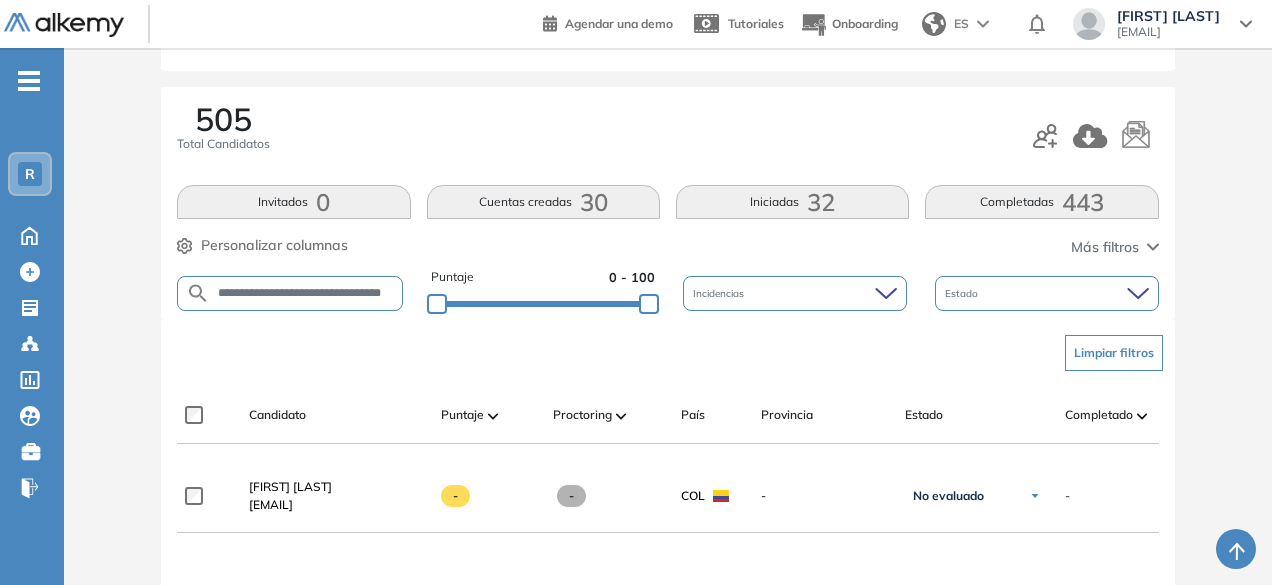 scroll, scrollTop: 0, scrollLeft: 50, axis: horizontal 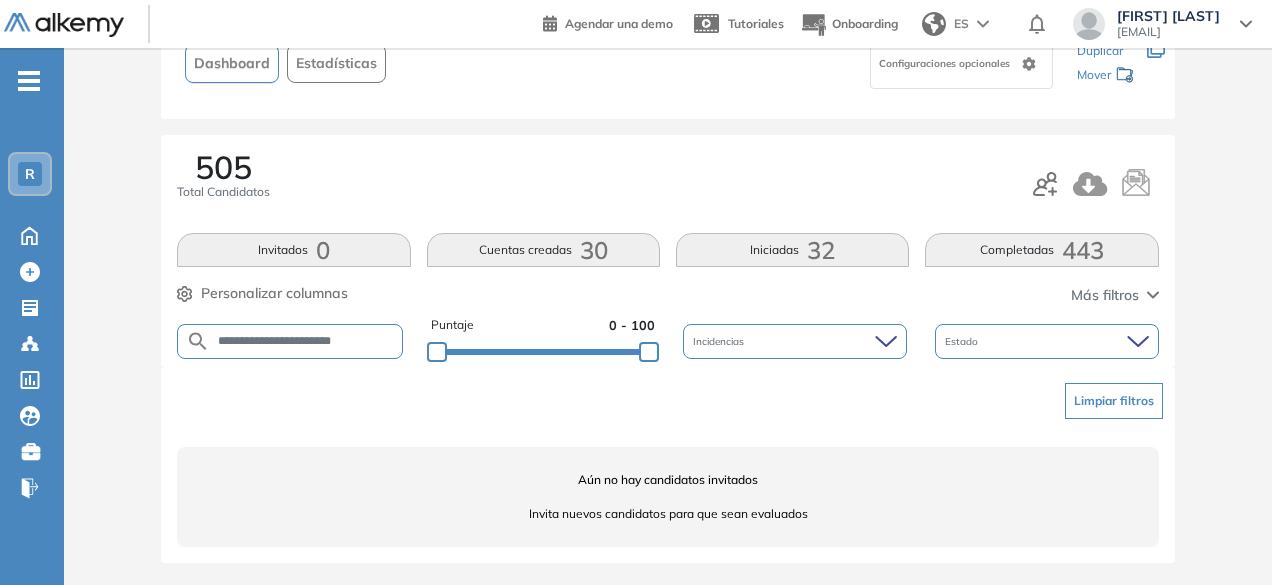 drag, startPoint x: 267, startPoint y: 340, endPoint x: 142, endPoint y: 299, distance: 131.55228 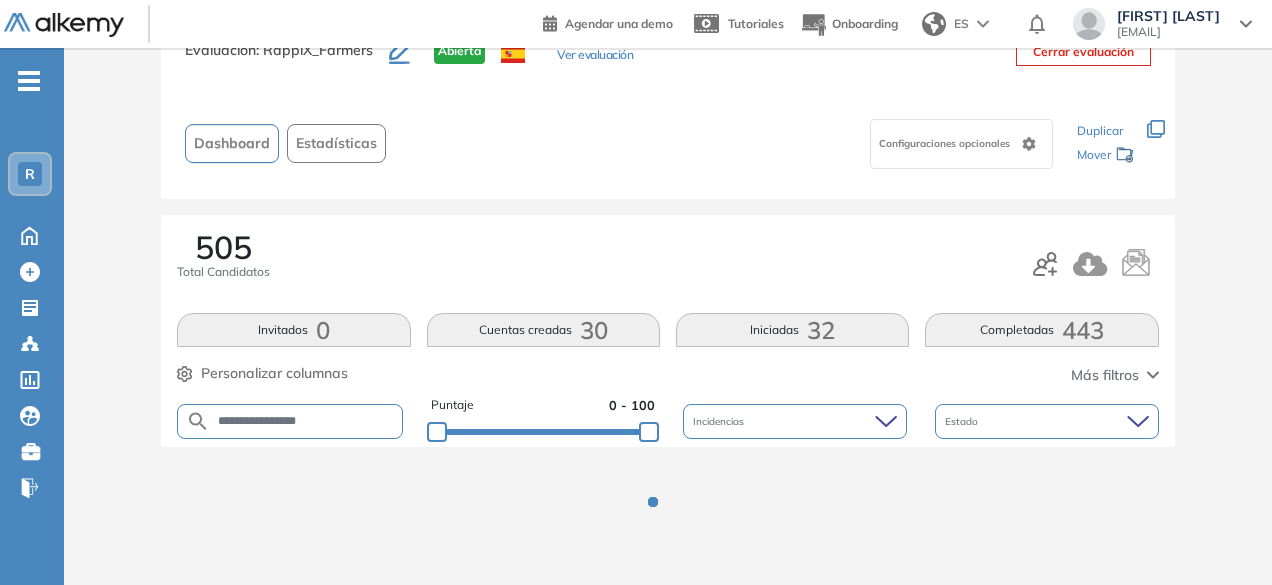 scroll, scrollTop: 202, scrollLeft: 0, axis: vertical 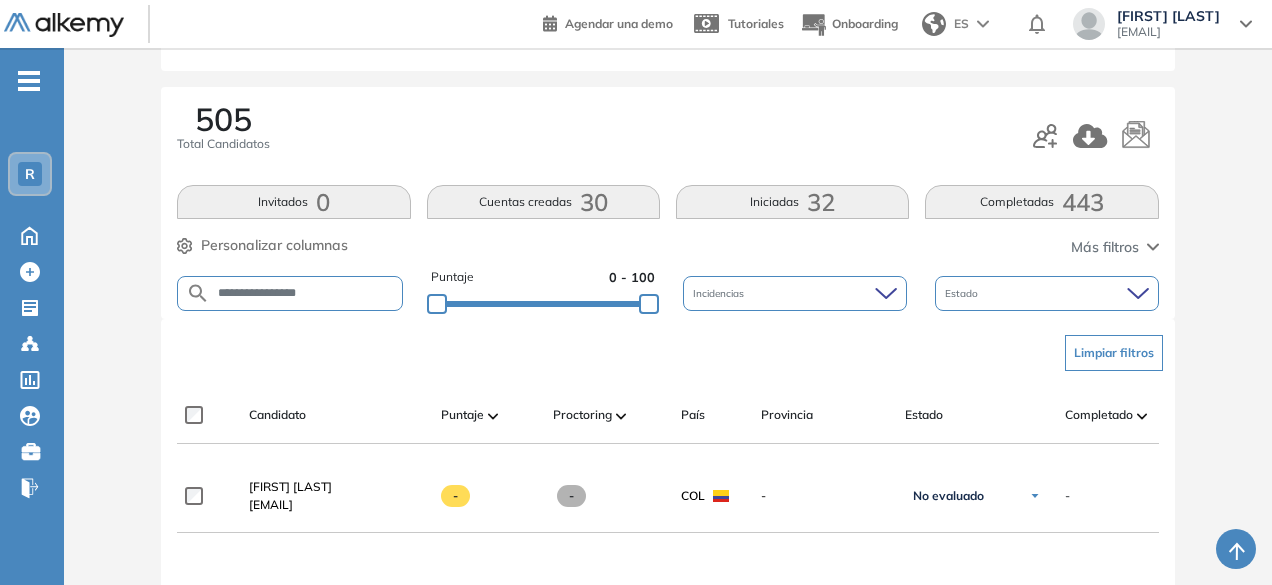 click on "**********" at bounding box center (306, 293) 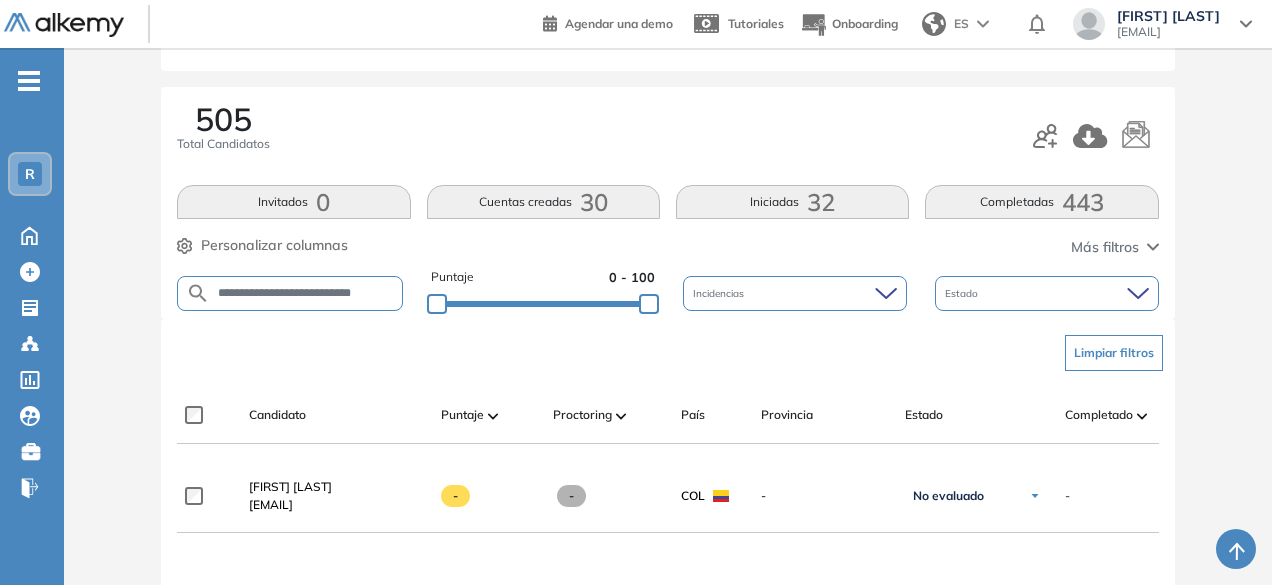 scroll, scrollTop: 0, scrollLeft: 10, axis: horizontal 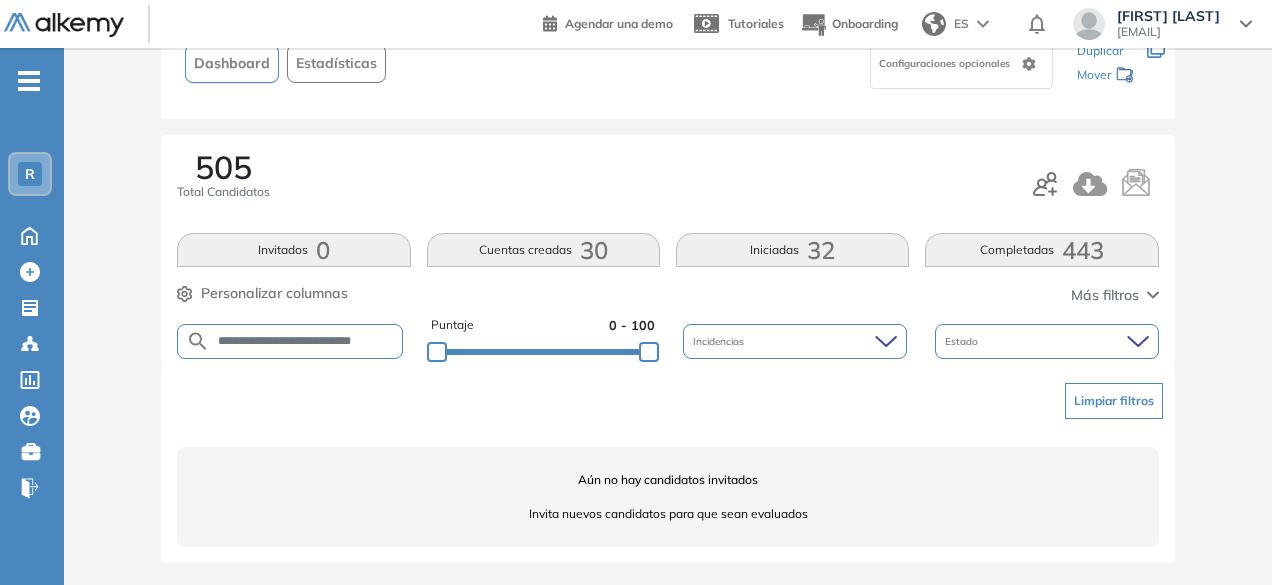 click on "**********" at bounding box center (306, 341) 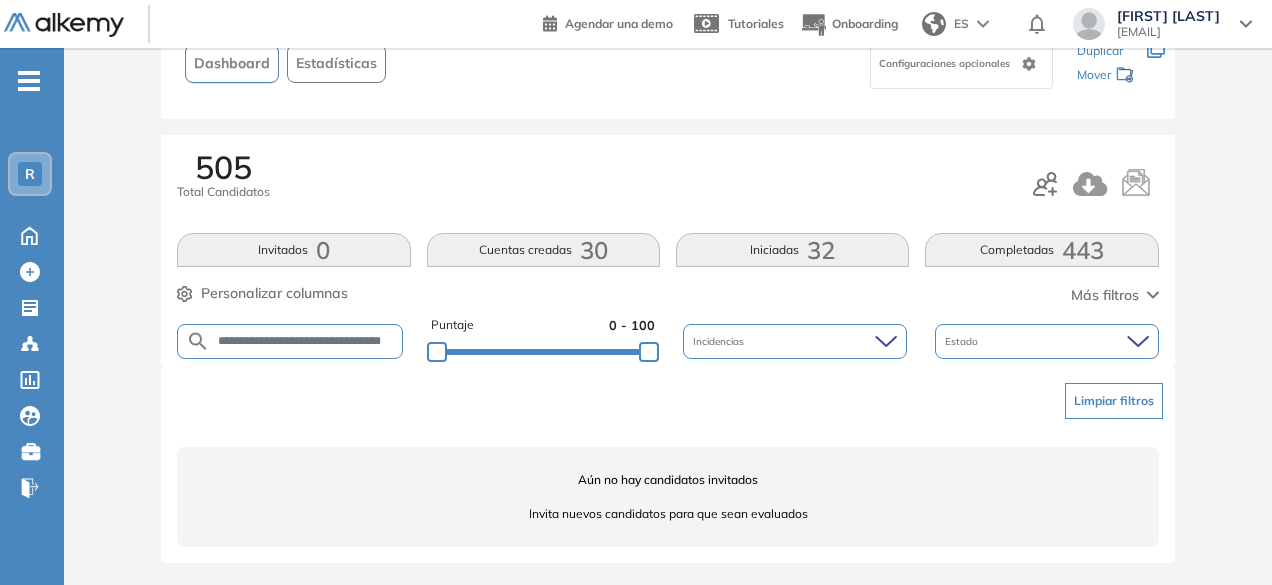 scroll, scrollTop: 0, scrollLeft: 39, axis: horizontal 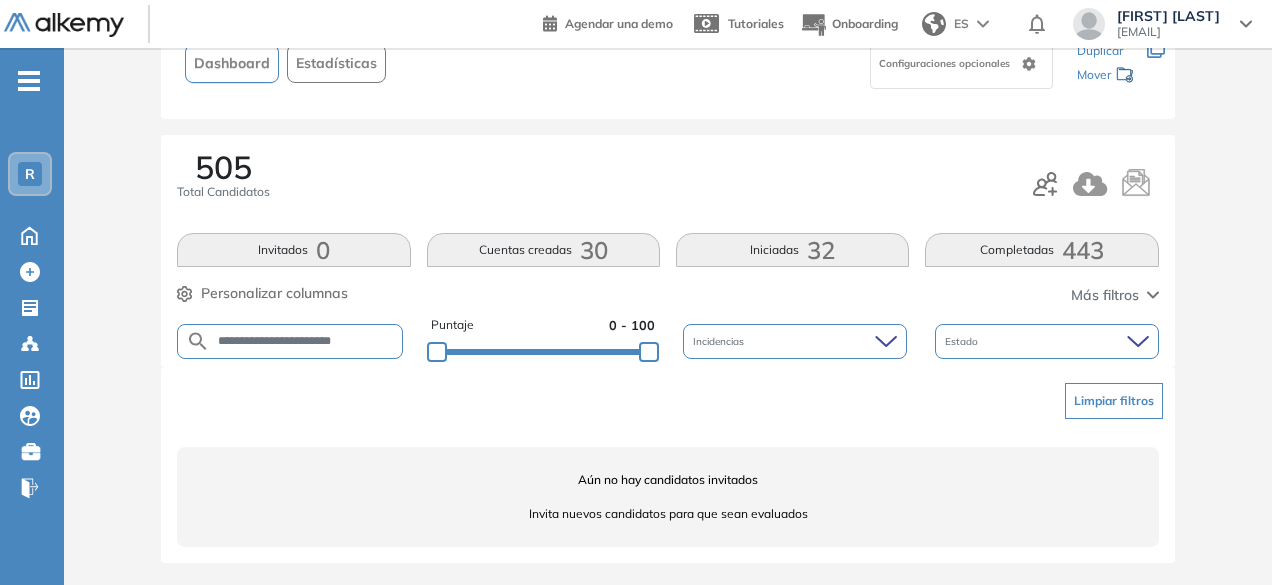drag, startPoint x: 301, startPoint y: 341, endPoint x: 257, endPoint y: 328, distance: 45.88028 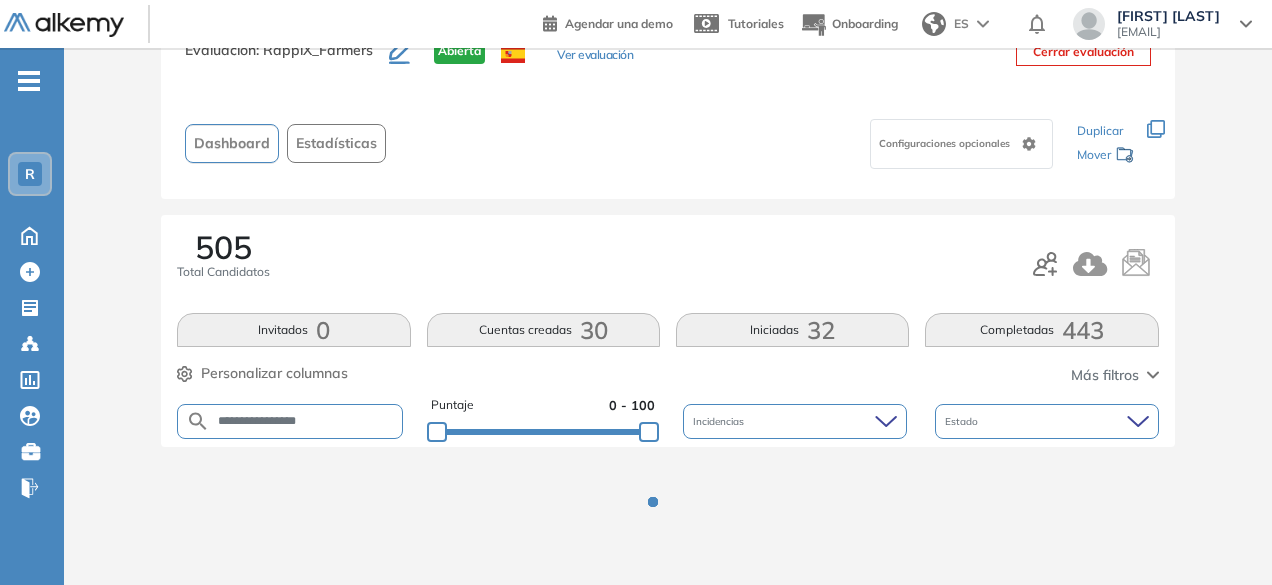 scroll, scrollTop: 154, scrollLeft: 0, axis: vertical 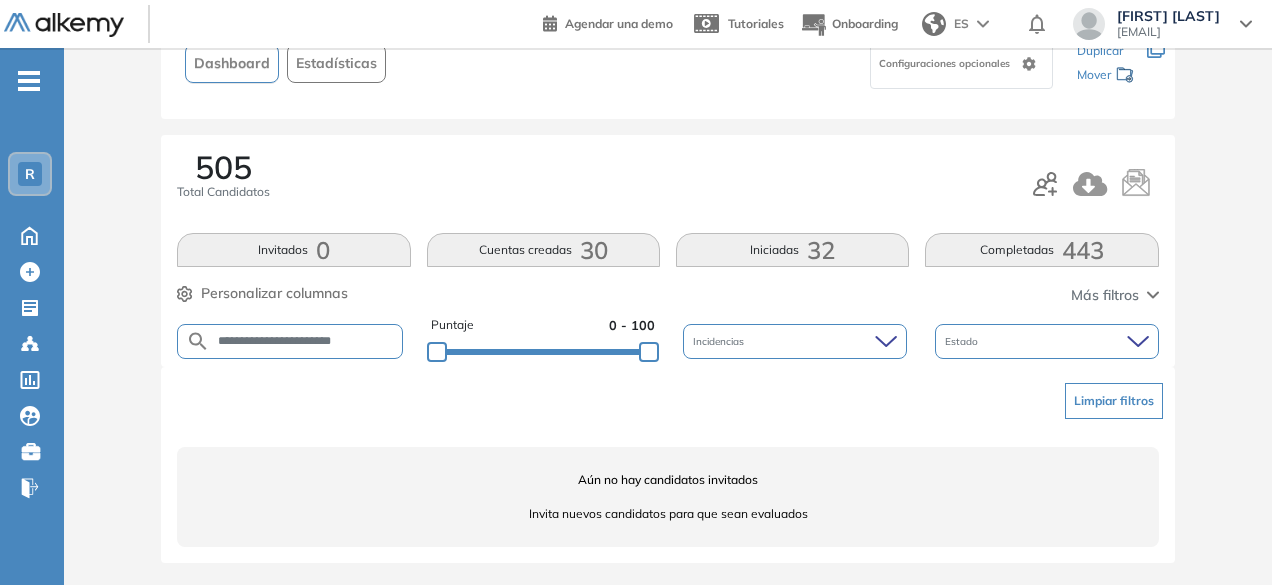 click on "**********" at bounding box center [290, 341] 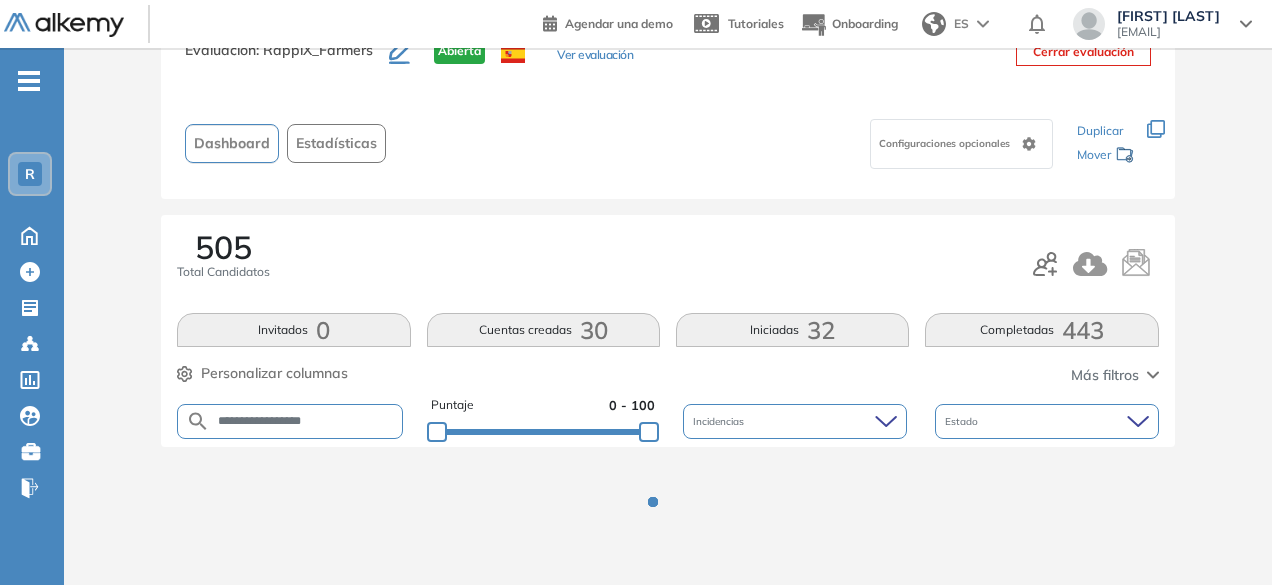 scroll, scrollTop: 154, scrollLeft: 0, axis: vertical 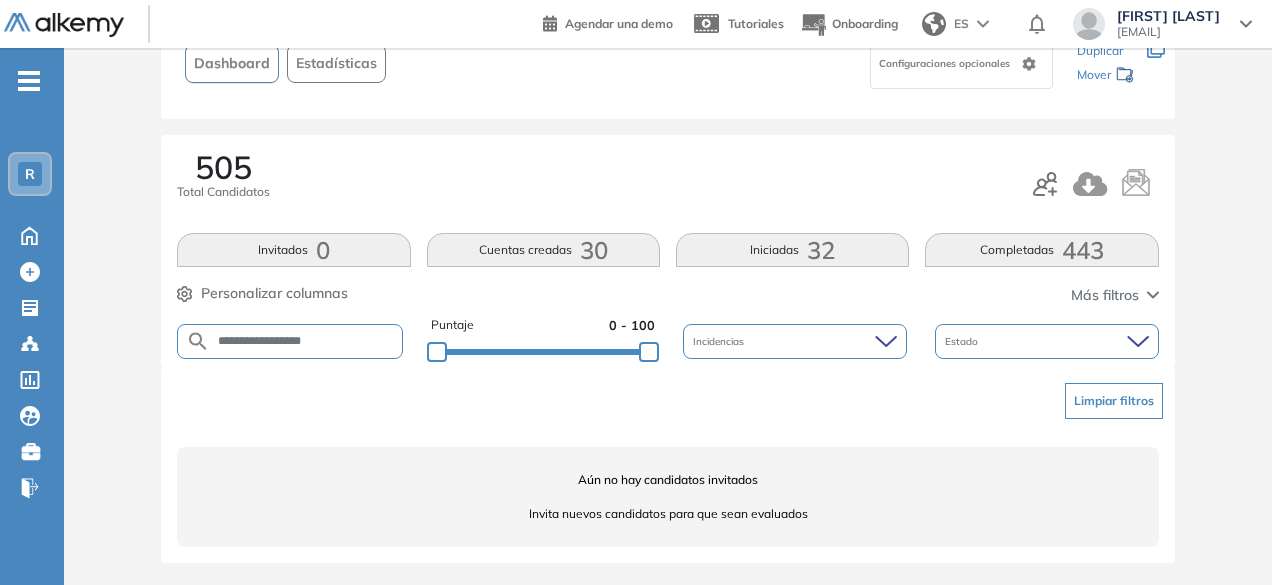 click on "**********" at bounding box center [306, 341] 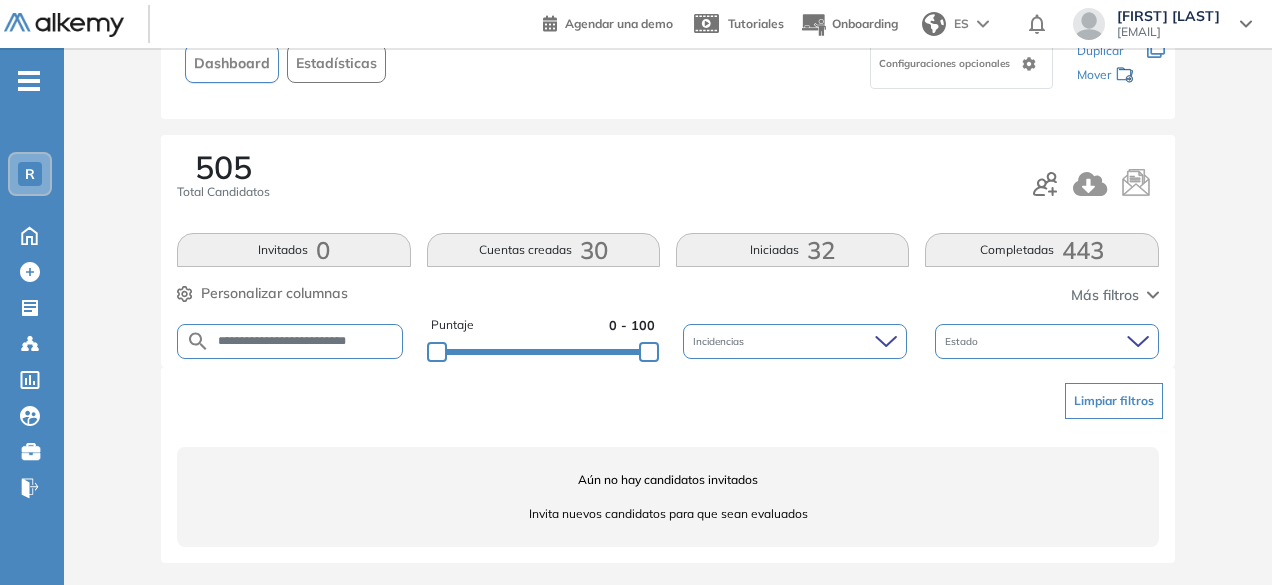 scroll, scrollTop: 0, scrollLeft: 9, axis: horizontal 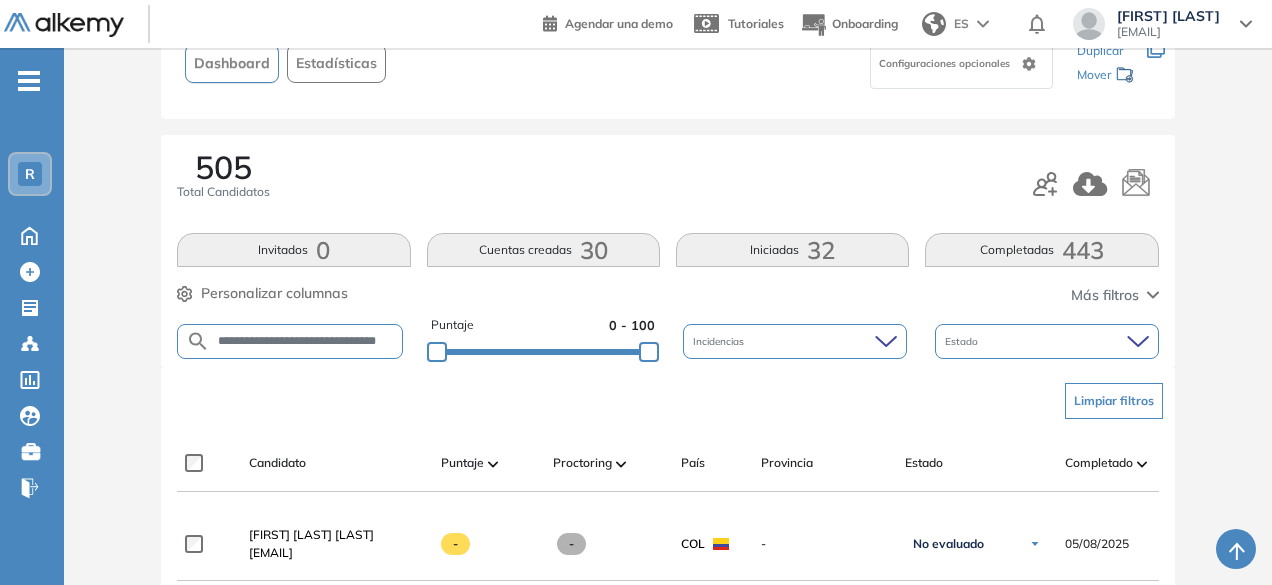 click on "**********" at bounding box center [306, 341] 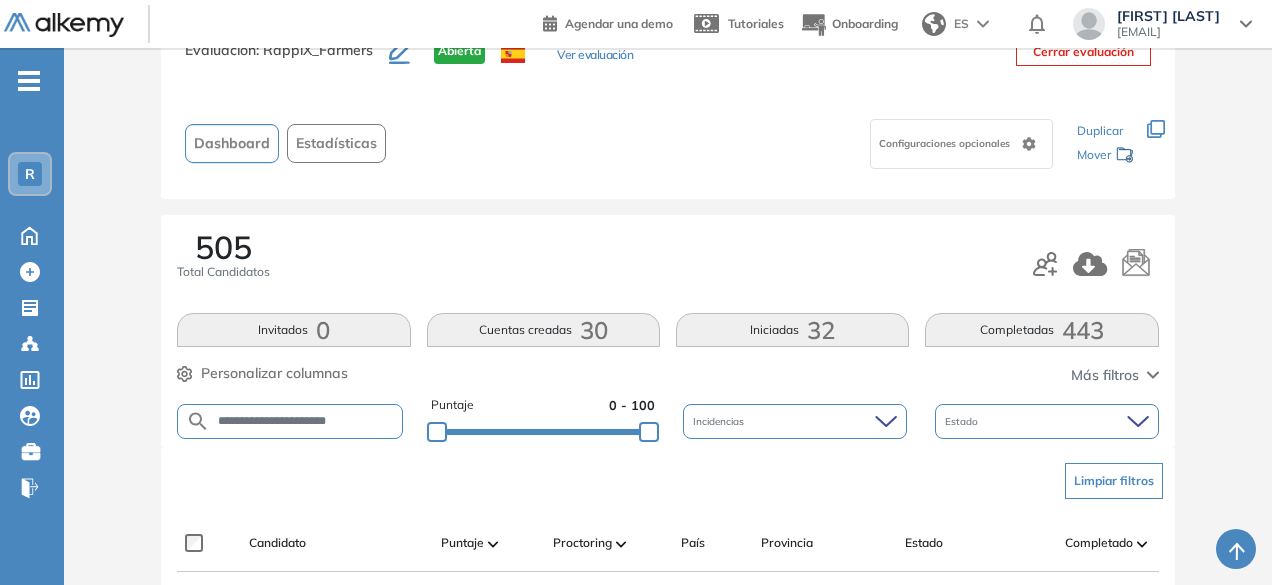 scroll, scrollTop: 154, scrollLeft: 0, axis: vertical 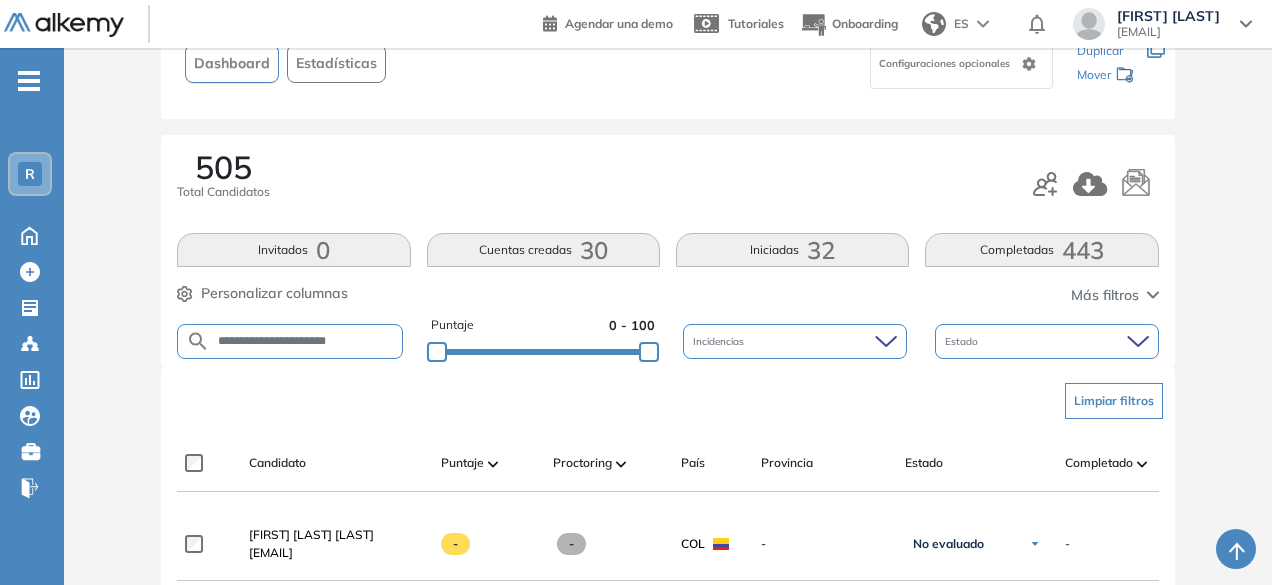 click on "**********" at bounding box center [306, 341] 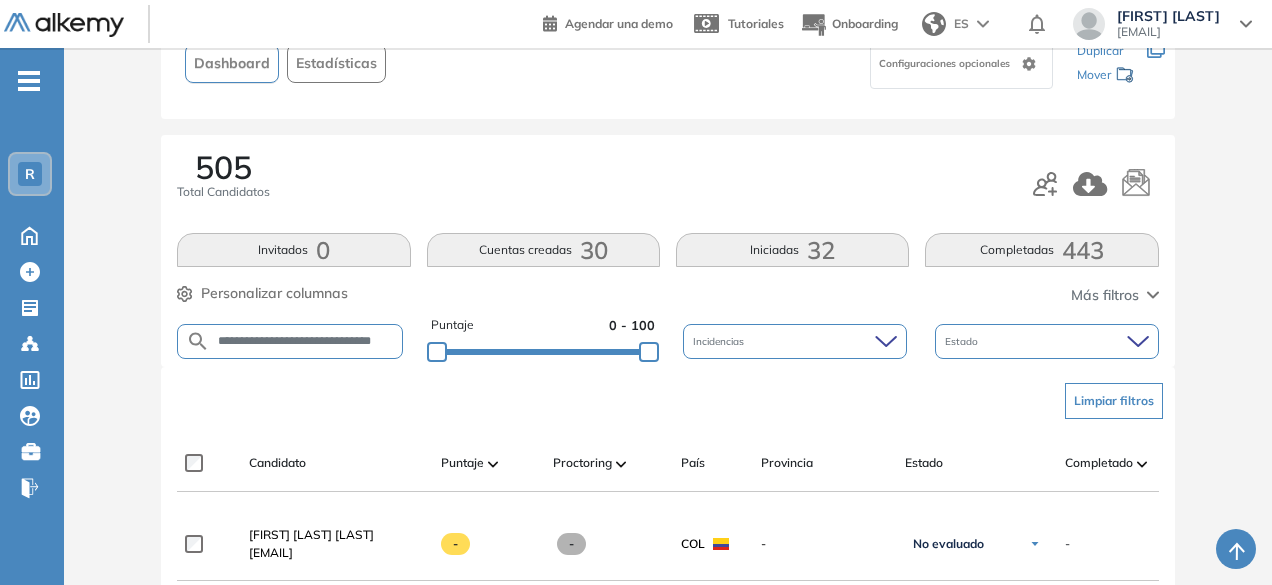 scroll, scrollTop: 0, scrollLeft: 10, axis: horizontal 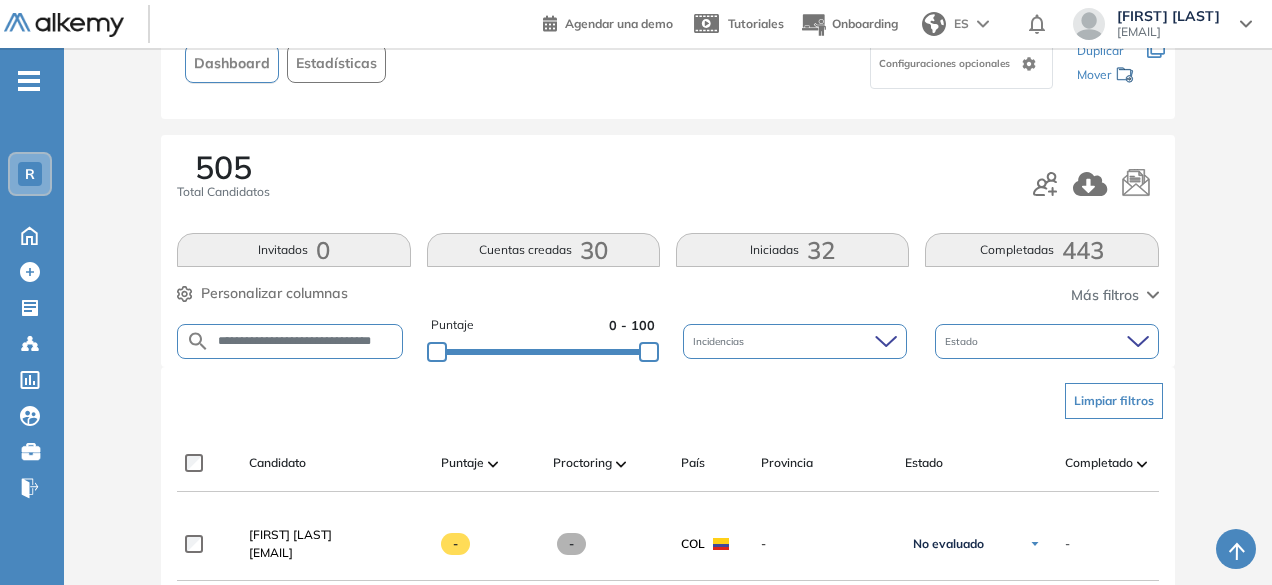 click on "**********" at bounding box center [306, 341] 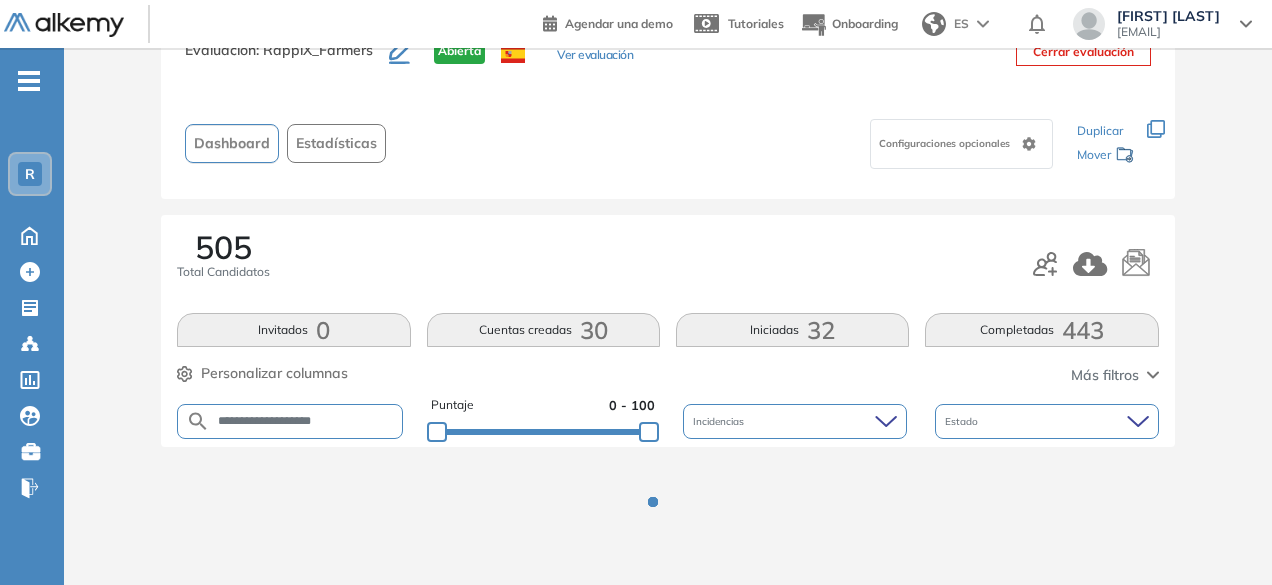 scroll, scrollTop: 154, scrollLeft: 0, axis: vertical 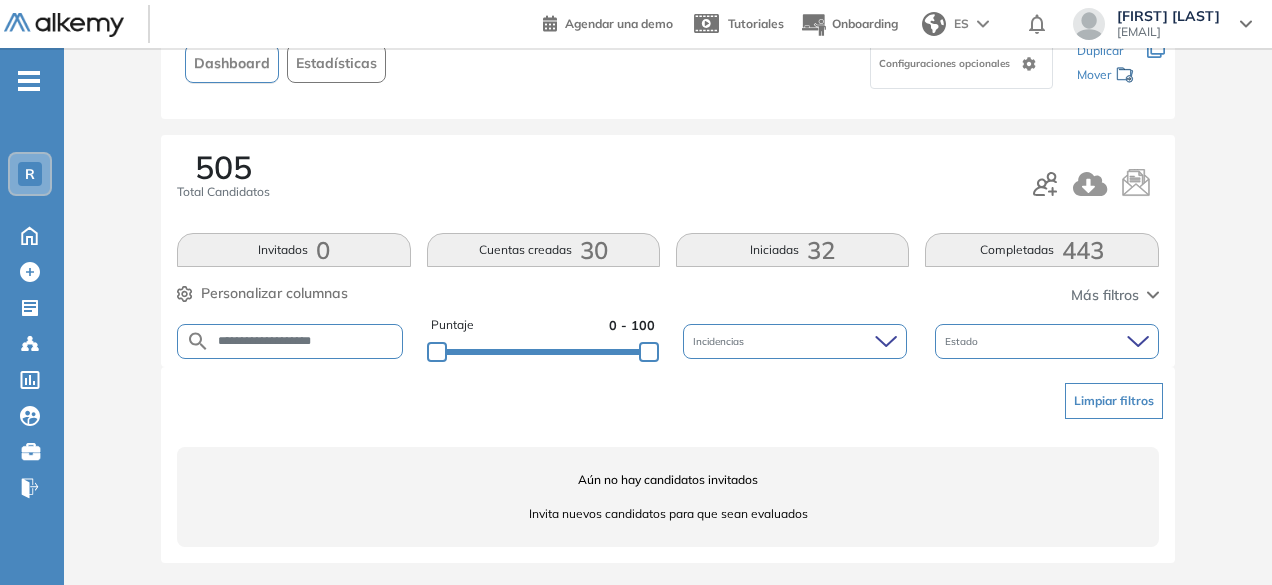 click on "**********" at bounding box center [306, 341] 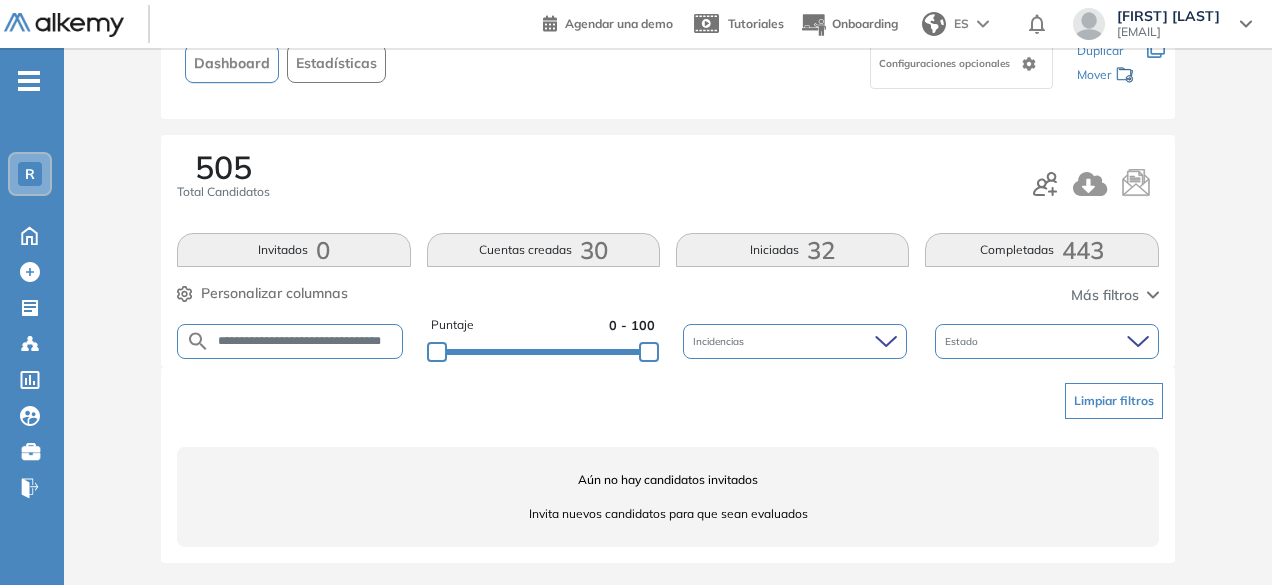 scroll, scrollTop: 0, scrollLeft: 30, axis: horizontal 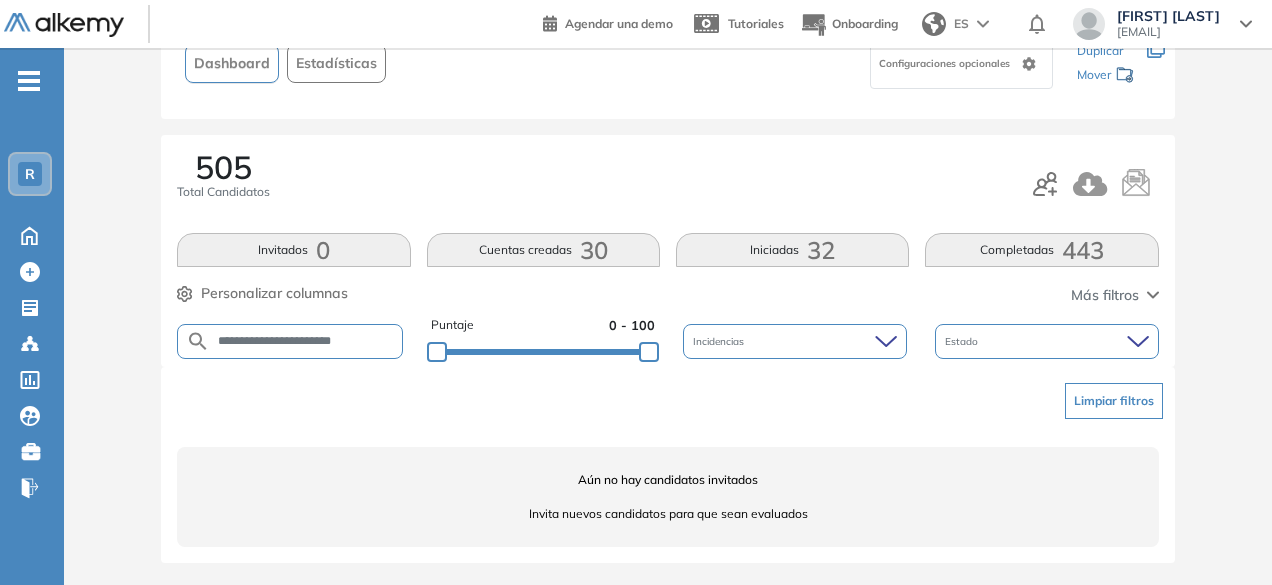 drag, startPoint x: 310, startPoint y: 337, endPoint x: 276, endPoint y: 329, distance: 34.928497 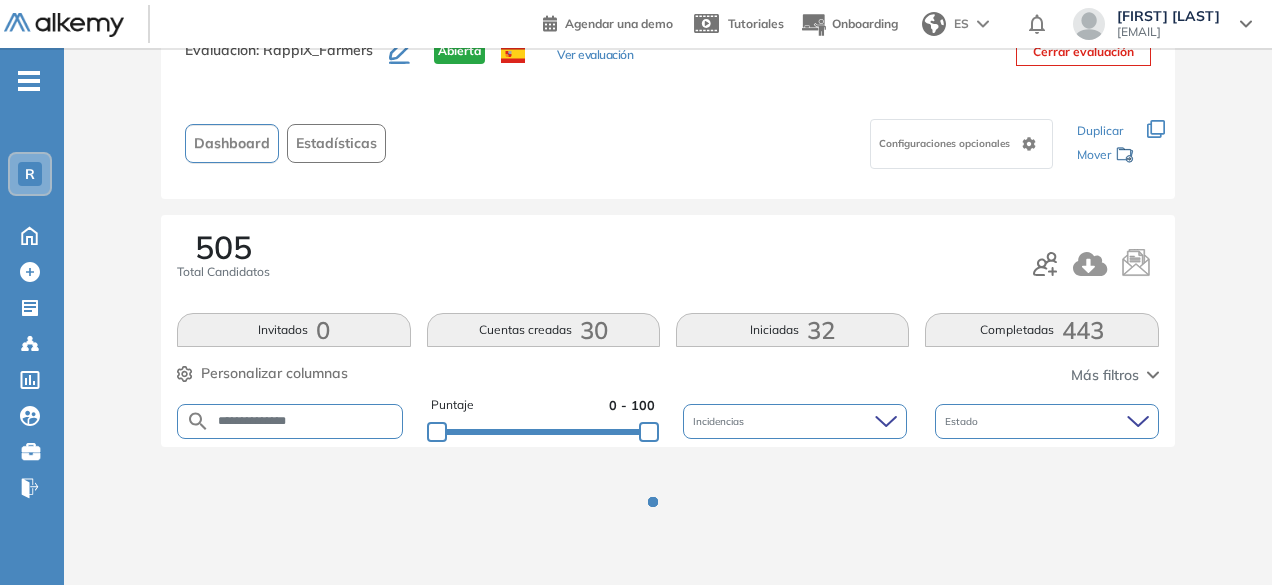 scroll, scrollTop: 154, scrollLeft: 0, axis: vertical 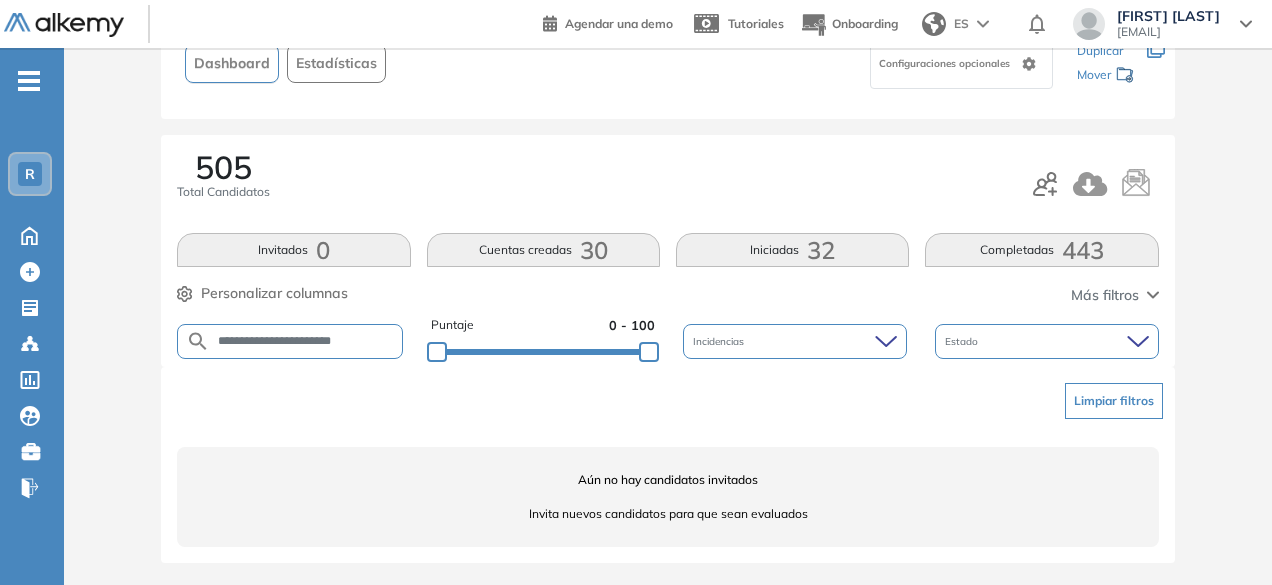 click on "**********" at bounding box center (306, 341) 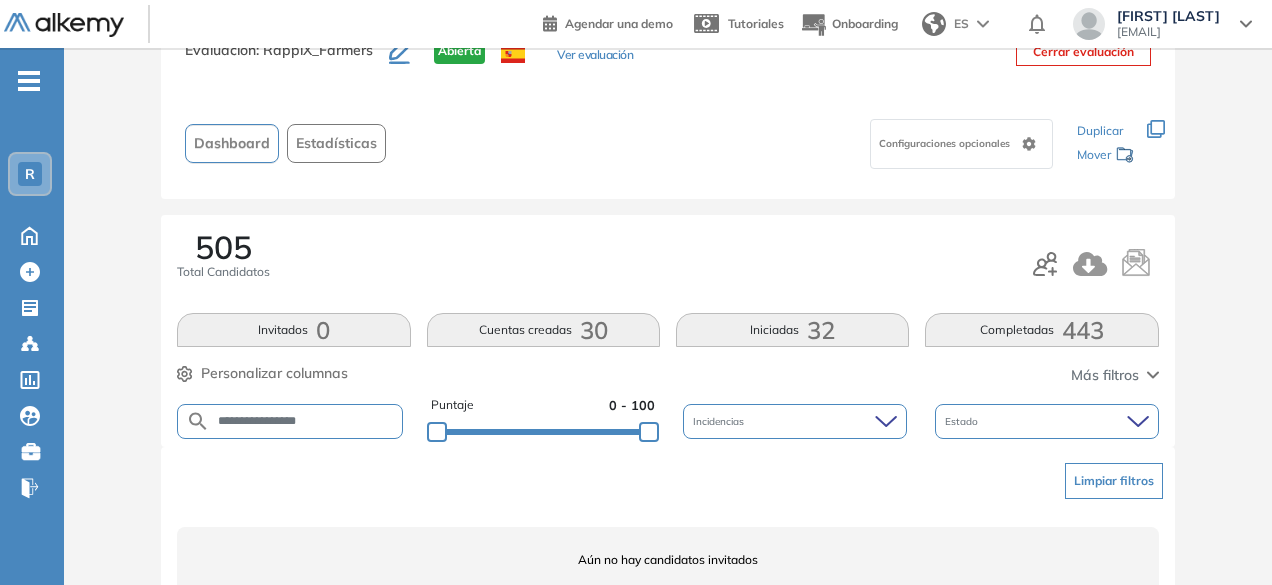 scroll, scrollTop: 154, scrollLeft: 0, axis: vertical 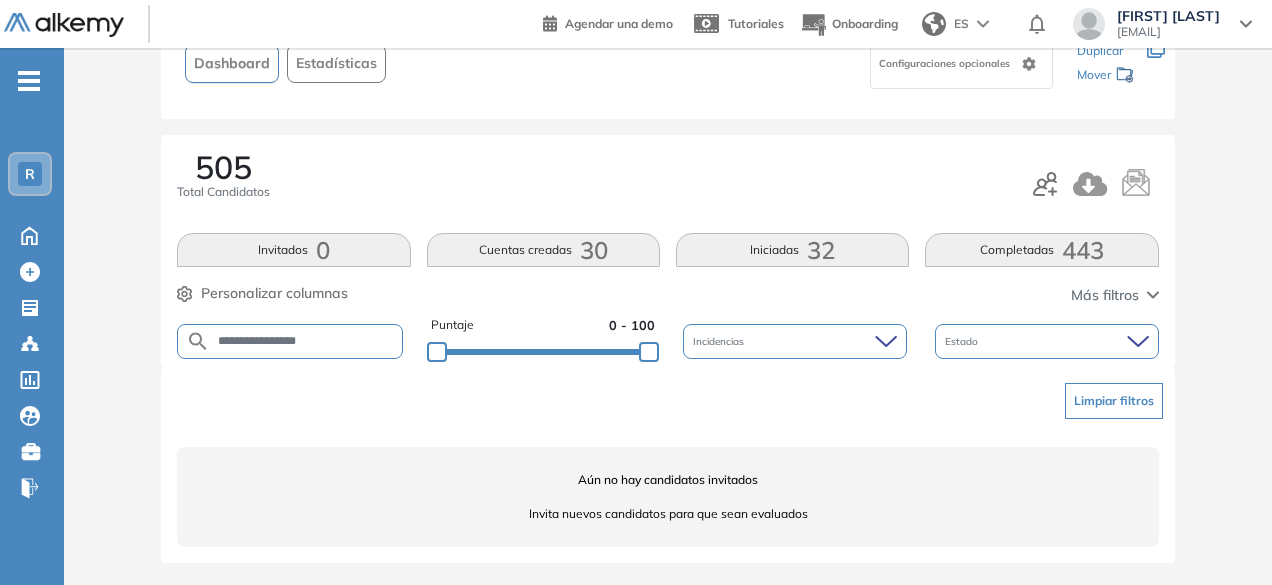 click on "**********" at bounding box center (306, 341) 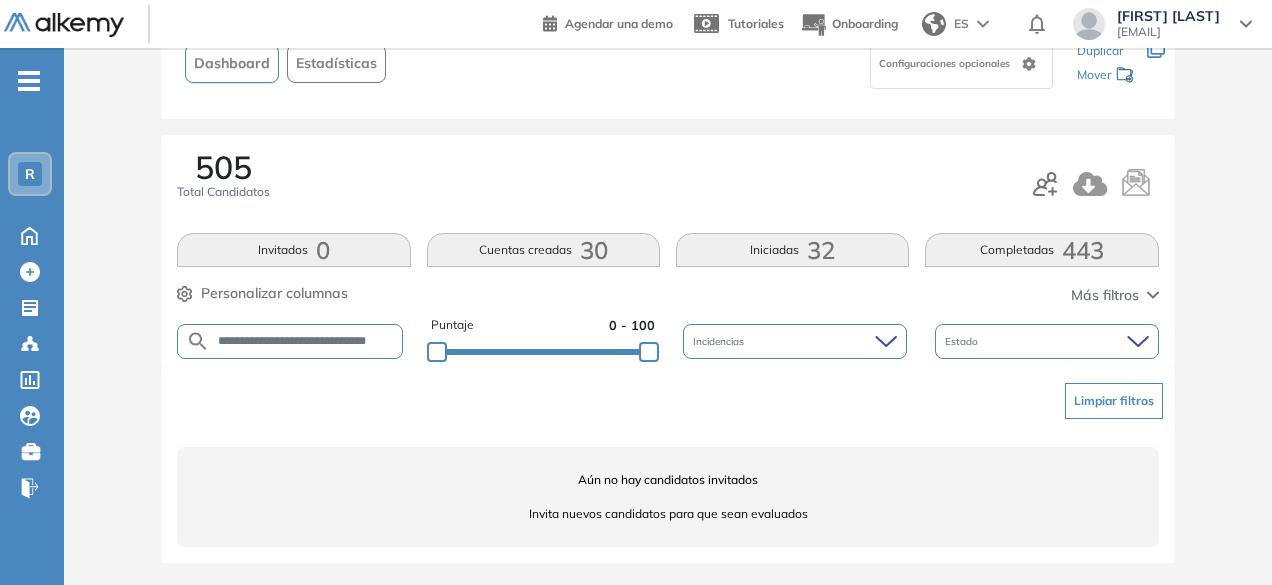 scroll, scrollTop: 0, scrollLeft: 26, axis: horizontal 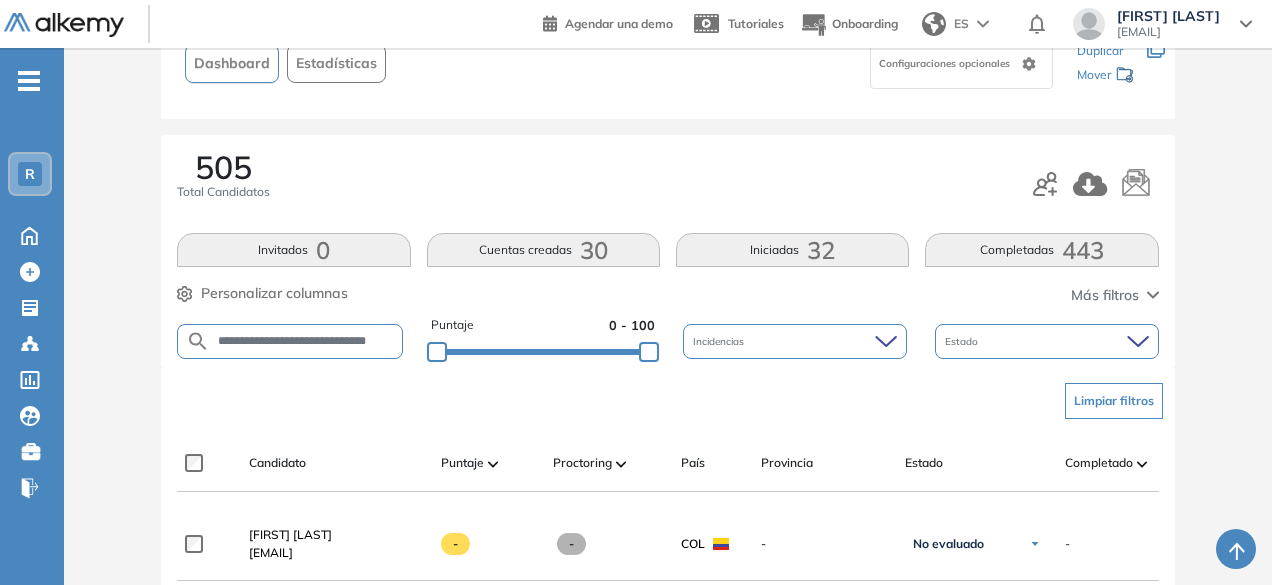 click on "**********" at bounding box center [306, 341] 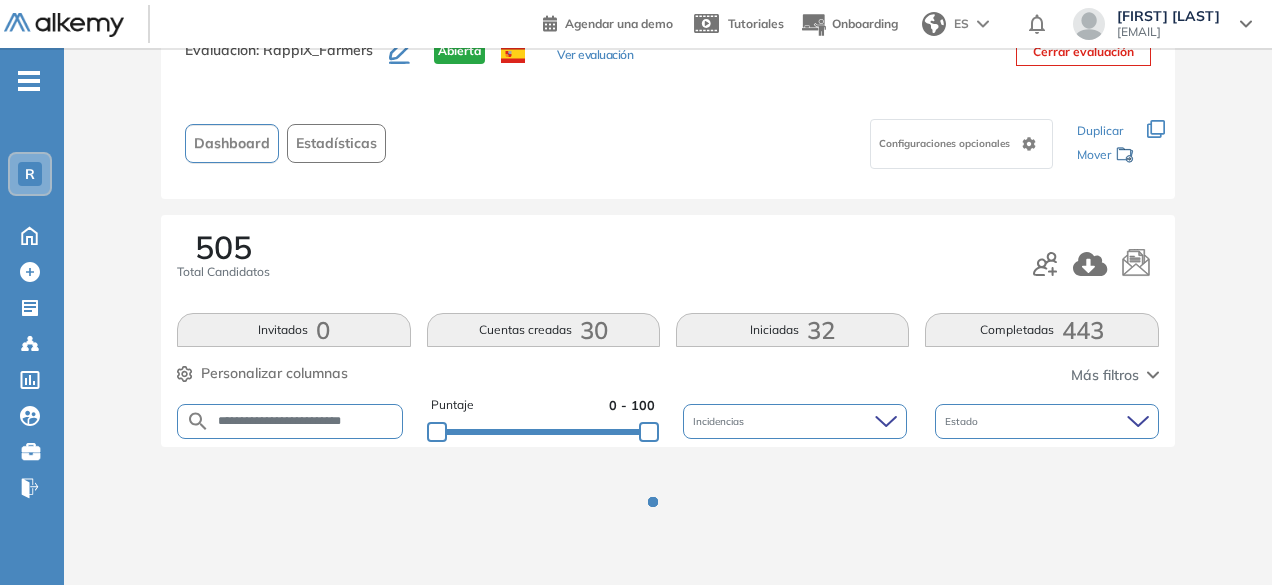 scroll, scrollTop: 154, scrollLeft: 0, axis: vertical 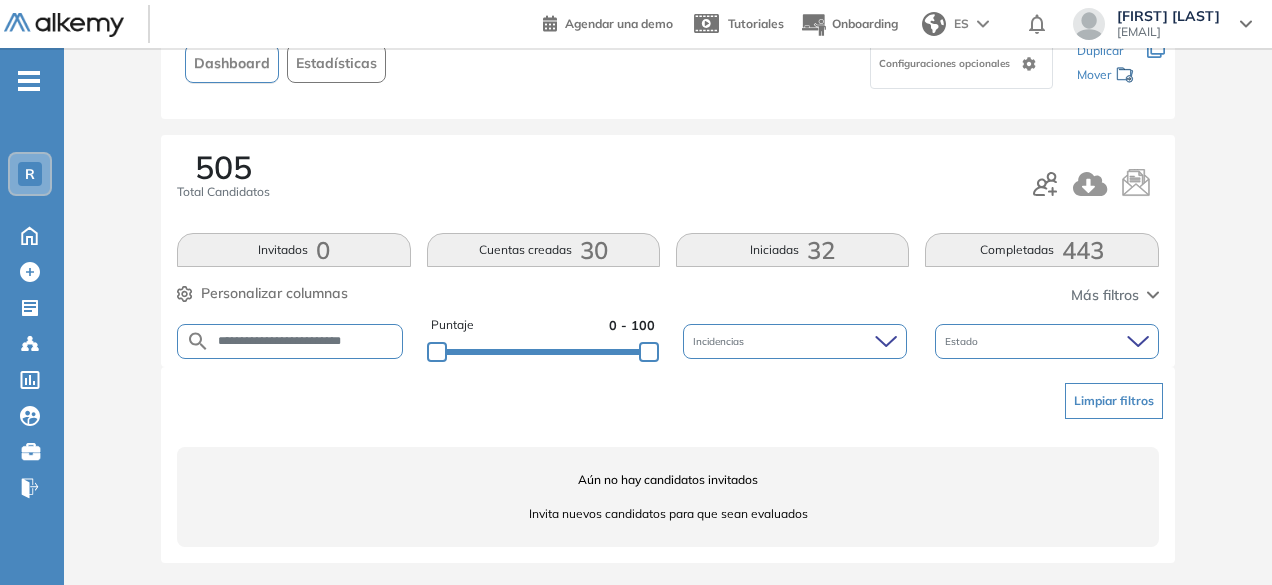 click on "**********" at bounding box center [306, 341] 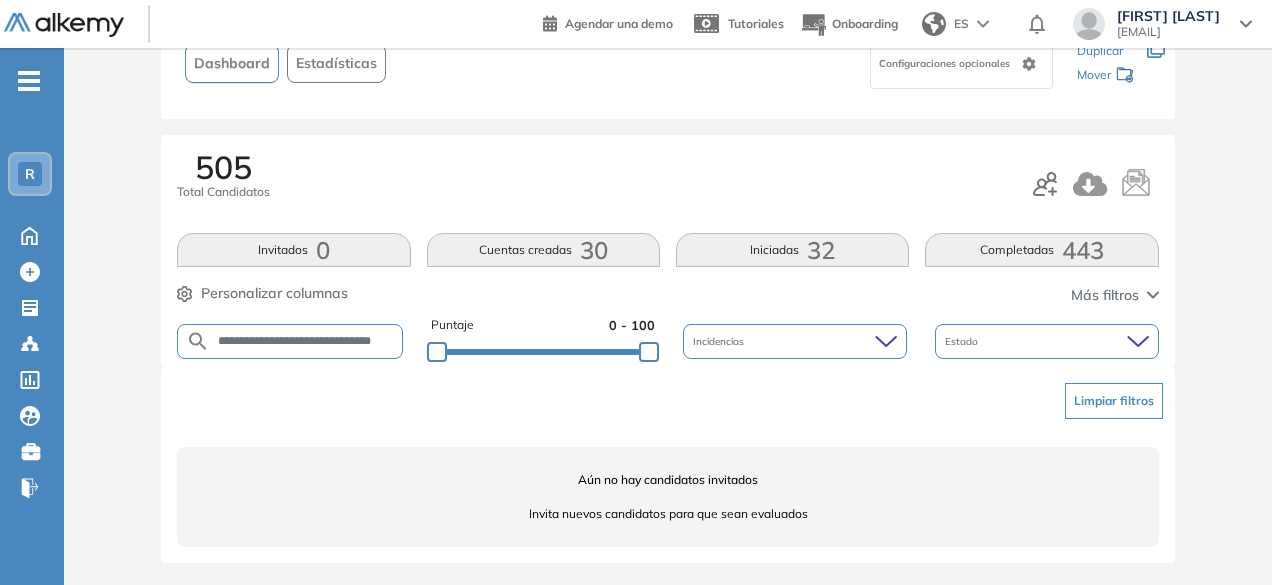 scroll, scrollTop: 0, scrollLeft: 18, axis: horizontal 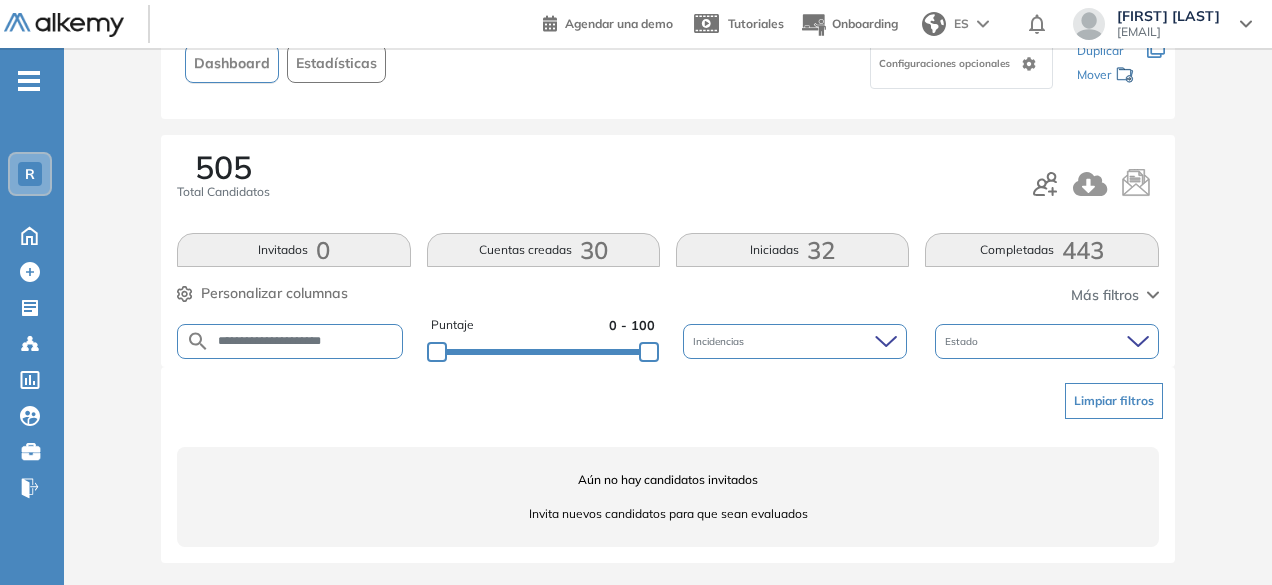 drag, startPoint x: 290, startPoint y: 338, endPoint x: 256, endPoint y: 330, distance: 34.928497 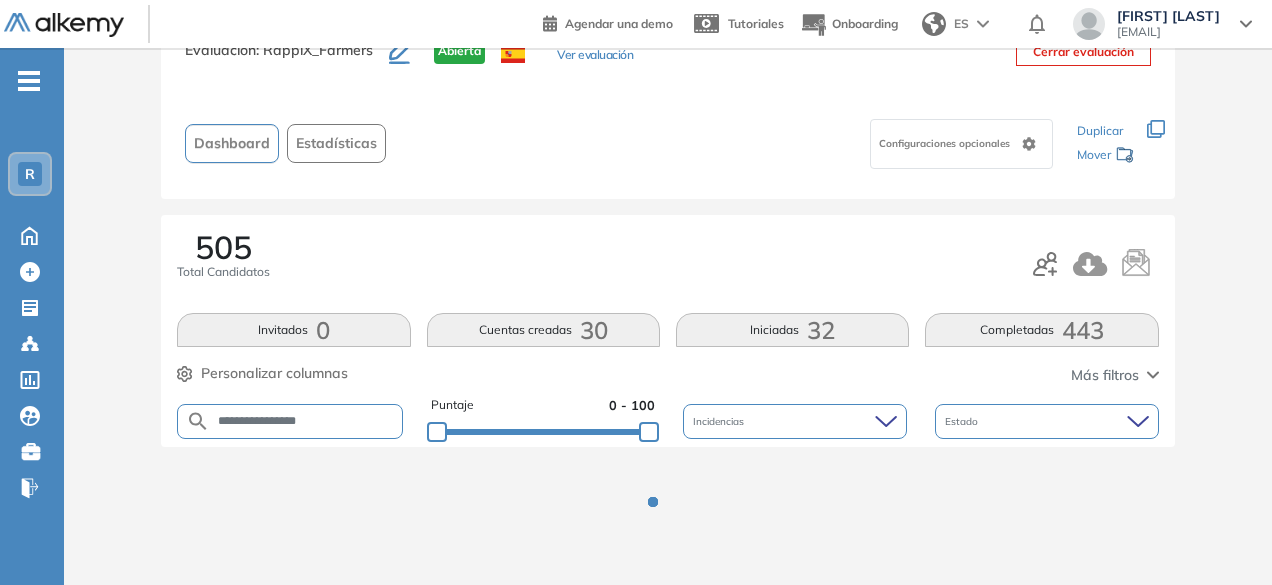 scroll, scrollTop: 154, scrollLeft: 0, axis: vertical 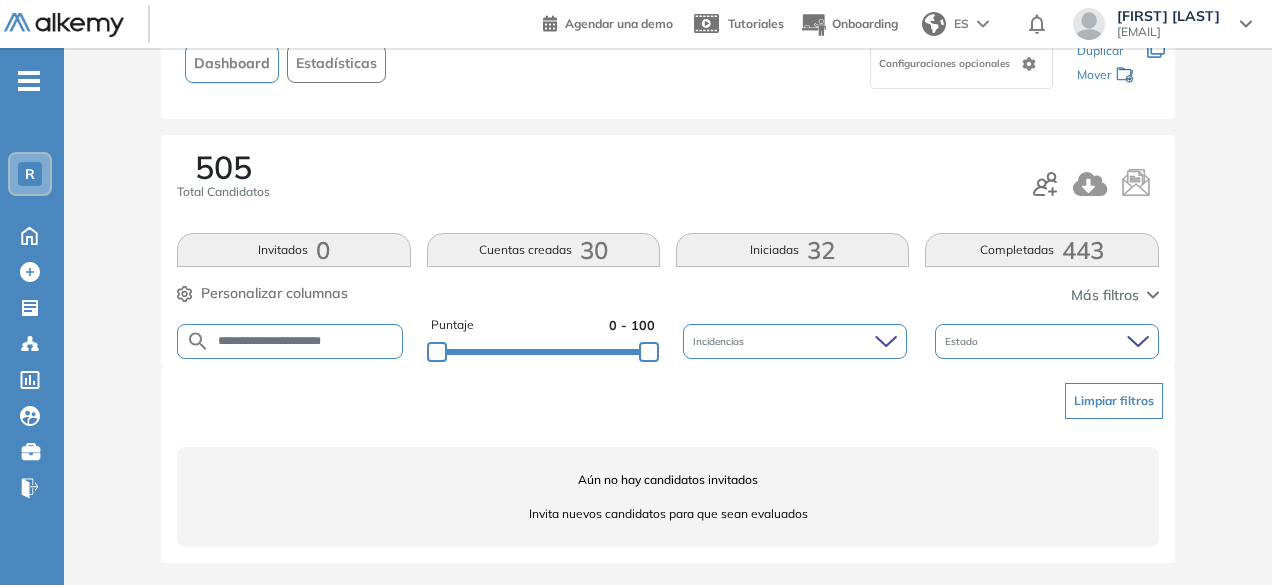 click on "**********" at bounding box center [290, 341] 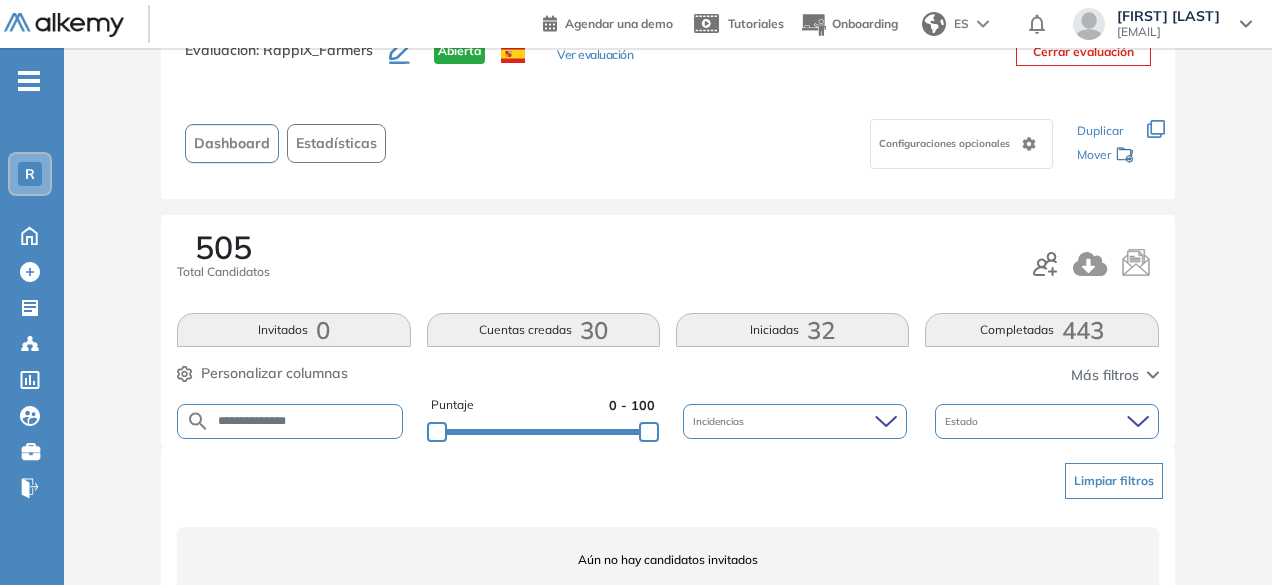 scroll, scrollTop: 154, scrollLeft: 0, axis: vertical 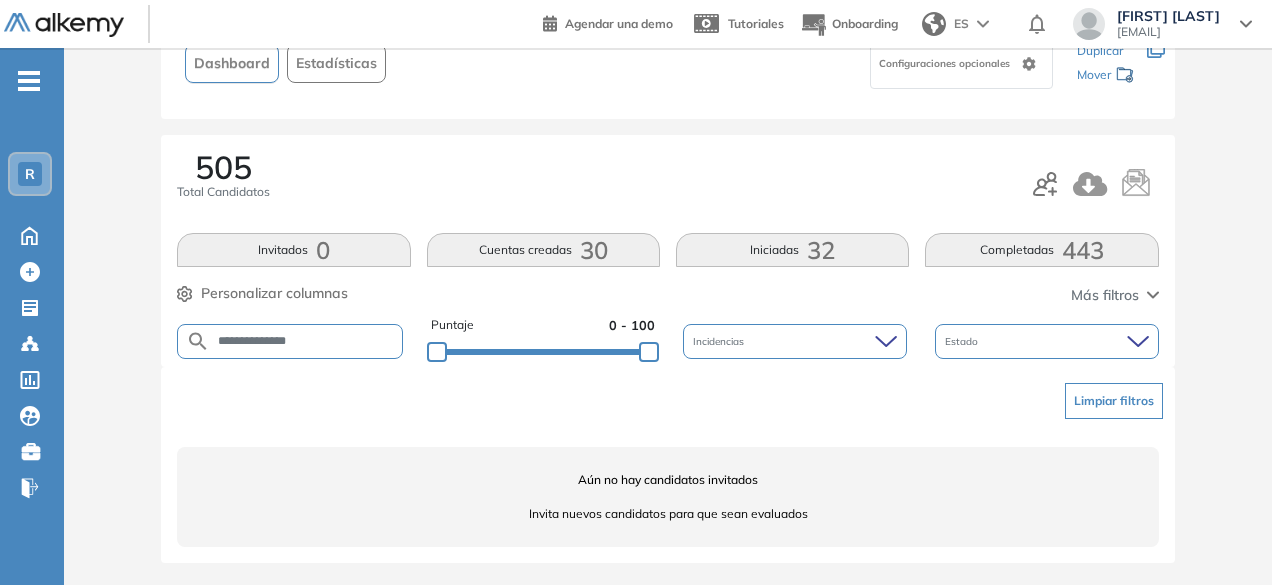 click on "**********" at bounding box center (306, 341) 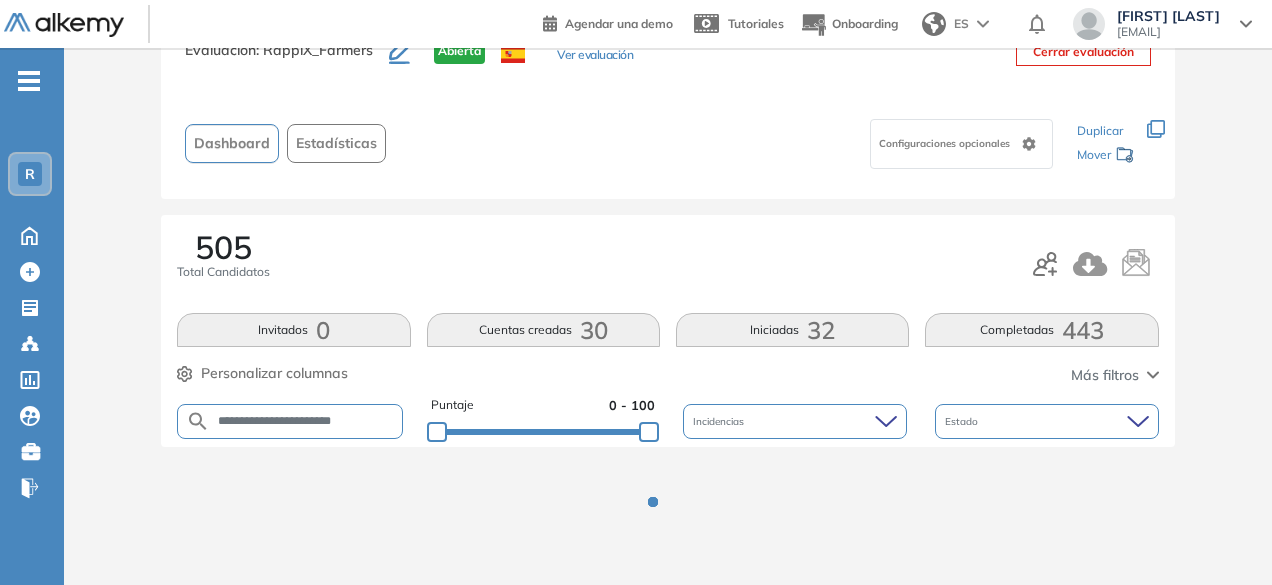 scroll, scrollTop: 154, scrollLeft: 0, axis: vertical 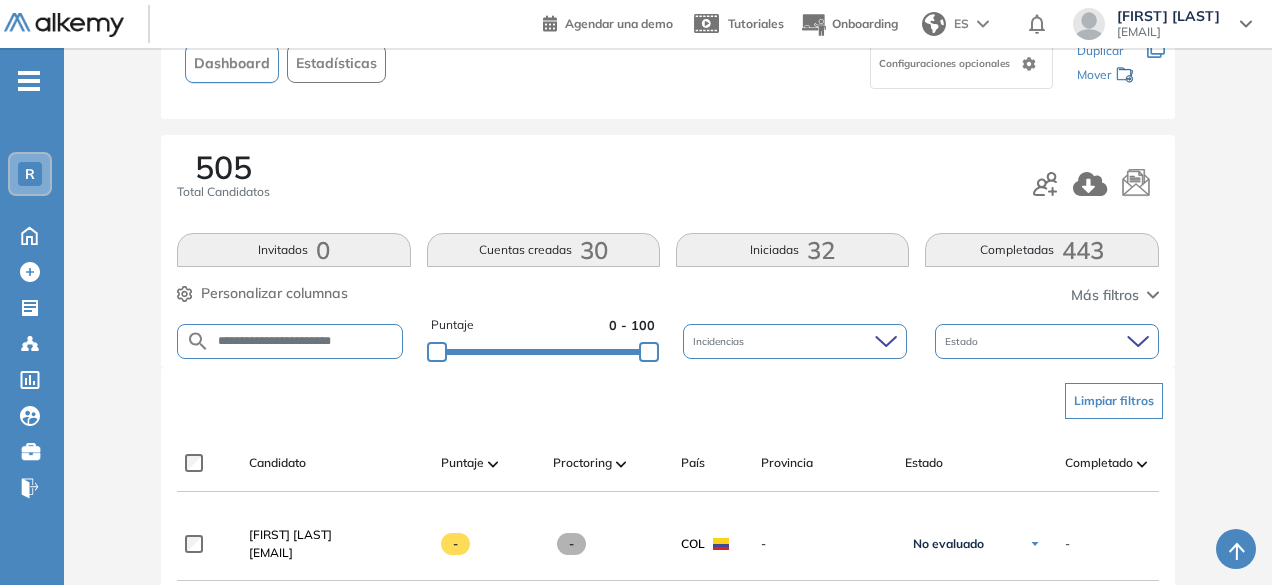click on "**********" at bounding box center [306, 341] 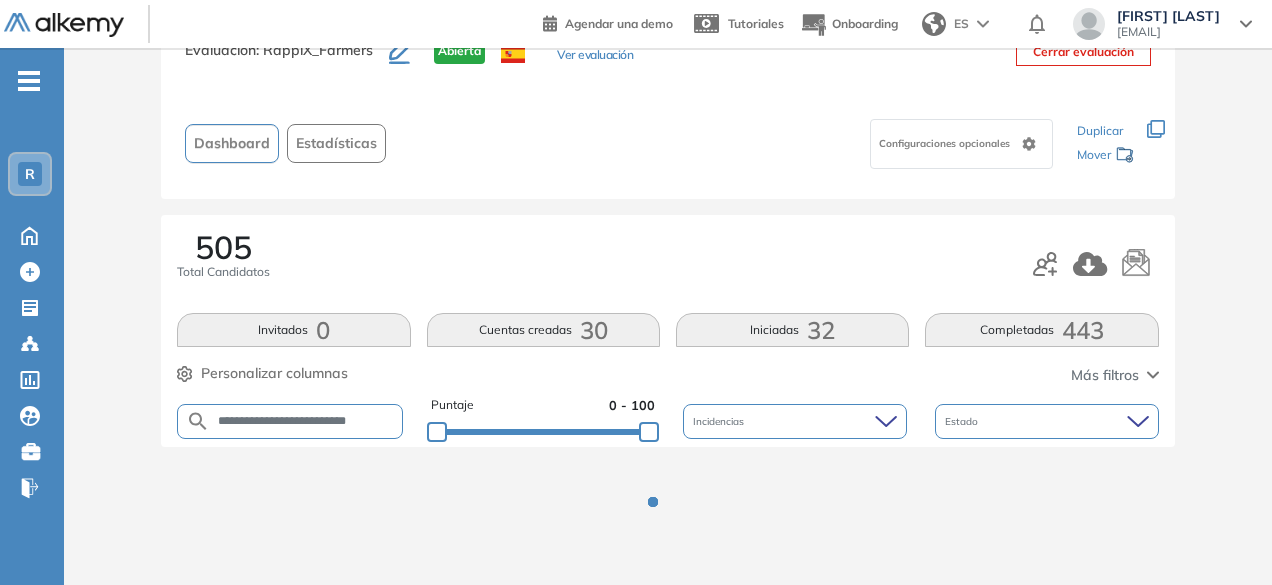 scroll, scrollTop: 154, scrollLeft: 0, axis: vertical 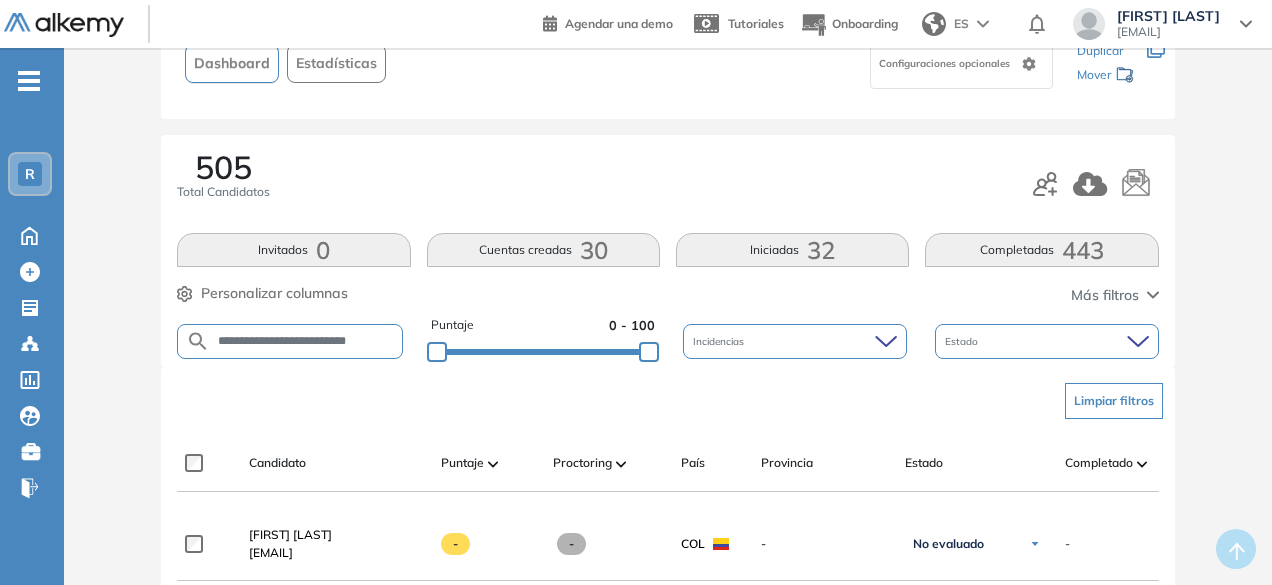 click on "**********" at bounding box center [306, 341] 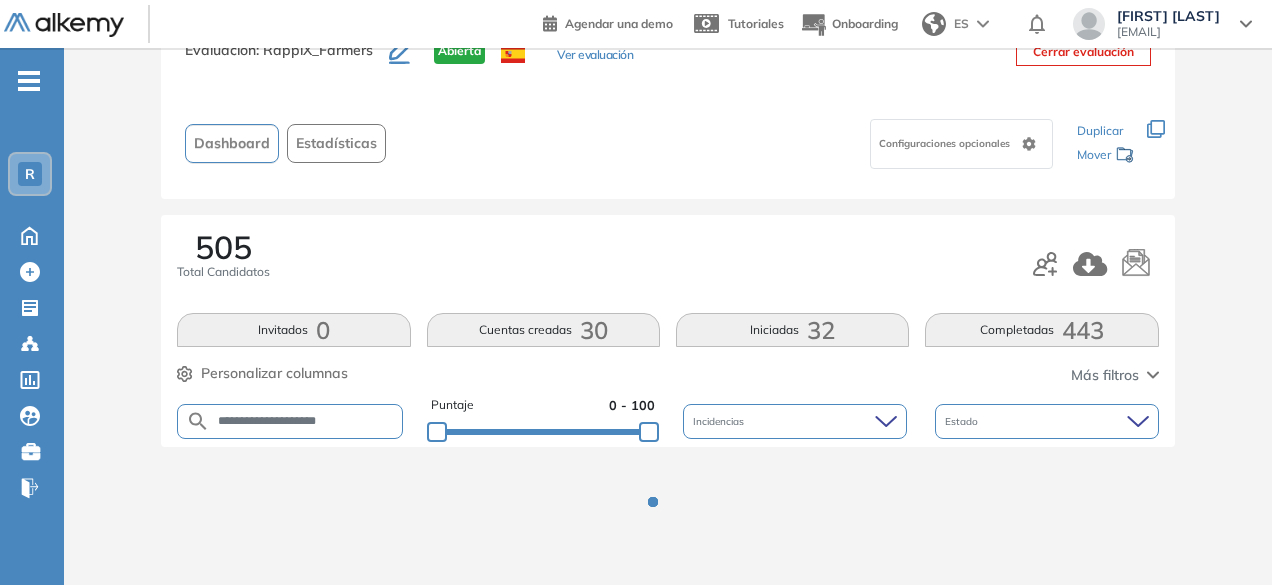 scroll, scrollTop: 154, scrollLeft: 0, axis: vertical 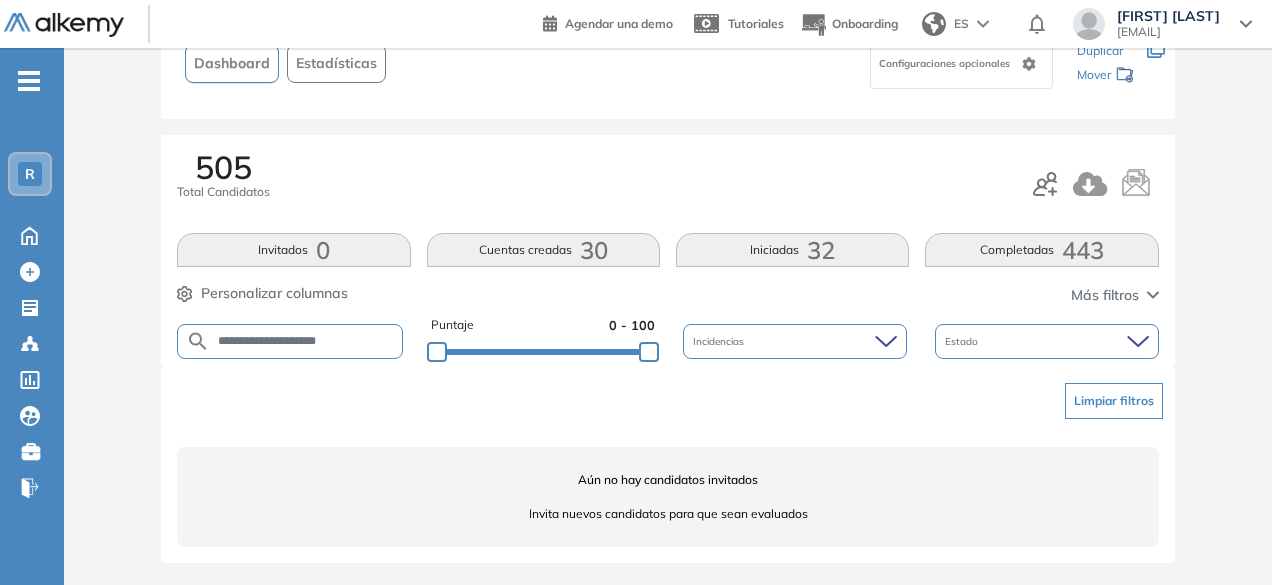 click on "**********" at bounding box center [306, 341] 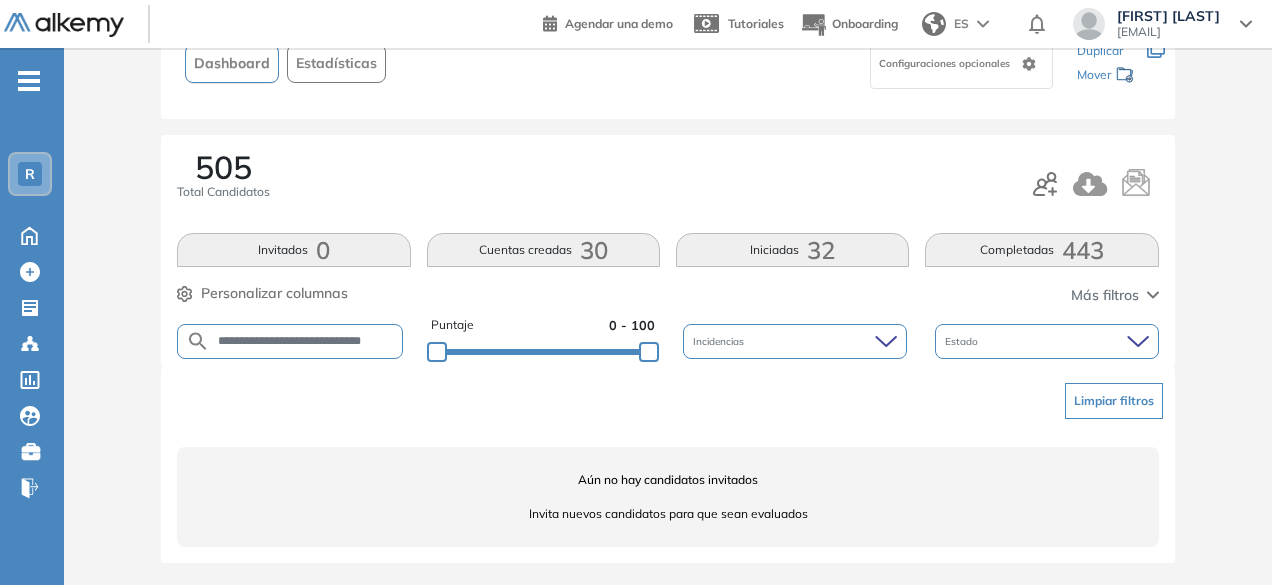 scroll, scrollTop: 0, scrollLeft: 10, axis: horizontal 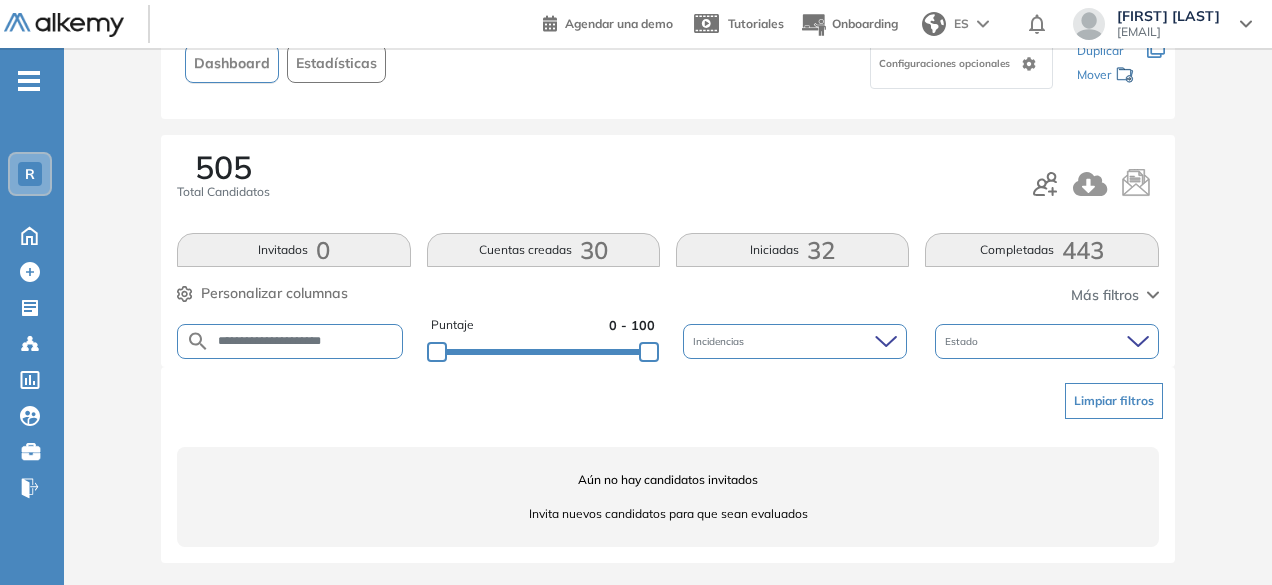 click on "**********" at bounding box center [306, 341] 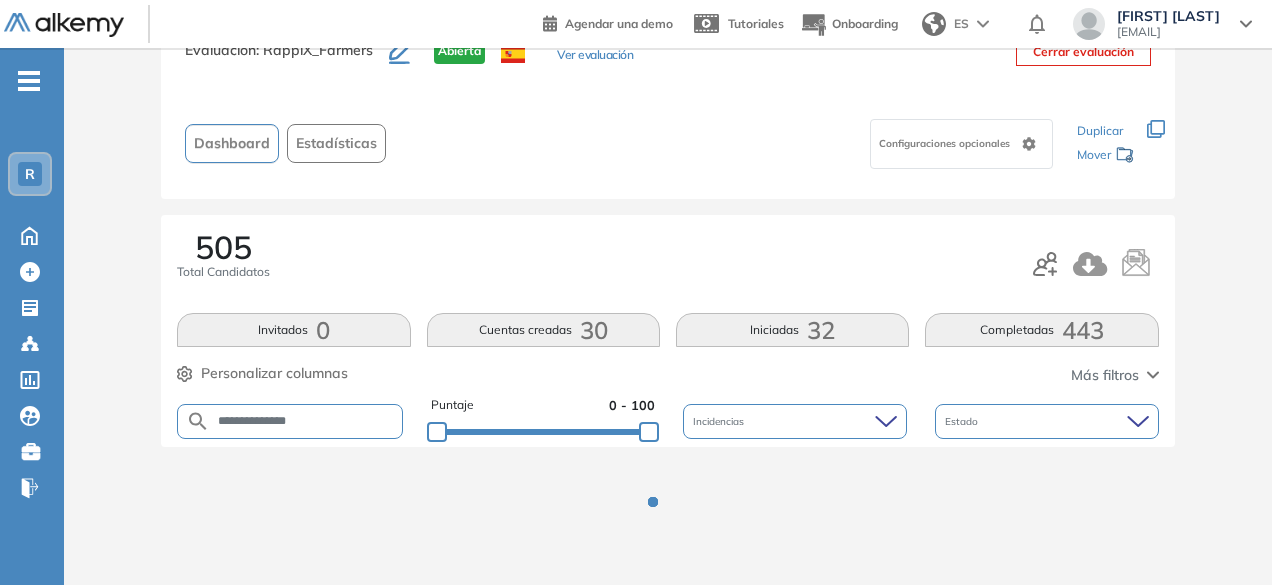 scroll, scrollTop: 154, scrollLeft: 0, axis: vertical 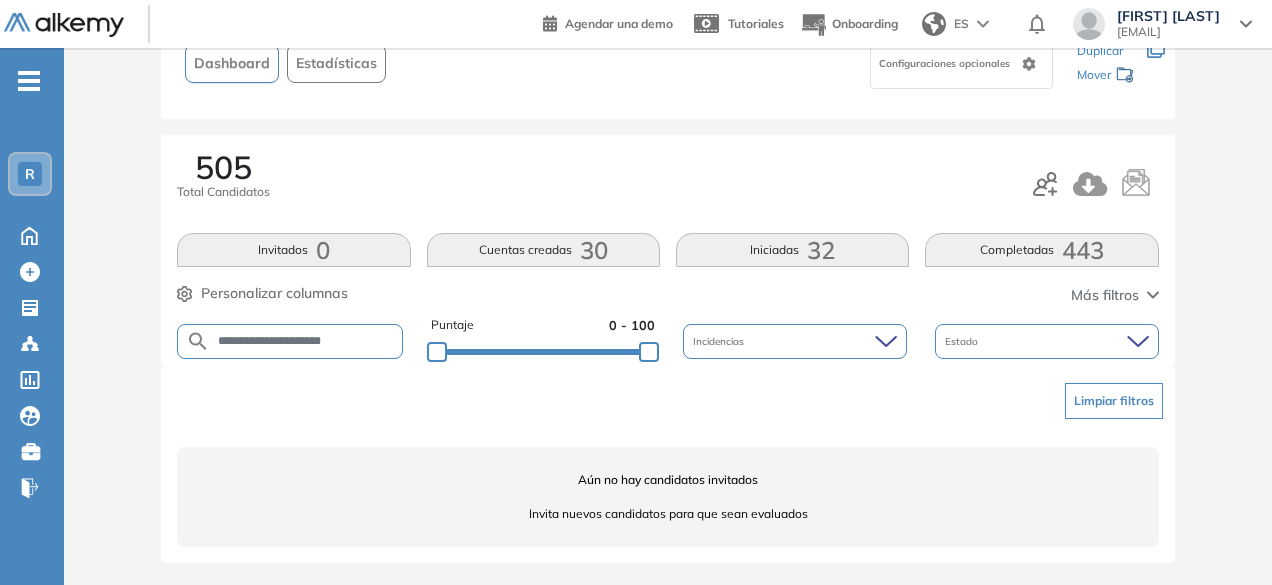 click on "**********" at bounding box center [306, 341] 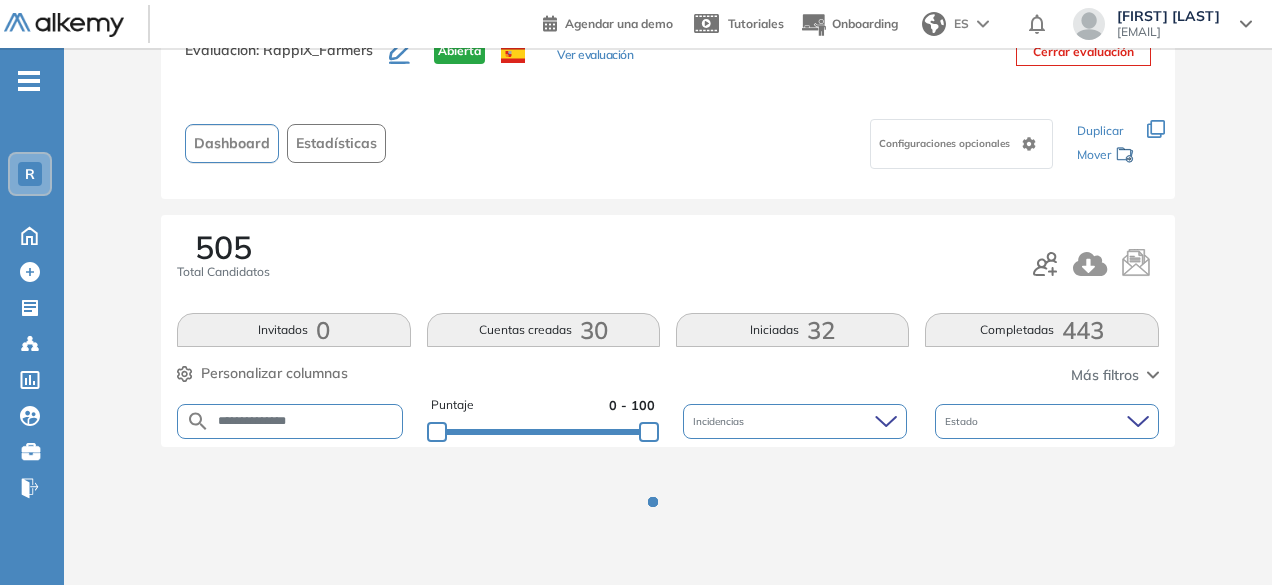 scroll, scrollTop: 154, scrollLeft: 0, axis: vertical 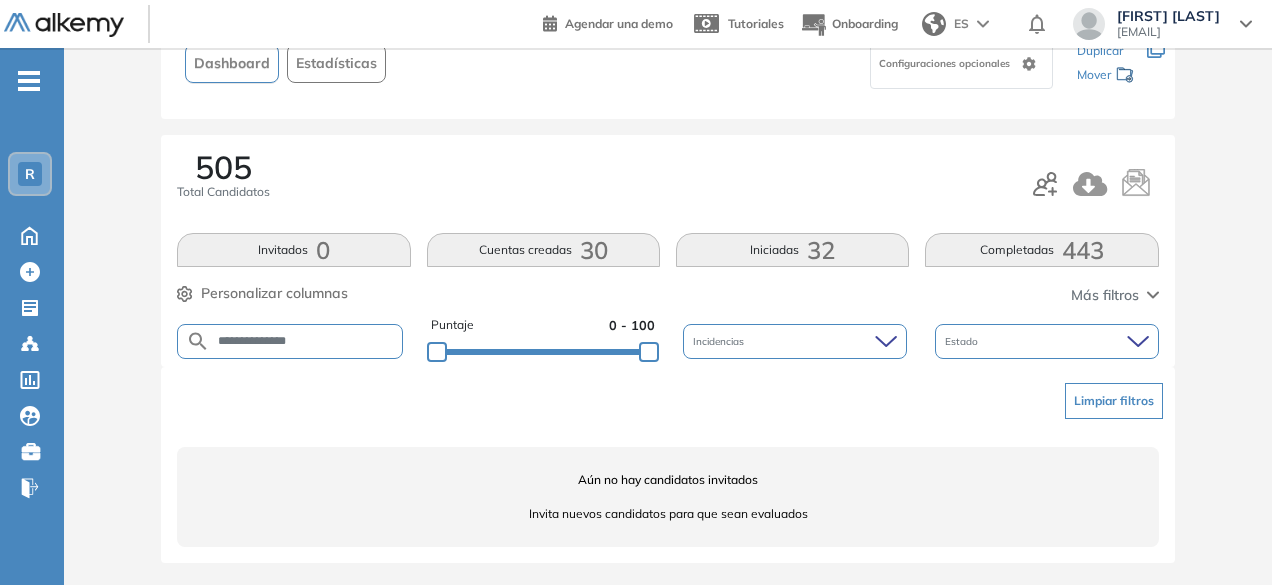 click on "**********" at bounding box center (306, 341) 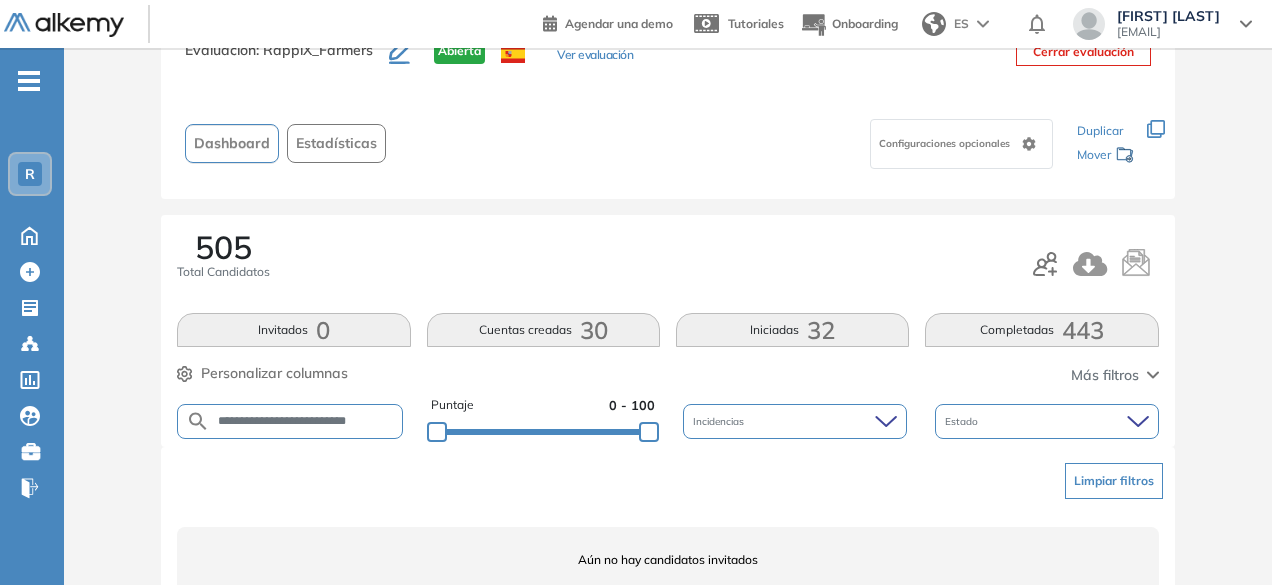 scroll, scrollTop: 154, scrollLeft: 0, axis: vertical 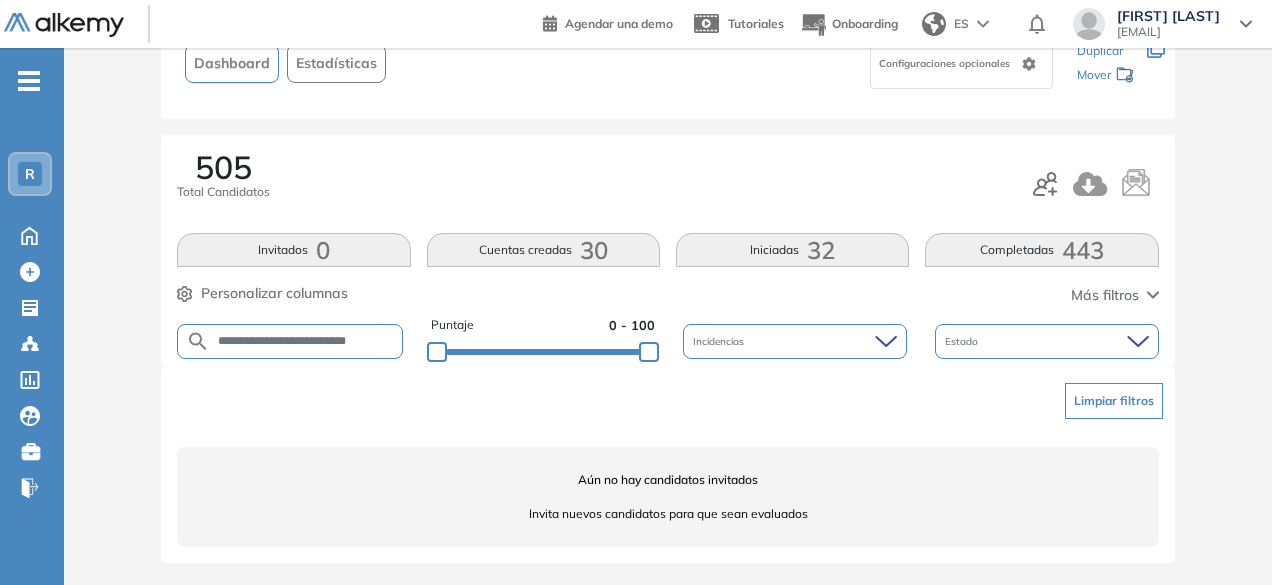 click on "**********" at bounding box center (306, 341) 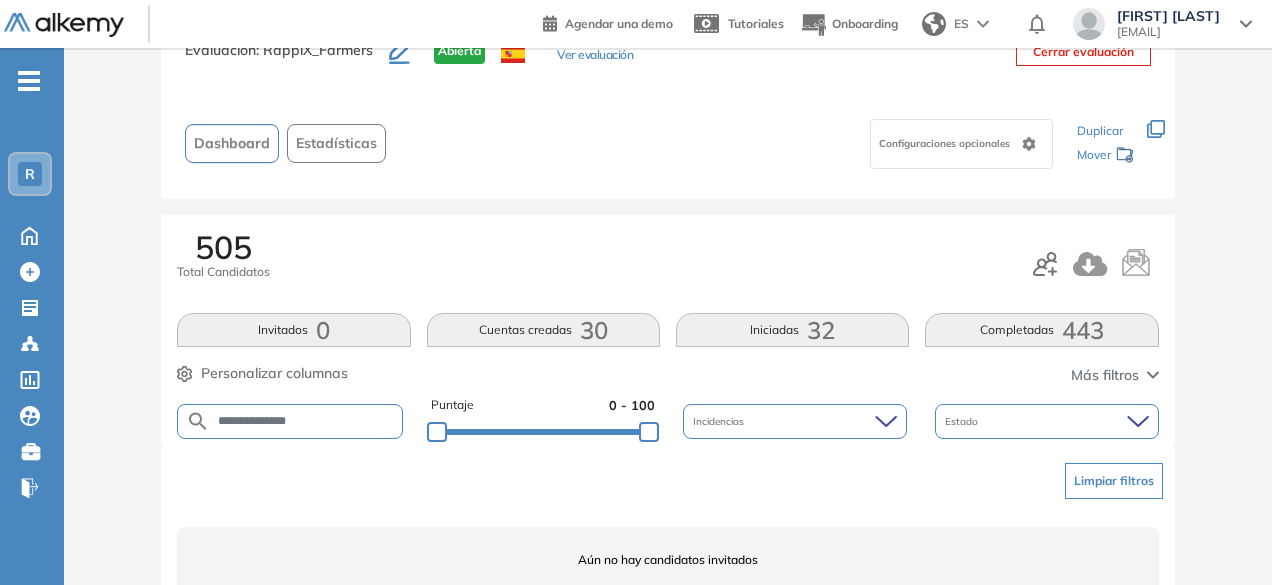 scroll, scrollTop: 154, scrollLeft: 0, axis: vertical 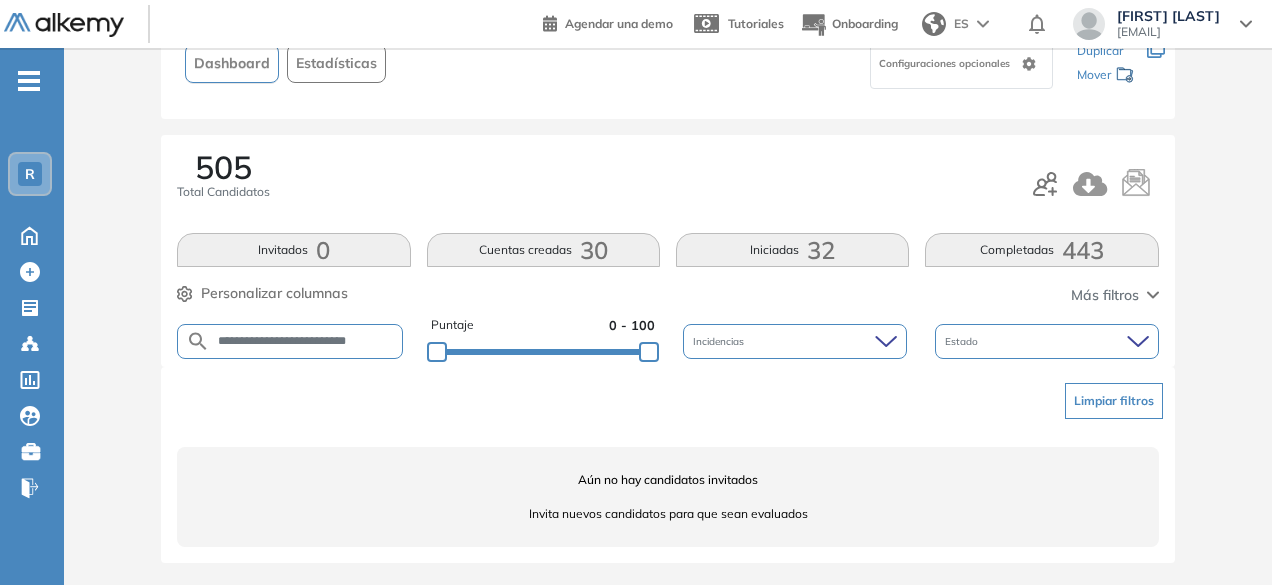paste 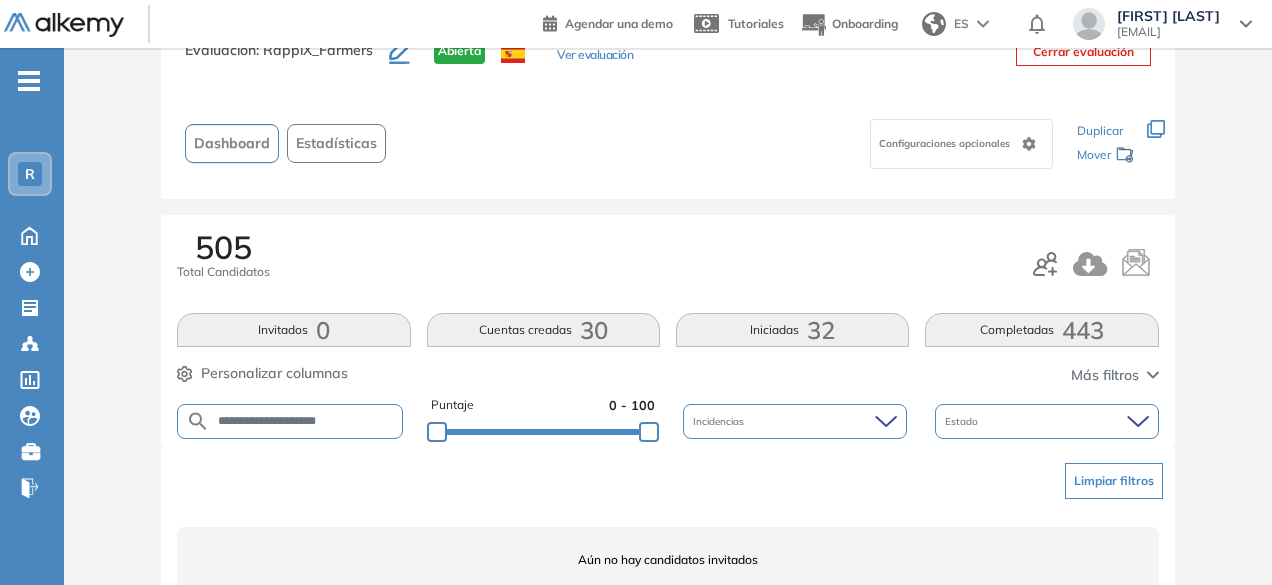 scroll, scrollTop: 154, scrollLeft: 0, axis: vertical 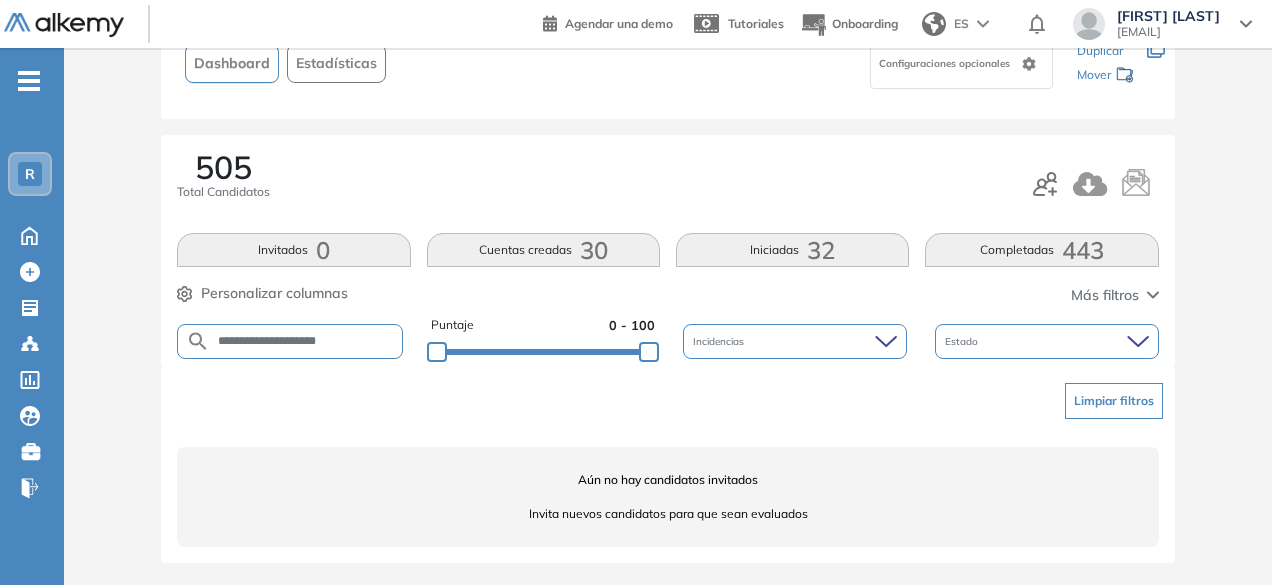 drag, startPoint x: 263, startPoint y: 337, endPoint x: 304, endPoint y: 339, distance: 41.04875 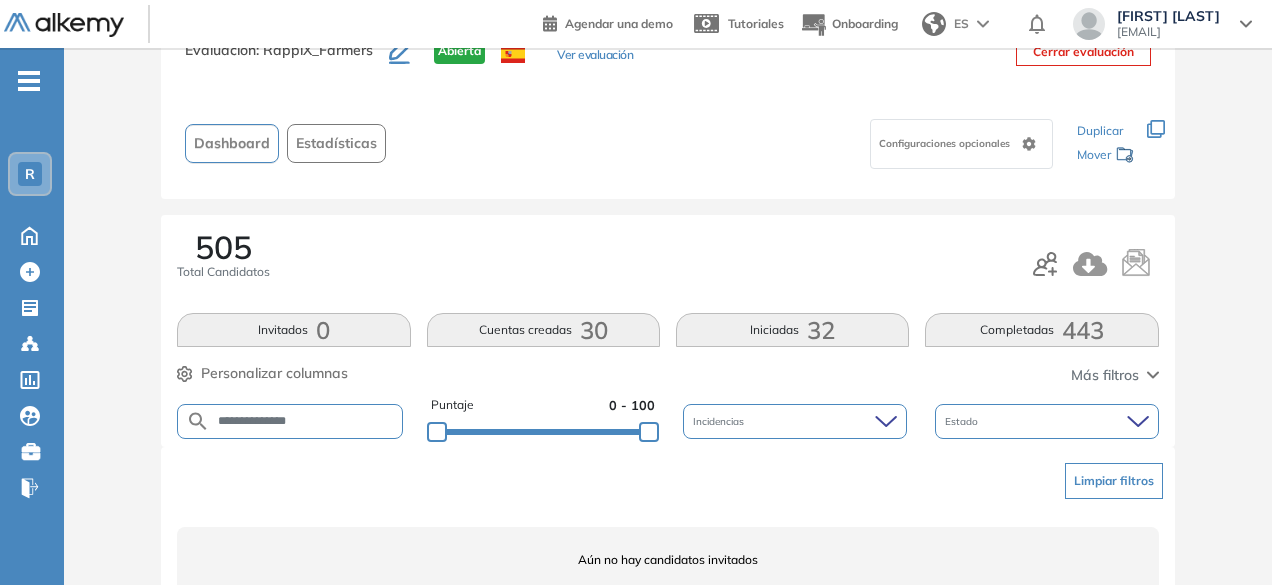 scroll, scrollTop: 154, scrollLeft: 0, axis: vertical 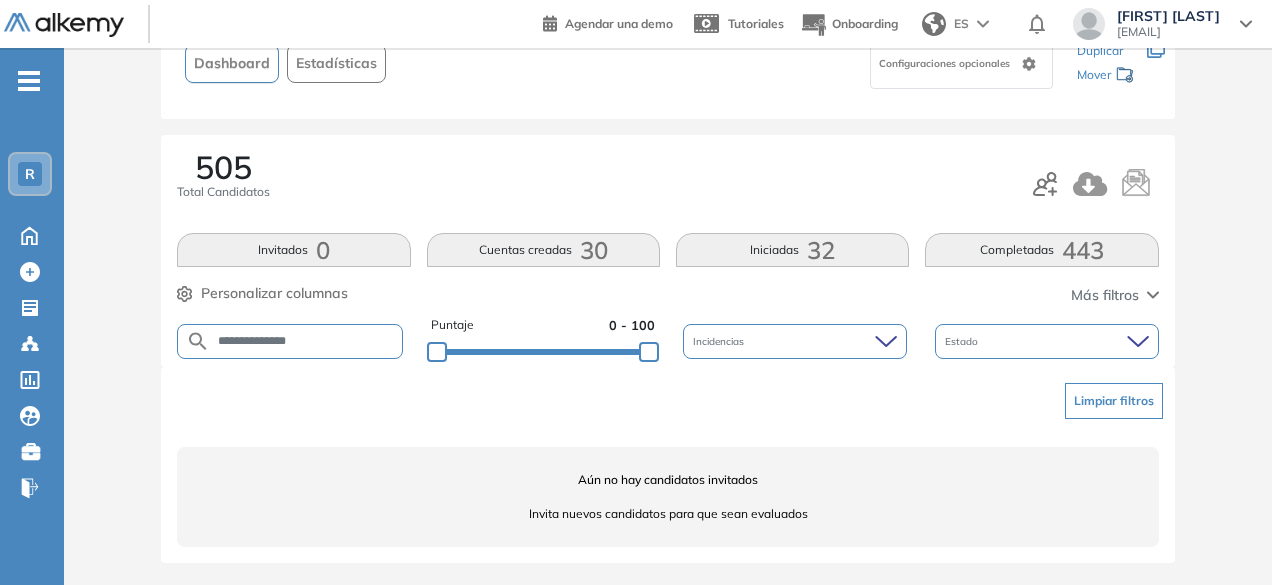 click on "**********" at bounding box center [306, 341] 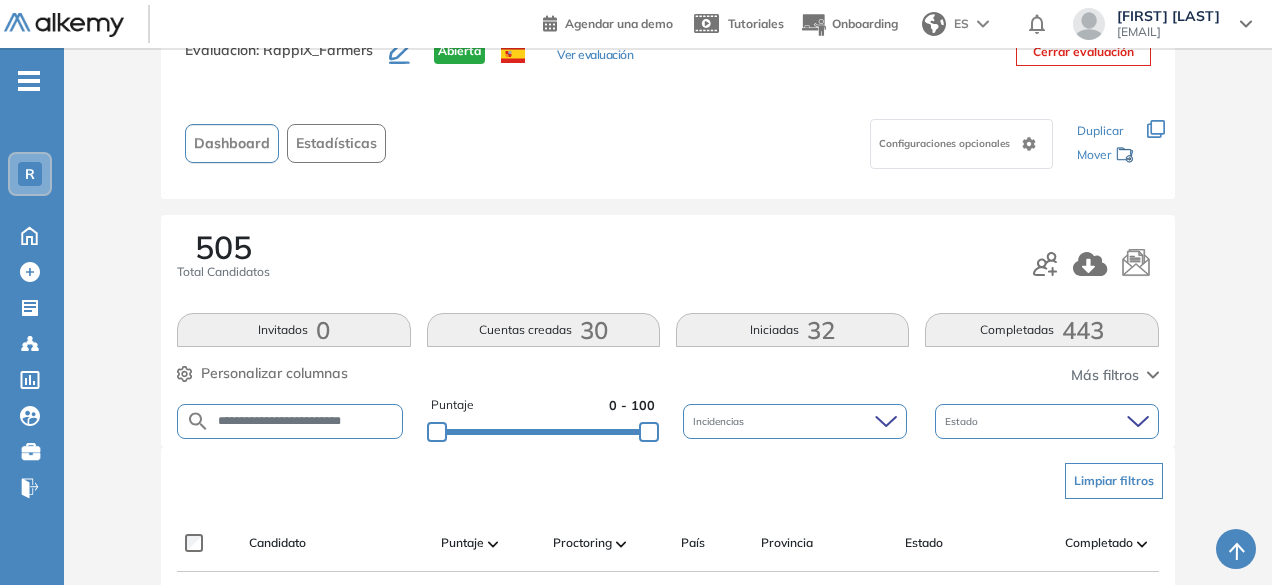 scroll, scrollTop: 154, scrollLeft: 0, axis: vertical 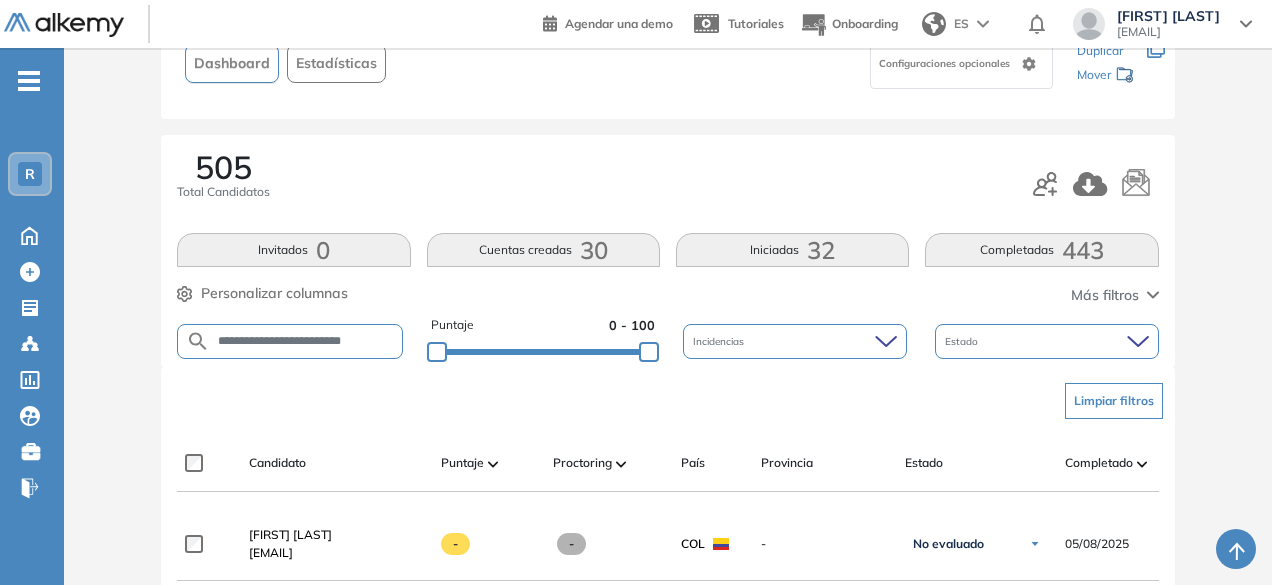 click on "**********" at bounding box center (306, 341) 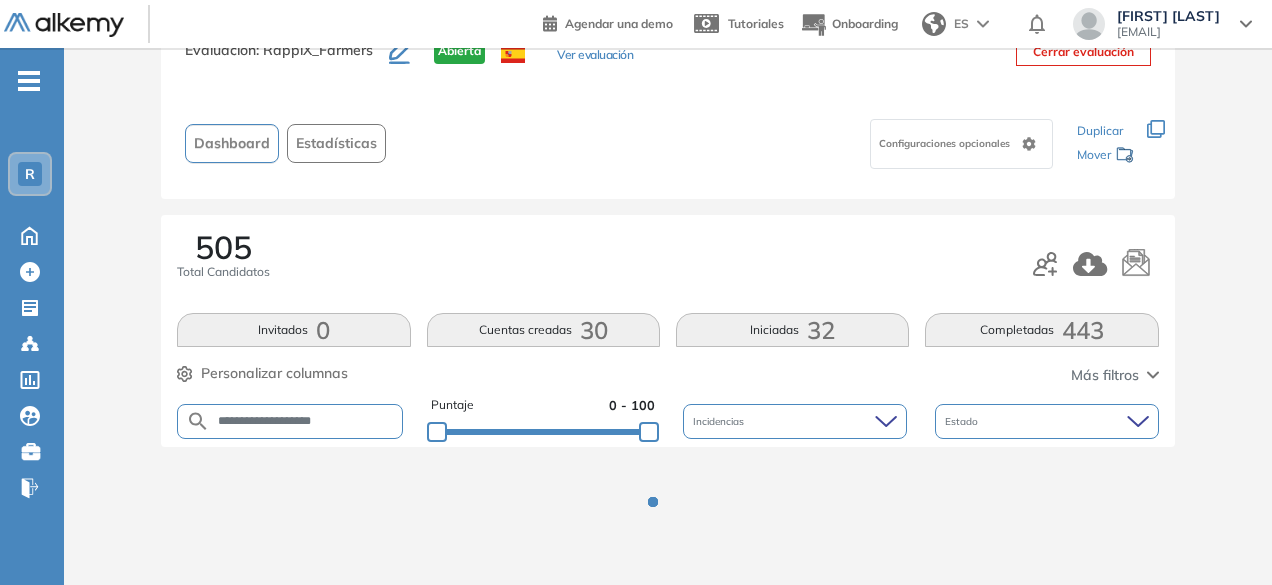 scroll, scrollTop: 154, scrollLeft: 0, axis: vertical 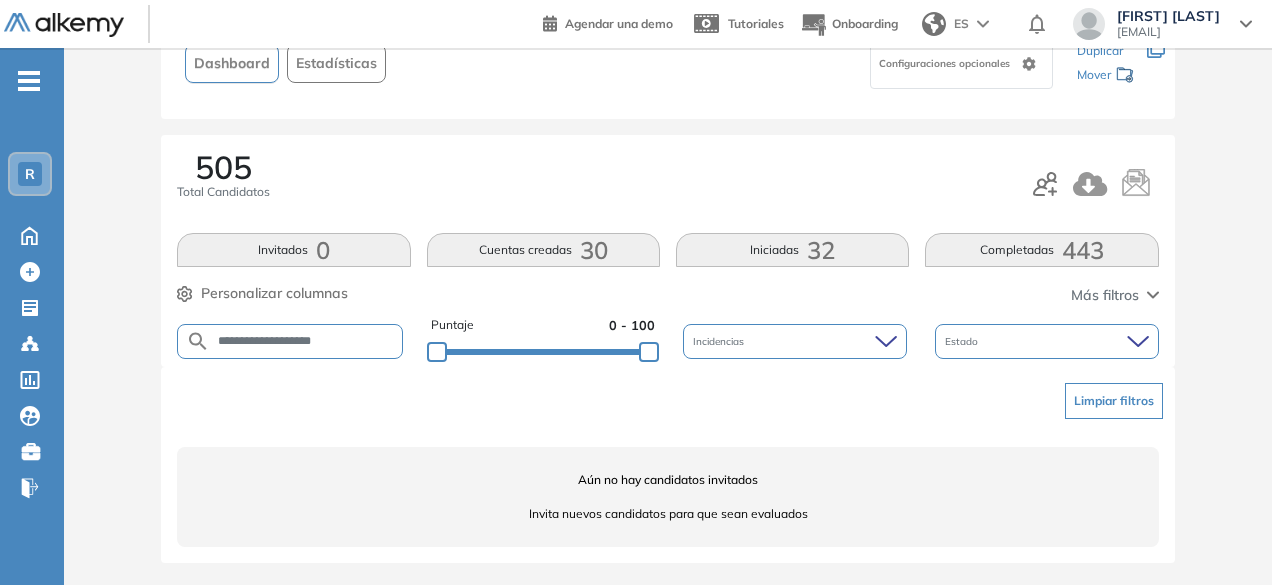 click on "**********" at bounding box center (306, 341) 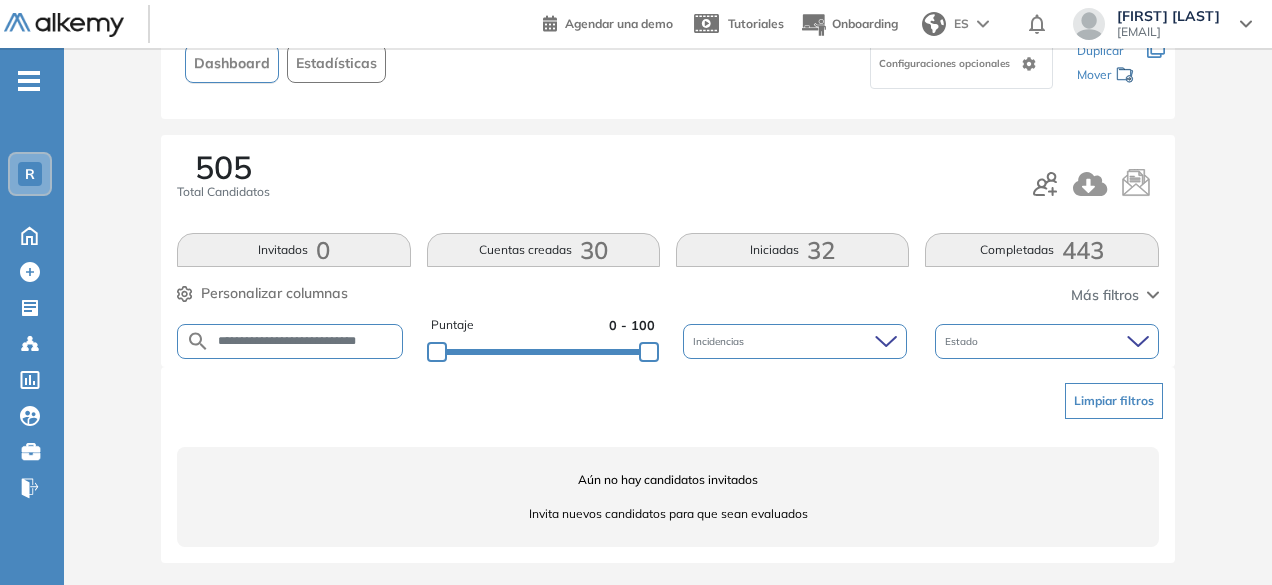 scroll, scrollTop: 0, scrollLeft: 39, axis: horizontal 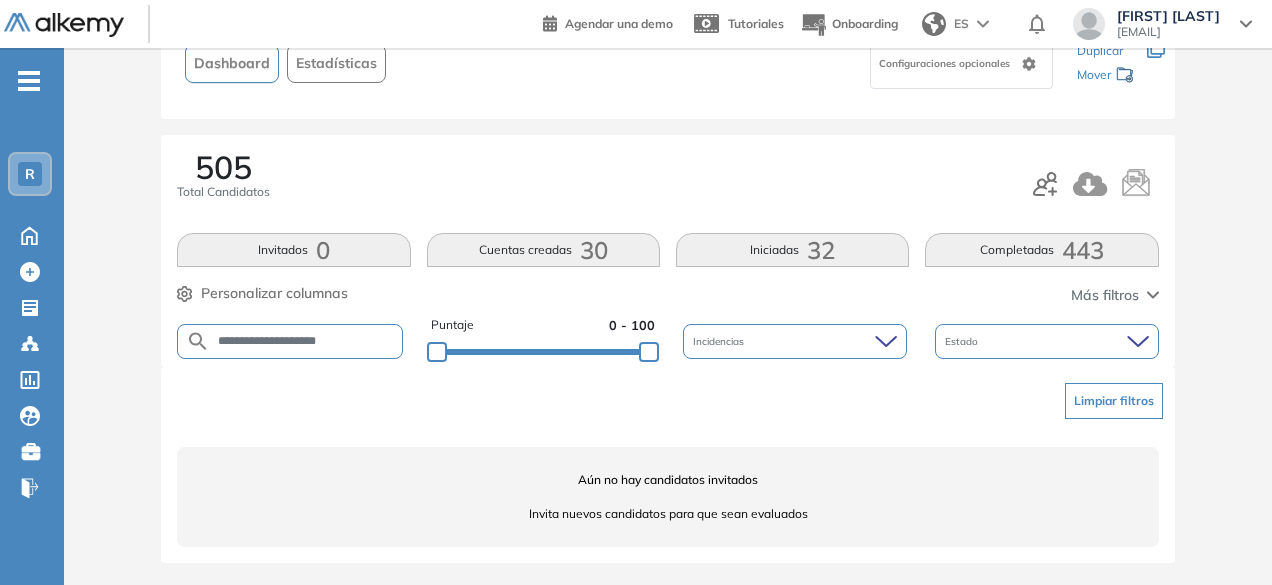 drag, startPoint x: 318, startPoint y: 342, endPoint x: 266, endPoint y: 332, distance: 52.95281 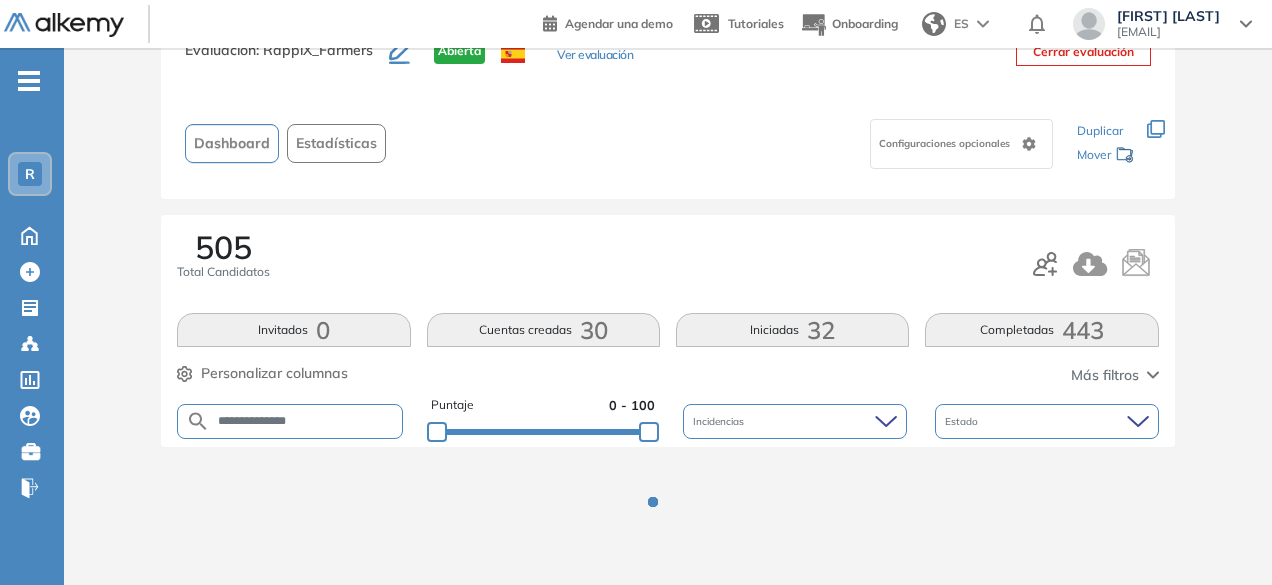 scroll, scrollTop: 154, scrollLeft: 0, axis: vertical 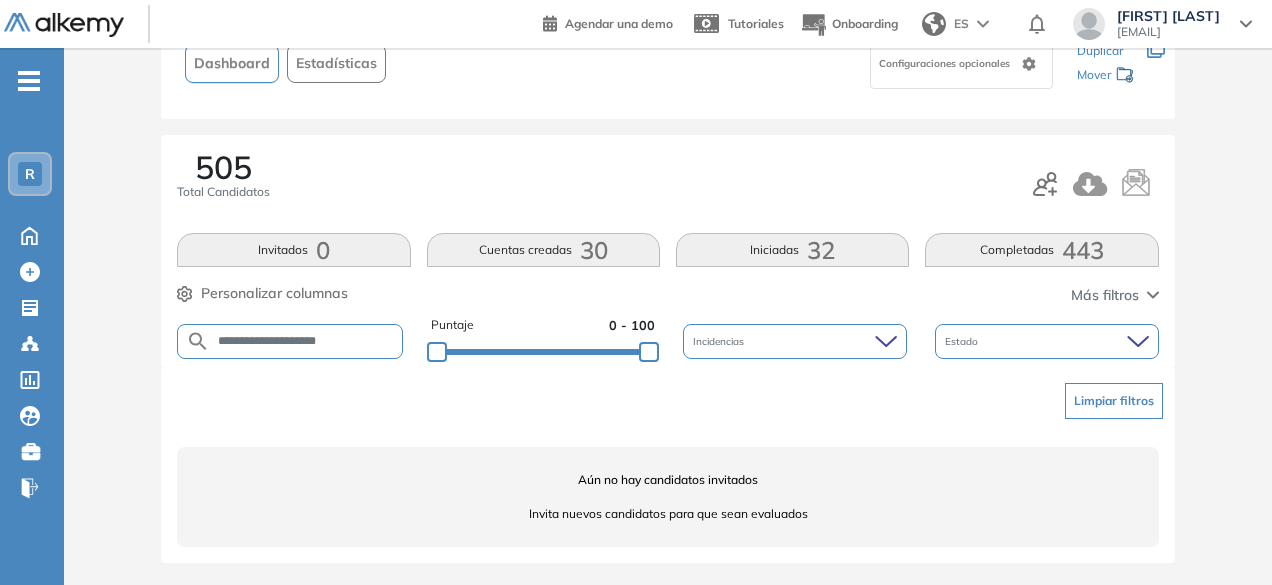 click on "**********" at bounding box center [306, 341] 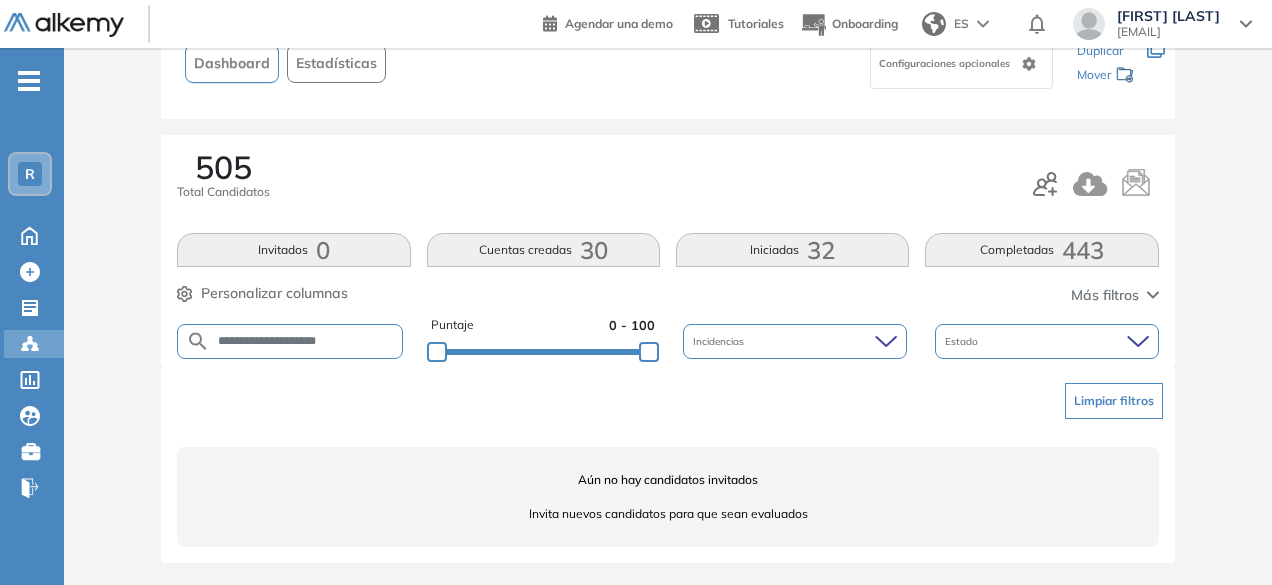 drag, startPoint x: 266, startPoint y: 332, endPoint x: 55, endPoint y: 350, distance: 211.76639 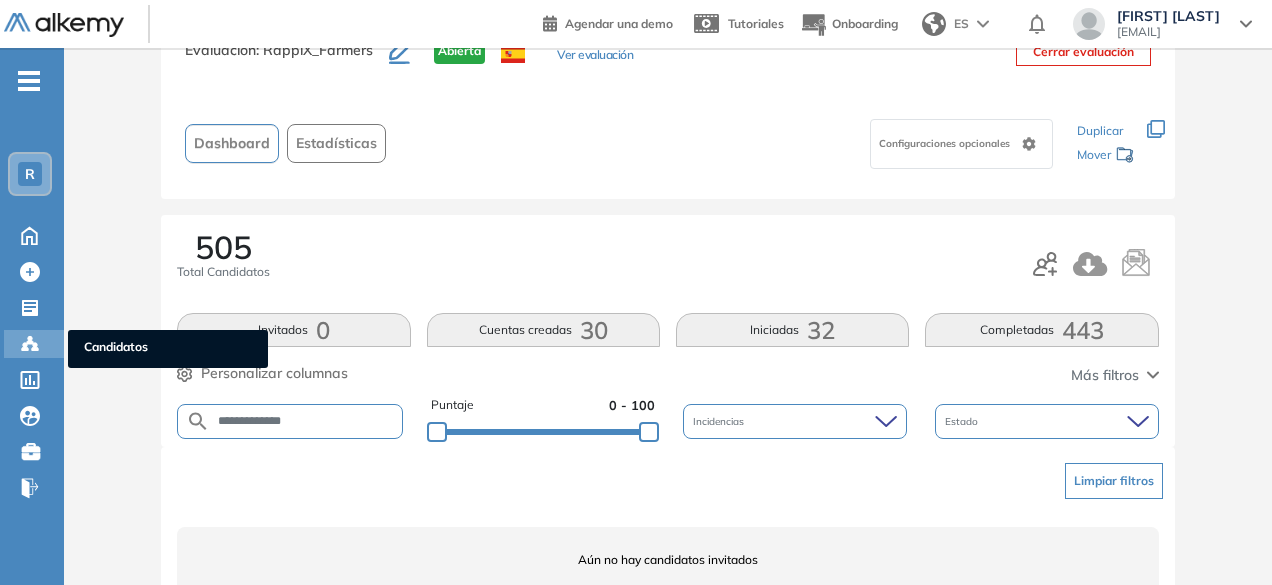 scroll, scrollTop: 154, scrollLeft: 0, axis: vertical 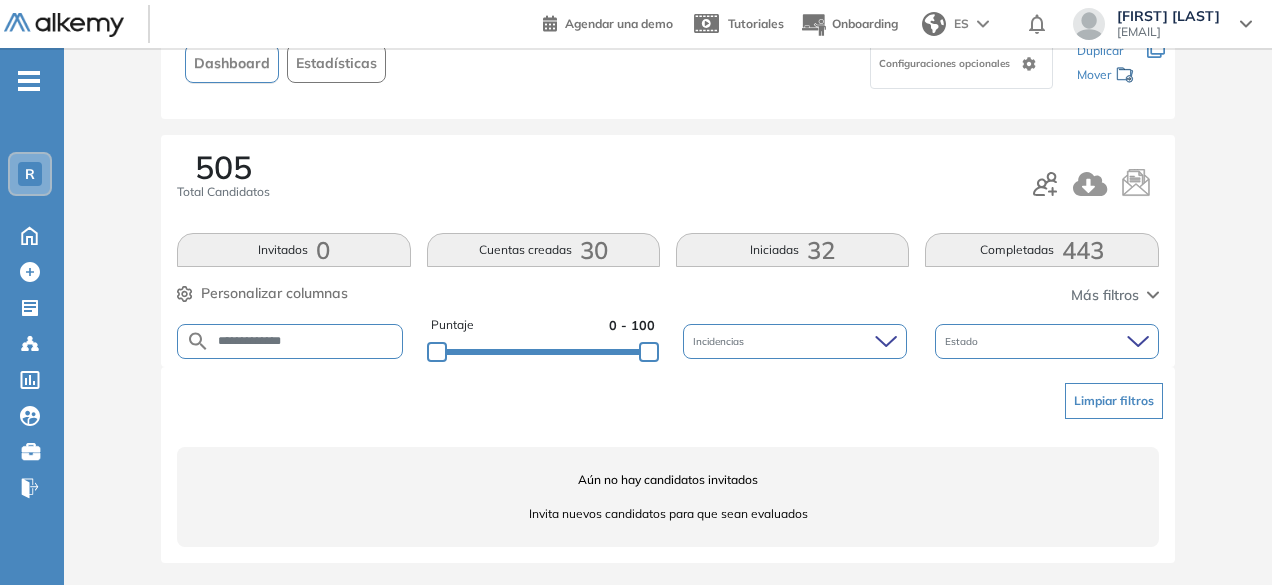 click on "**********" at bounding box center (306, 341) 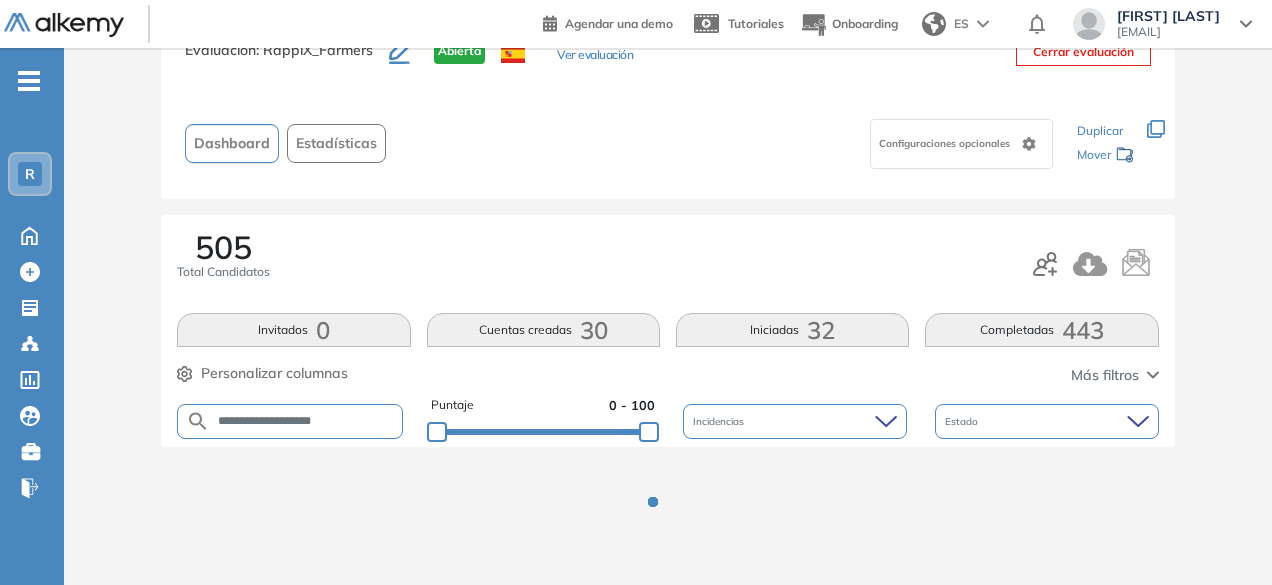 scroll, scrollTop: 154, scrollLeft: 0, axis: vertical 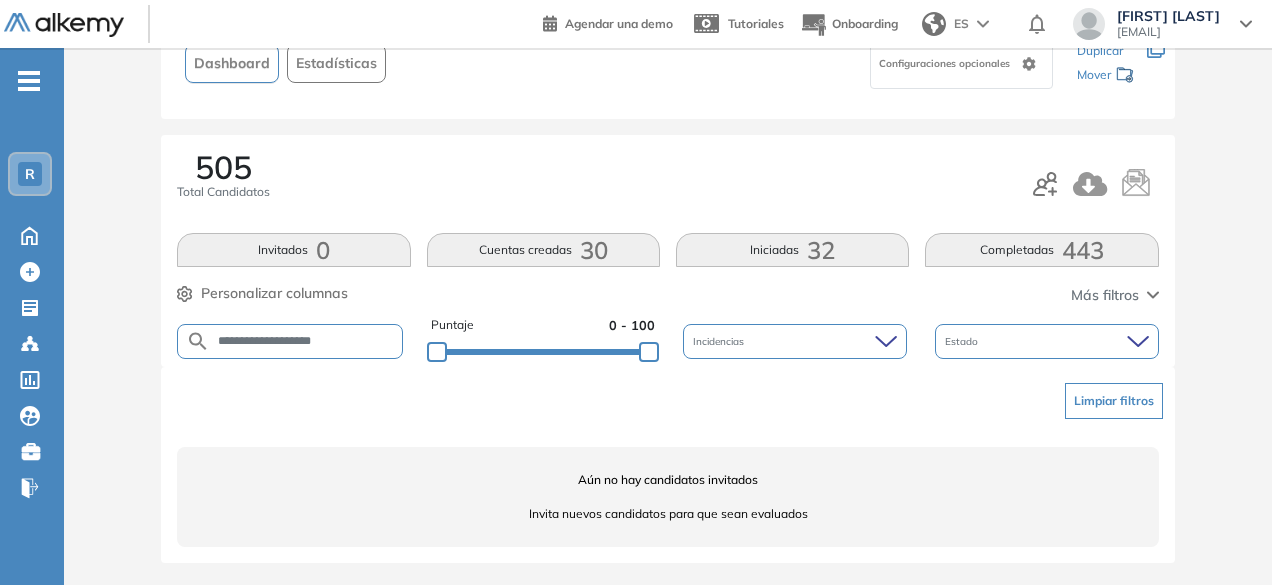 click on "**********" at bounding box center [306, 341] 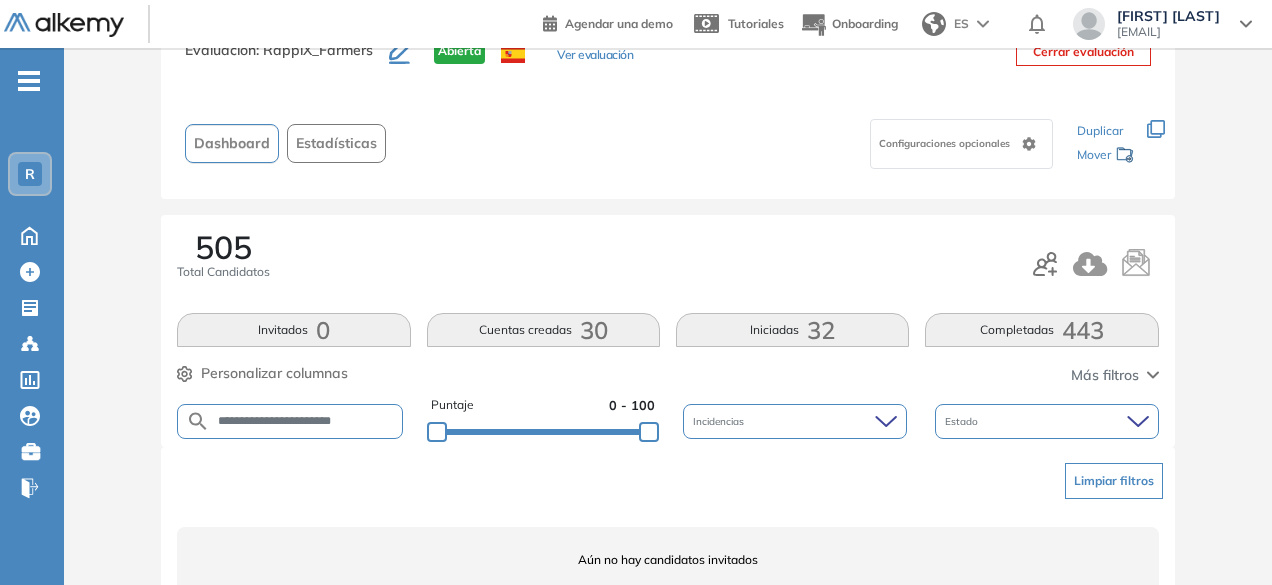 scroll, scrollTop: 154, scrollLeft: 0, axis: vertical 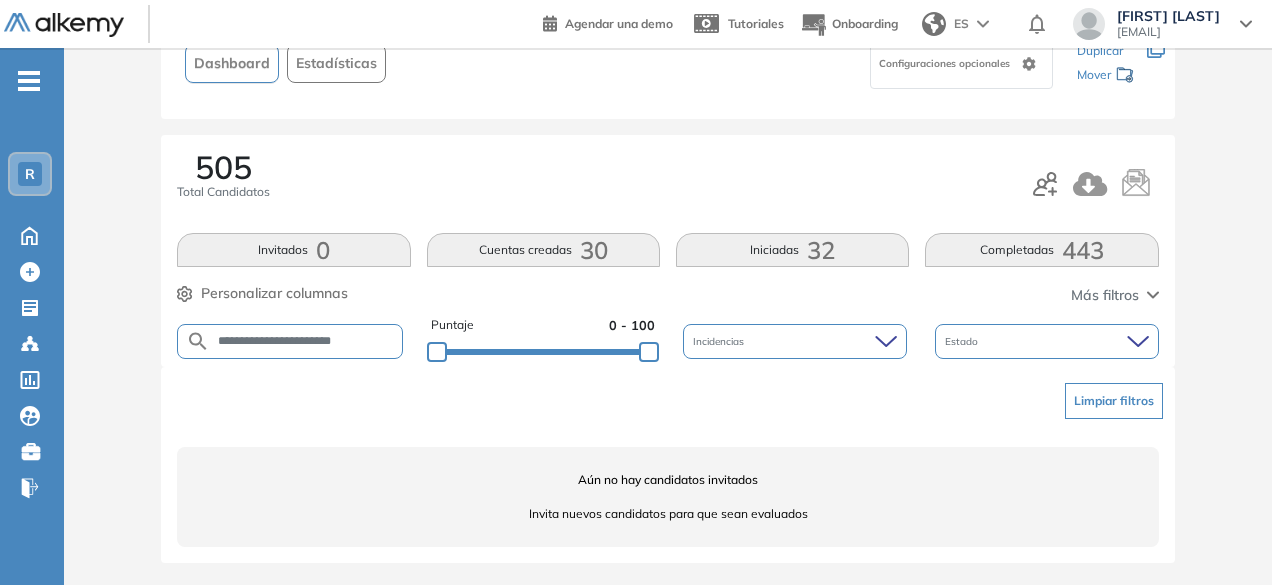 click on "**********" at bounding box center (306, 341) 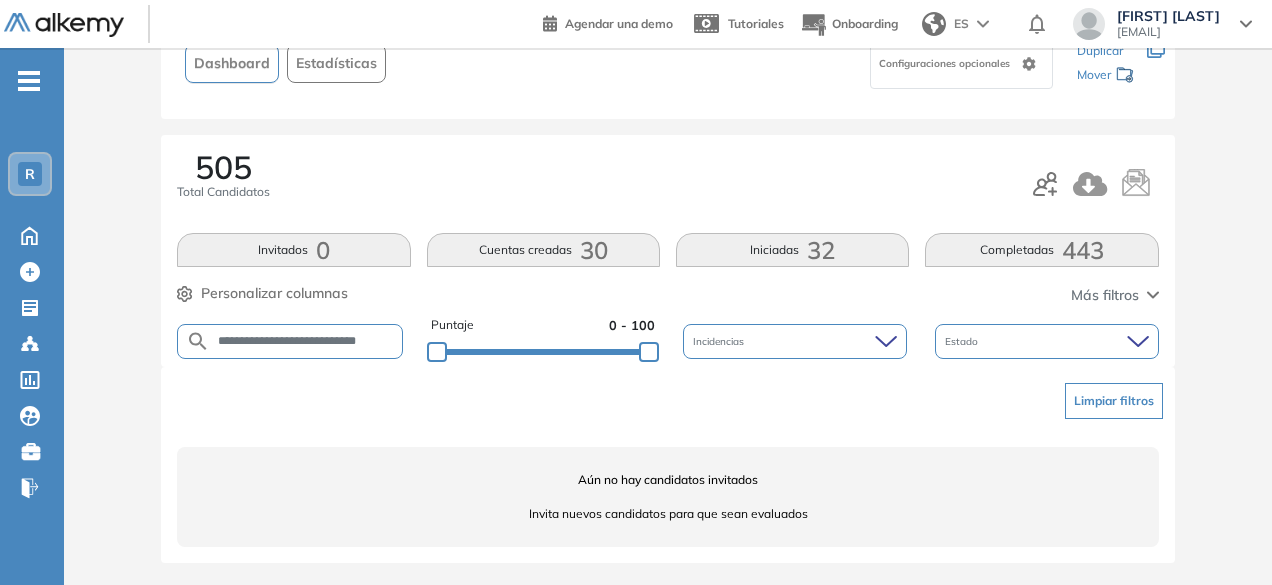 scroll, scrollTop: 0, scrollLeft: 48, axis: horizontal 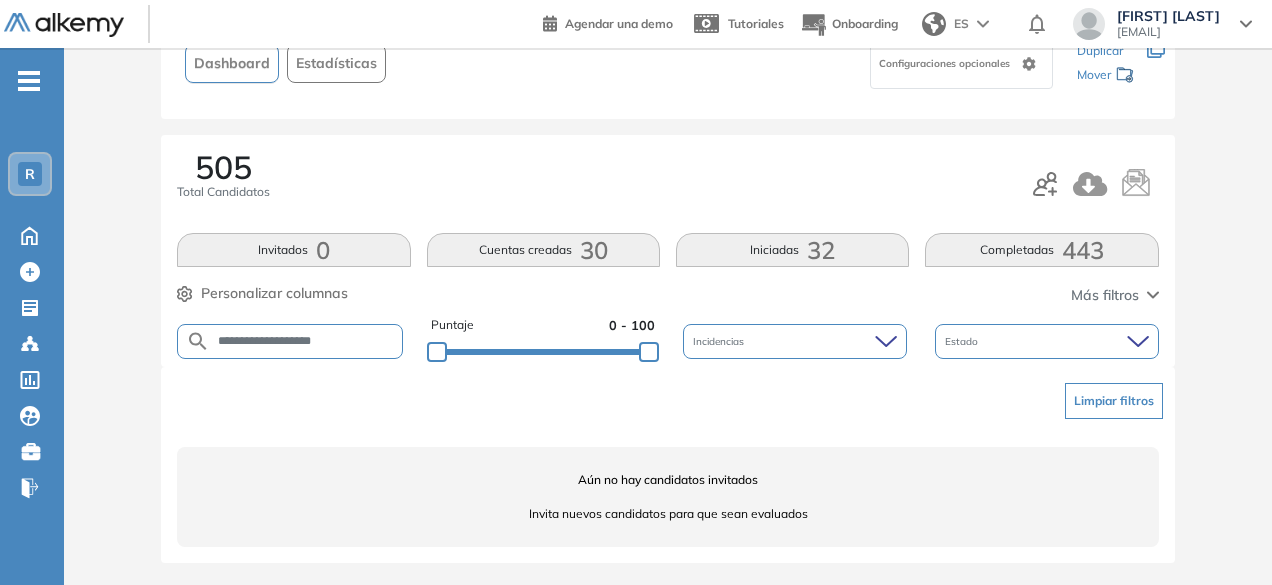 drag, startPoint x: 316, startPoint y: 345, endPoint x: 265, endPoint y: 327, distance: 54.08327 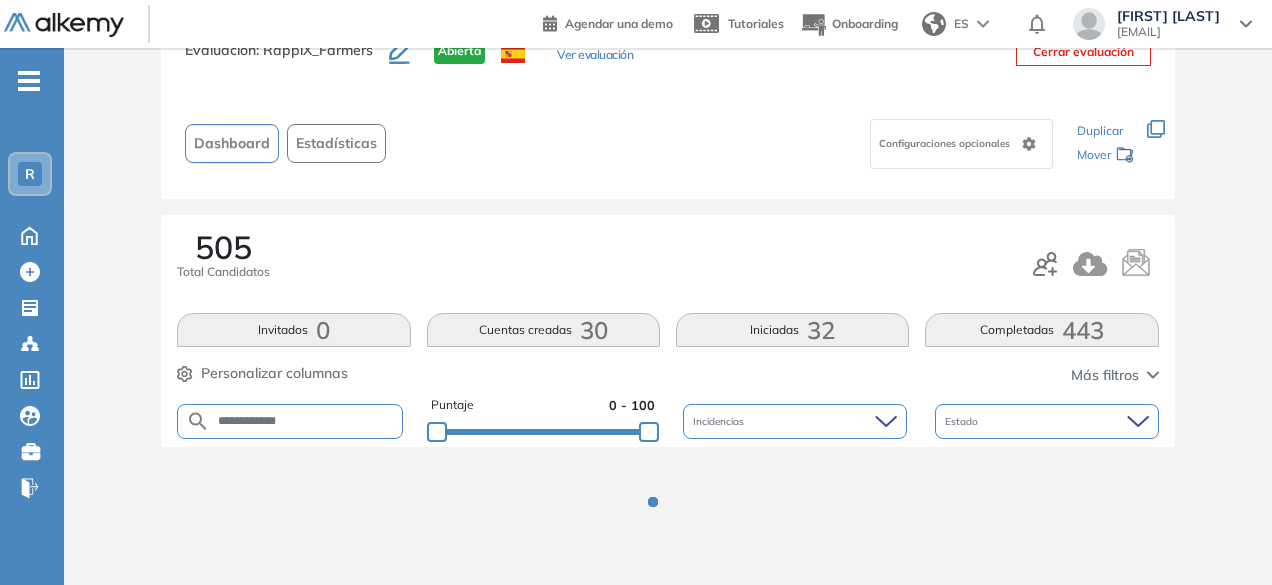 scroll, scrollTop: 154, scrollLeft: 0, axis: vertical 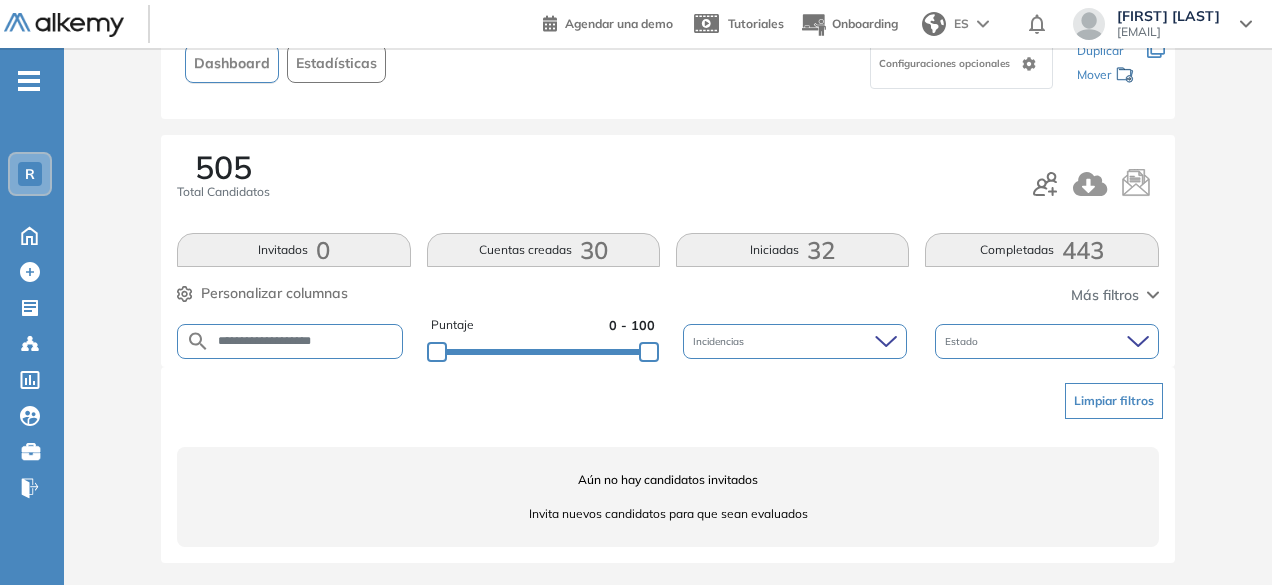 click on "**********" at bounding box center (290, 341) 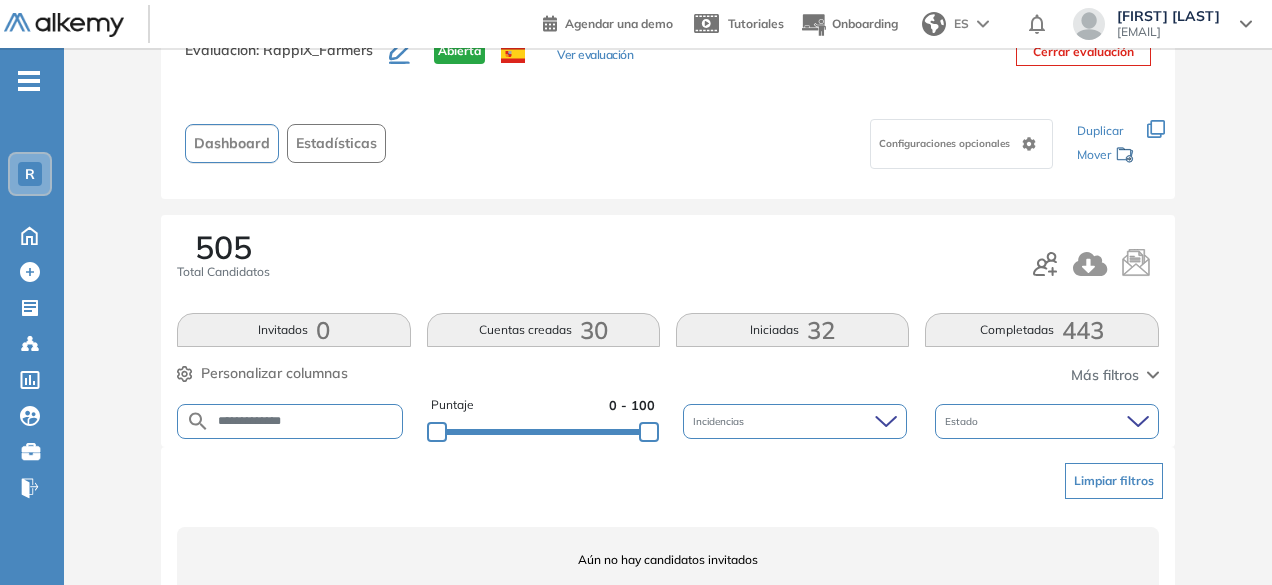 scroll, scrollTop: 154, scrollLeft: 0, axis: vertical 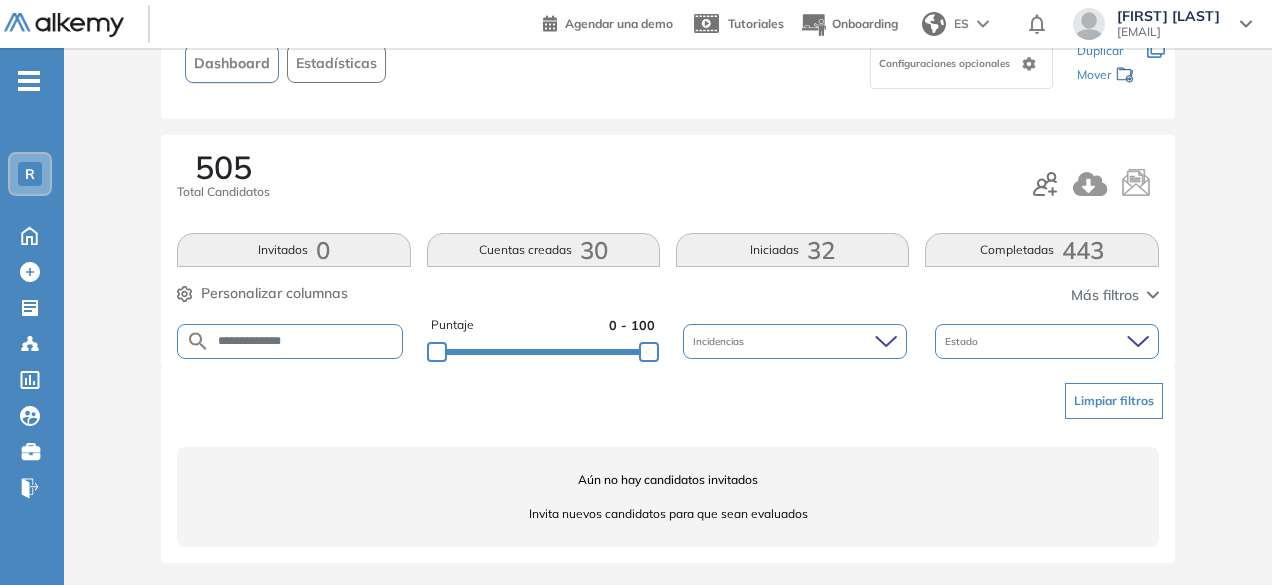 click on "**********" at bounding box center [306, 341] 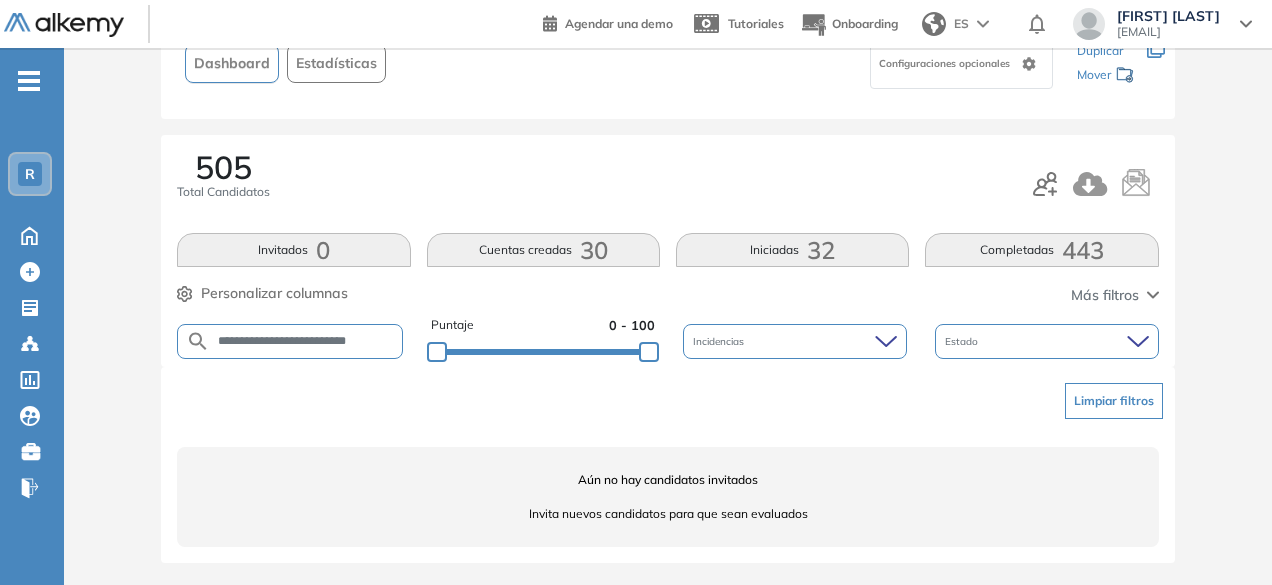 scroll, scrollTop: 0, scrollLeft: 2, axis: horizontal 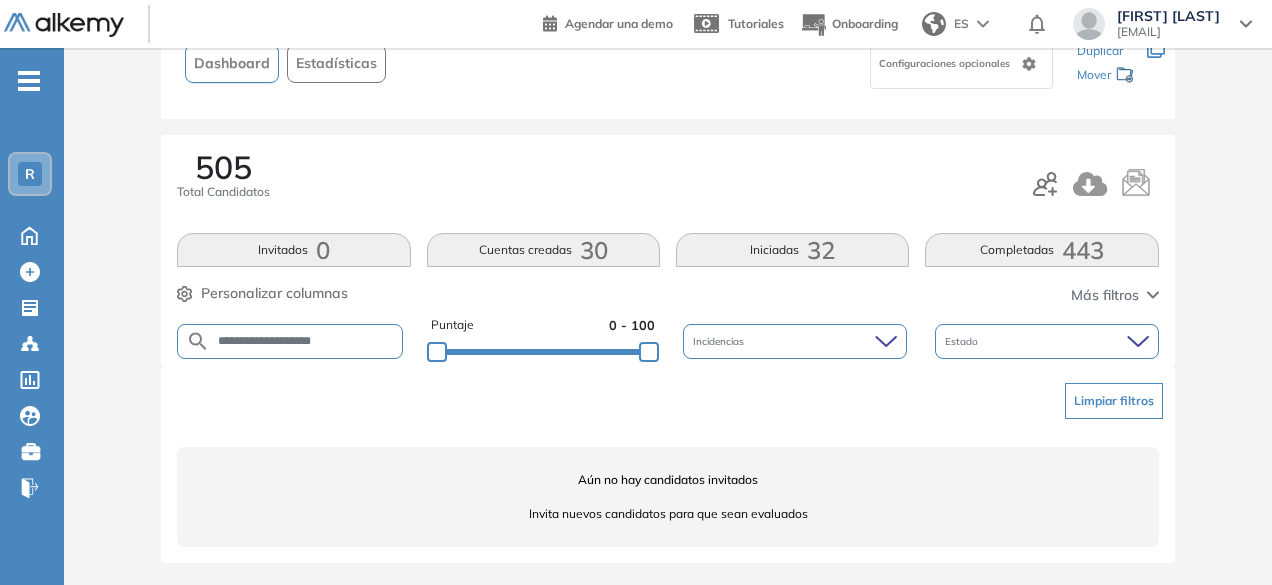 drag, startPoint x: 311, startPoint y: 342, endPoint x: 260, endPoint y: 329, distance: 52.63079 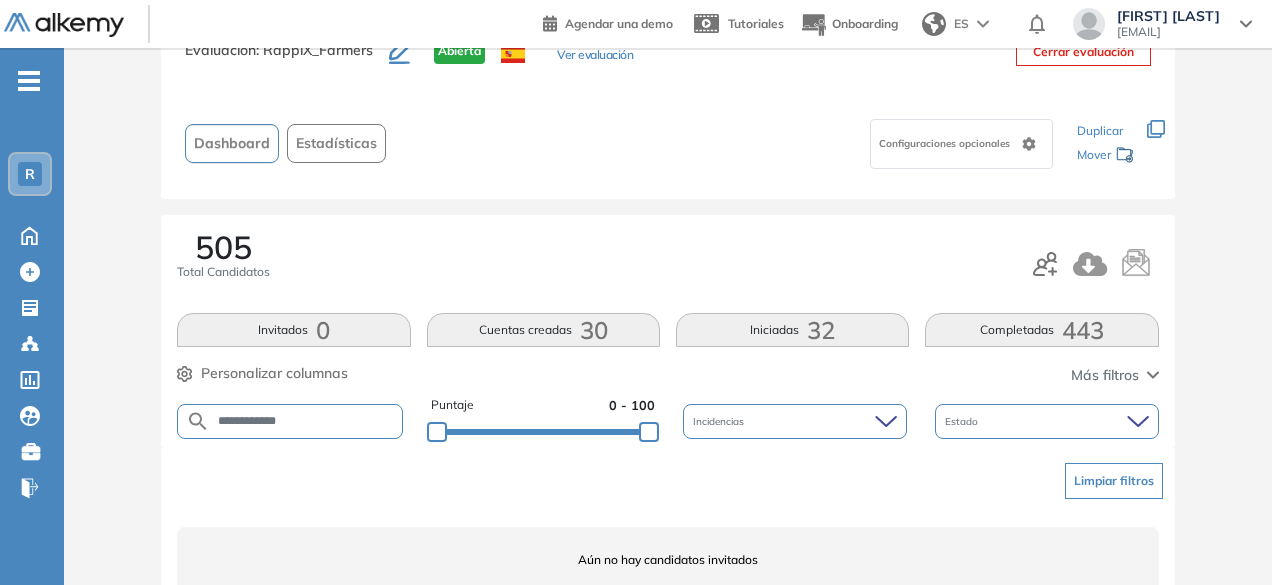 scroll, scrollTop: 154, scrollLeft: 0, axis: vertical 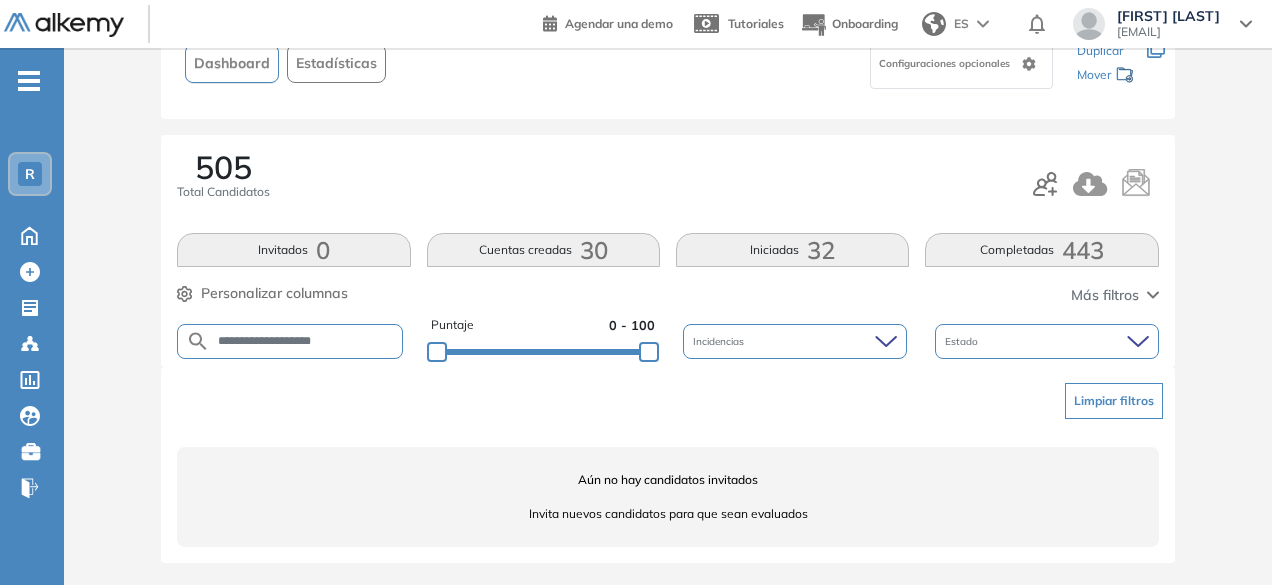 click on "**********" at bounding box center (290, 341) 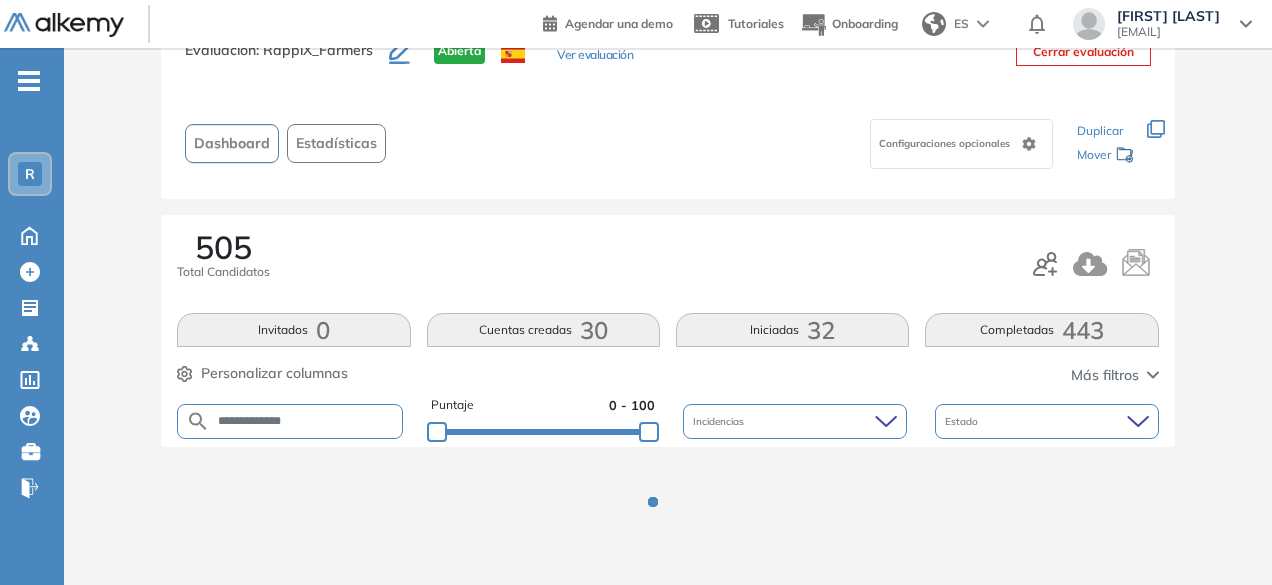 scroll, scrollTop: 154, scrollLeft: 0, axis: vertical 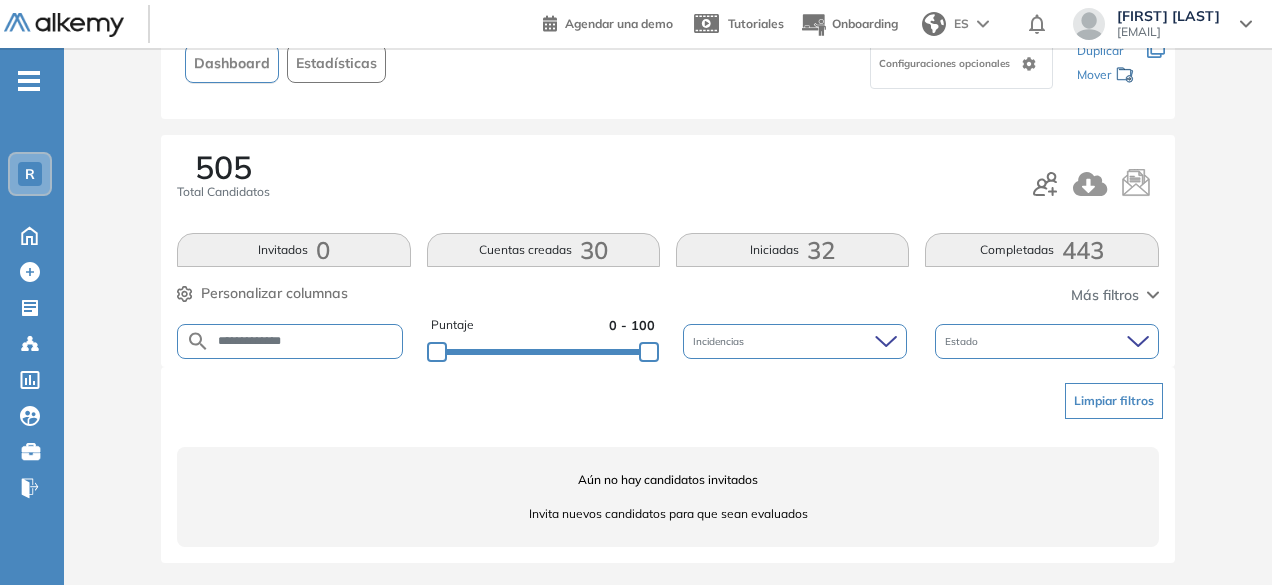 click on "**********" at bounding box center [306, 341] 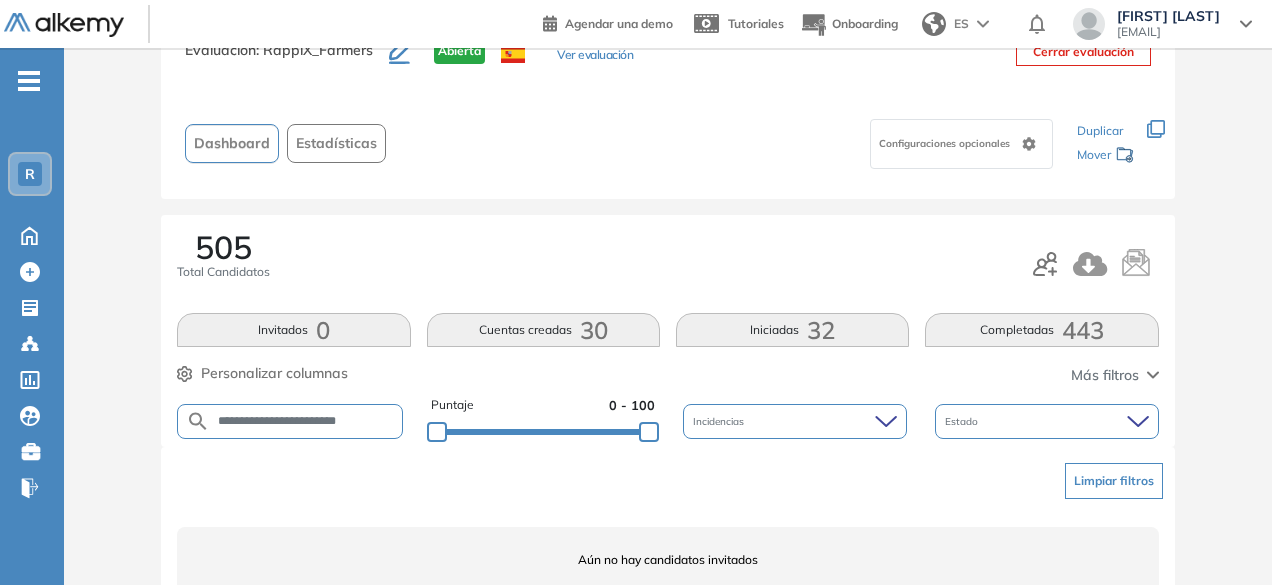 scroll, scrollTop: 154, scrollLeft: 0, axis: vertical 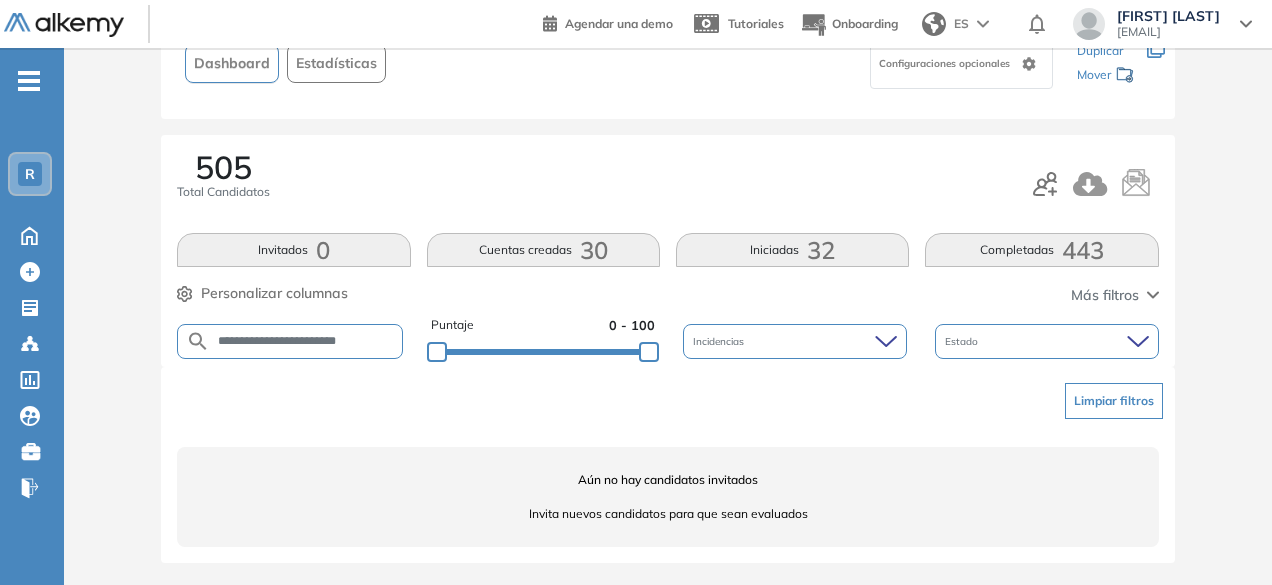 click on "**********" at bounding box center (306, 341) 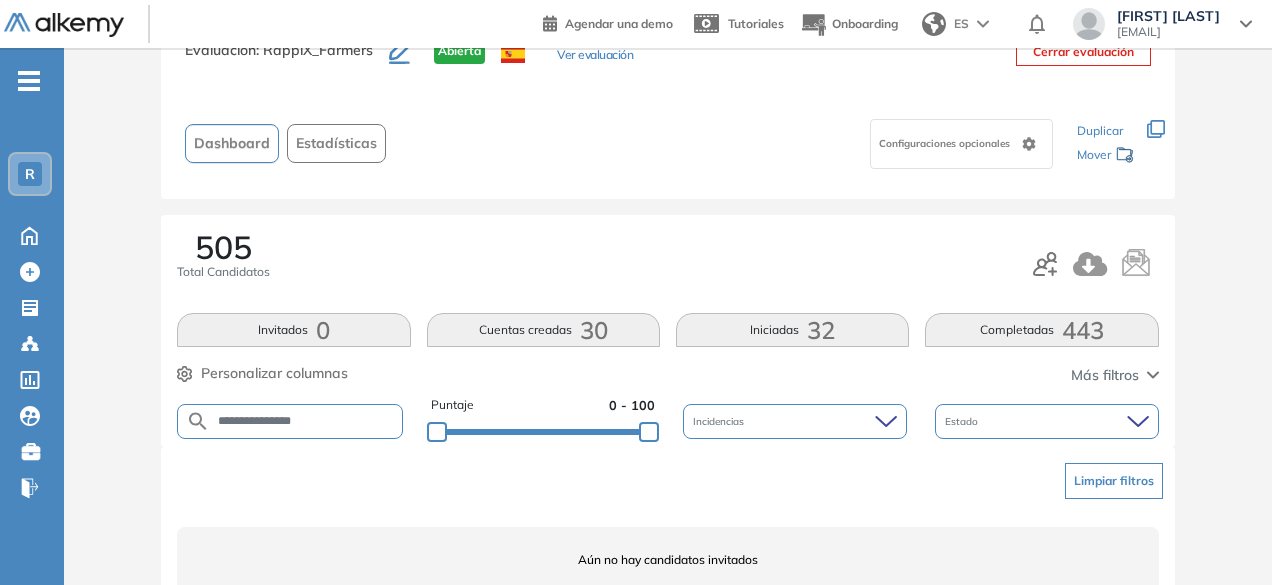 scroll, scrollTop: 154, scrollLeft: 0, axis: vertical 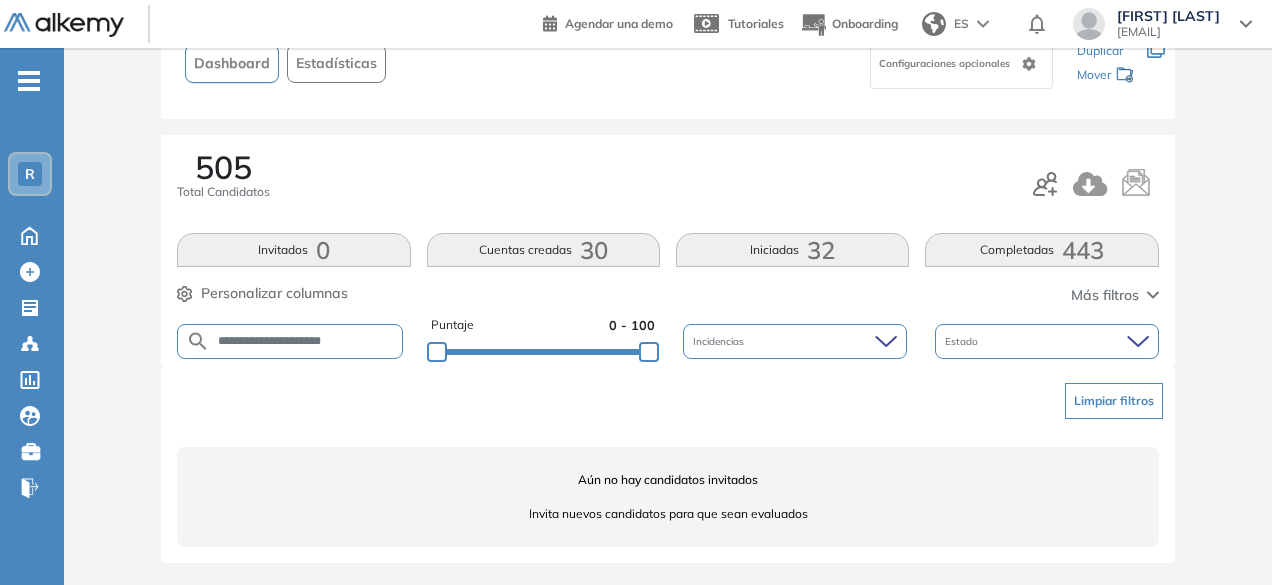 drag, startPoint x: 326, startPoint y: 339, endPoint x: 292, endPoint y: 331, distance: 34.928497 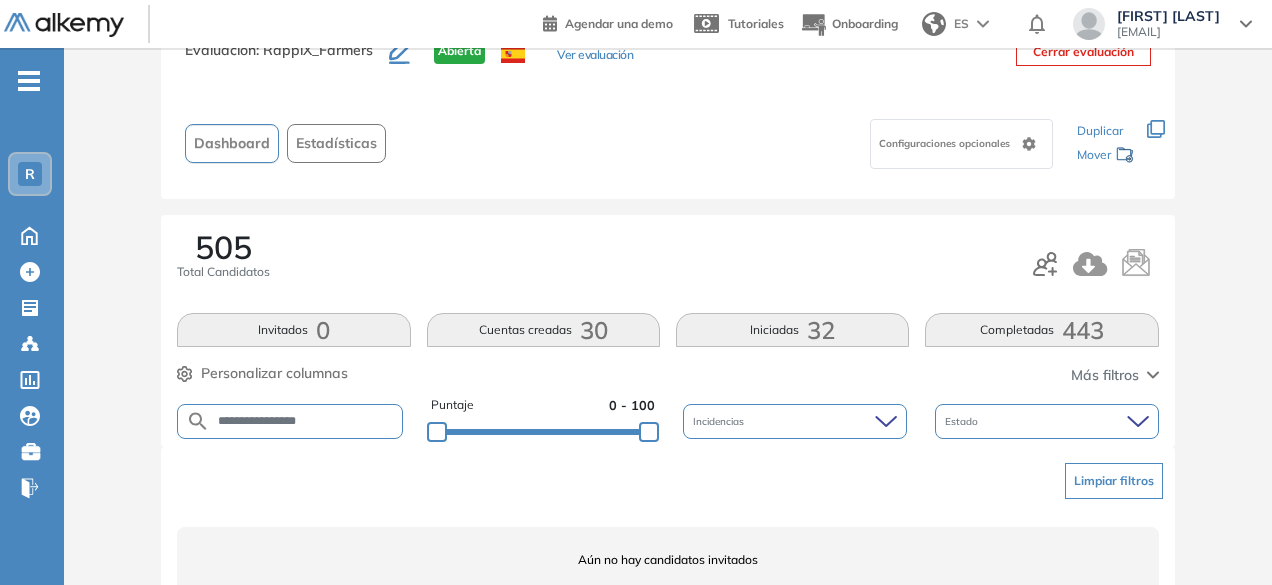scroll, scrollTop: 154, scrollLeft: 0, axis: vertical 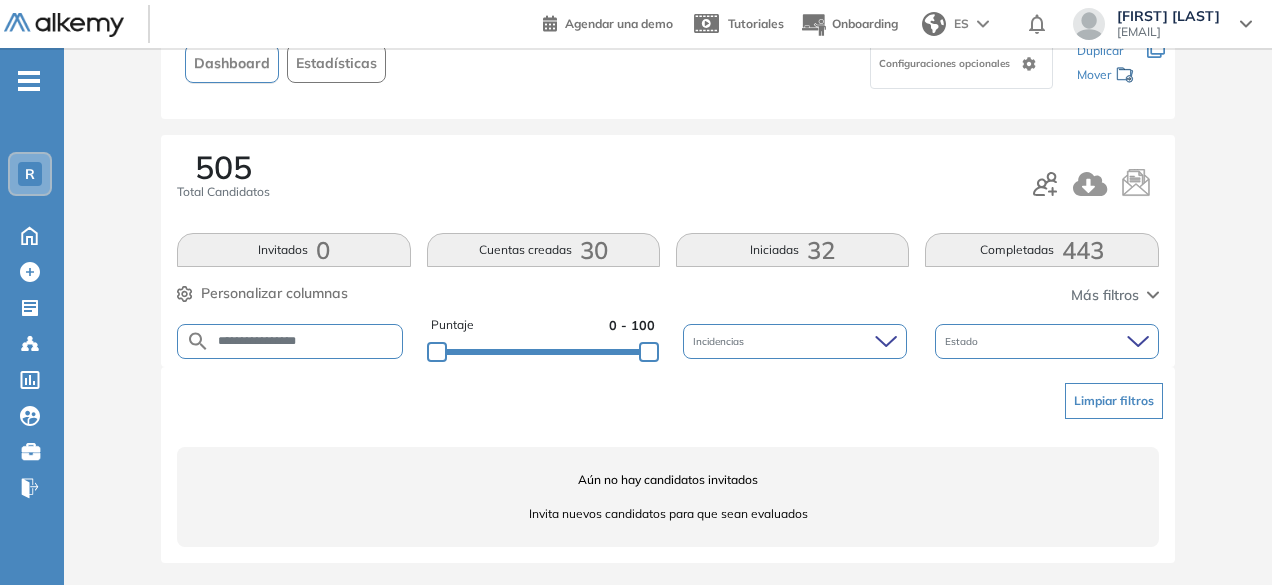 click on "**********" at bounding box center [306, 341] 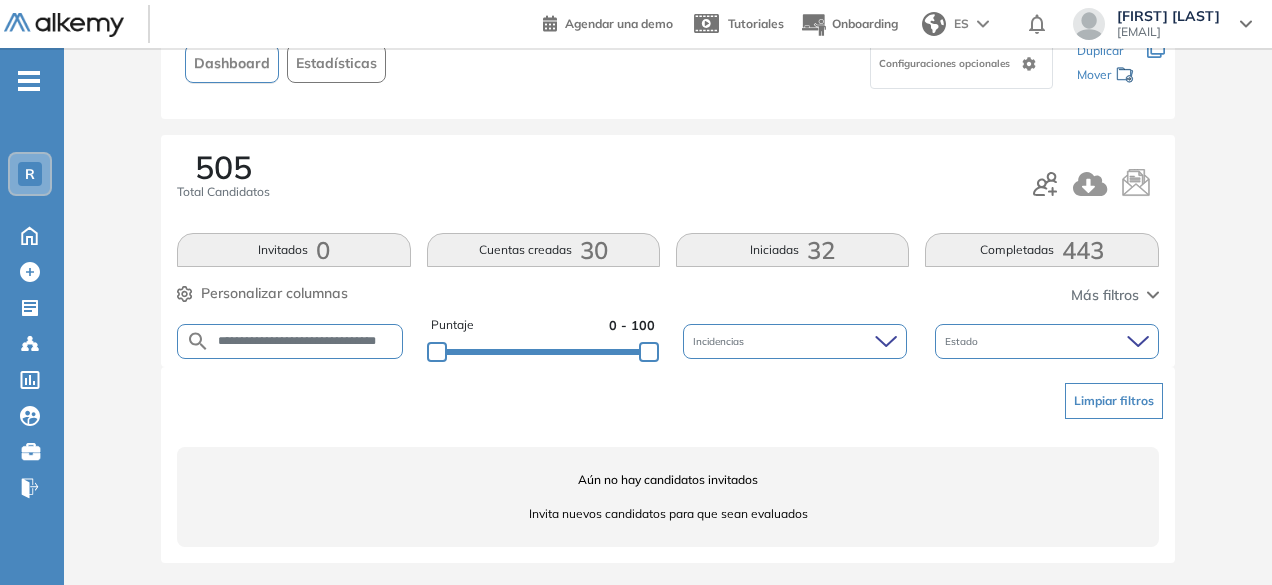 scroll, scrollTop: 0, scrollLeft: 30, axis: horizontal 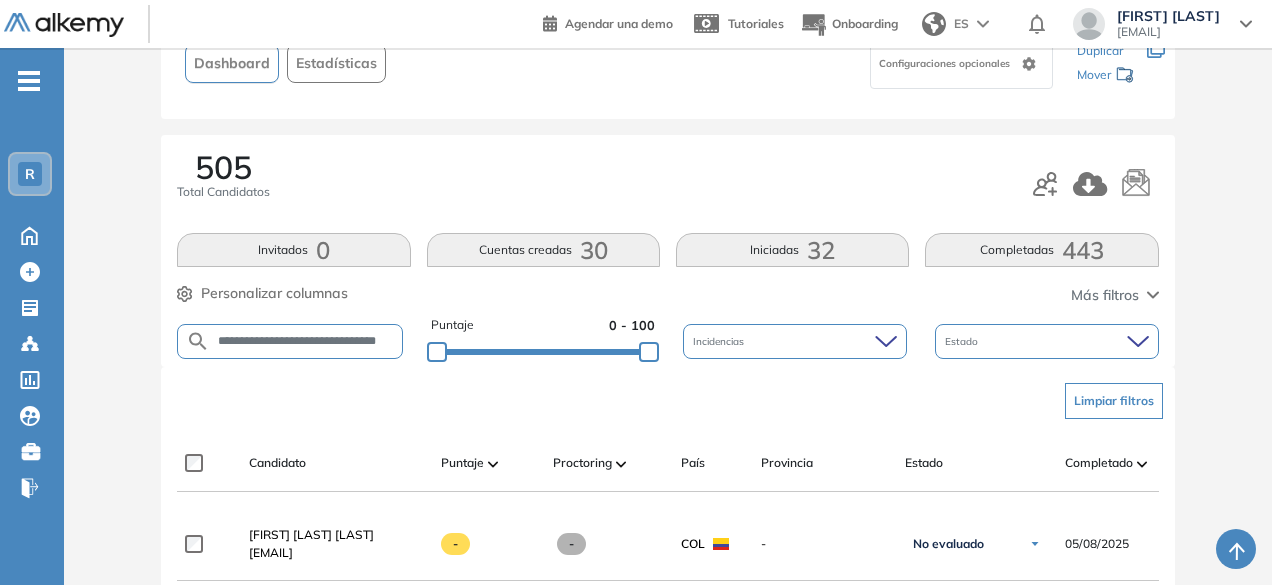 click on "**********" at bounding box center [306, 341] 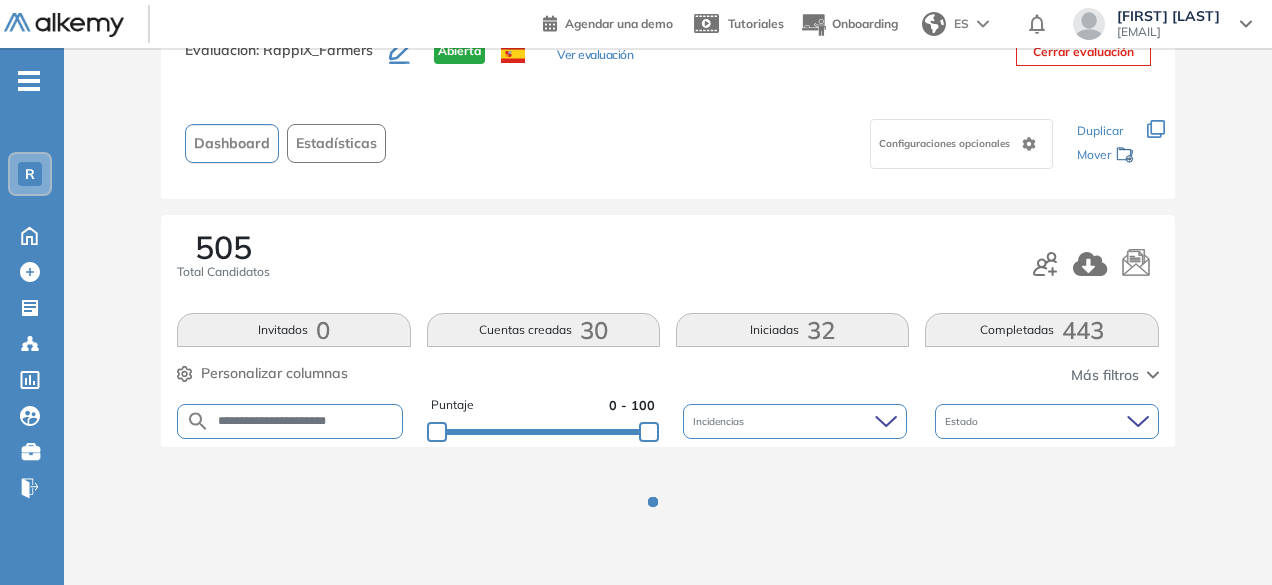 scroll, scrollTop: 154, scrollLeft: 0, axis: vertical 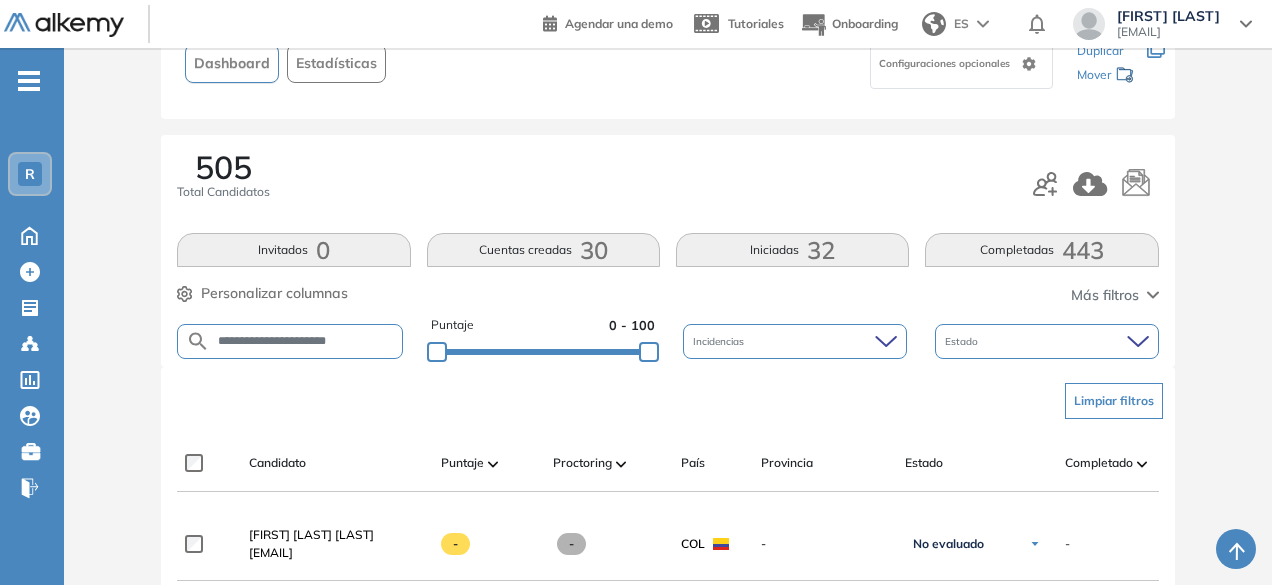 click on "**********" at bounding box center (306, 341) 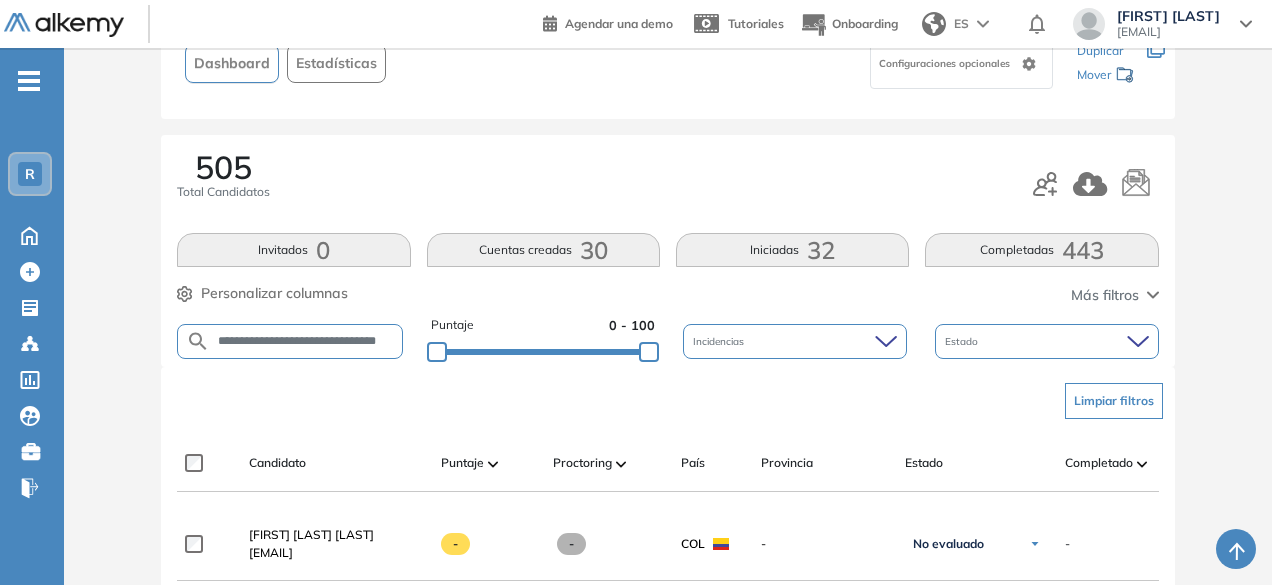 scroll, scrollTop: 0, scrollLeft: 30, axis: horizontal 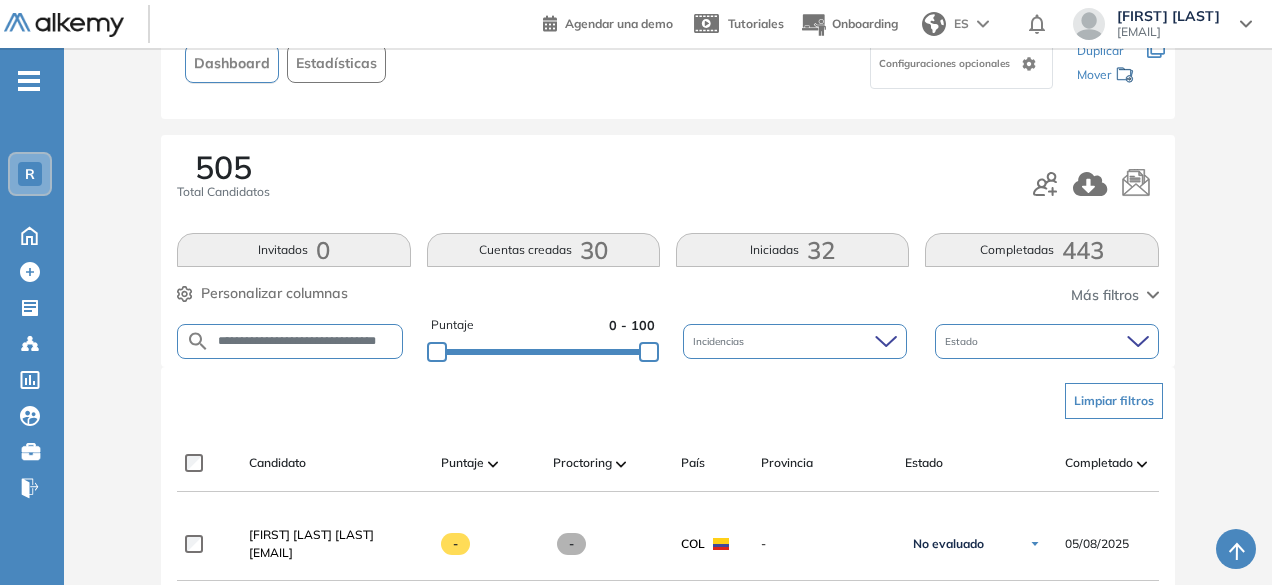 click on "**********" at bounding box center [306, 341] 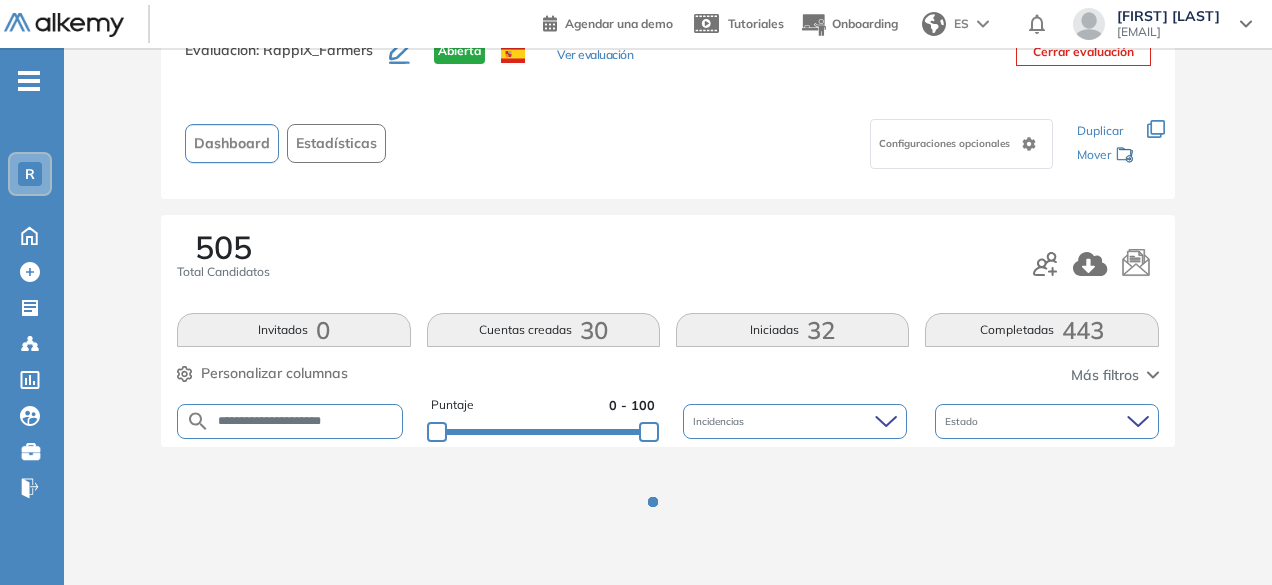 scroll, scrollTop: 154, scrollLeft: 0, axis: vertical 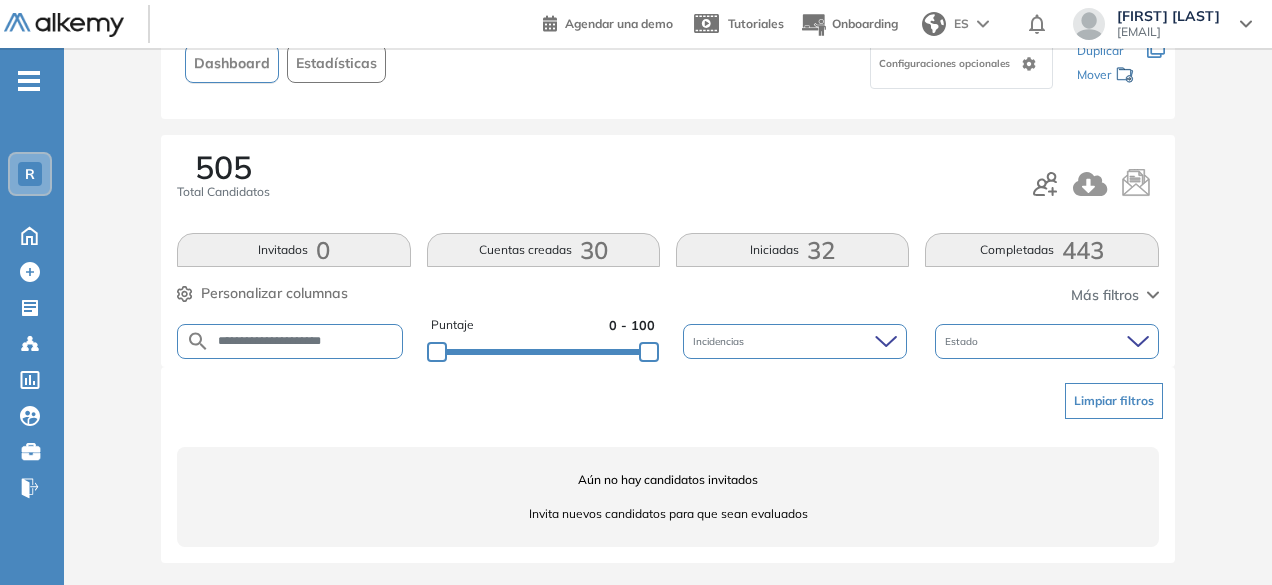 click on "**********" at bounding box center (290, 341) 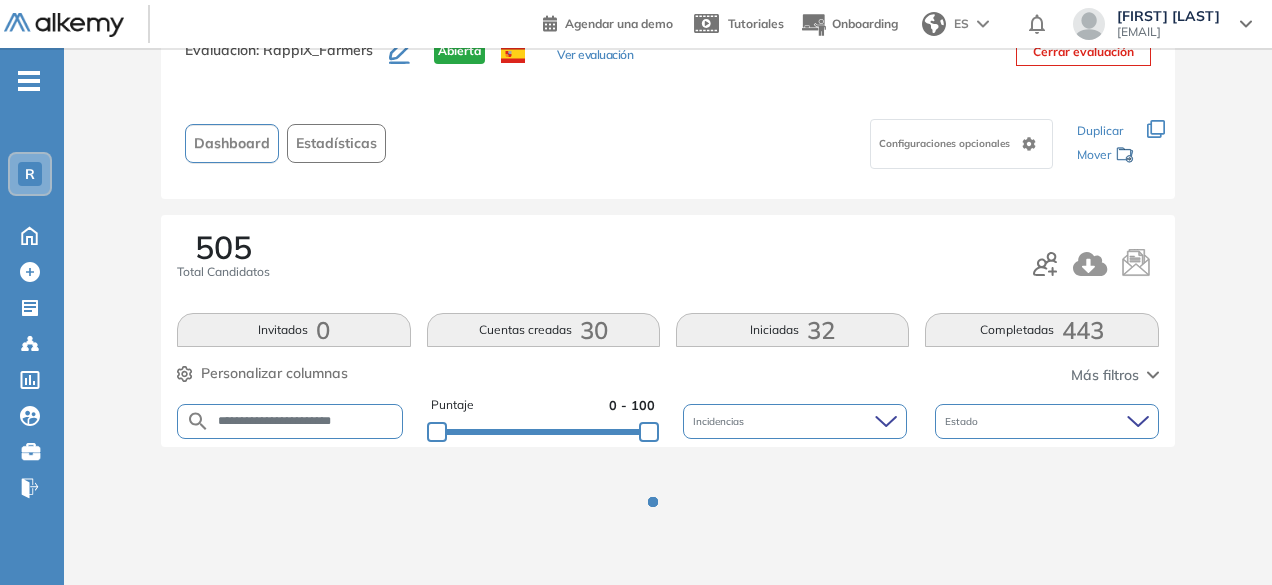 scroll, scrollTop: 154, scrollLeft: 0, axis: vertical 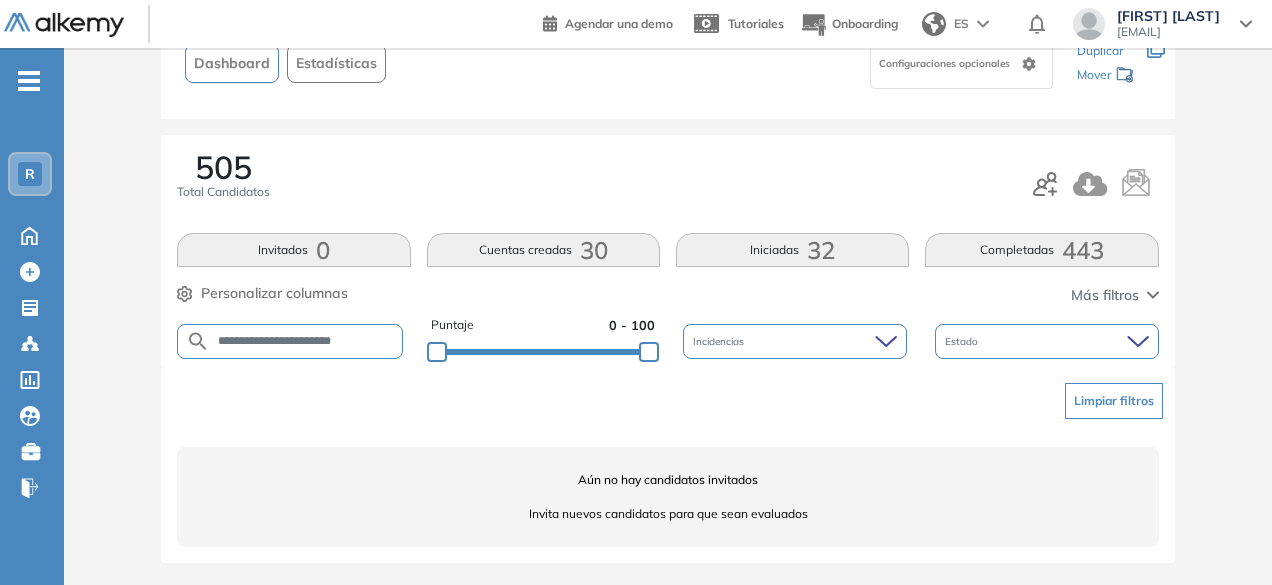 click on "**********" at bounding box center [306, 341] 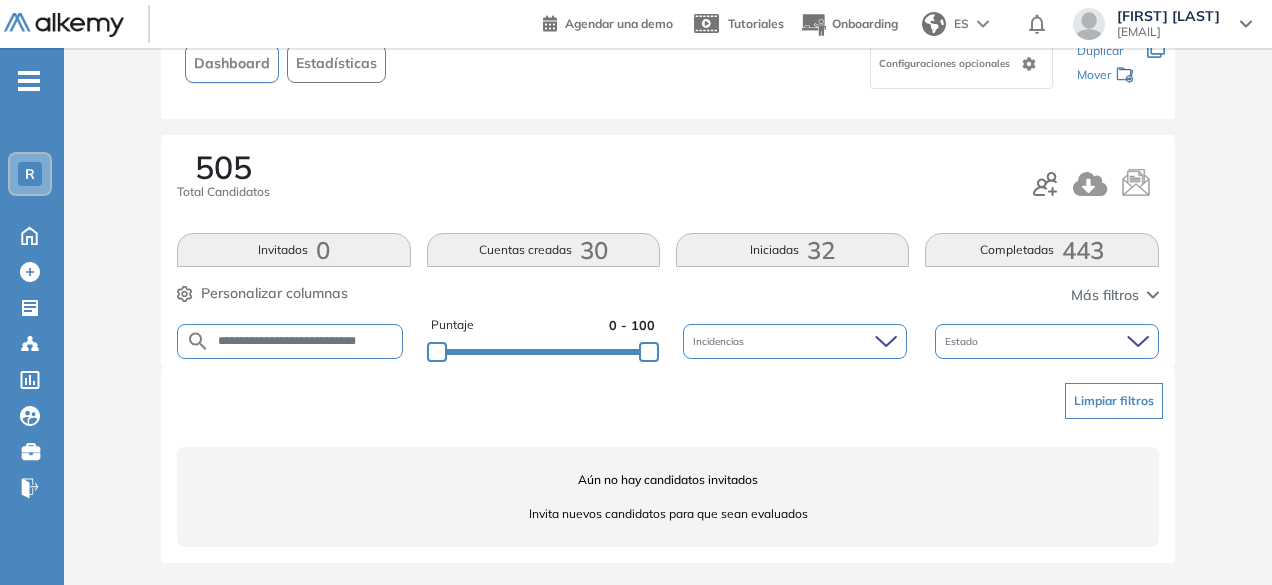 scroll, scrollTop: 0, scrollLeft: 5, axis: horizontal 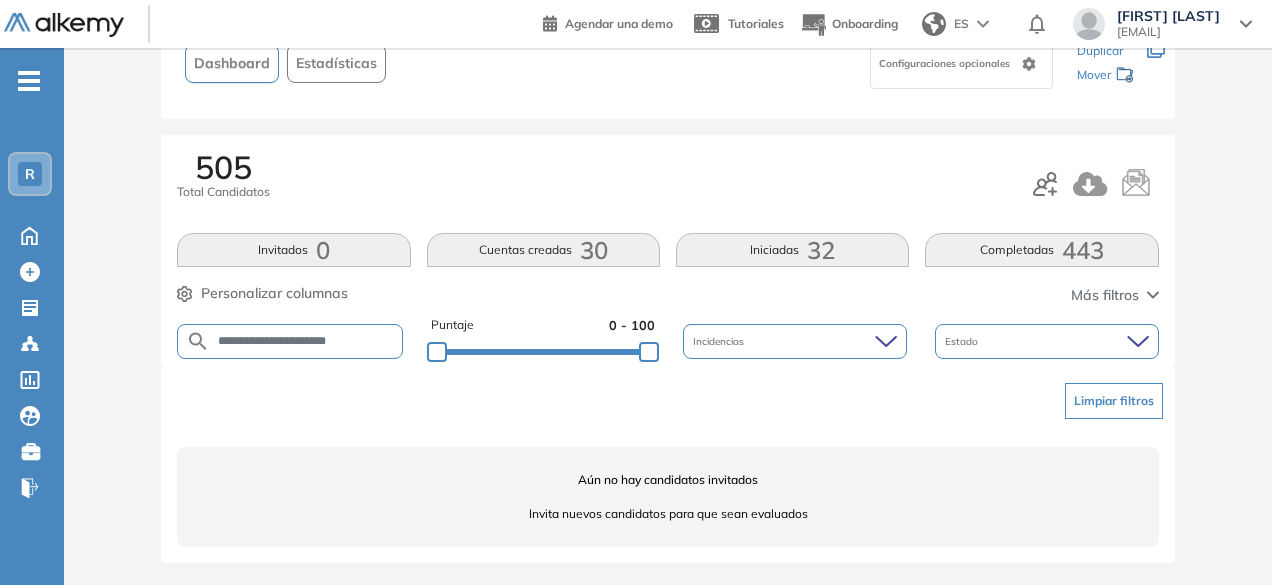 type on "**********" 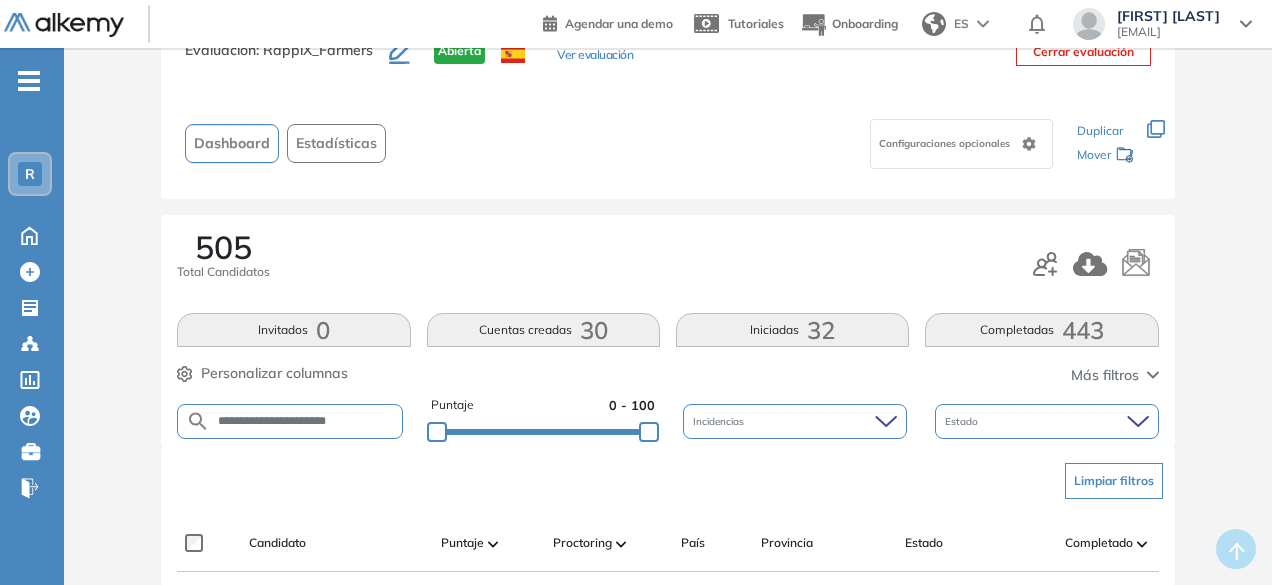 scroll, scrollTop: 154, scrollLeft: 0, axis: vertical 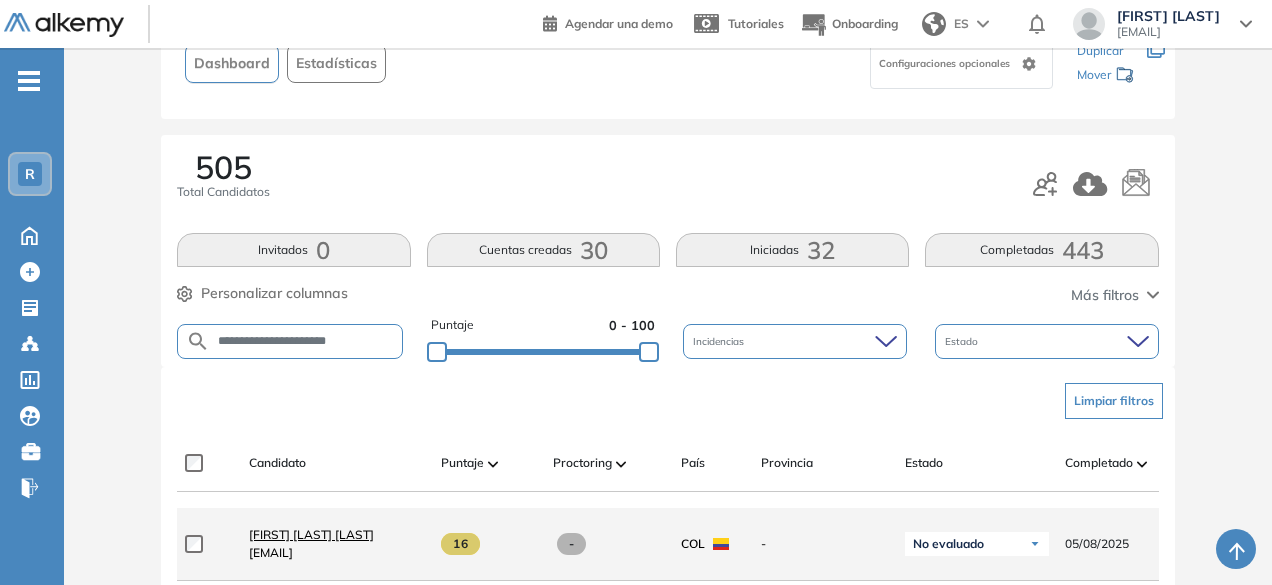 click on "[FIRST] [LAST] [LAST]" at bounding box center (311, 534) 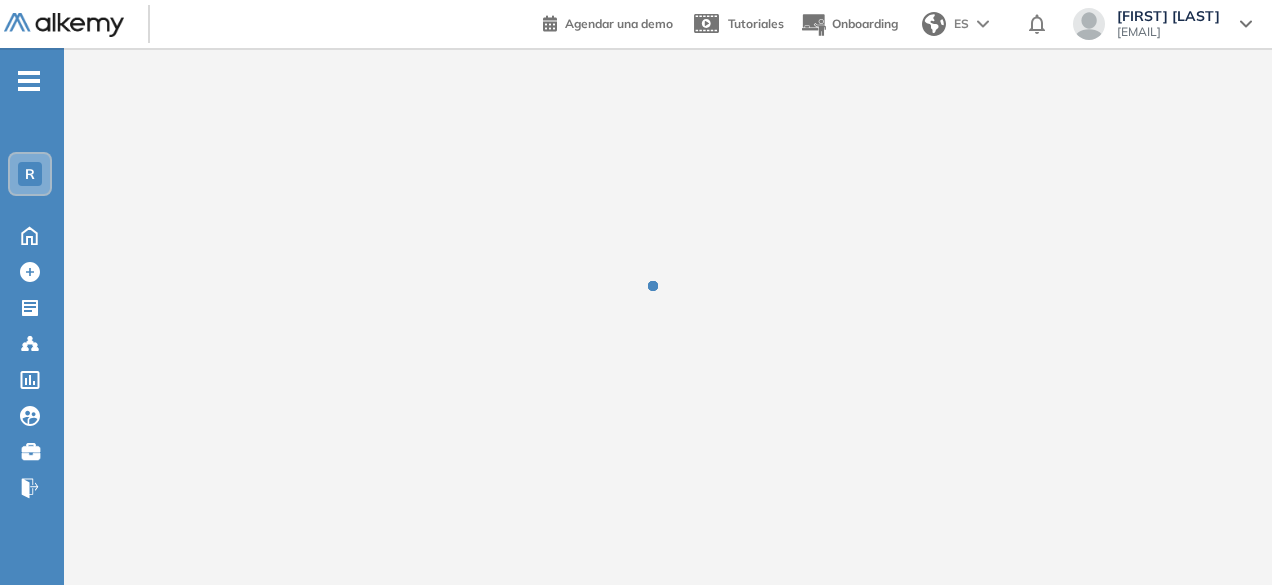 scroll, scrollTop: 0, scrollLeft: 0, axis: both 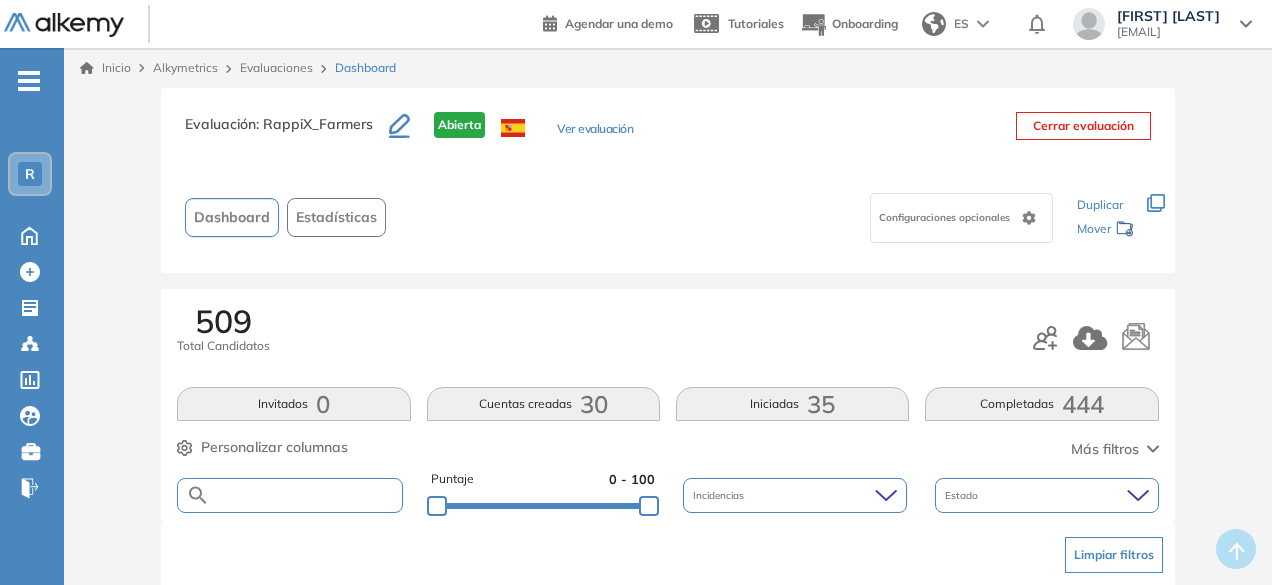 click at bounding box center (305, 495) 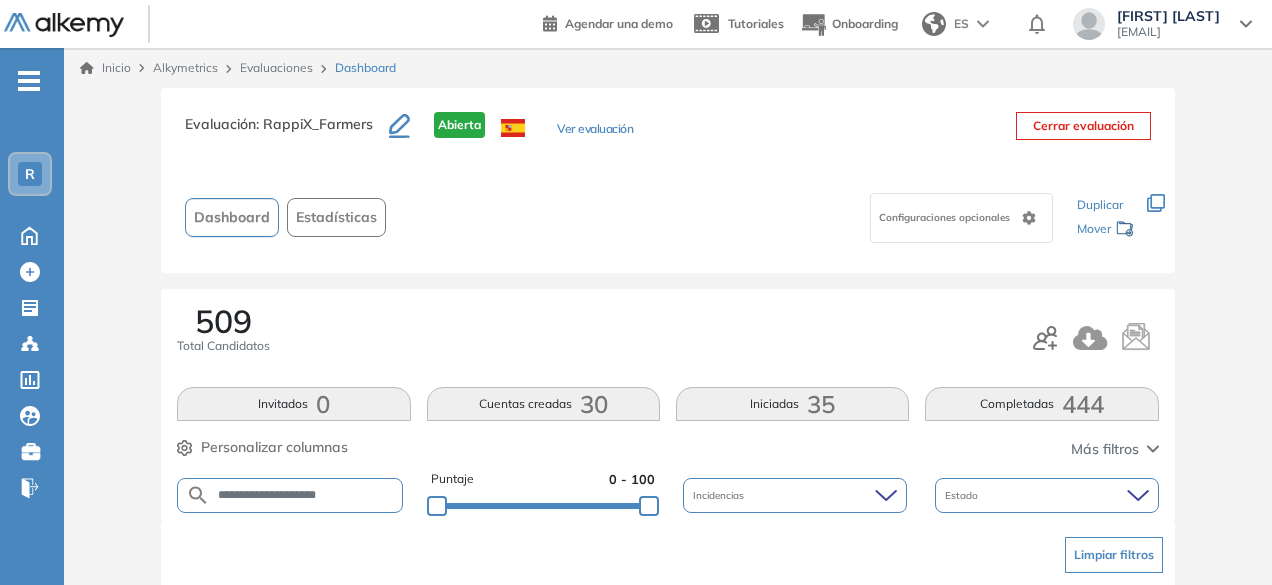 click on "**********" at bounding box center (305, 495) 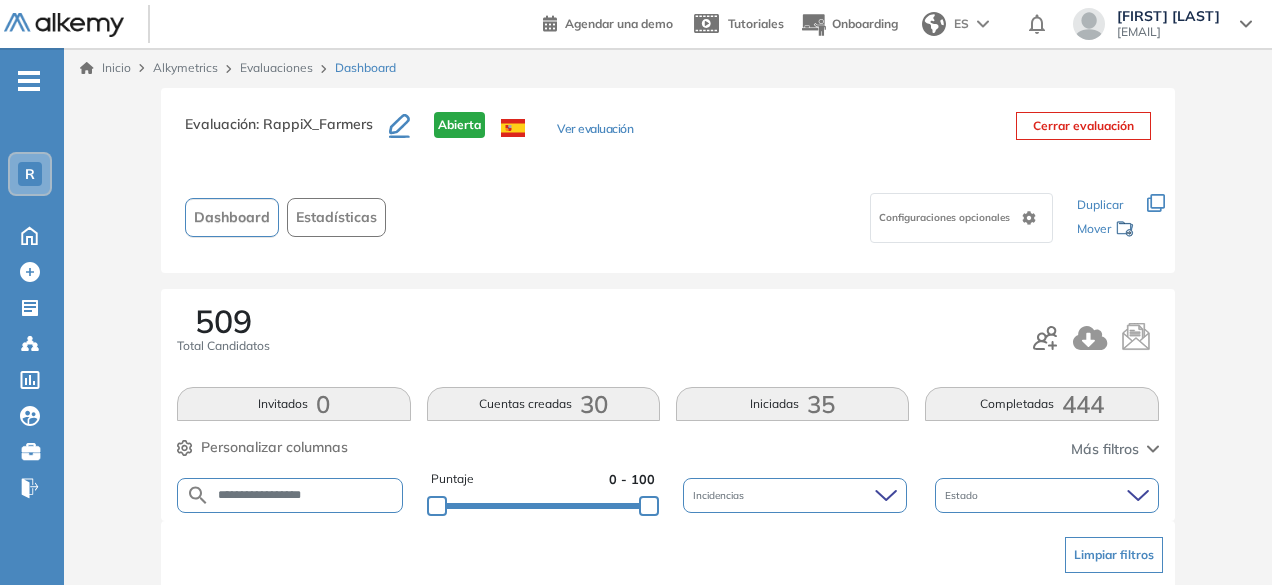 drag, startPoint x: 288, startPoint y: 495, endPoint x: 260, endPoint y: 493, distance: 28.071337 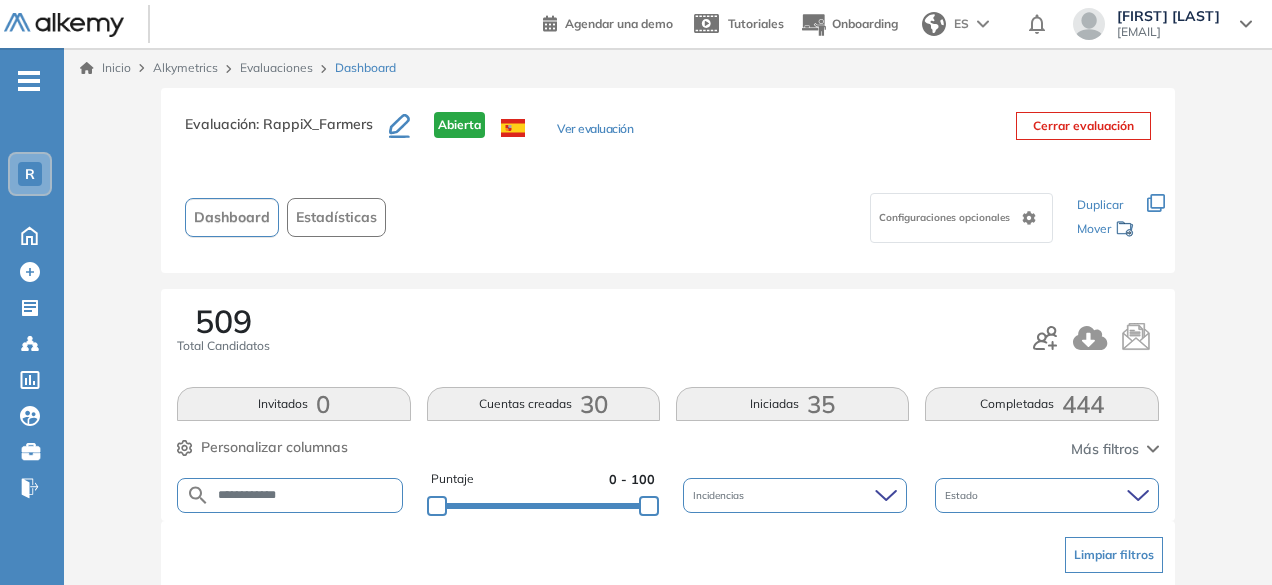 click on "**********" at bounding box center (305, 495) 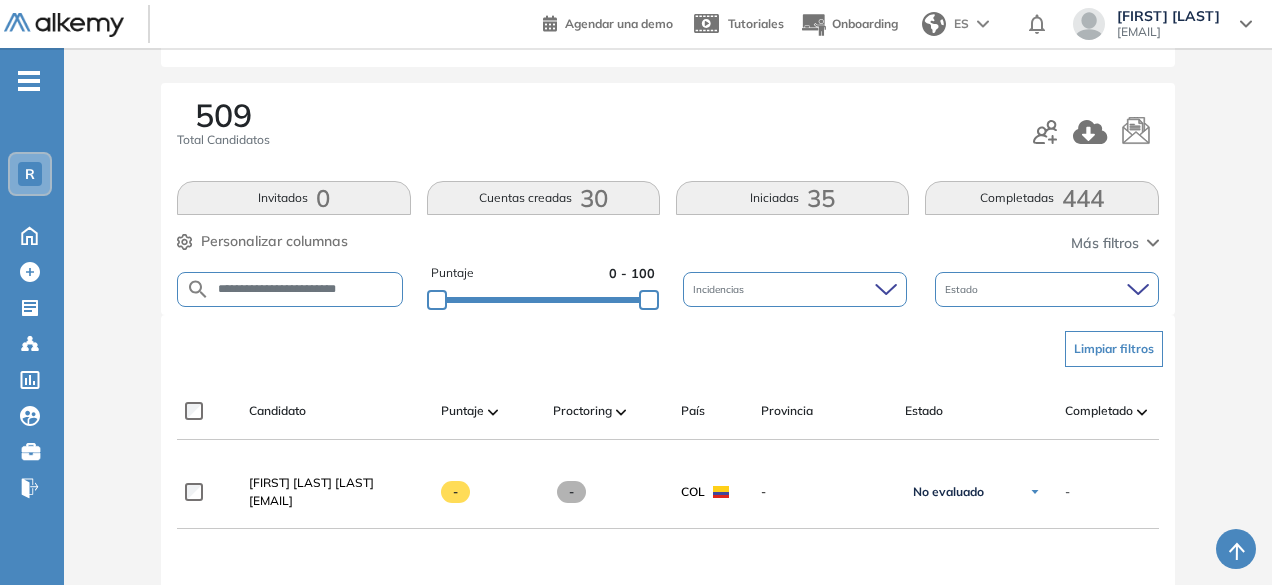 scroll, scrollTop: 203, scrollLeft: 0, axis: vertical 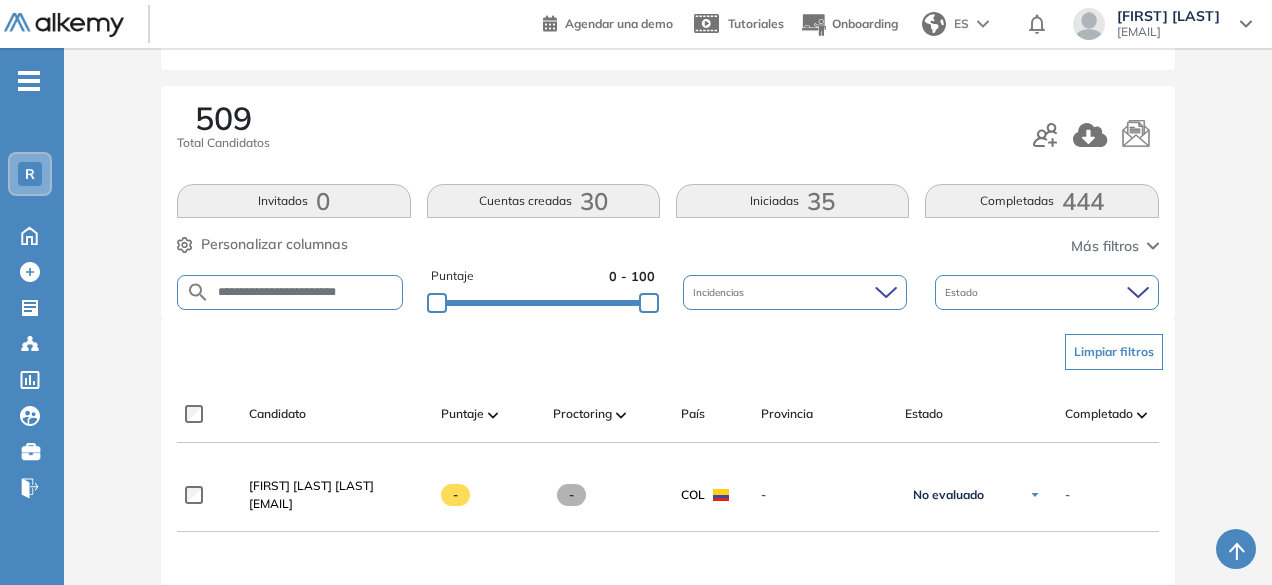 click on "**********" at bounding box center (305, 292) 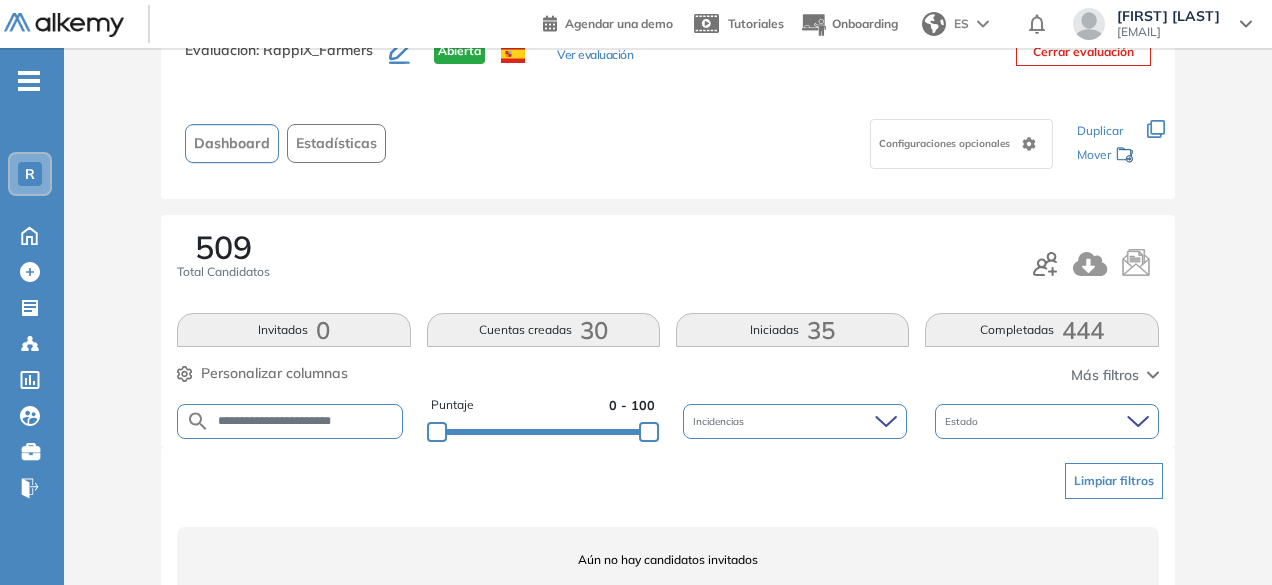 scroll, scrollTop: 154, scrollLeft: 0, axis: vertical 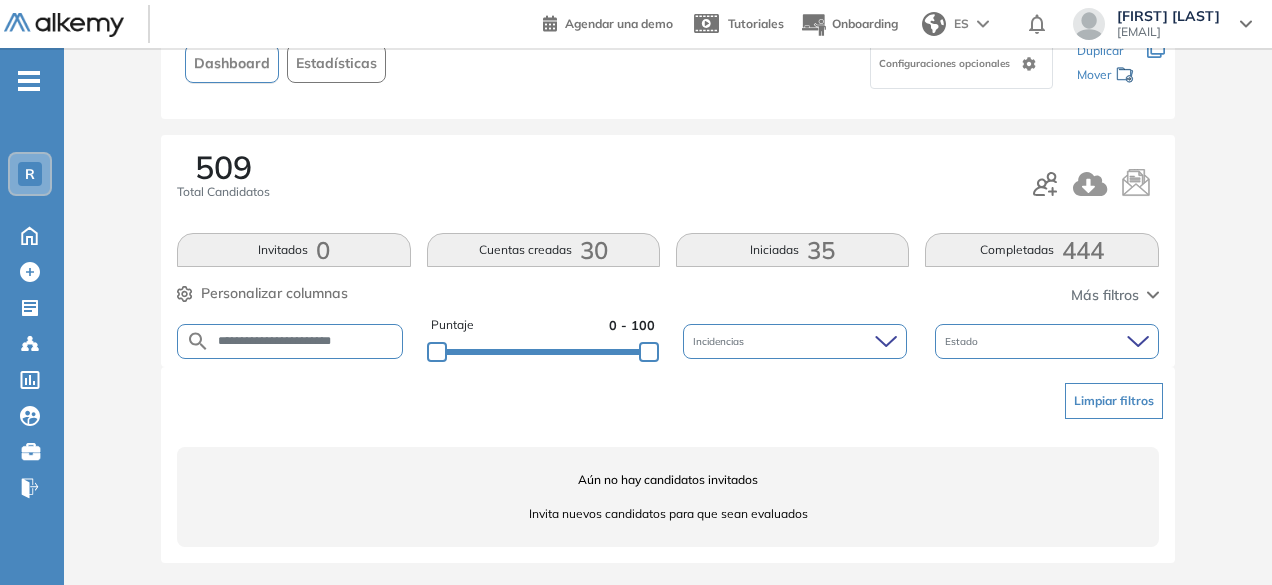 click on "**********" at bounding box center [305, 341] 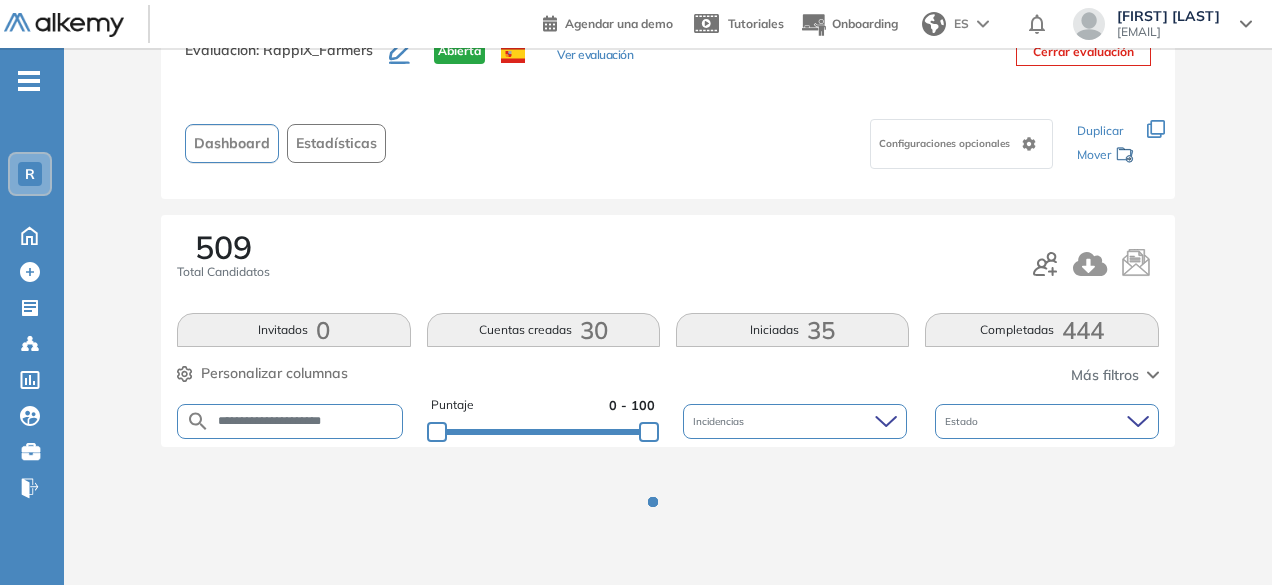 scroll, scrollTop: 154, scrollLeft: 0, axis: vertical 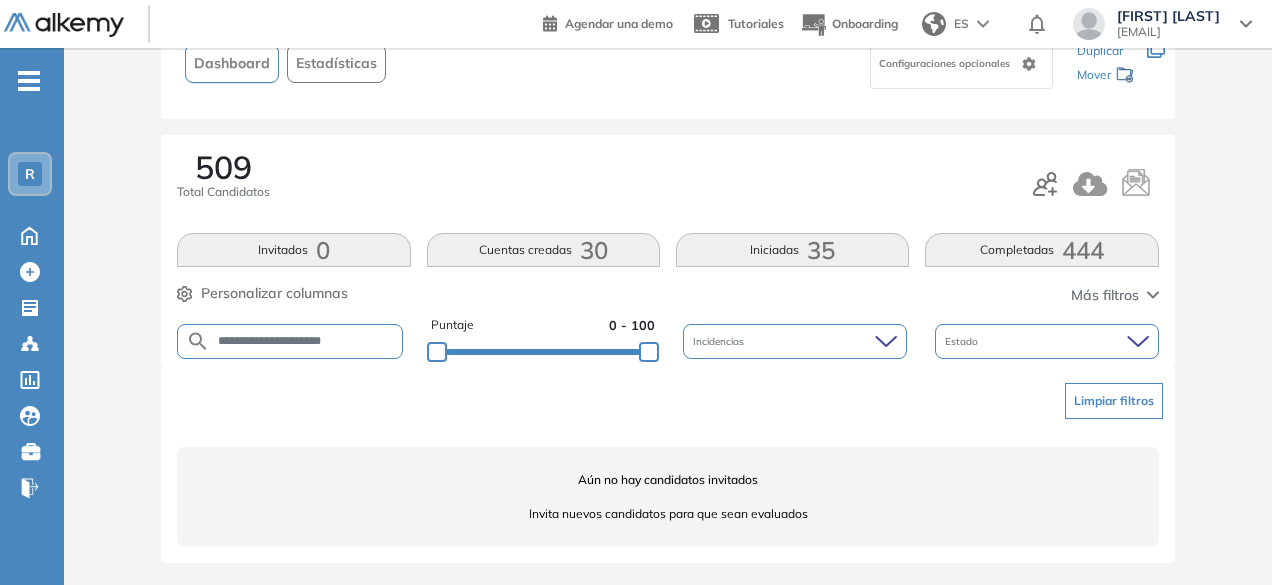 drag, startPoint x: 305, startPoint y: 339, endPoint x: 252, endPoint y: 331, distance: 53.600372 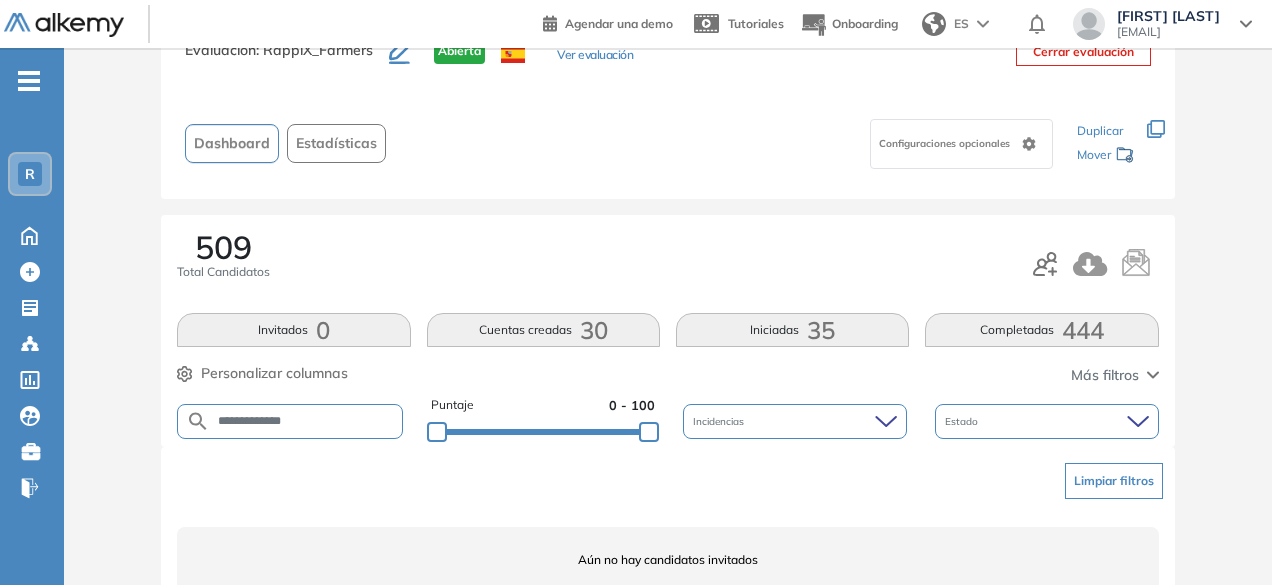 scroll, scrollTop: 154, scrollLeft: 0, axis: vertical 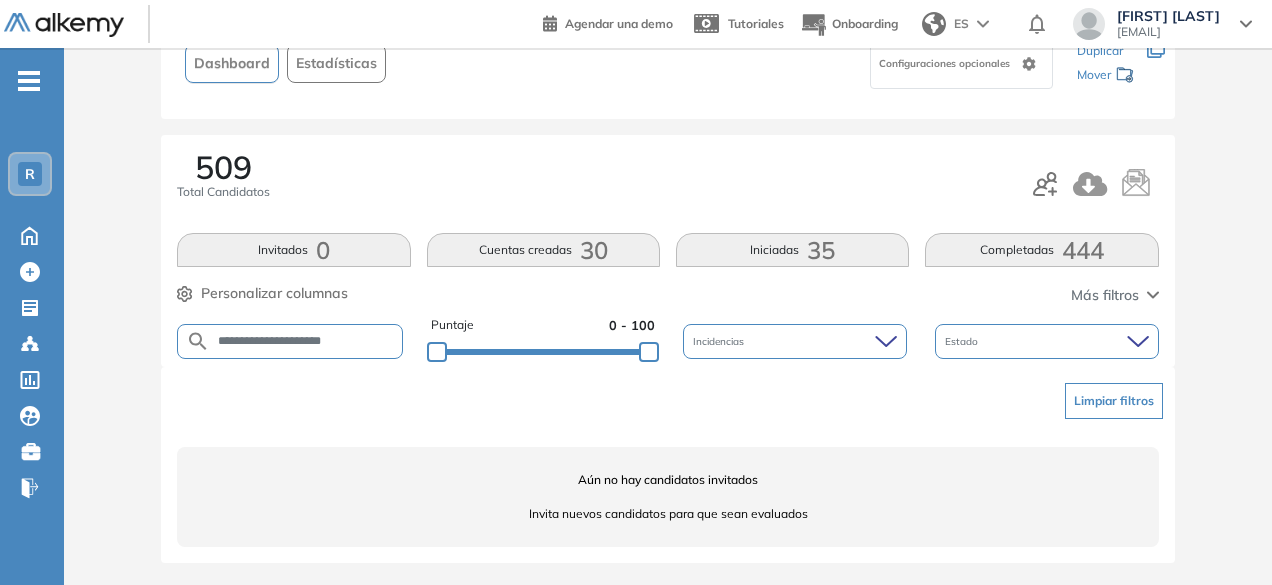 click on "**********" at bounding box center [289, 341] 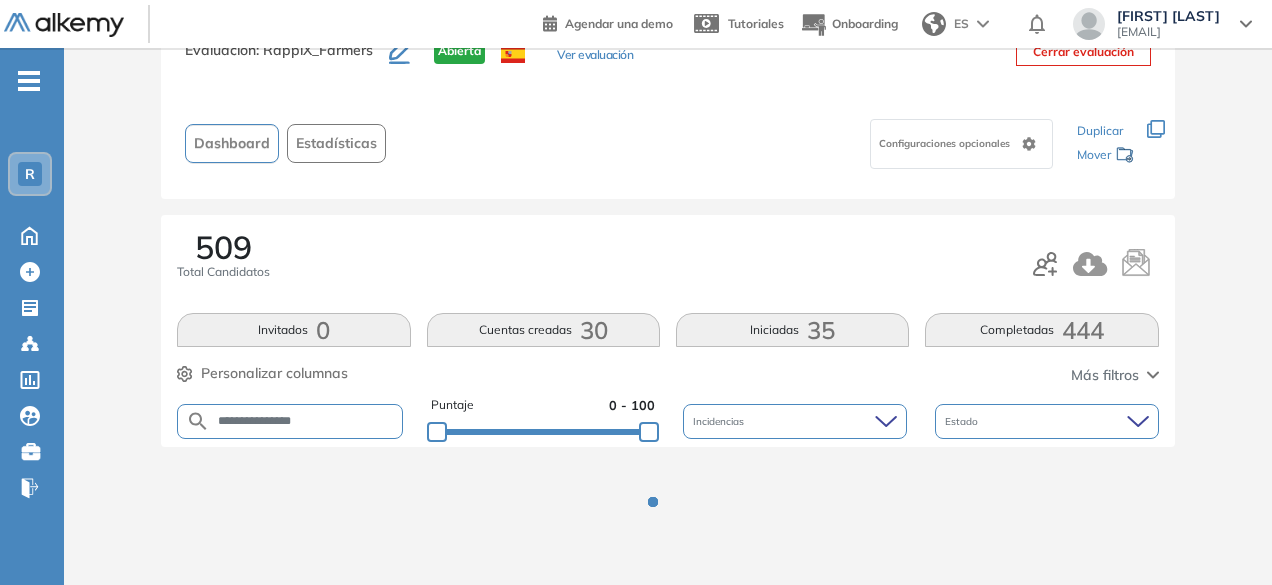 scroll, scrollTop: 154, scrollLeft: 0, axis: vertical 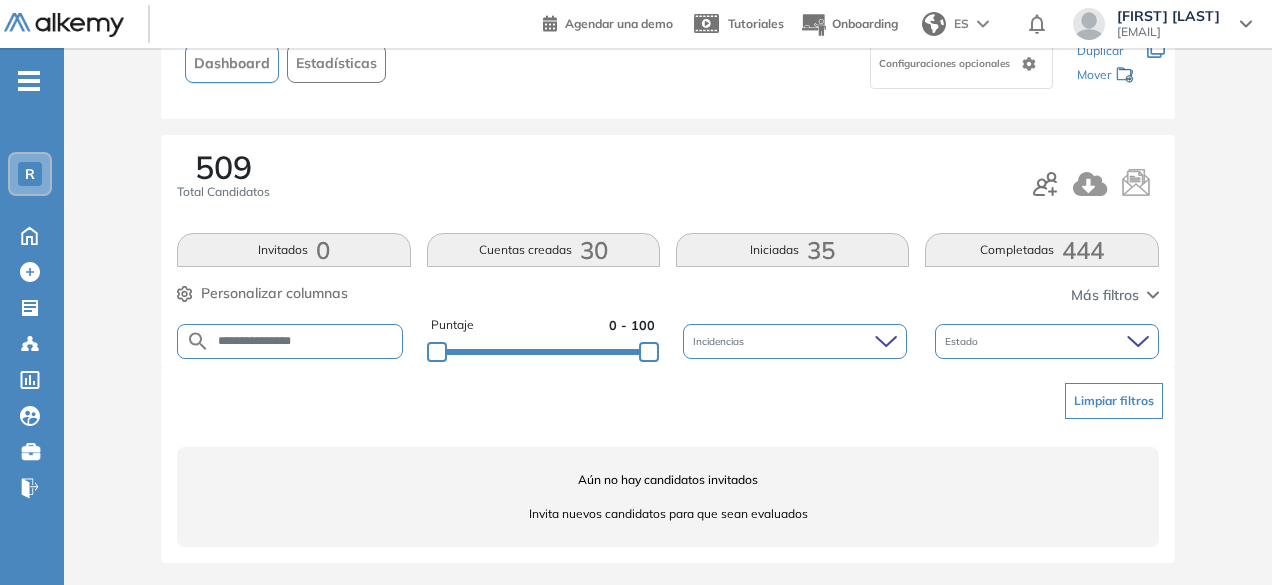 click on "**********" at bounding box center [305, 341] 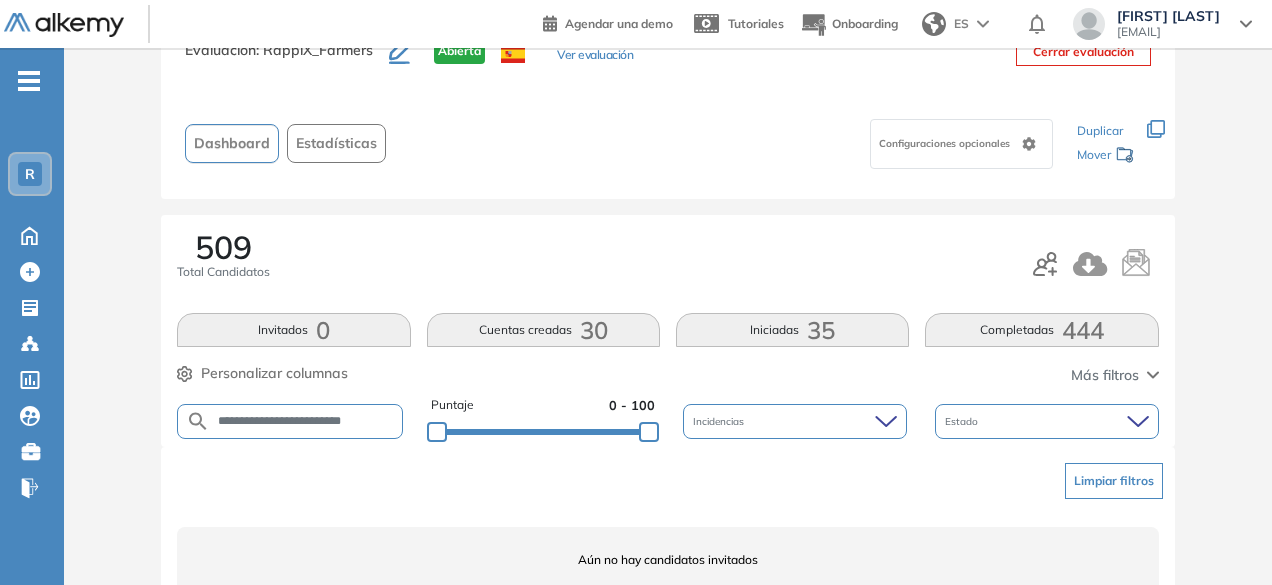 scroll, scrollTop: 154, scrollLeft: 0, axis: vertical 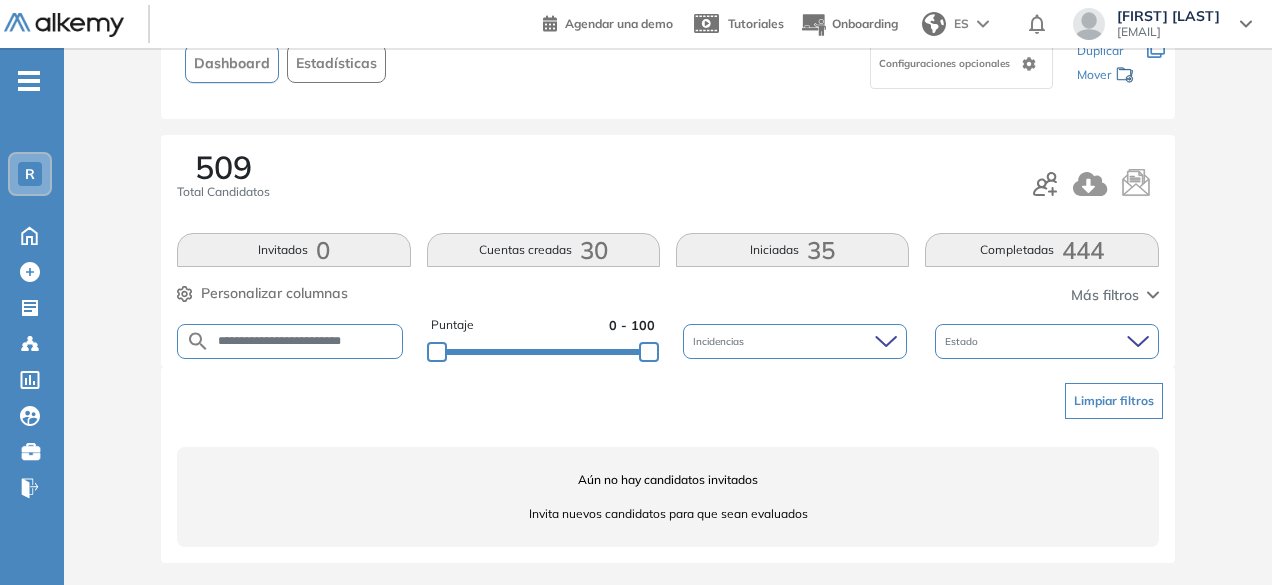 click on "**********" at bounding box center [305, 341] 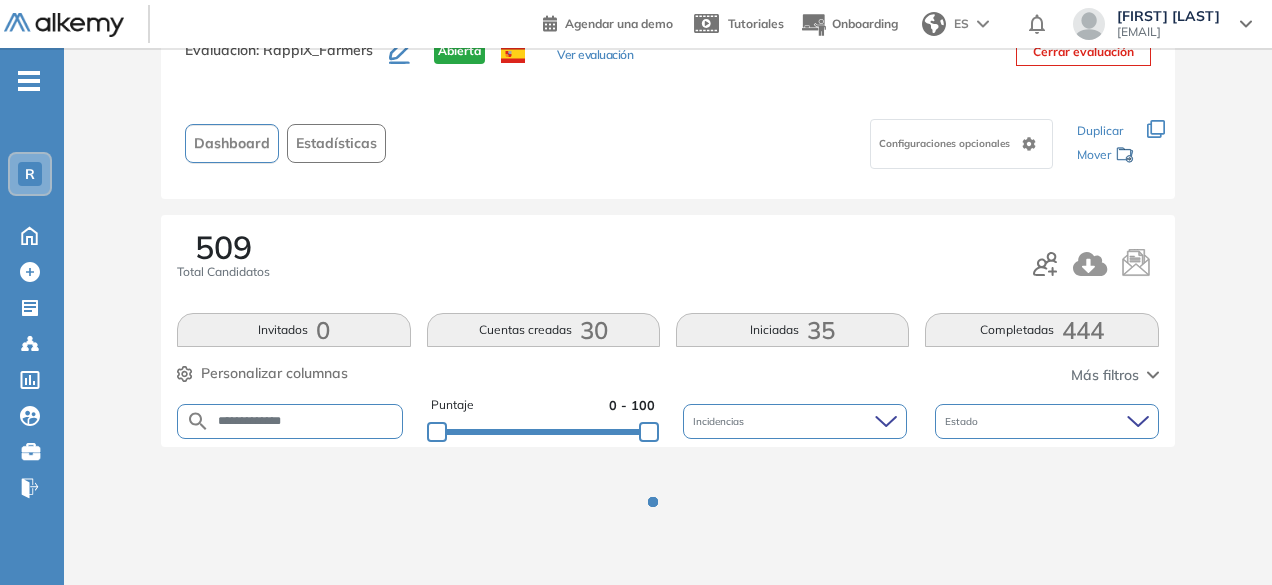 scroll, scrollTop: 154, scrollLeft: 0, axis: vertical 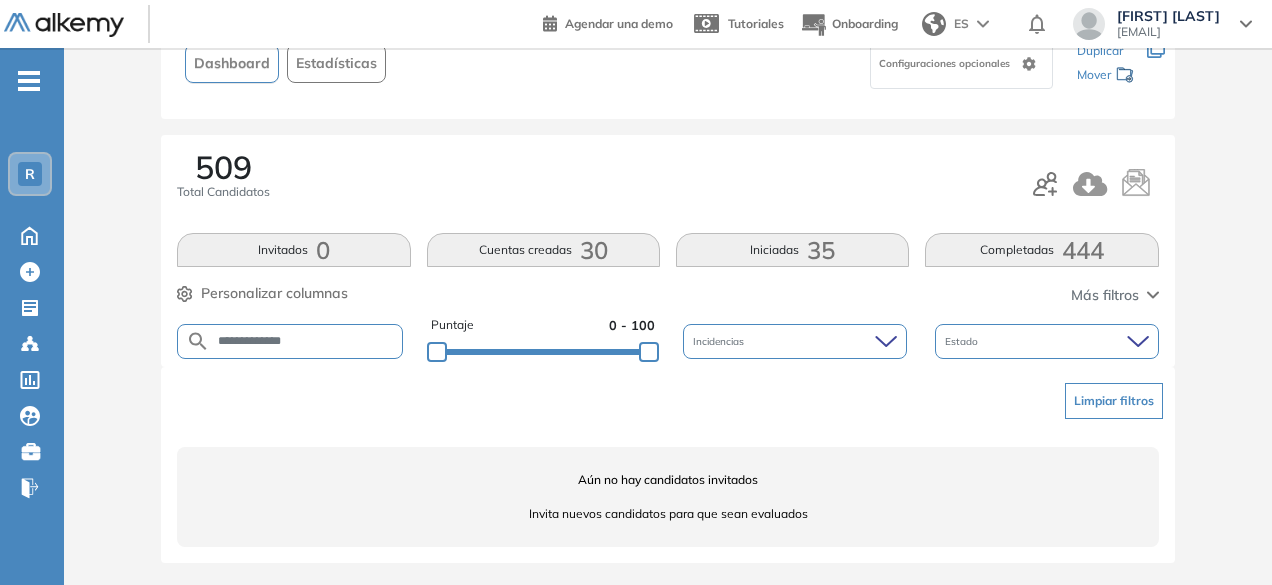 click on "**********" at bounding box center (305, 341) 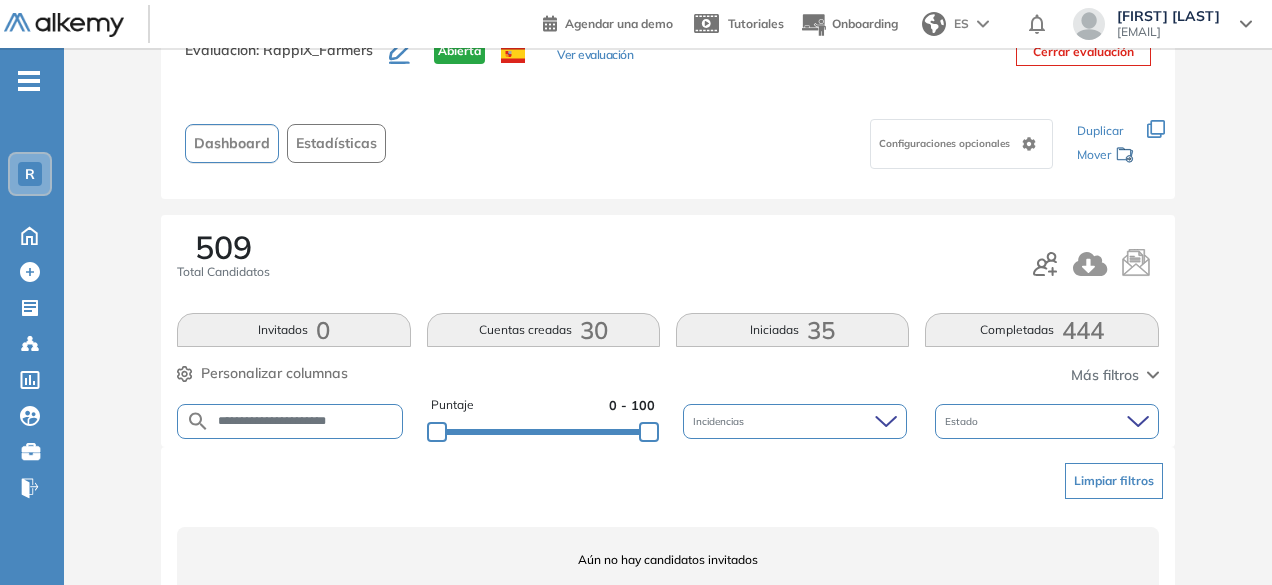 scroll, scrollTop: 154, scrollLeft: 0, axis: vertical 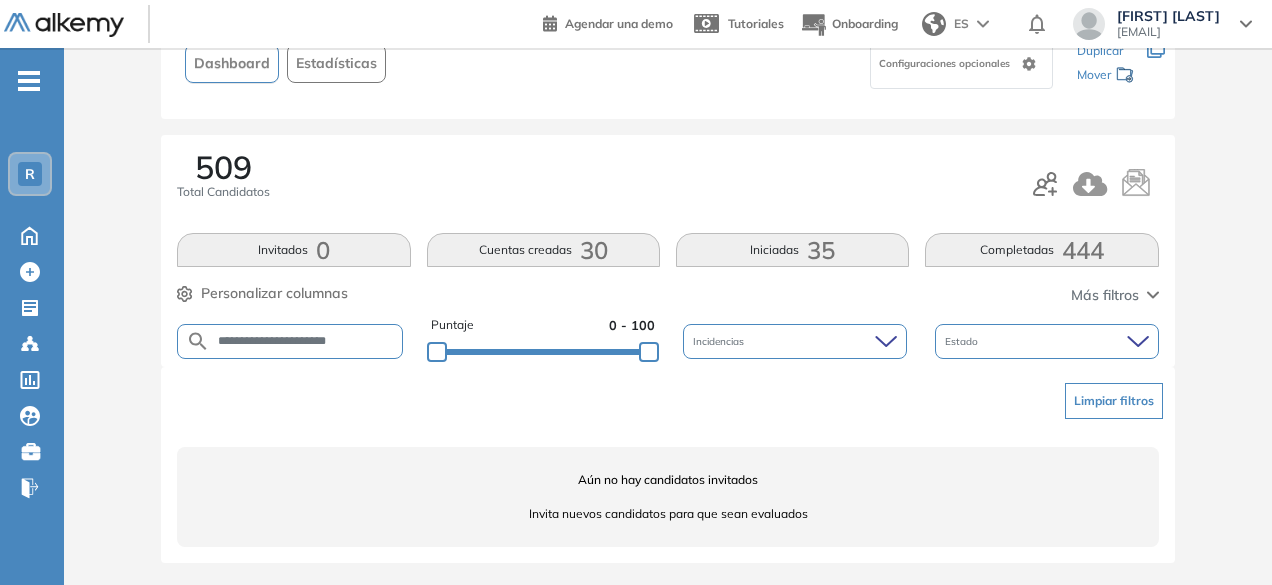 click on "**********" at bounding box center (305, 341) 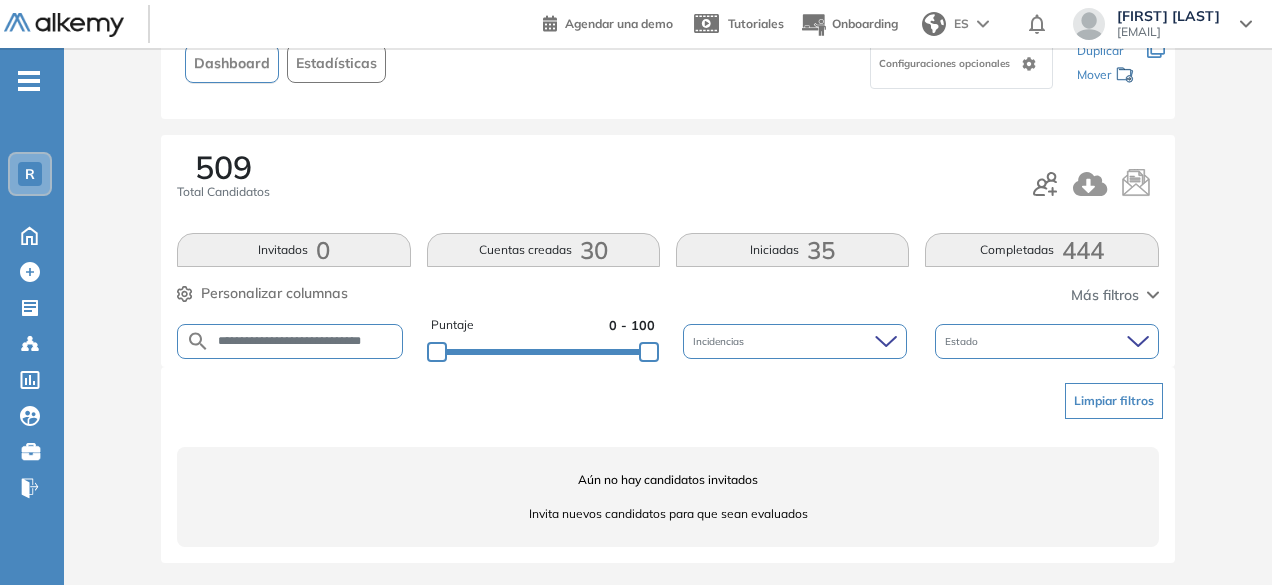 scroll, scrollTop: 0, scrollLeft: 0, axis: both 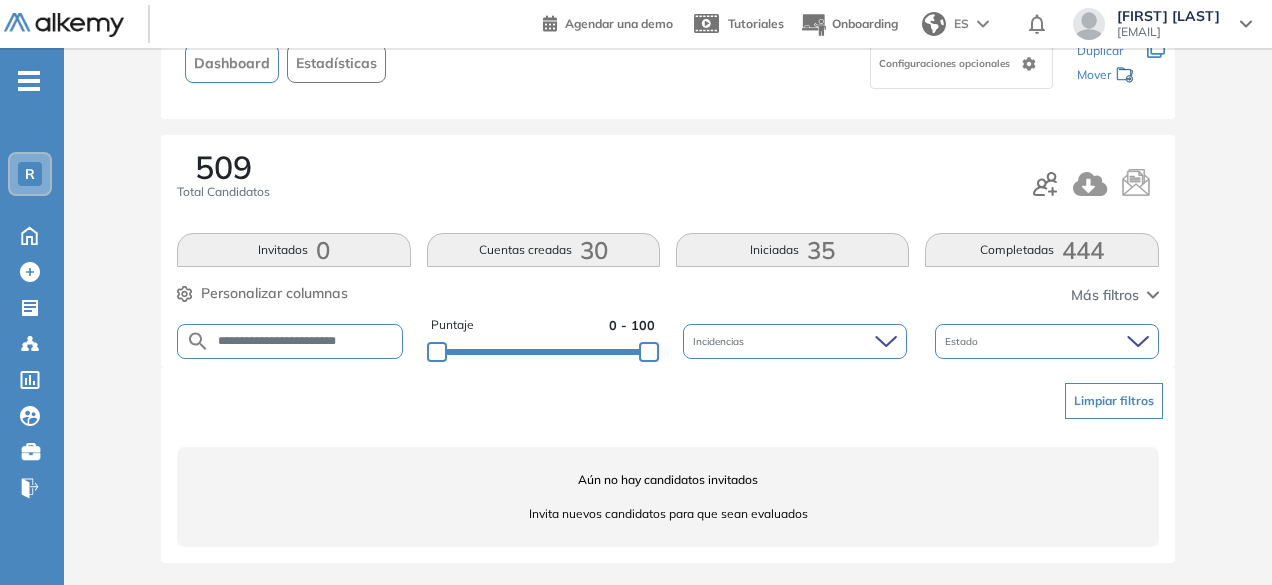 drag, startPoint x: 261, startPoint y: 342, endPoint x: 203, endPoint y: 335, distance: 58.420887 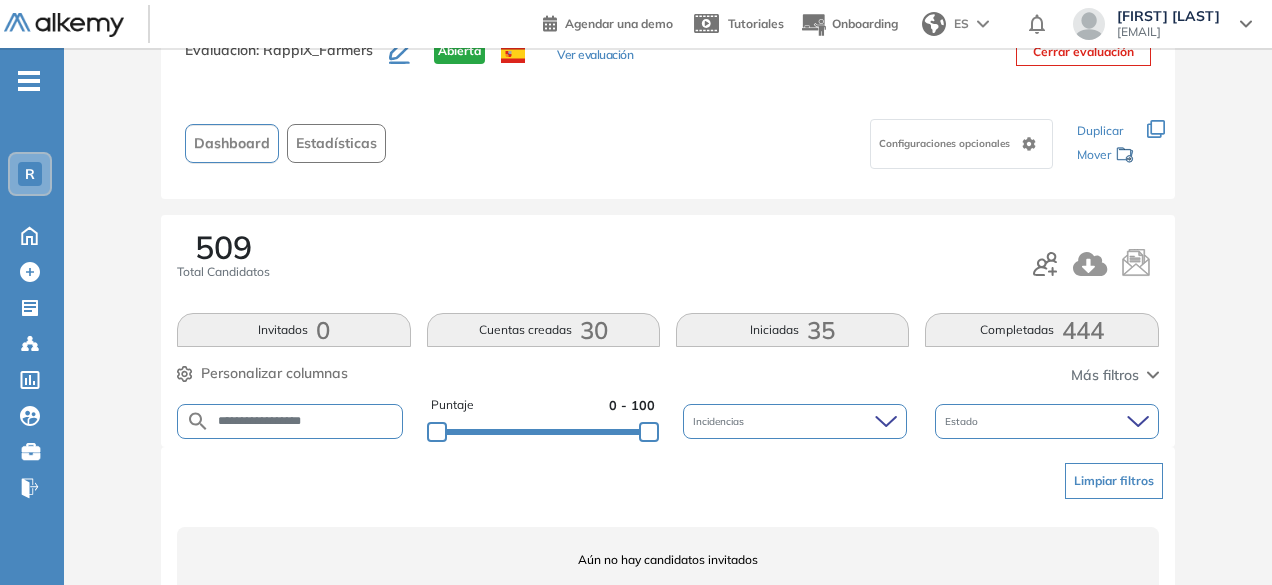 scroll, scrollTop: 154, scrollLeft: 0, axis: vertical 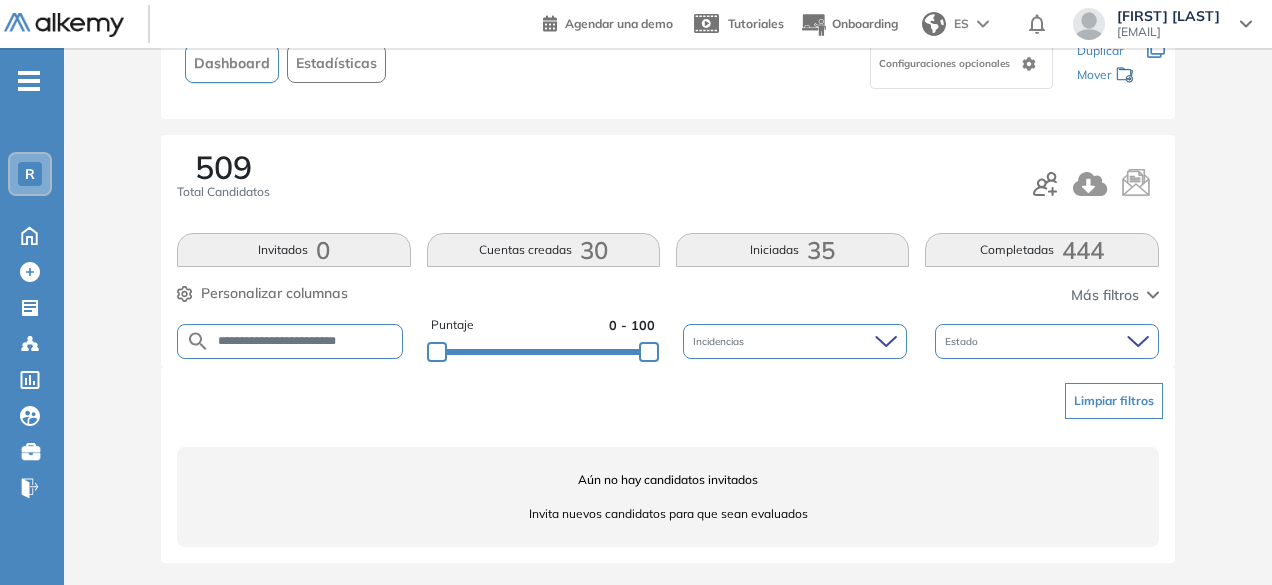 click at bounding box center [198, 341] 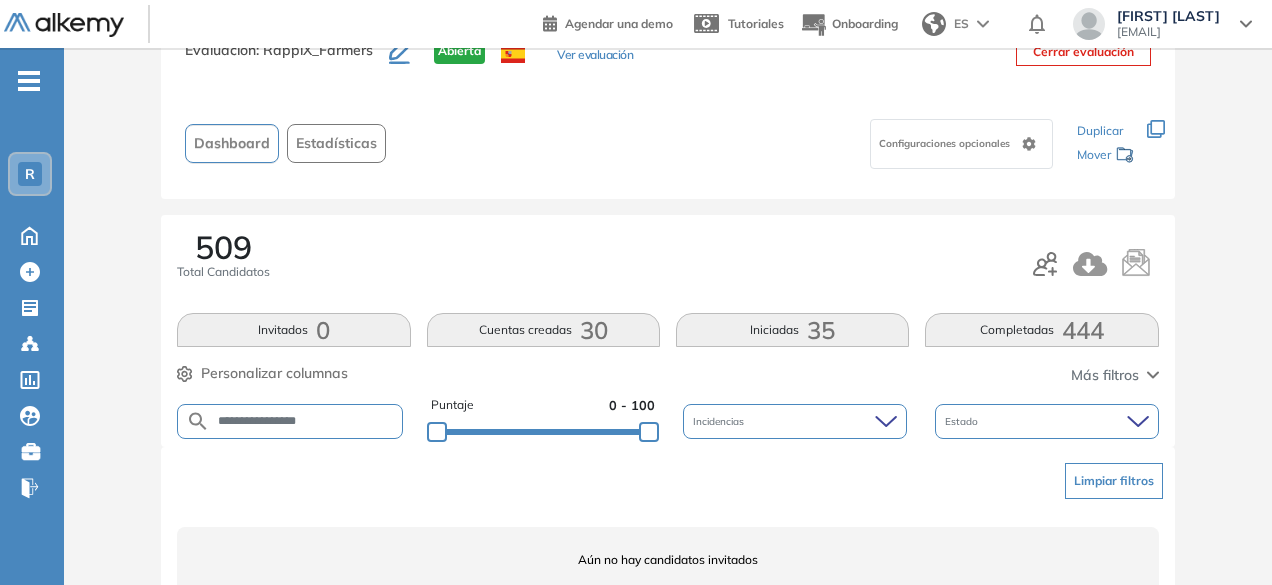 scroll, scrollTop: 154, scrollLeft: 0, axis: vertical 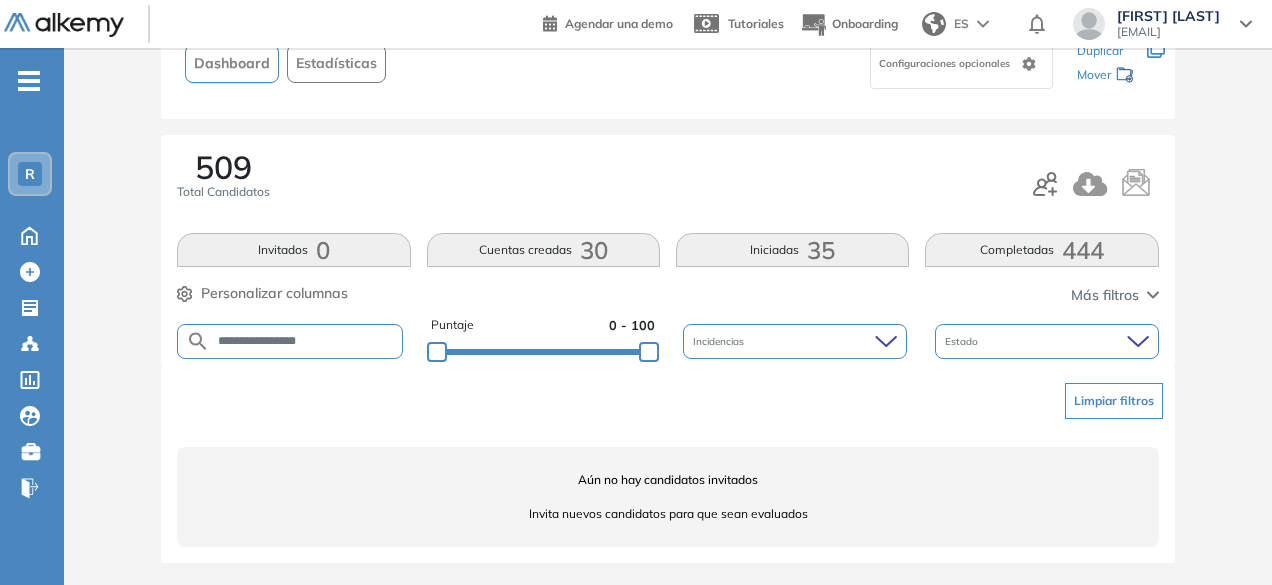 click on "**********" at bounding box center [306, 341] 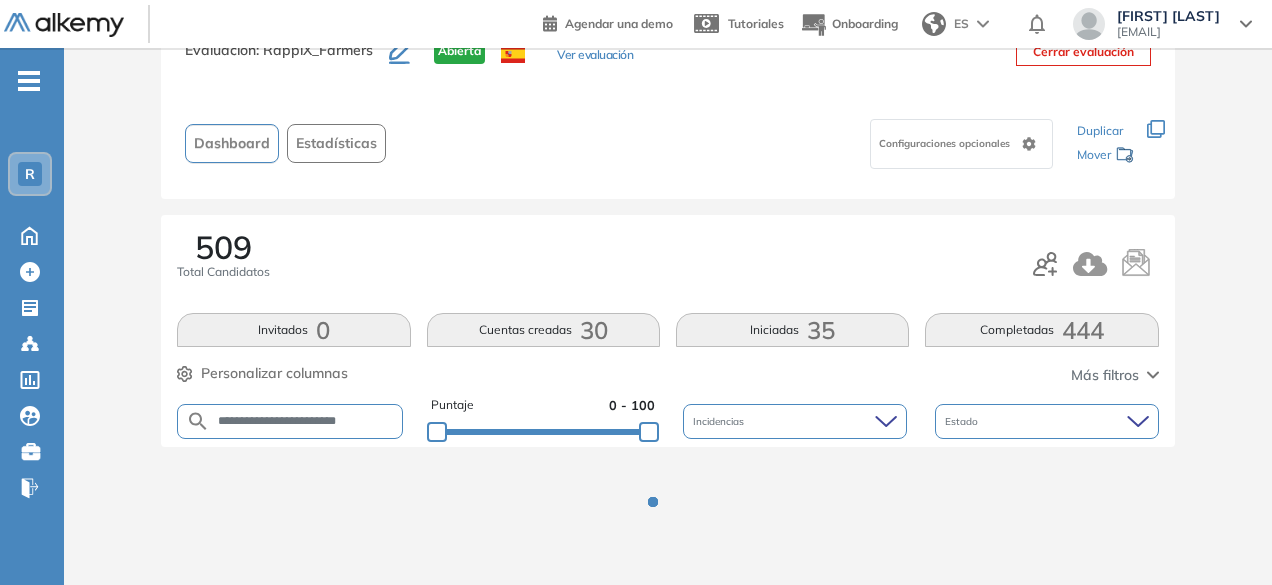 scroll, scrollTop: 154, scrollLeft: 0, axis: vertical 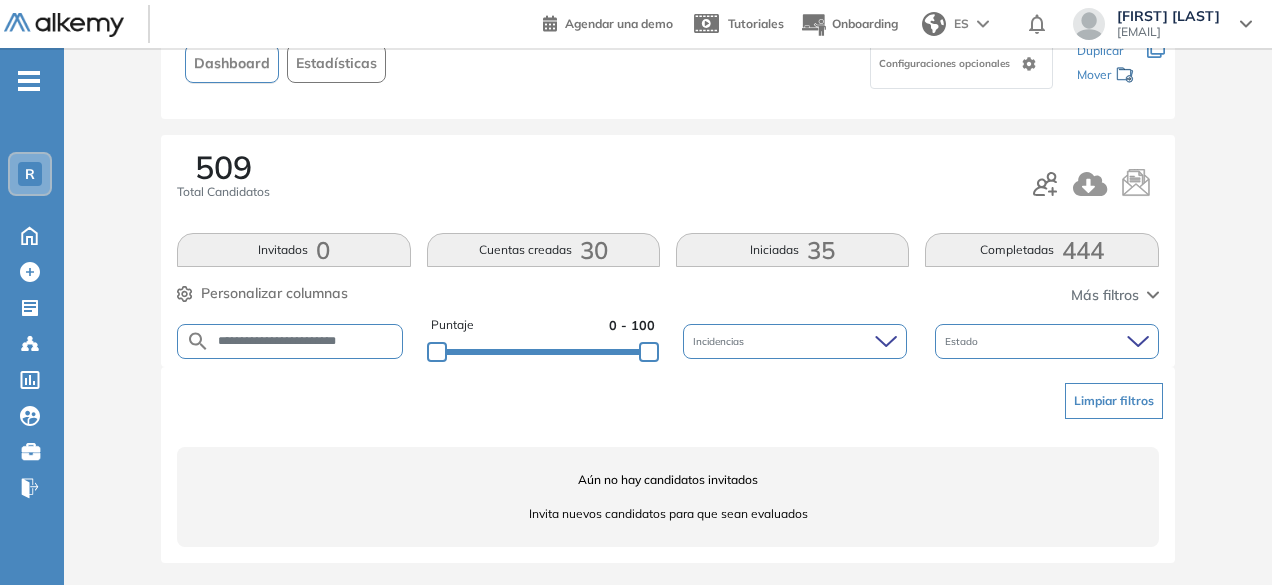 click on "**********" at bounding box center (306, 341) 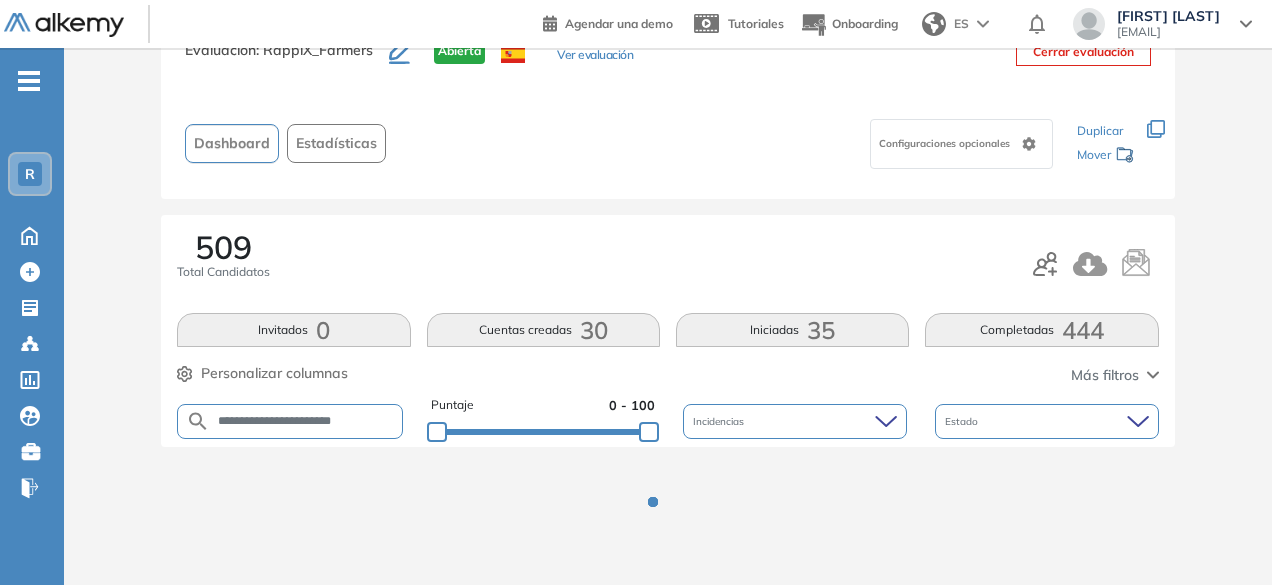 scroll, scrollTop: 154, scrollLeft: 0, axis: vertical 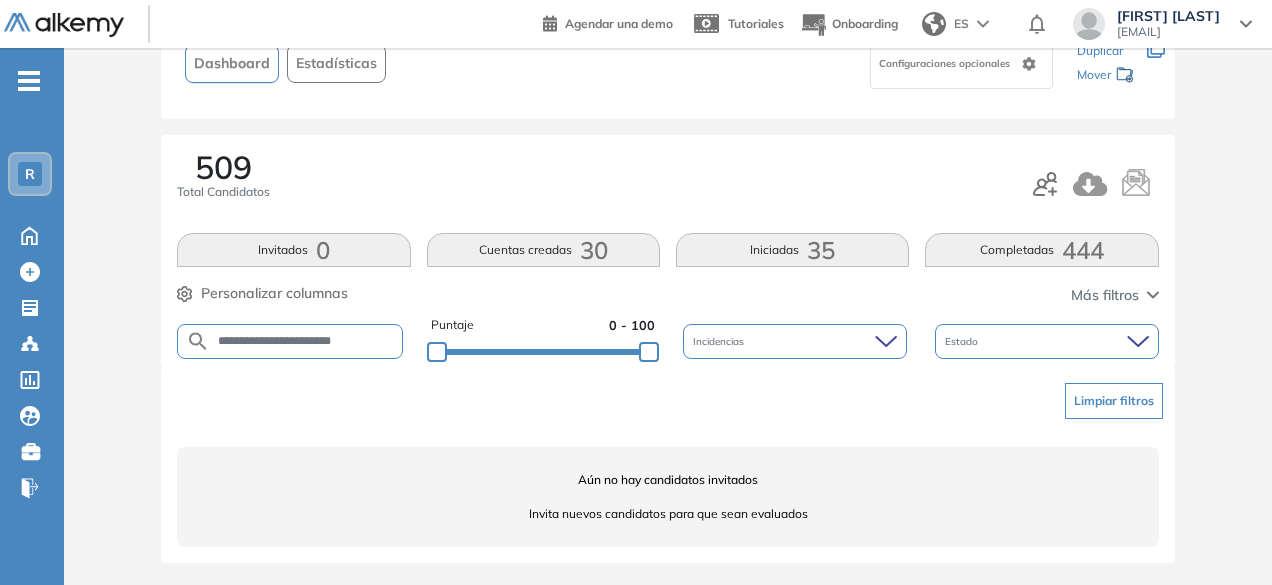 click on "**********" at bounding box center (306, 341) 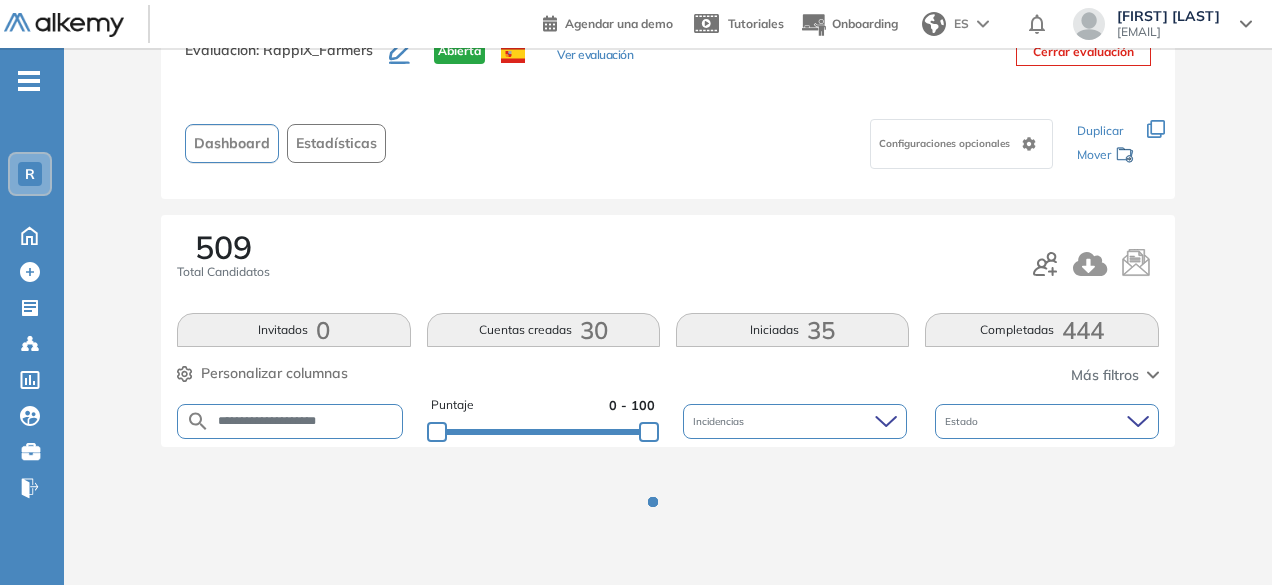 scroll, scrollTop: 154, scrollLeft: 0, axis: vertical 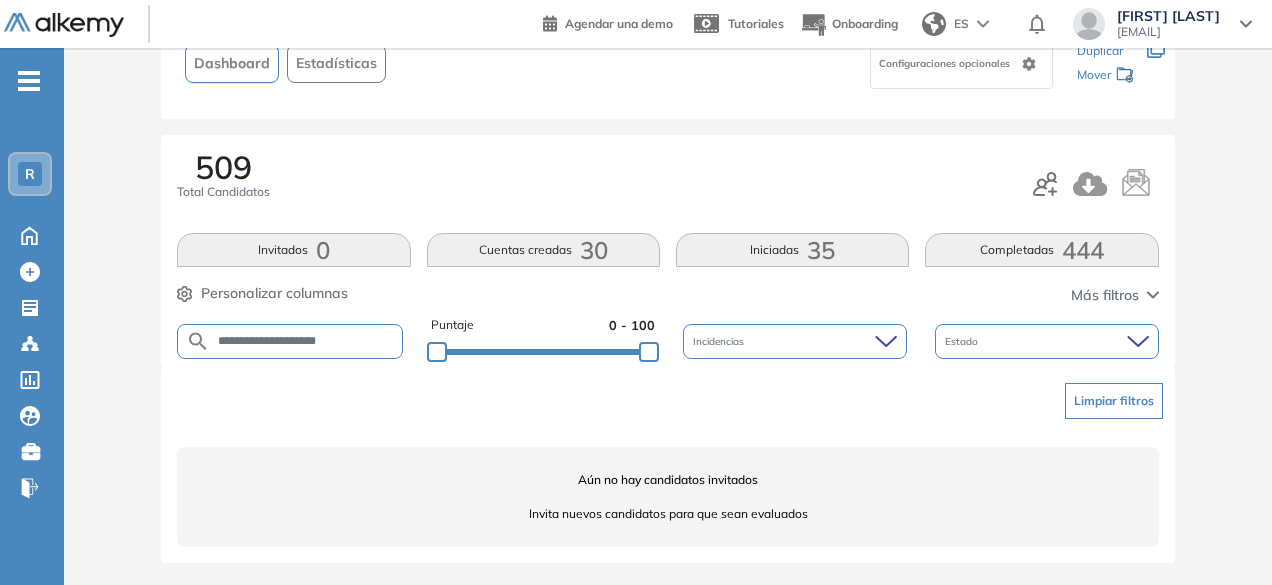drag, startPoint x: 308, startPoint y: 339, endPoint x: 260, endPoint y: 322, distance: 50.92151 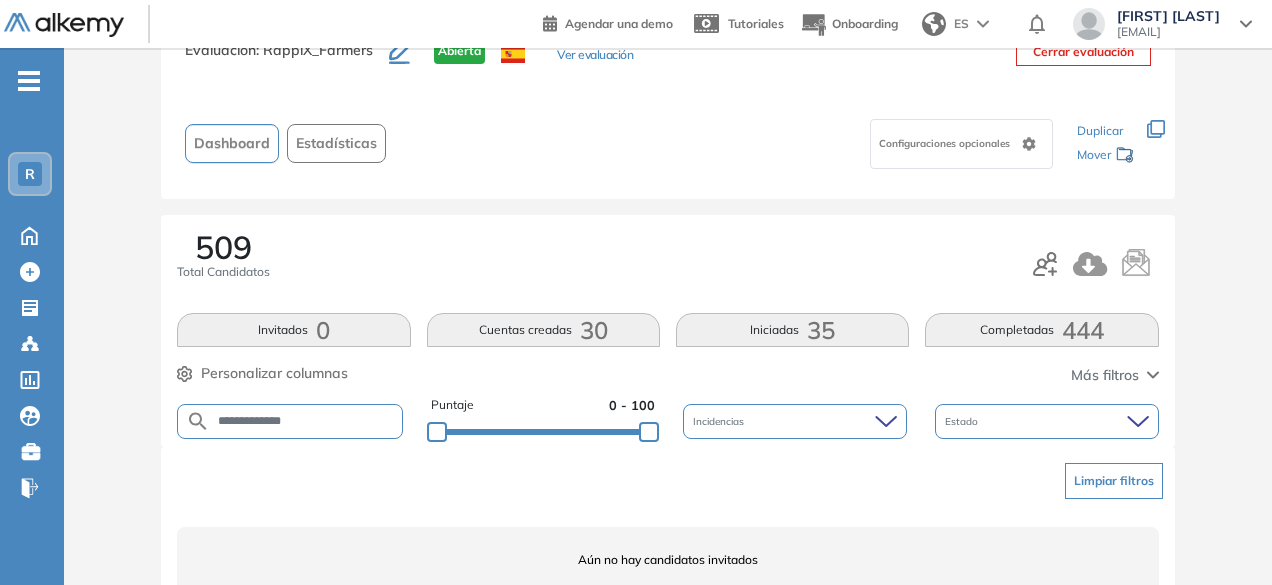 scroll, scrollTop: 154, scrollLeft: 0, axis: vertical 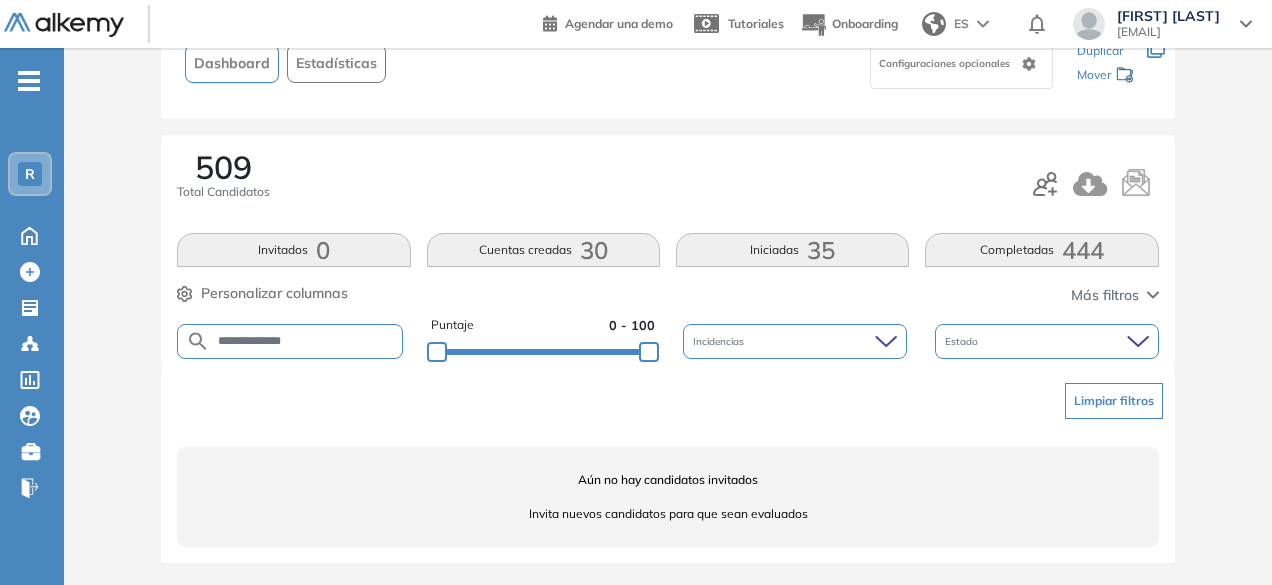 click on "**********" at bounding box center [306, 341] 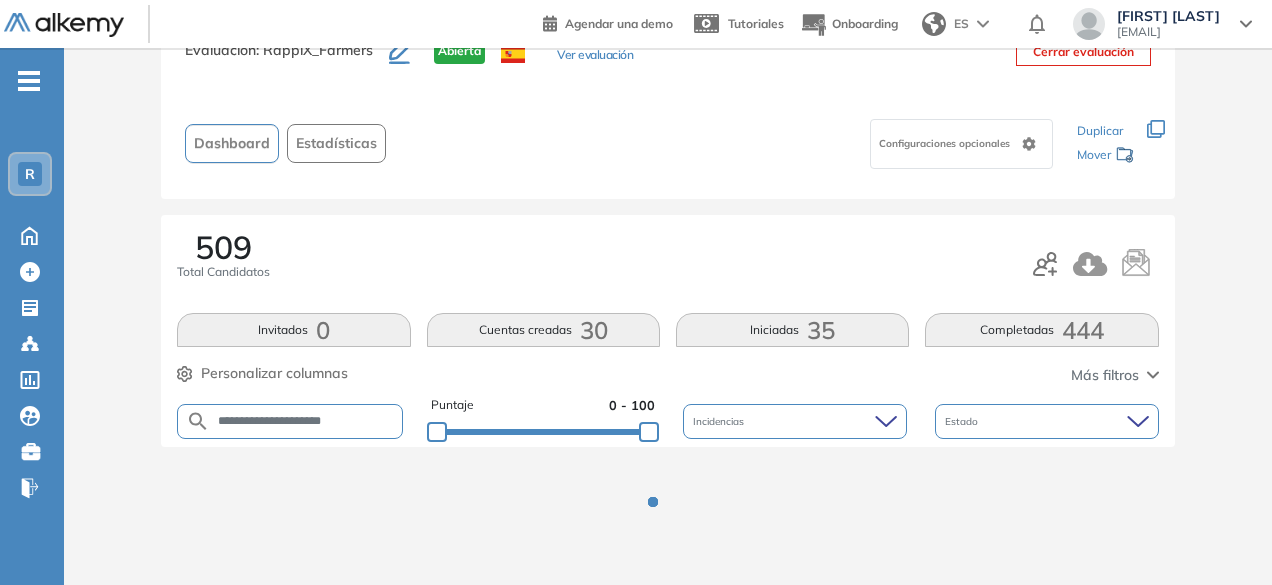 scroll, scrollTop: 154, scrollLeft: 0, axis: vertical 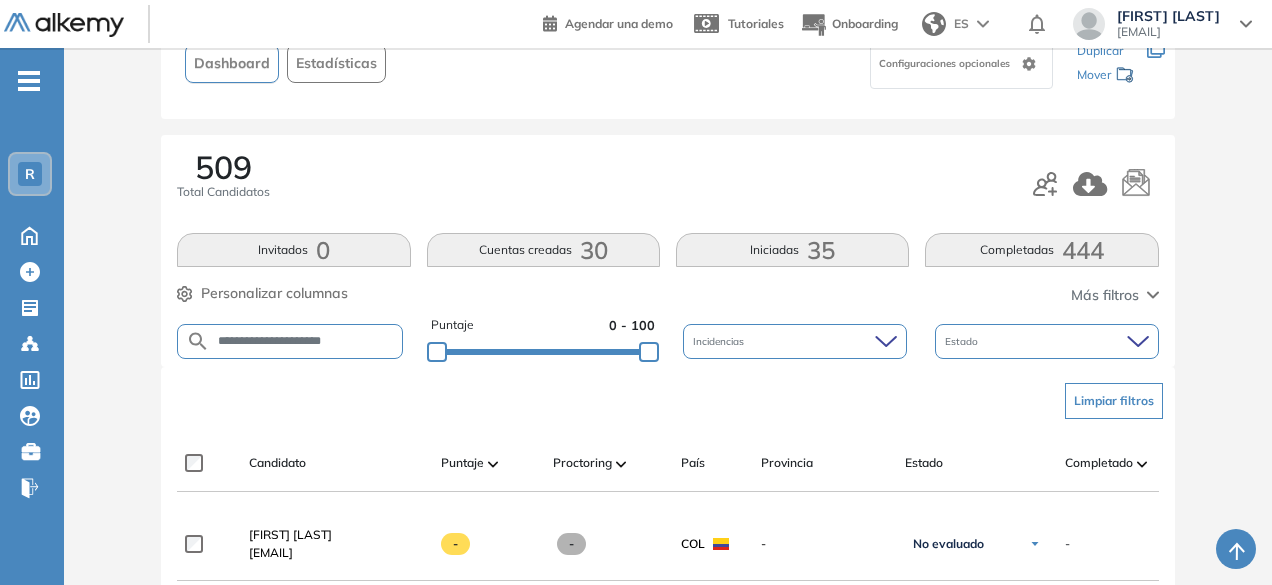 click on "**********" at bounding box center (306, 341) 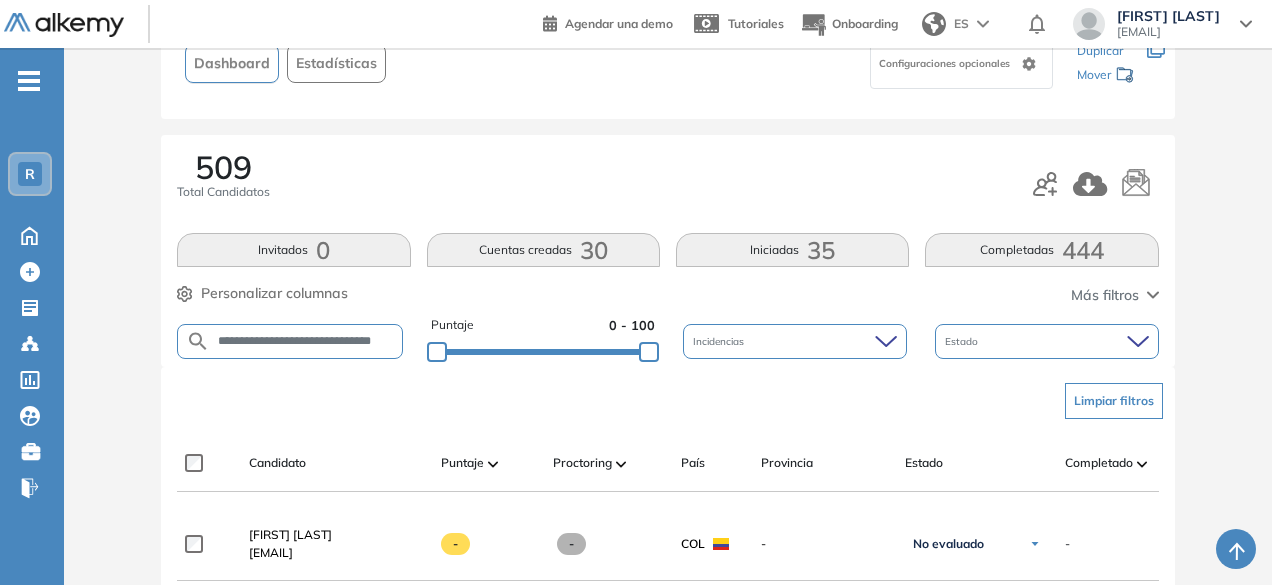 scroll, scrollTop: 0, scrollLeft: 29, axis: horizontal 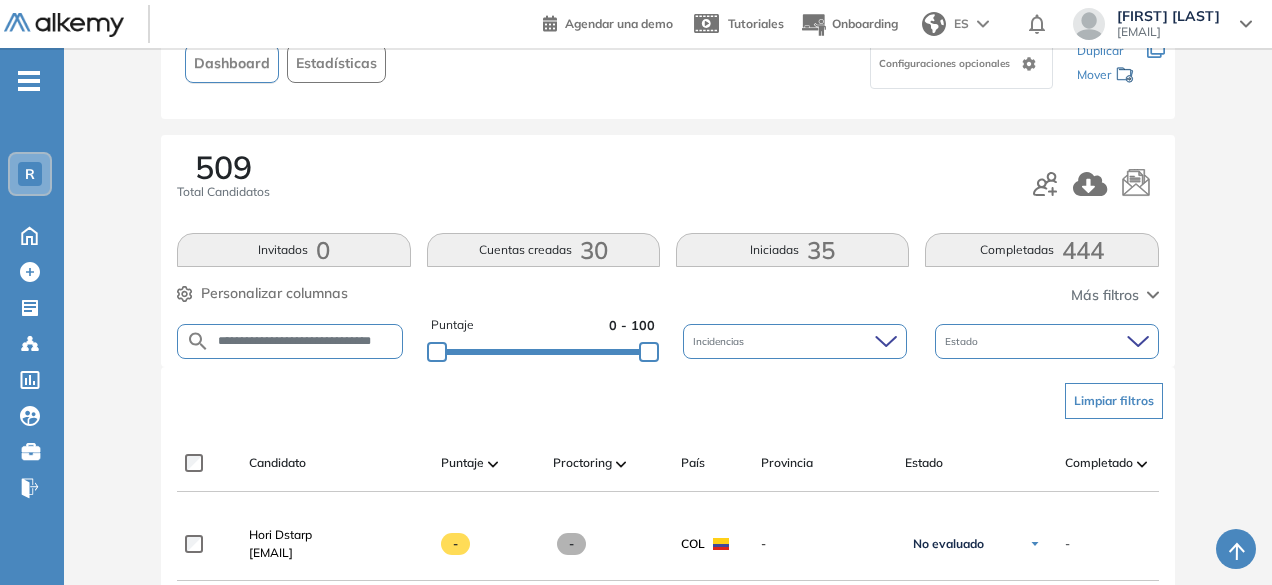 click on "**********" at bounding box center [306, 341] 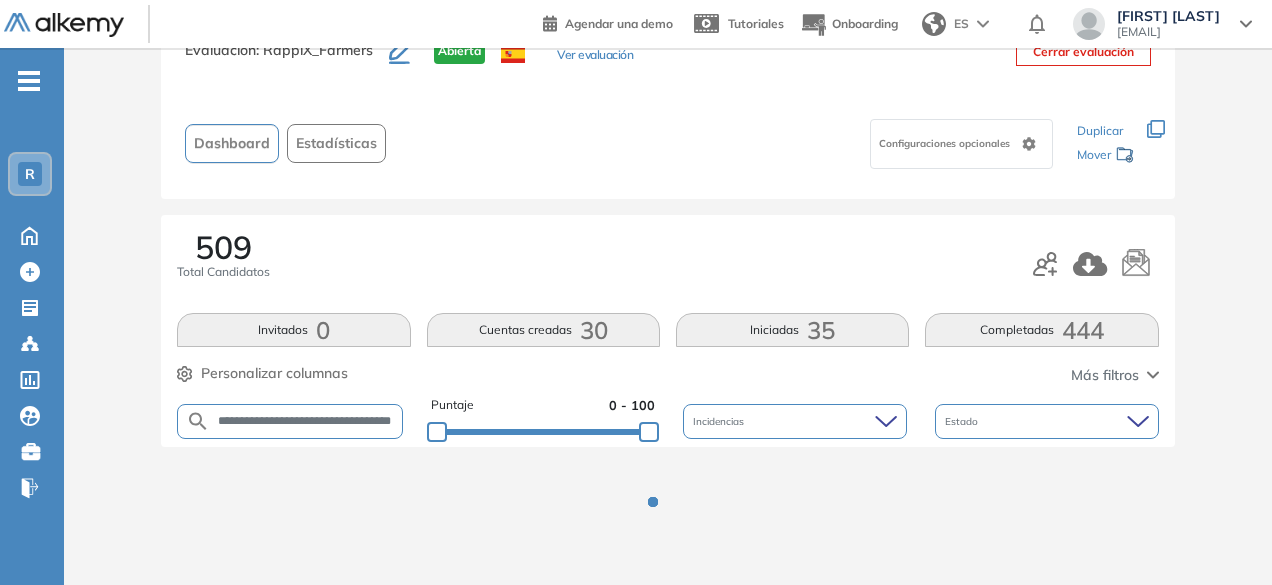 scroll, scrollTop: 154, scrollLeft: 0, axis: vertical 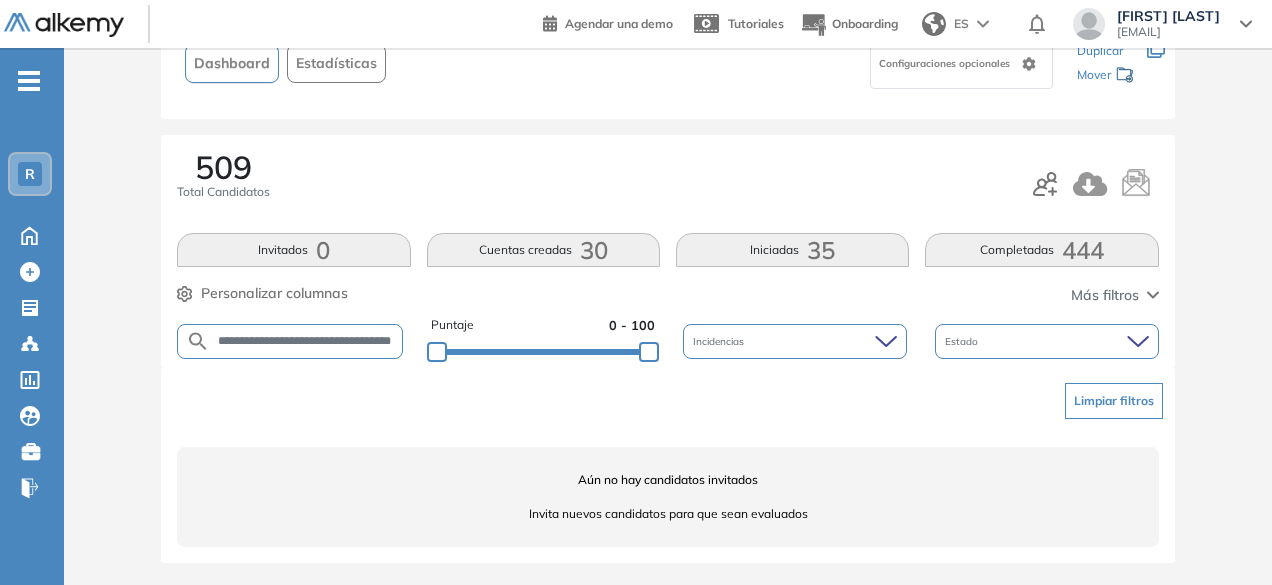 click on "**********" at bounding box center [290, 341] 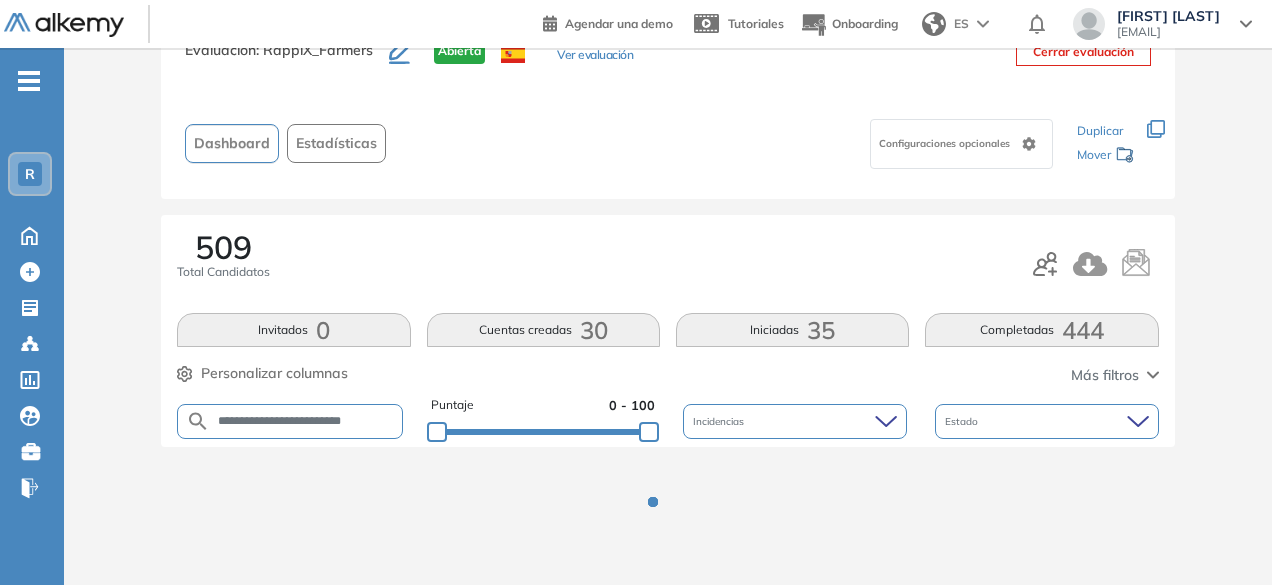 scroll, scrollTop: 154, scrollLeft: 0, axis: vertical 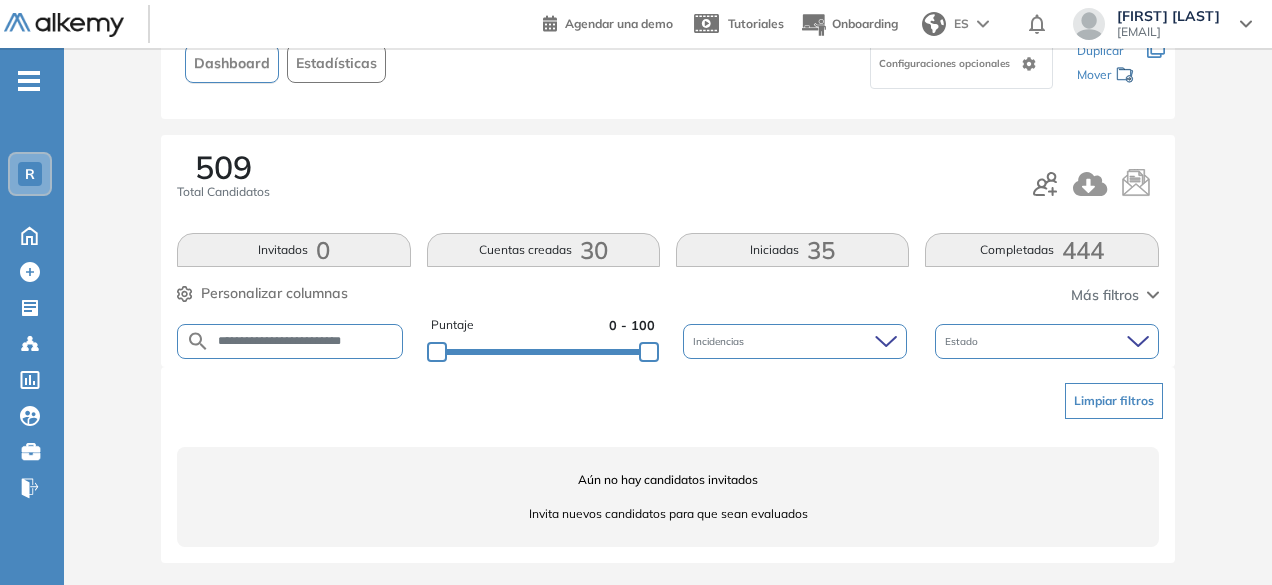 click on "**********" at bounding box center [306, 341] 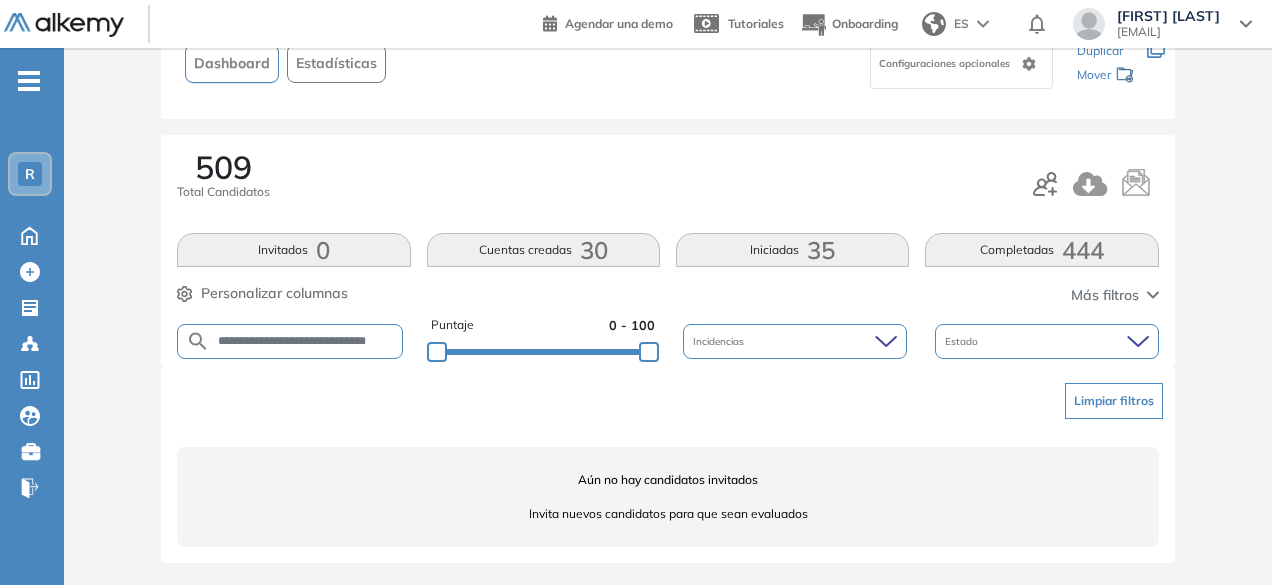 scroll, scrollTop: 0, scrollLeft: 12, axis: horizontal 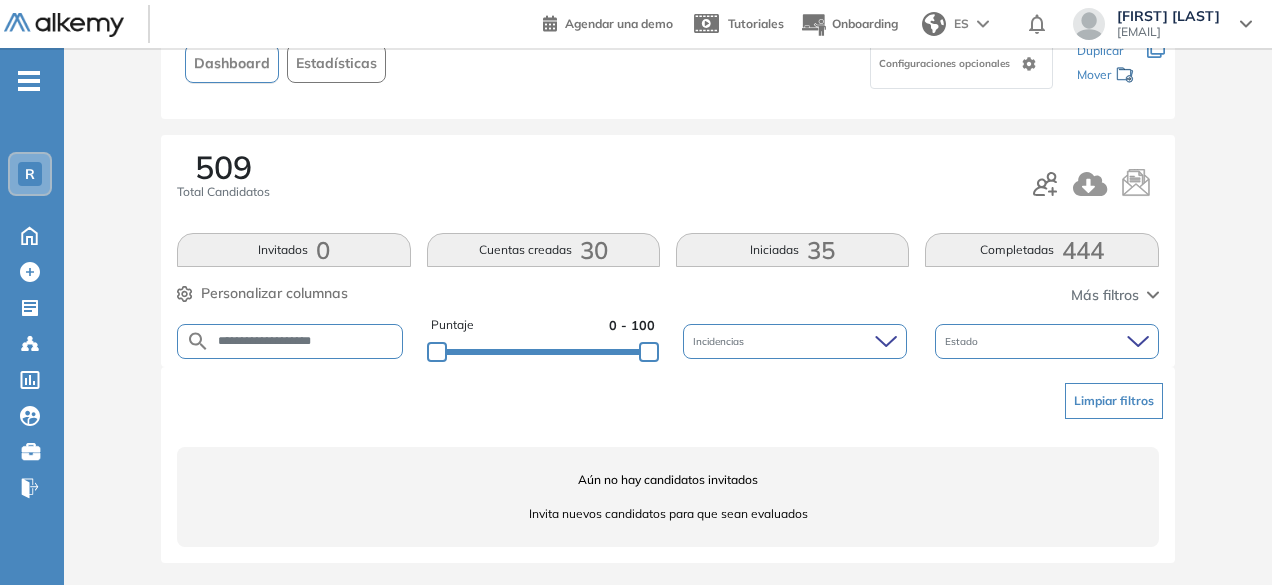 drag, startPoint x: 304, startPoint y: 342, endPoint x: 266, endPoint y: 338, distance: 38.209946 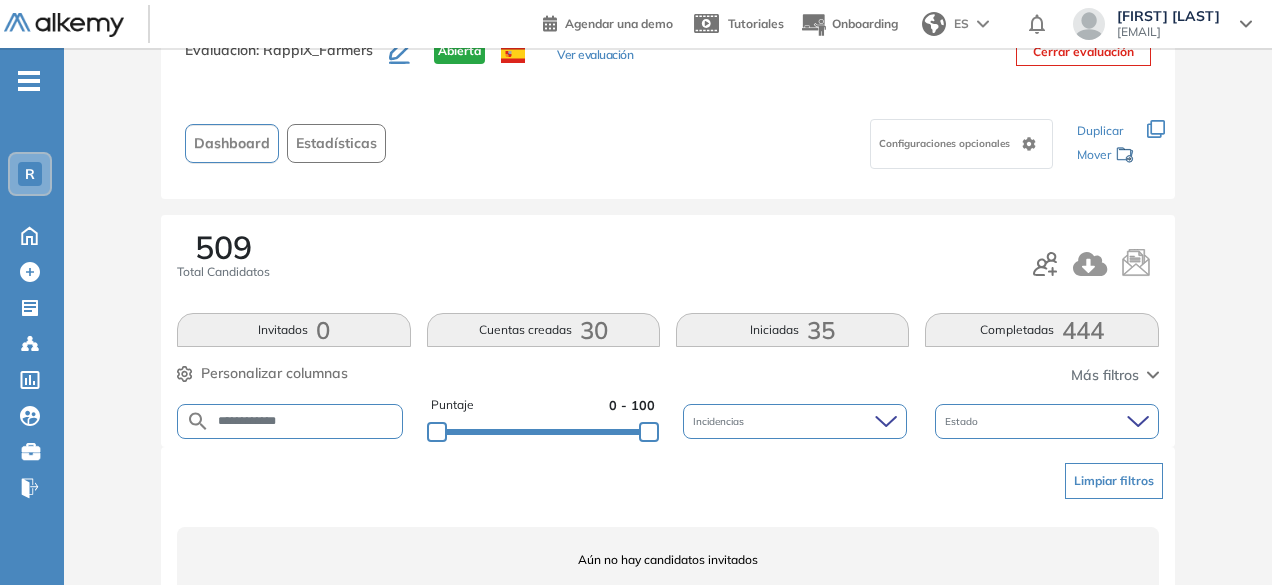 scroll, scrollTop: 154, scrollLeft: 0, axis: vertical 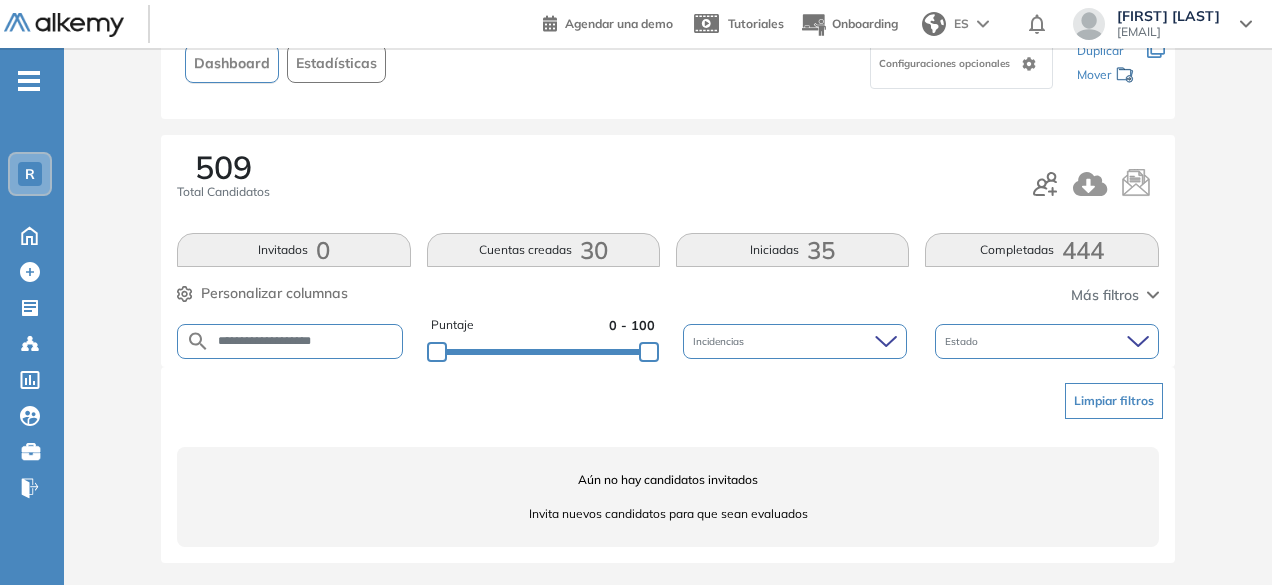 click on "**********" at bounding box center [306, 341] 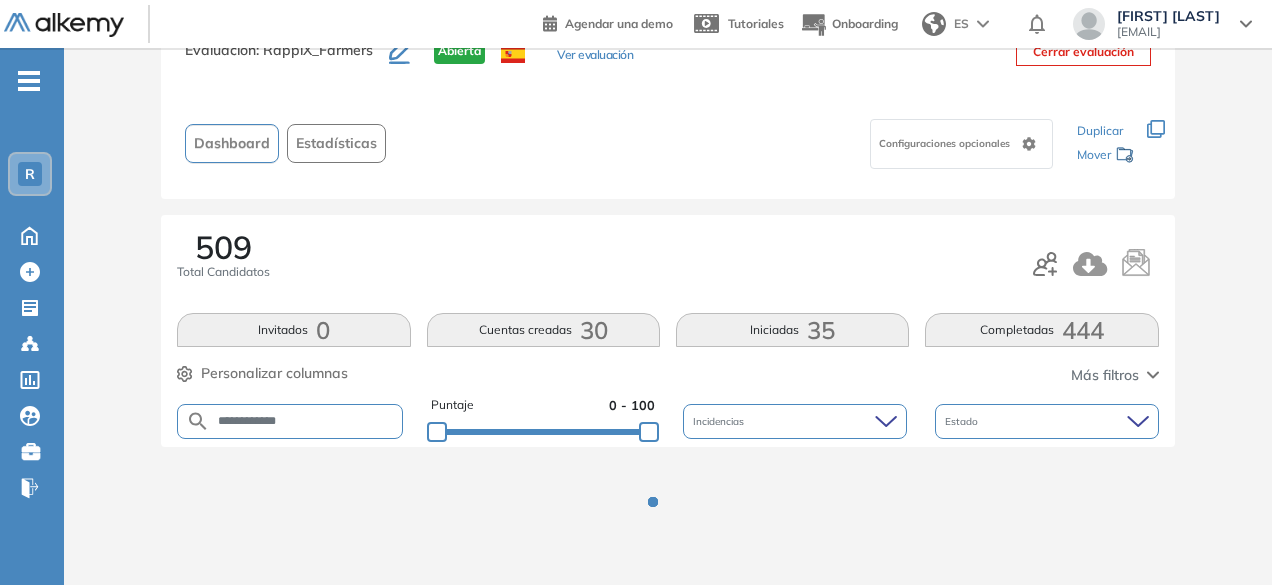 scroll, scrollTop: 154, scrollLeft: 0, axis: vertical 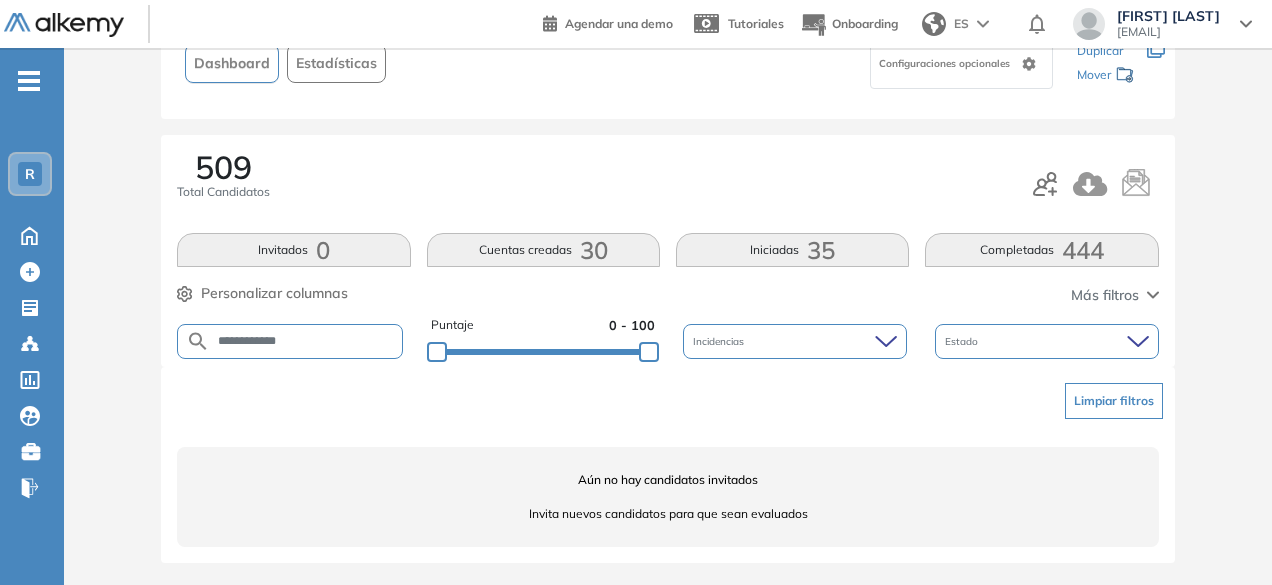 click on "**********" at bounding box center [306, 341] 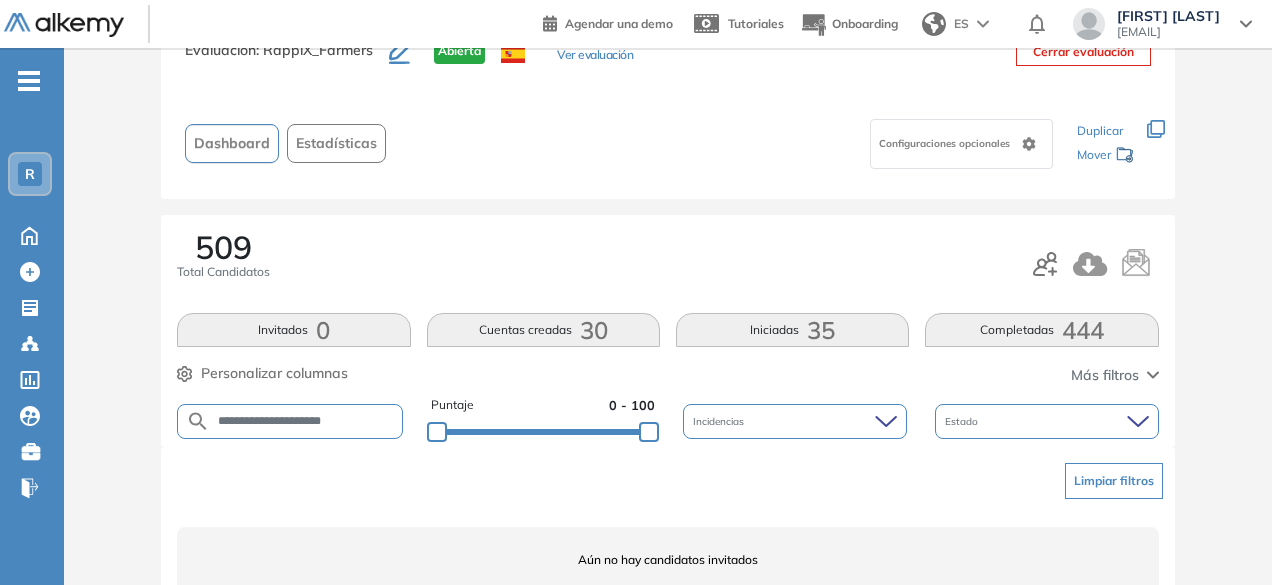 scroll, scrollTop: 154, scrollLeft: 0, axis: vertical 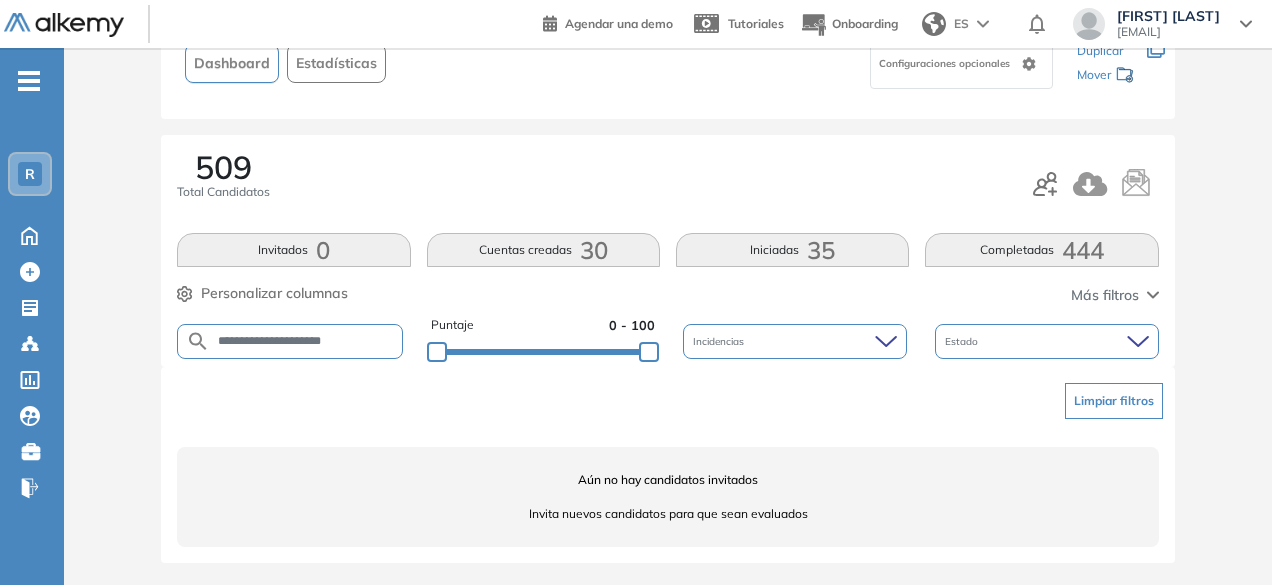 click on "**********" at bounding box center (306, 341) 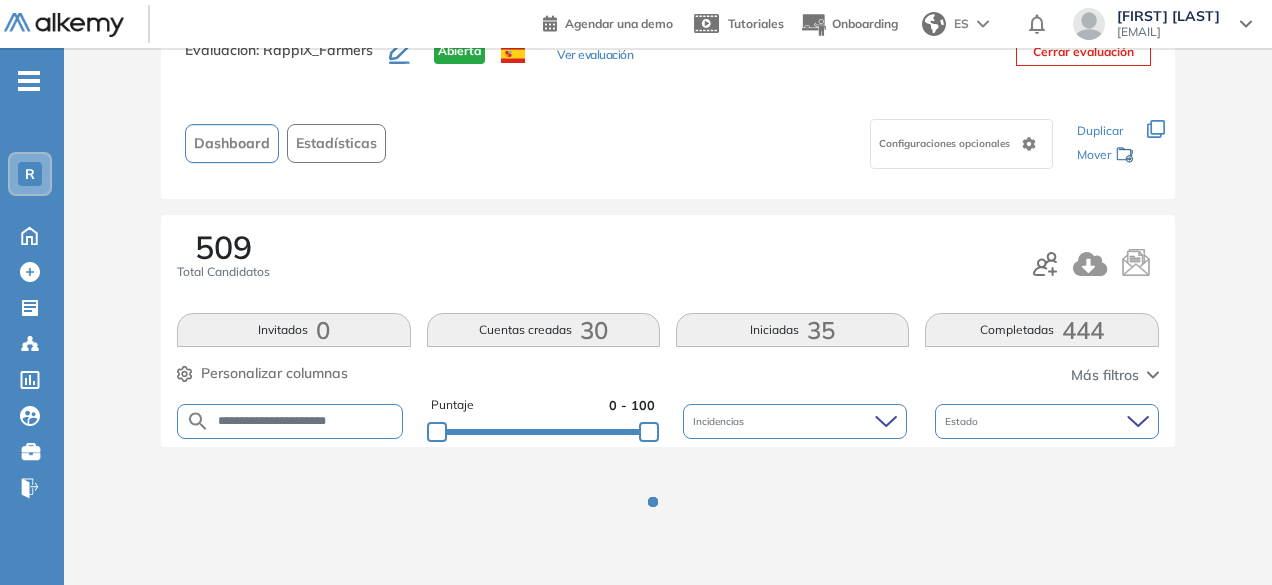 scroll, scrollTop: 154, scrollLeft: 0, axis: vertical 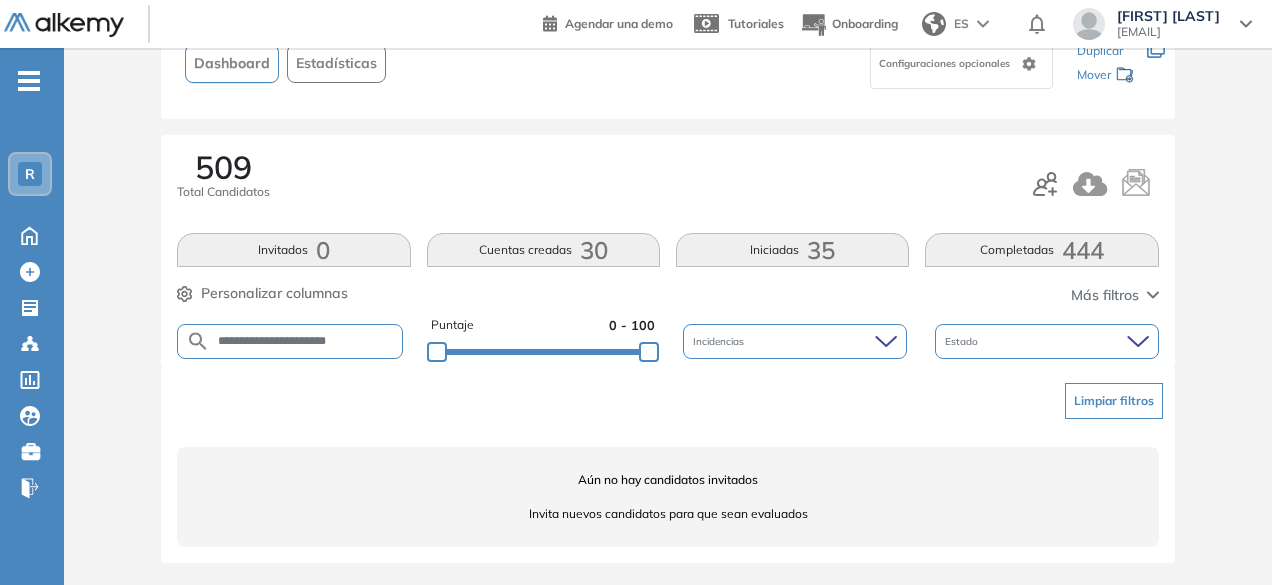 drag, startPoint x: 304, startPoint y: 339, endPoint x: 258, endPoint y: 323, distance: 48.703182 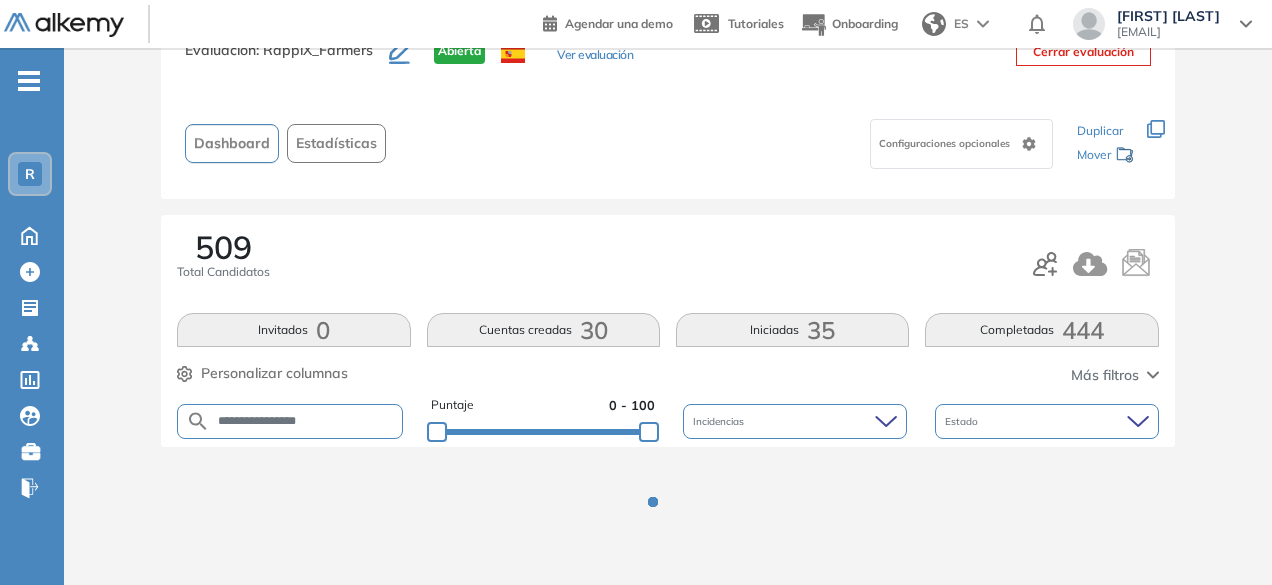 scroll, scrollTop: 154, scrollLeft: 0, axis: vertical 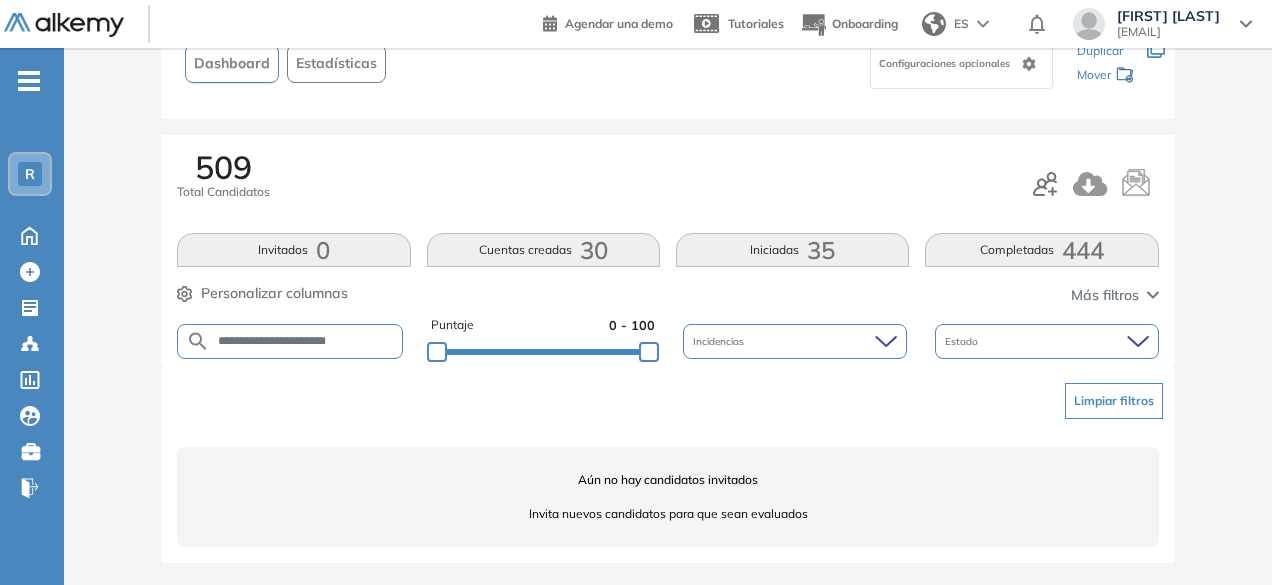 click on "**********" at bounding box center [290, 341] 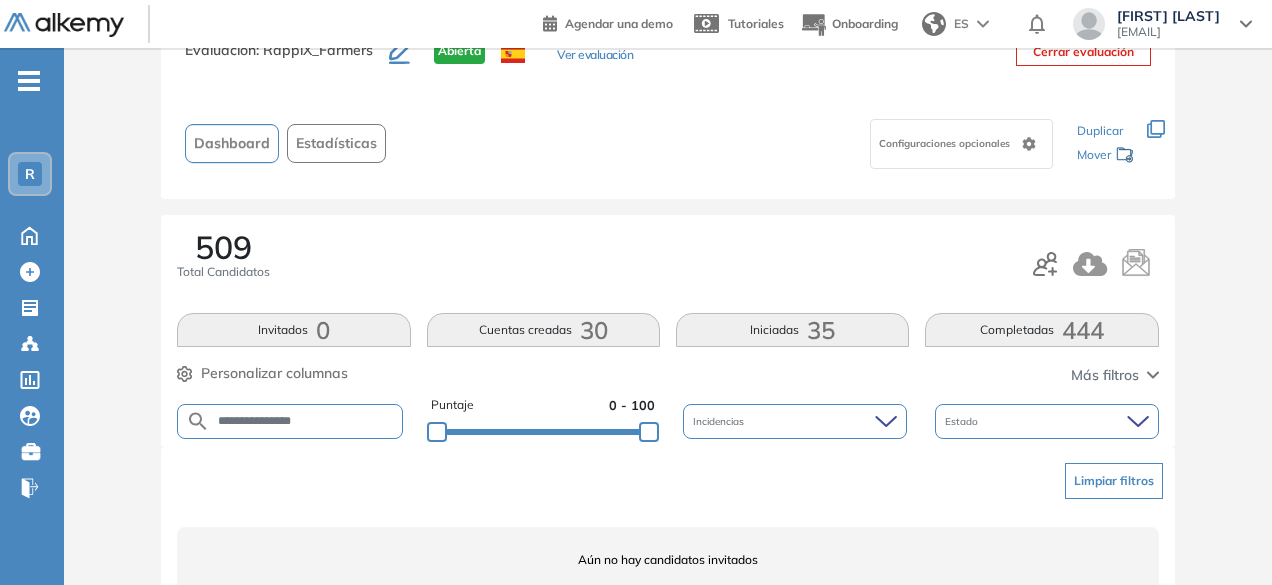 scroll, scrollTop: 154, scrollLeft: 0, axis: vertical 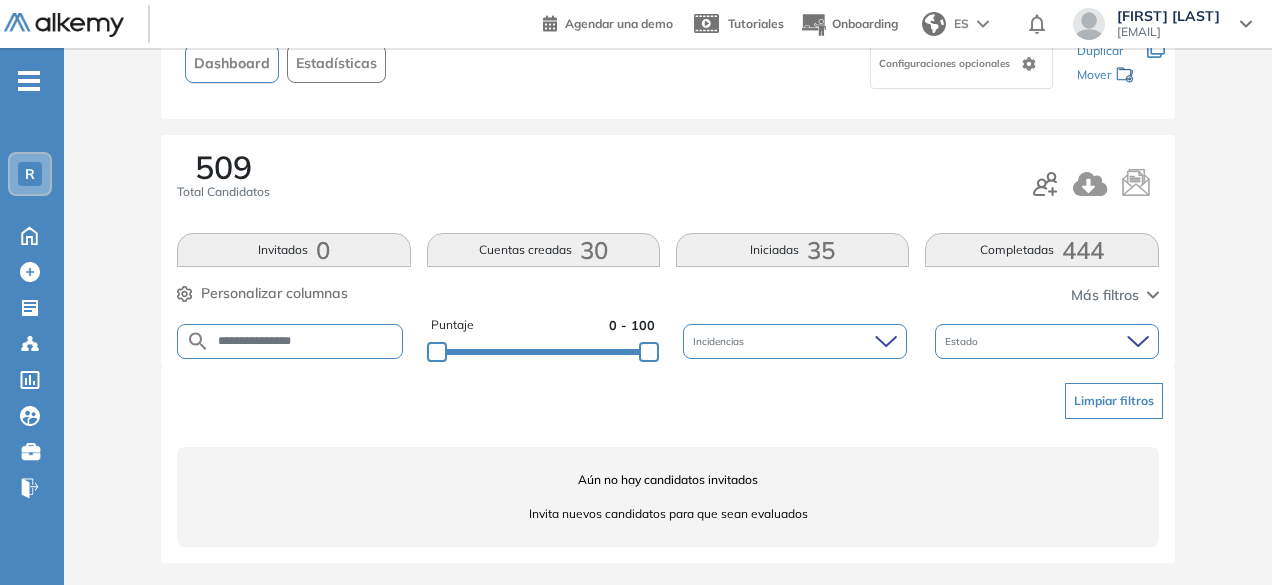 click on "**********" at bounding box center (306, 341) 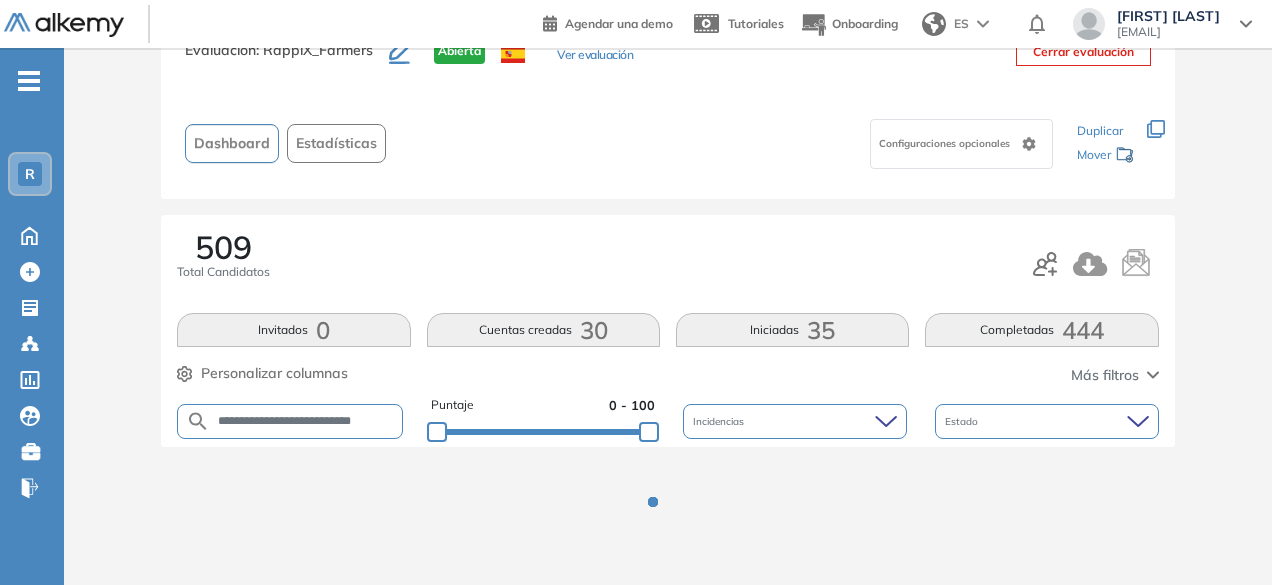 scroll, scrollTop: 154, scrollLeft: 0, axis: vertical 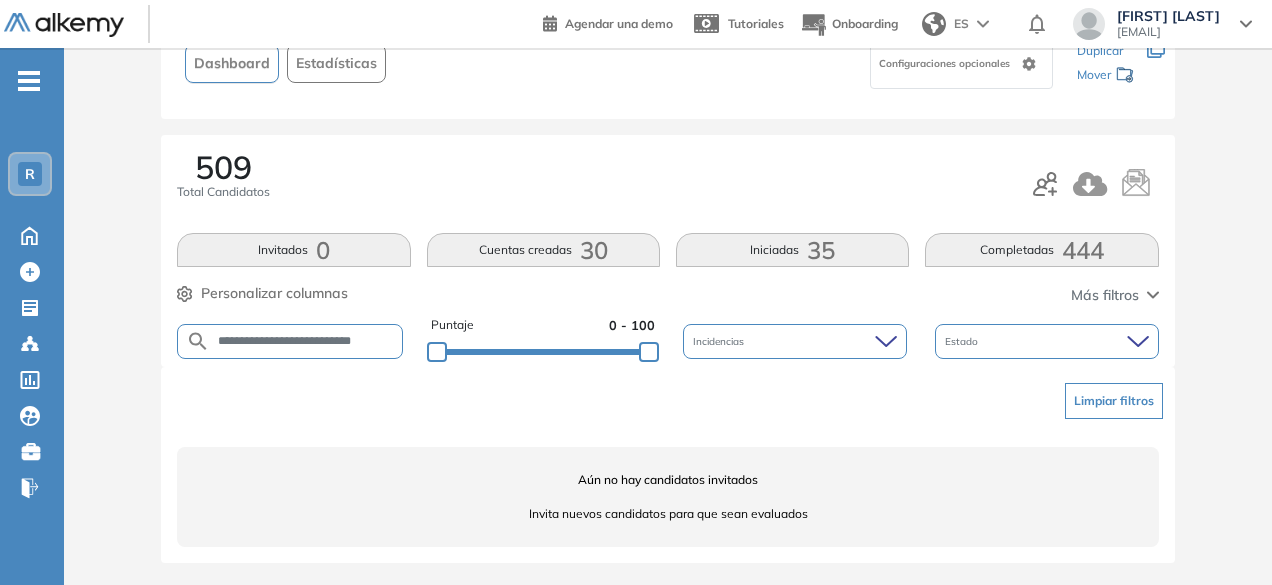 click on "**********" at bounding box center (306, 341) 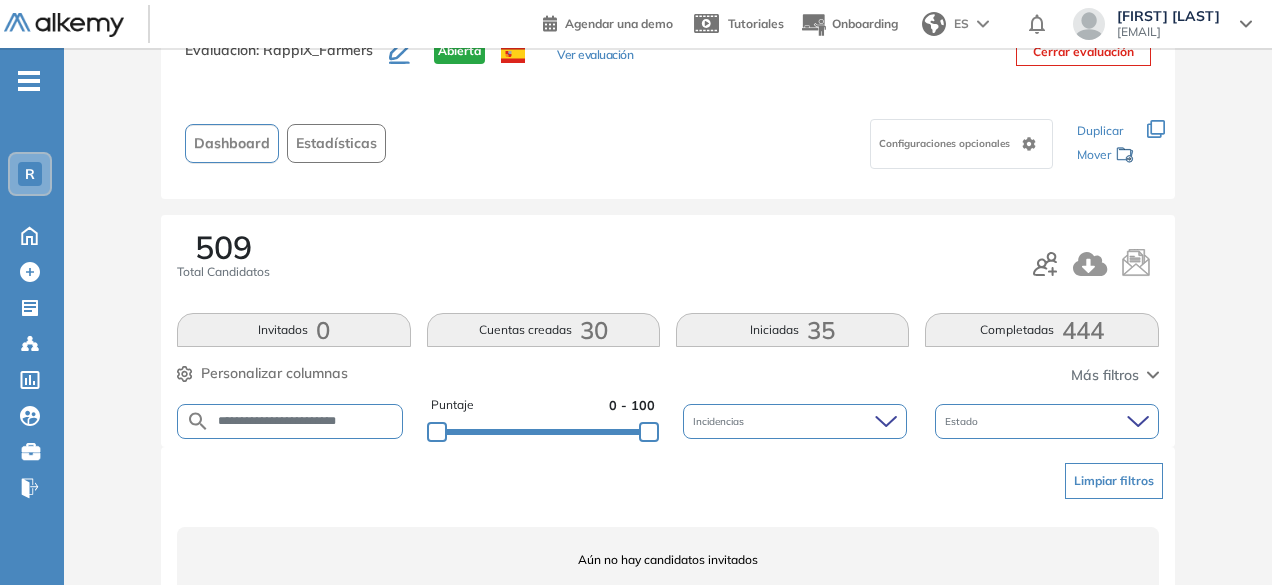 scroll, scrollTop: 154, scrollLeft: 0, axis: vertical 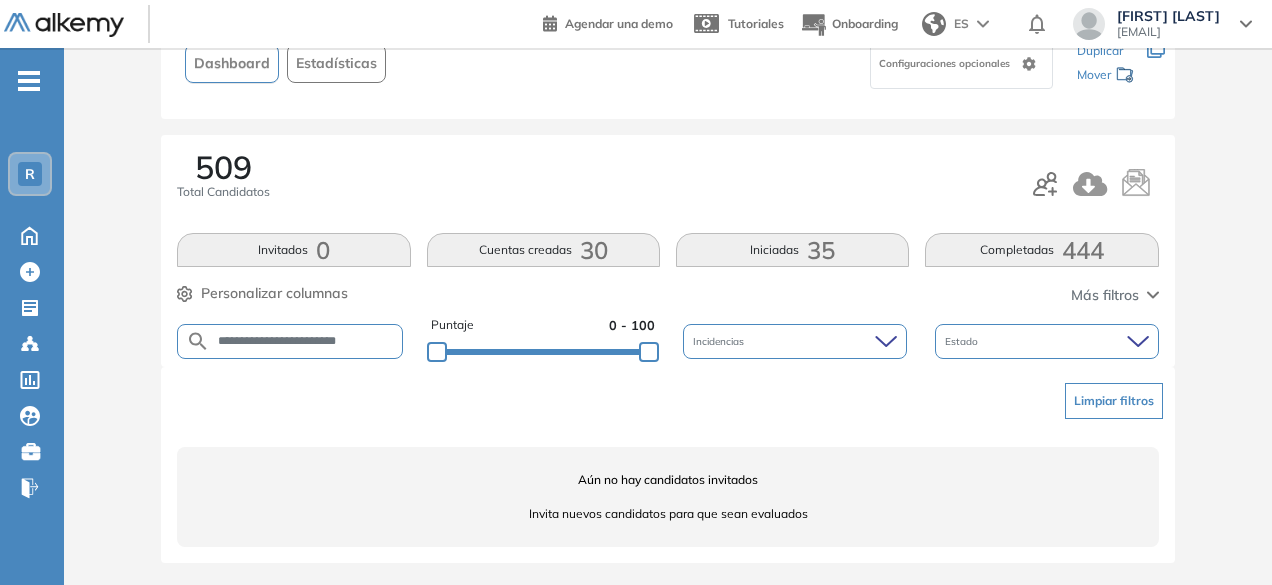 drag, startPoint x: 302, startPoint y: 342, endPoint x: 256, endPoint y: 335, distance: 46.52956 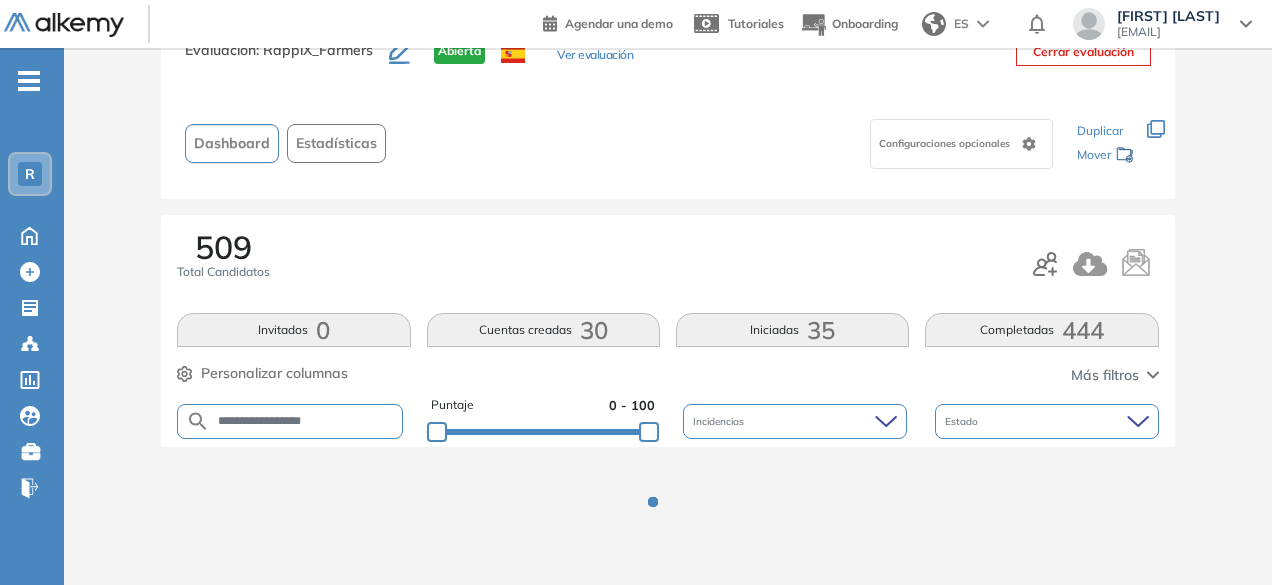 scroll, scrollTop: 154, scrollLeft: 0, axis: vertical 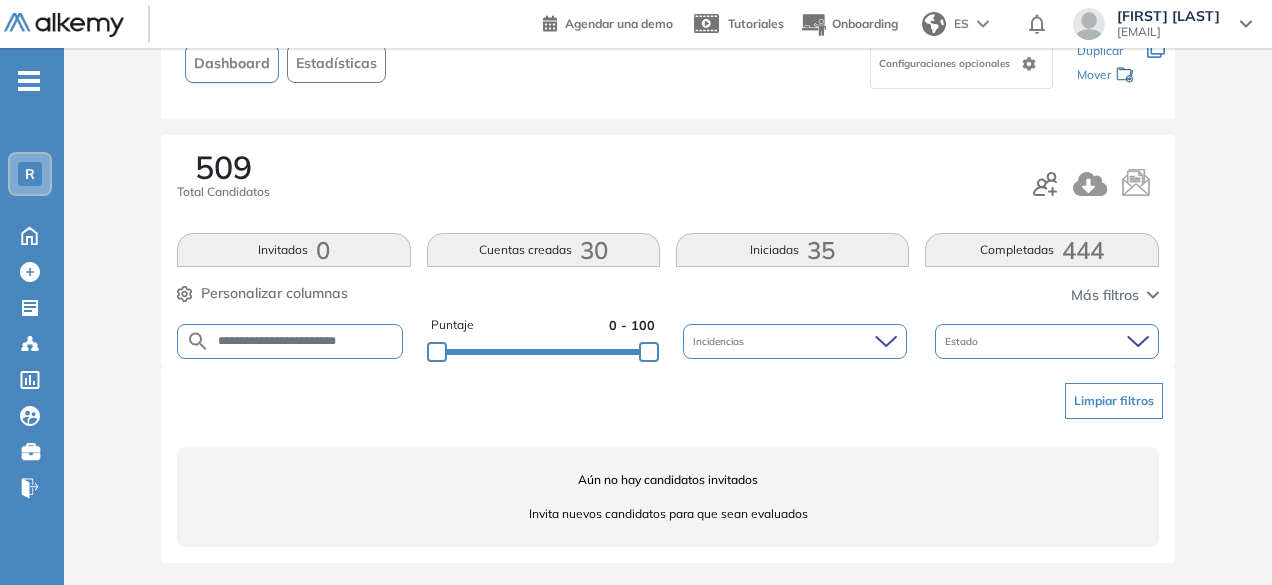 click on "**********" at bounding box center (306, 341) 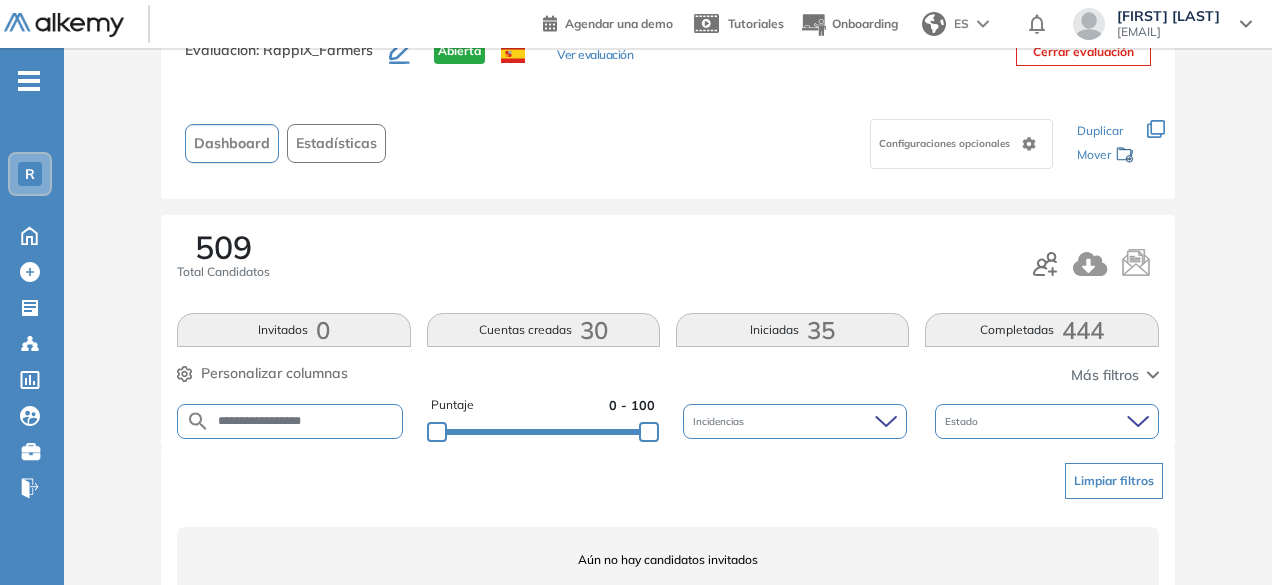 scroll, scrollTop: 154, scrollLeft: 0, axis: vertical 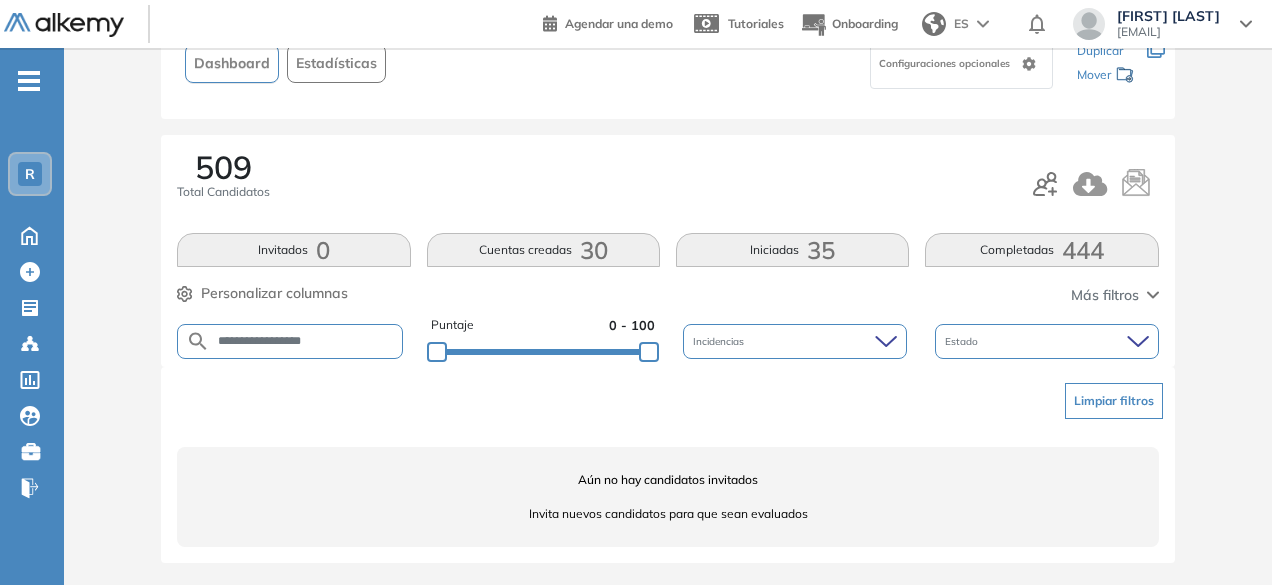 click on "**********" at bounding box center (306, 341) 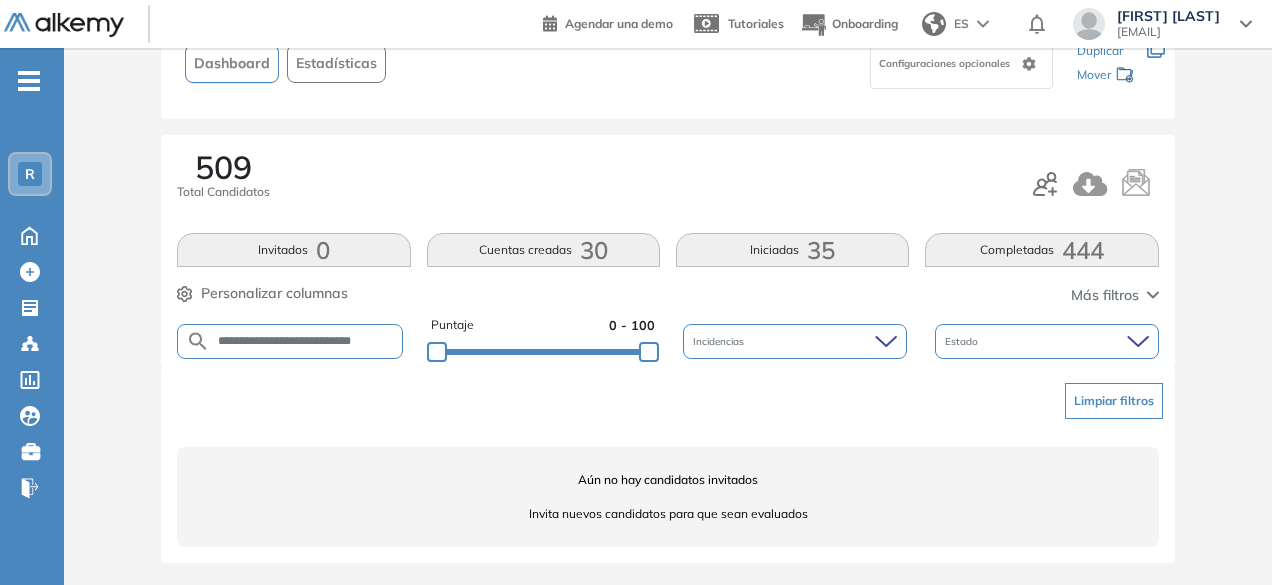 scroll, scrollTop: 0, scrollLeft: 16, axis: horizontal 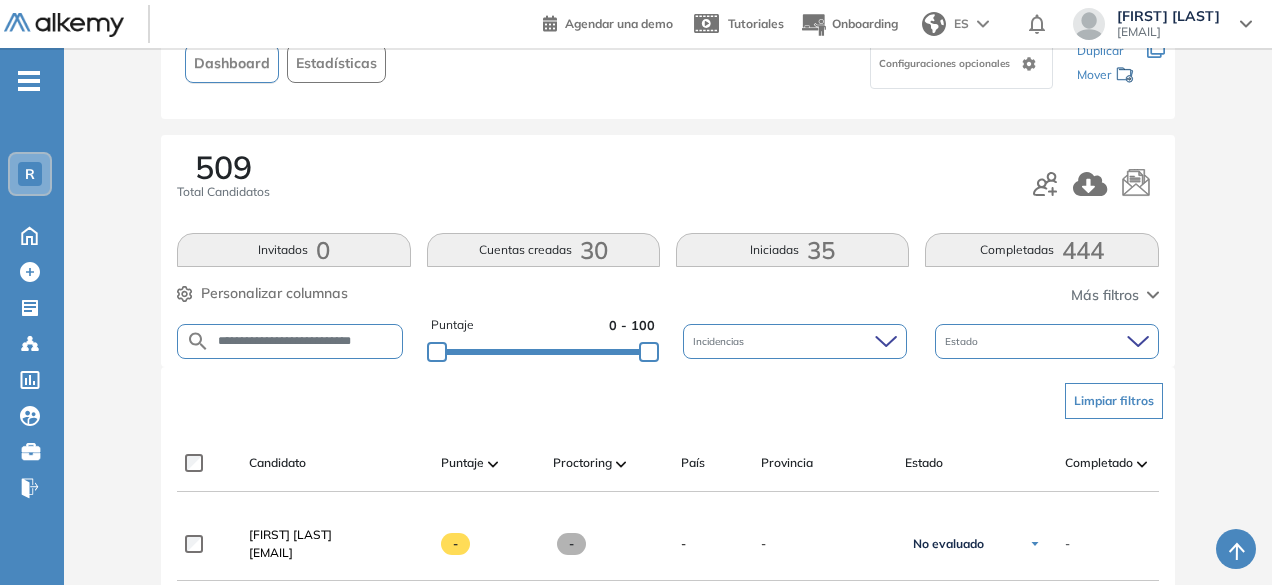 click on "**********" at bounding box center [306, 341] 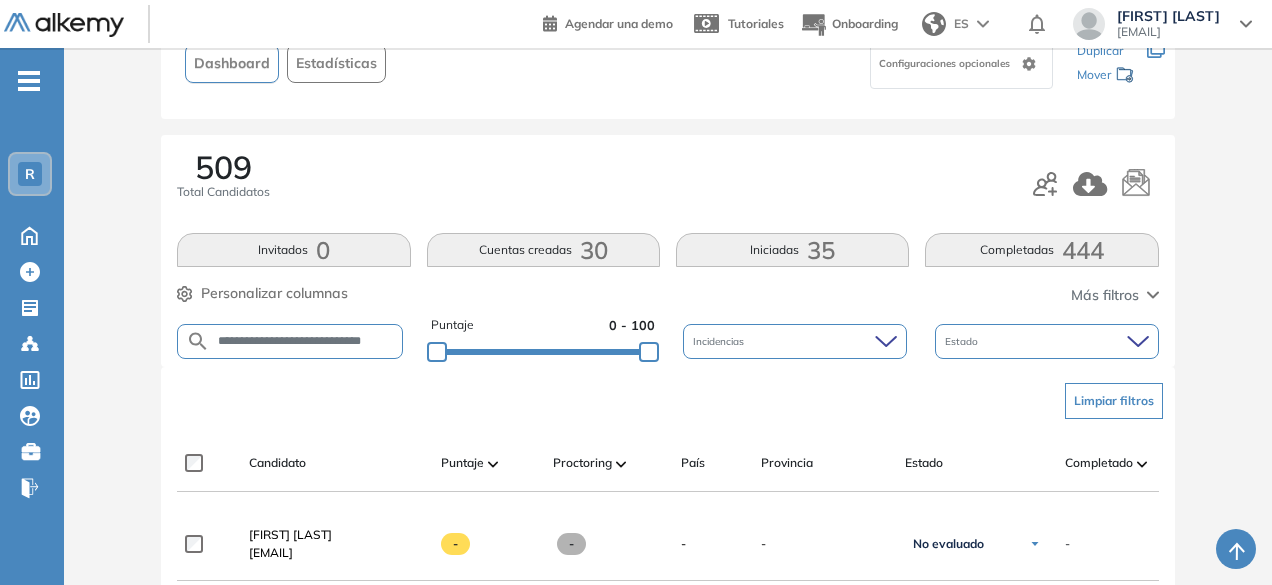 scroll, scrollTop: 0, scrollLeft: 34, axis: horizontal 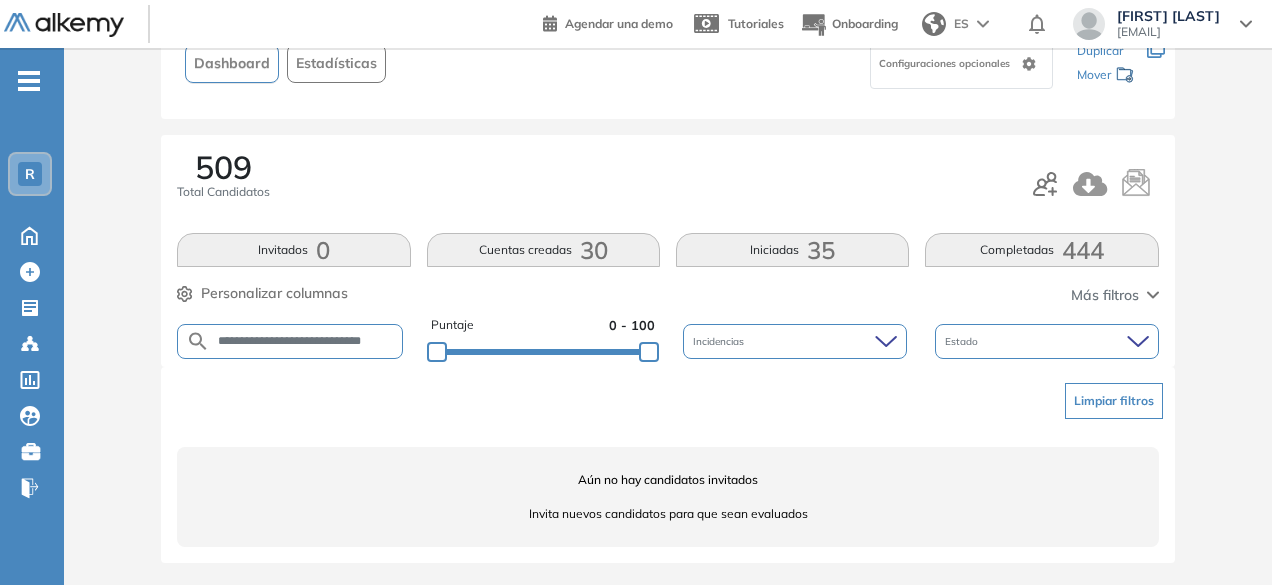 click on "**********" at bounding box center [306, 341] 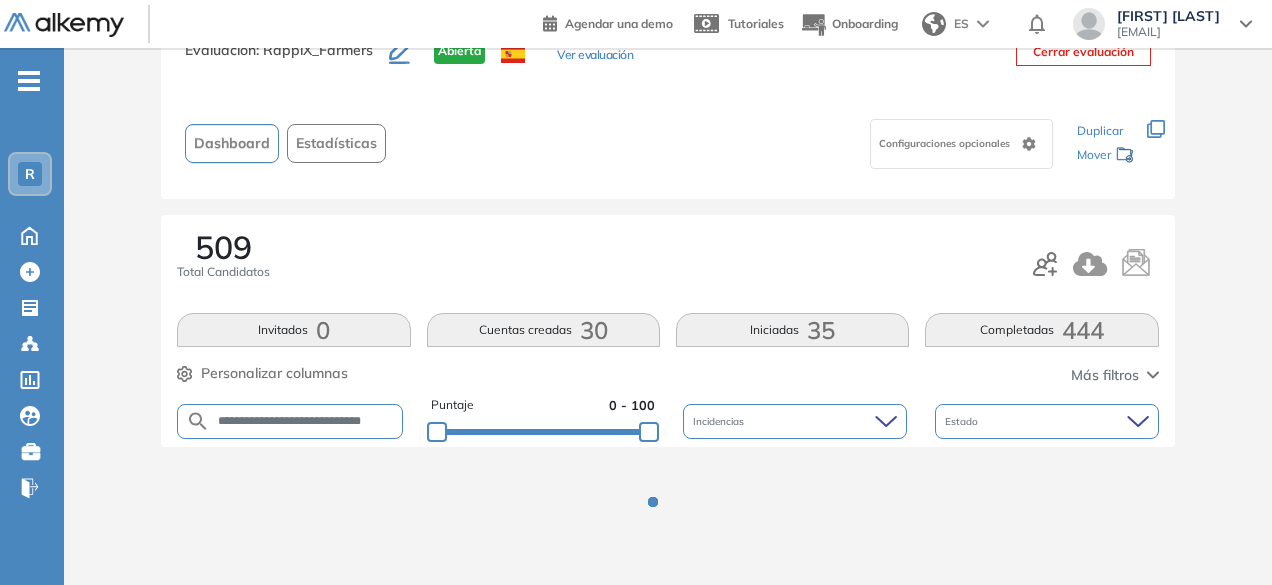 scroll, scrollTop: 154, scrollLeft: 0, axis: vertical 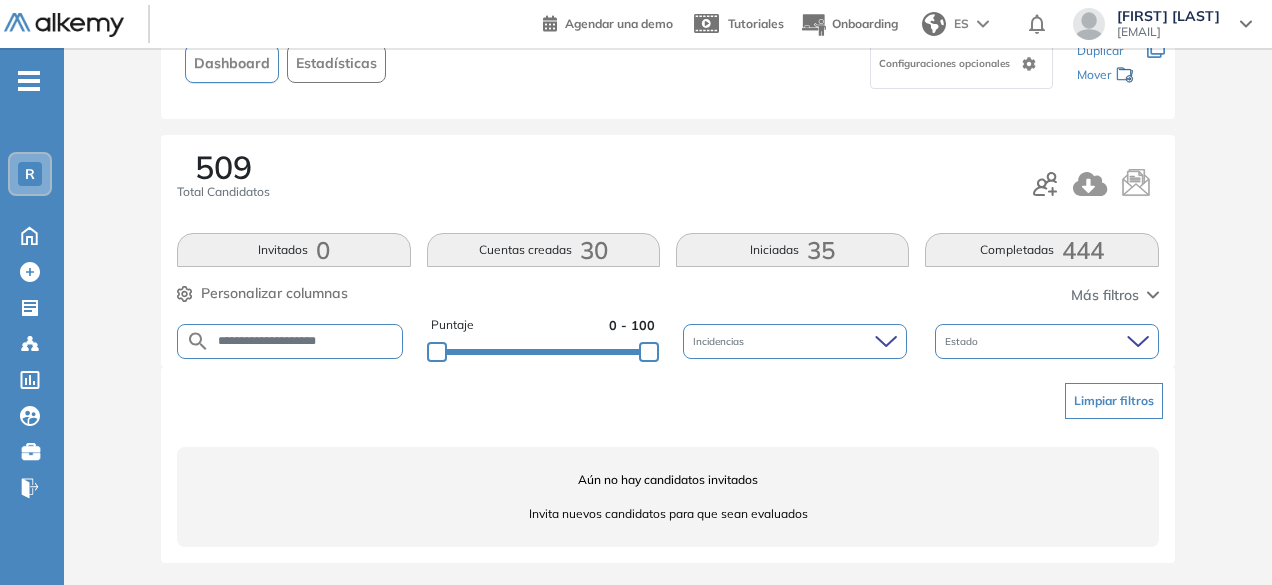 click on "**********" at bounding box center (306, 341) 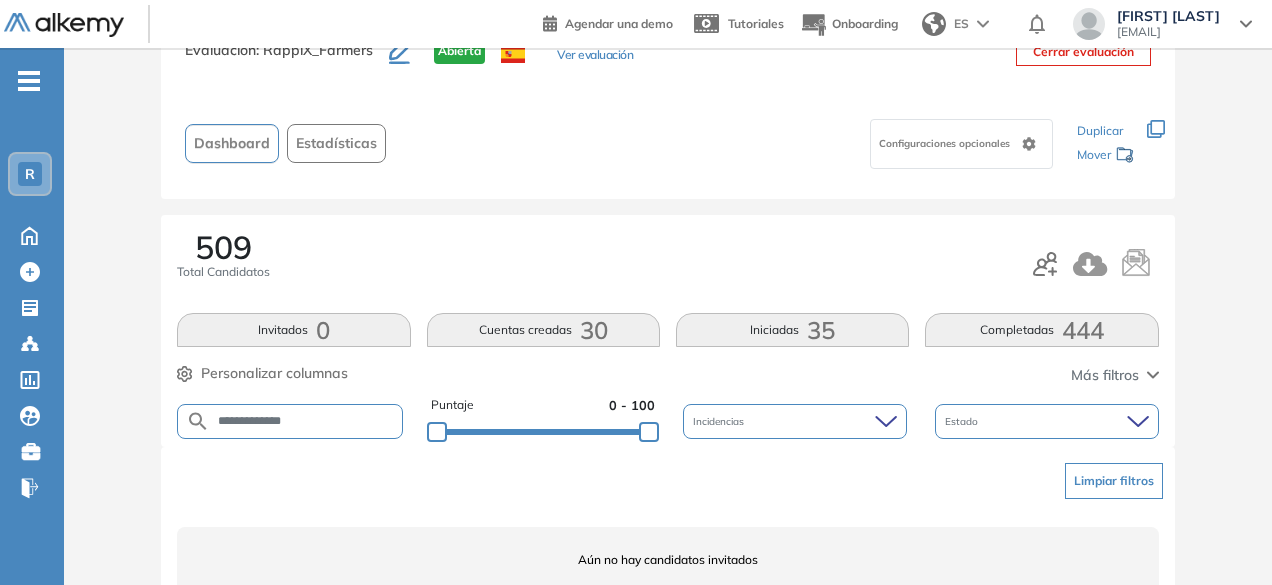 scroll, scrollTop: 154, scrollLeft: 0, axis: vertical 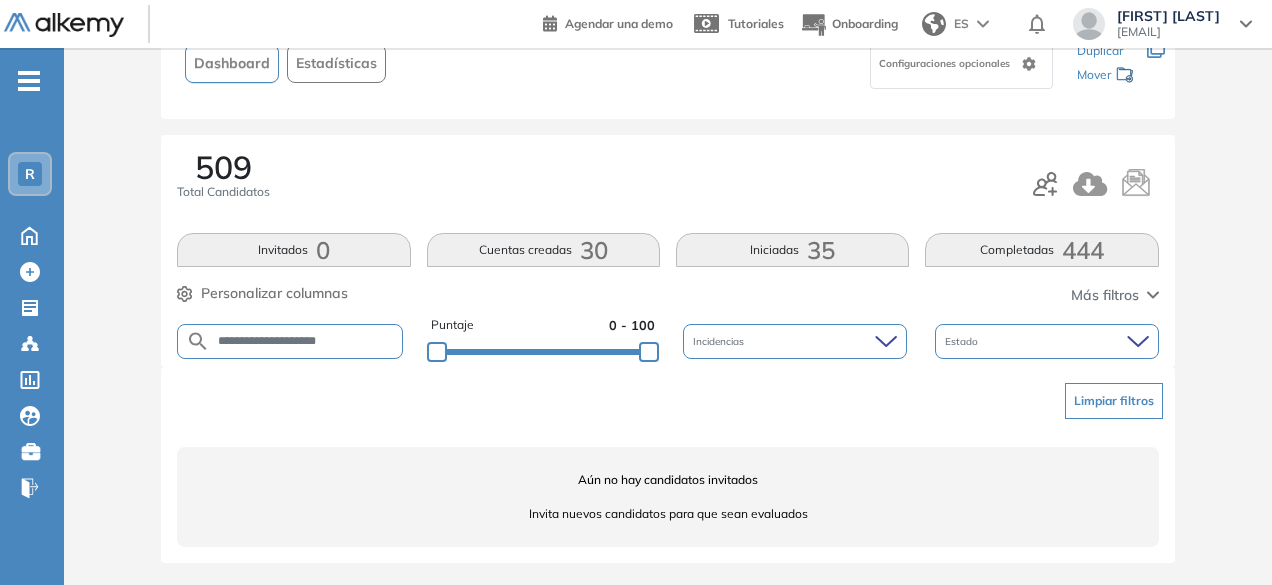 click on "**********" at bounding box center (306, 341) 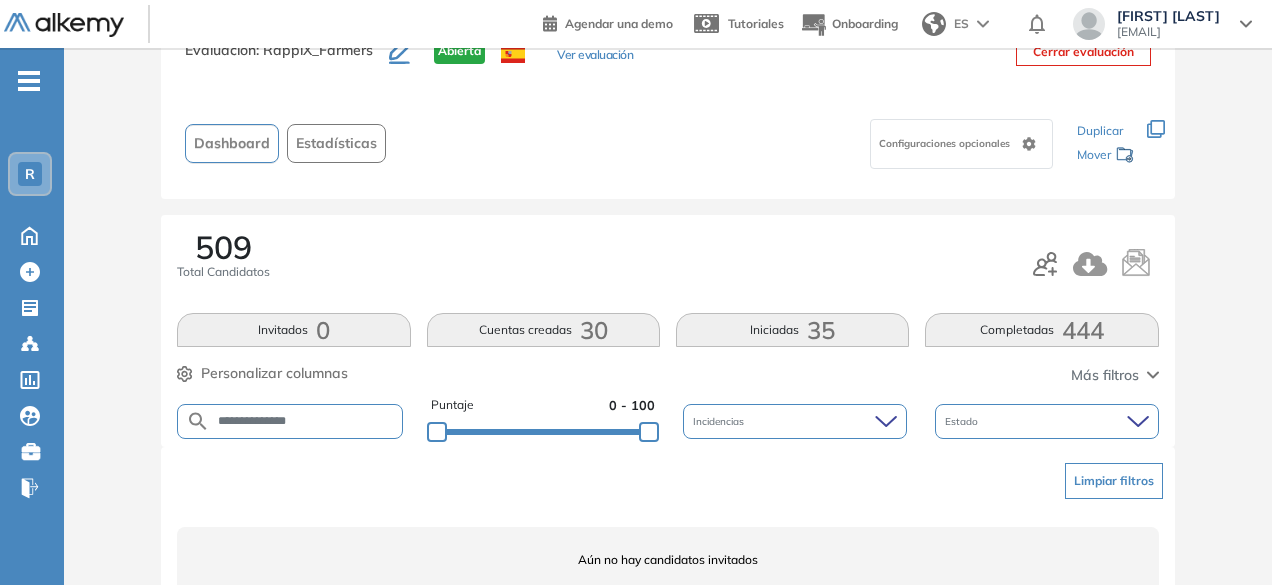 scroll, scrollTop: 154, scrollLeft: 0, axis: vertical 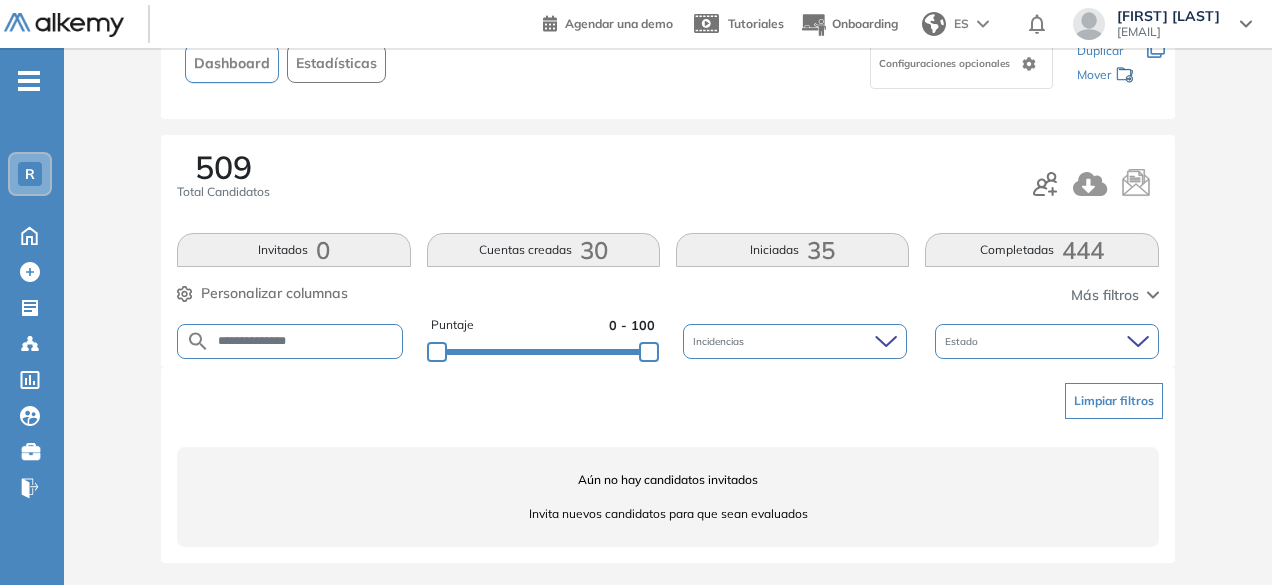 click on "**********" at bounding box center (306, 341) 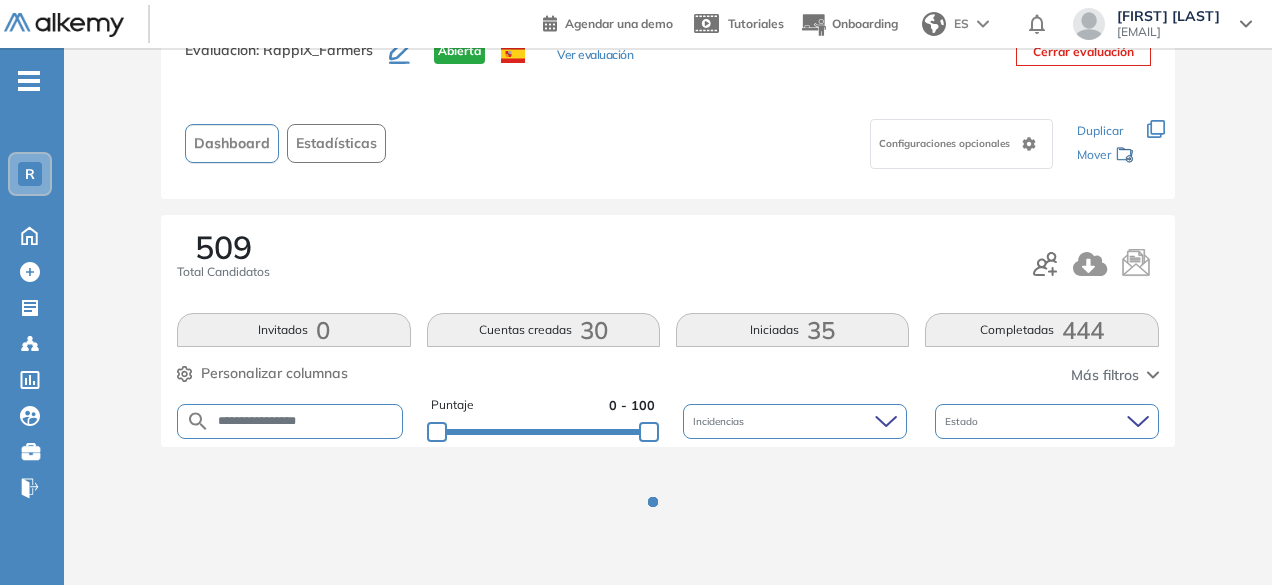 scroll, scrollTop: 154, scrollLeft: 0, axis: vertical 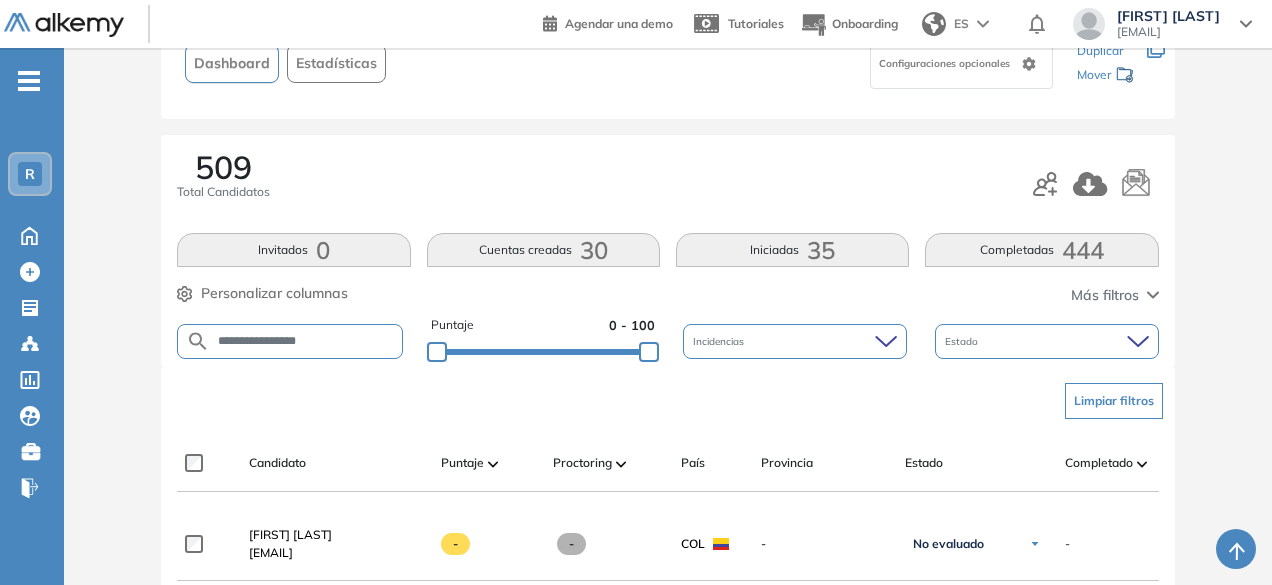 drag, startPoint x: 322, startPoint y: 348, endPoint x: 322, endPoint y: 333, distance: 15 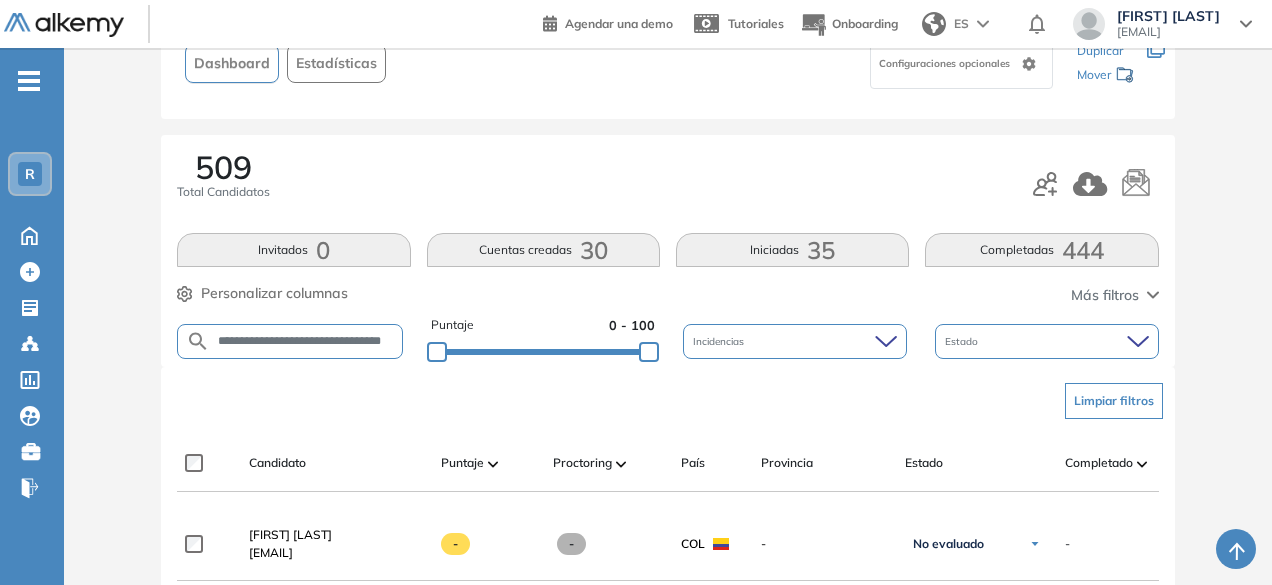 scroll, scrollTop: 0, scrollLeft: 57, axis: horizontal 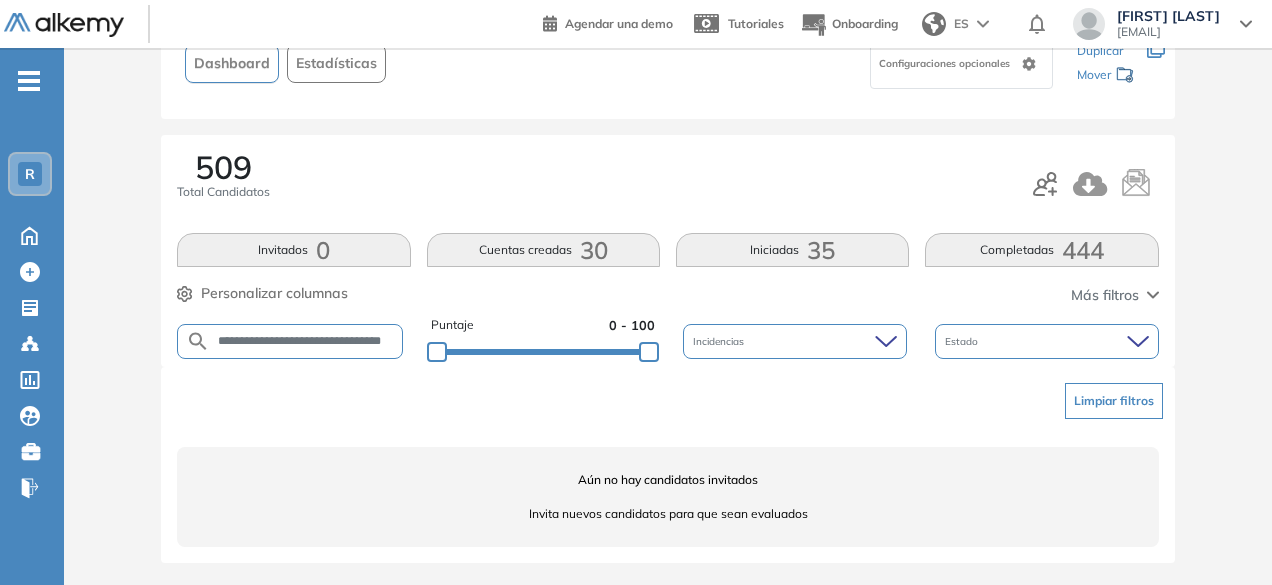 click on "**********" at bounding box center (306, 341) 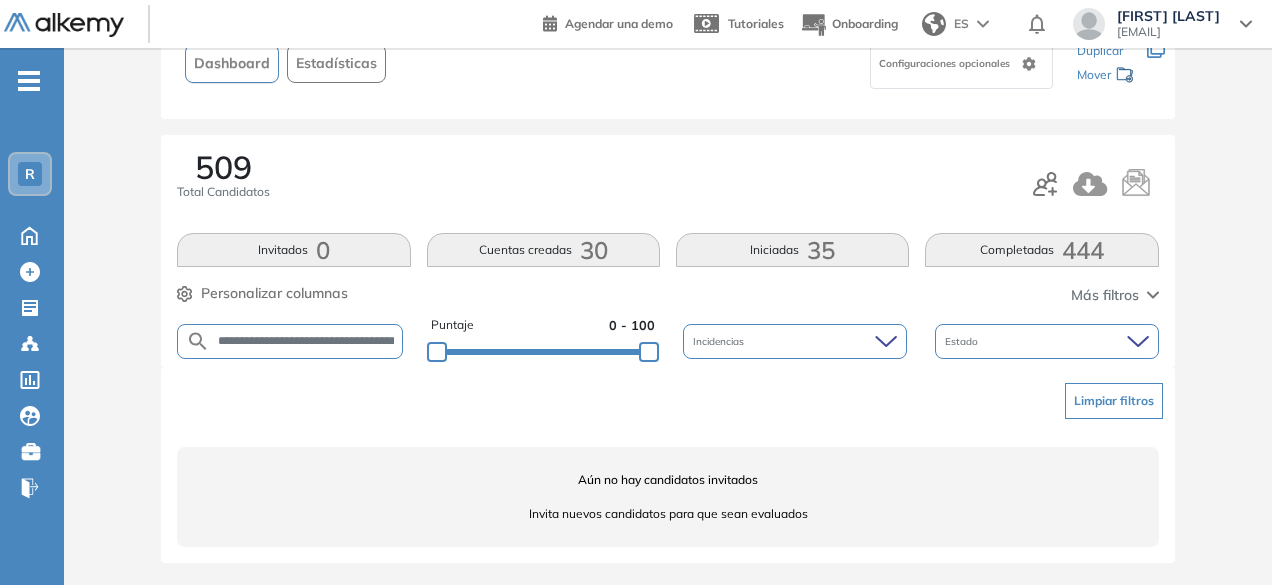 scroll, scrollTop: 0, scrollLeft: 2, axis: horizontal 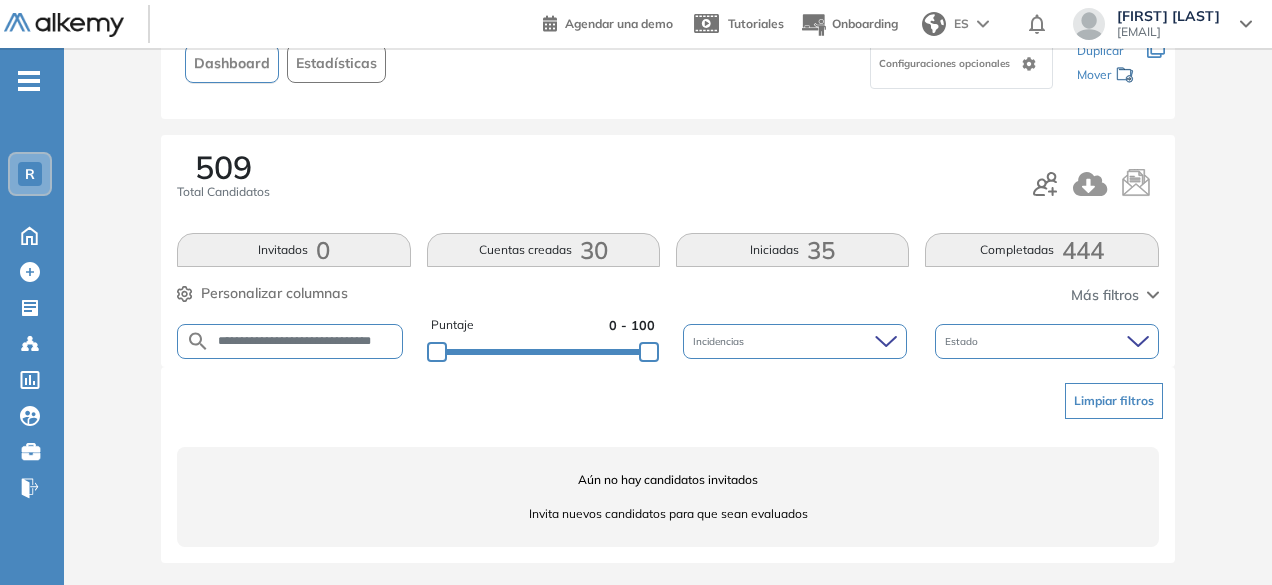 click on "**********" at bounding box center [306, 341] 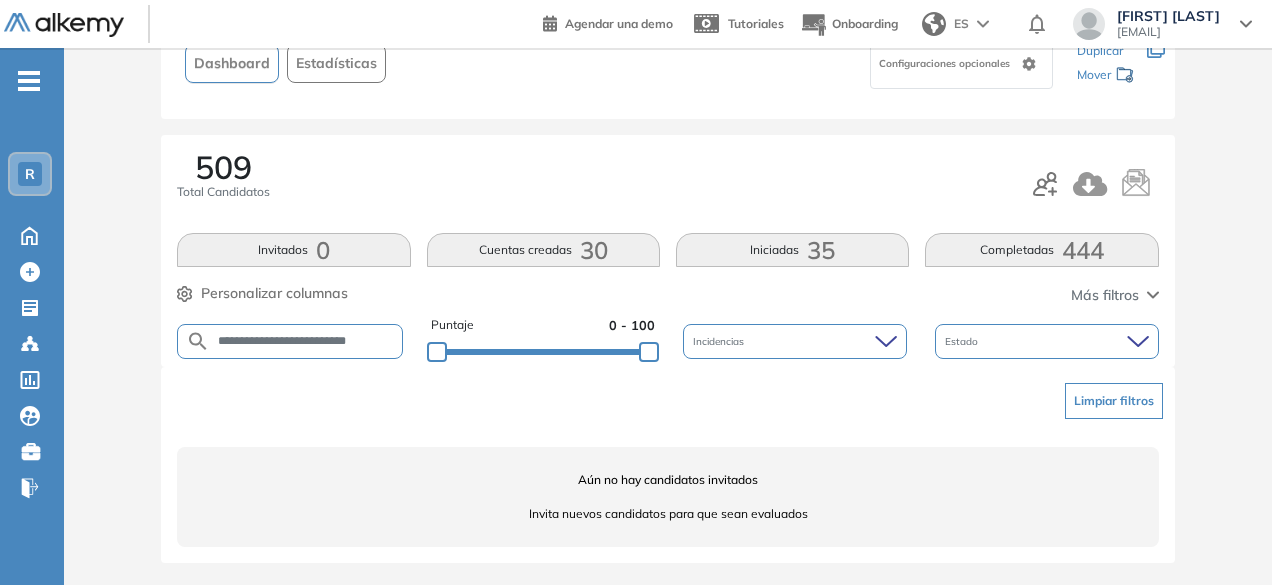 scroll, scrollTop: 0, scrollLeft: 1, axis: horizontal 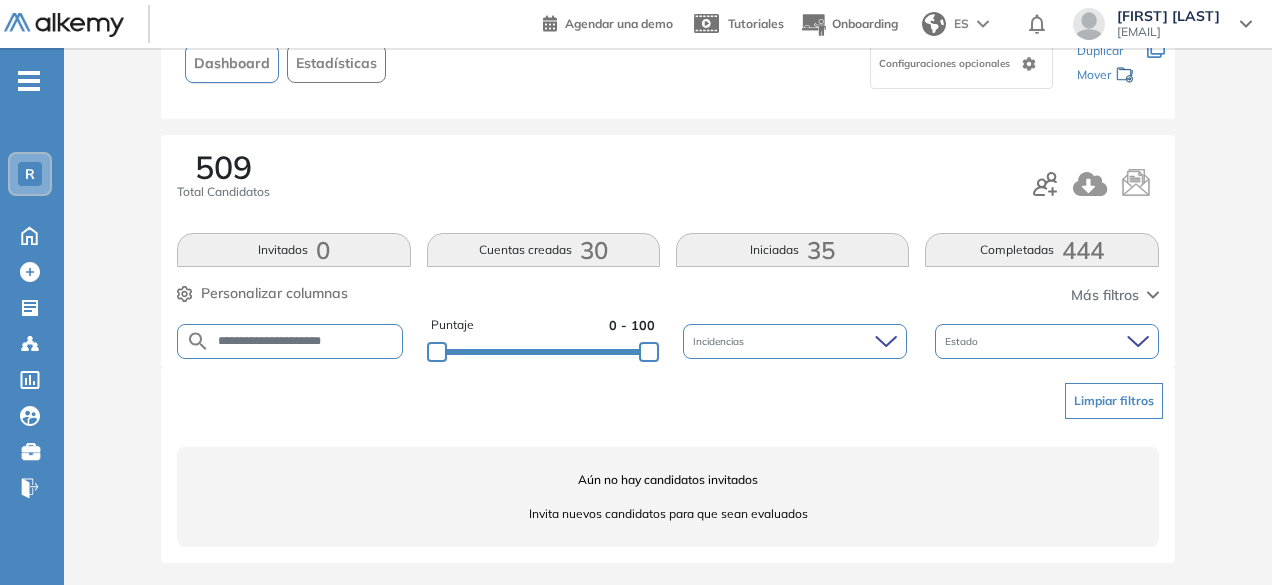 drag, startPoint x: 314, startPoint y: 339, endPoint x: 256, endPoint y: 333, distance: 58.30952 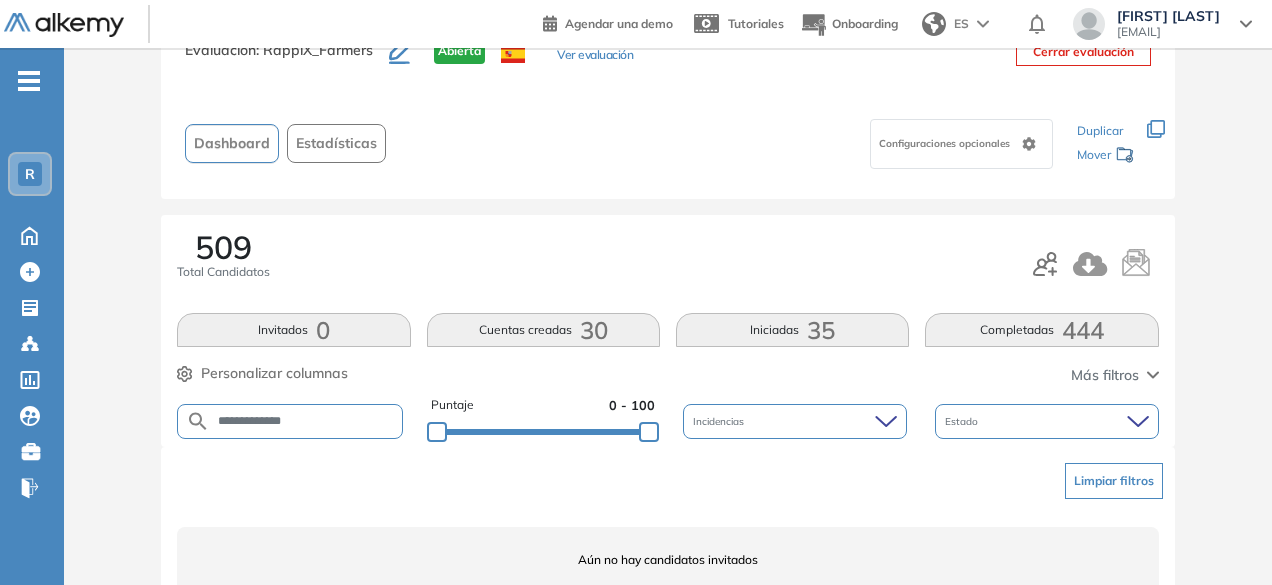 scroll, scrollTop: 154, scrollLeft: 0, axis: vertical 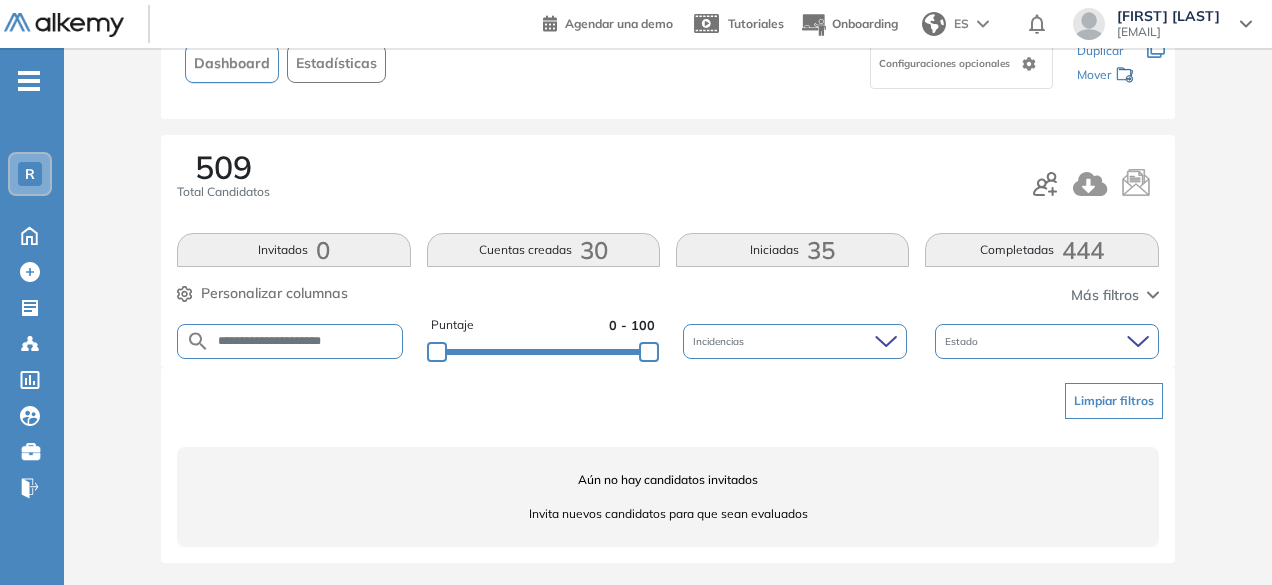 click on "**********" at bounding box center (306, 341) 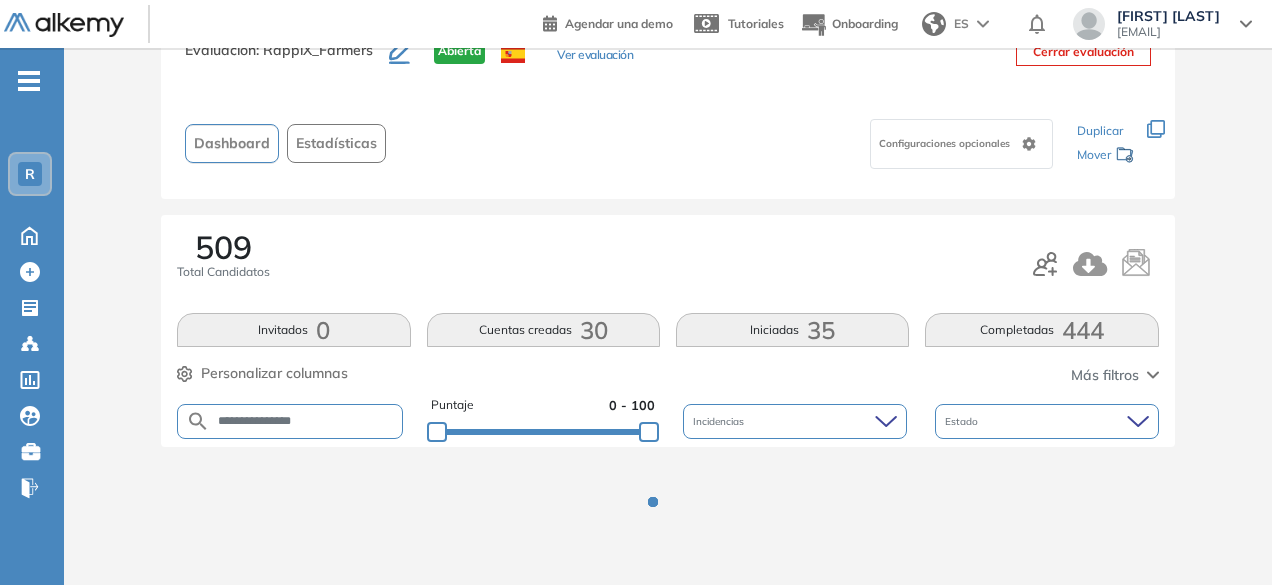 scroll, scrollTop: 154, scrollLeft: 0, axis: vertical 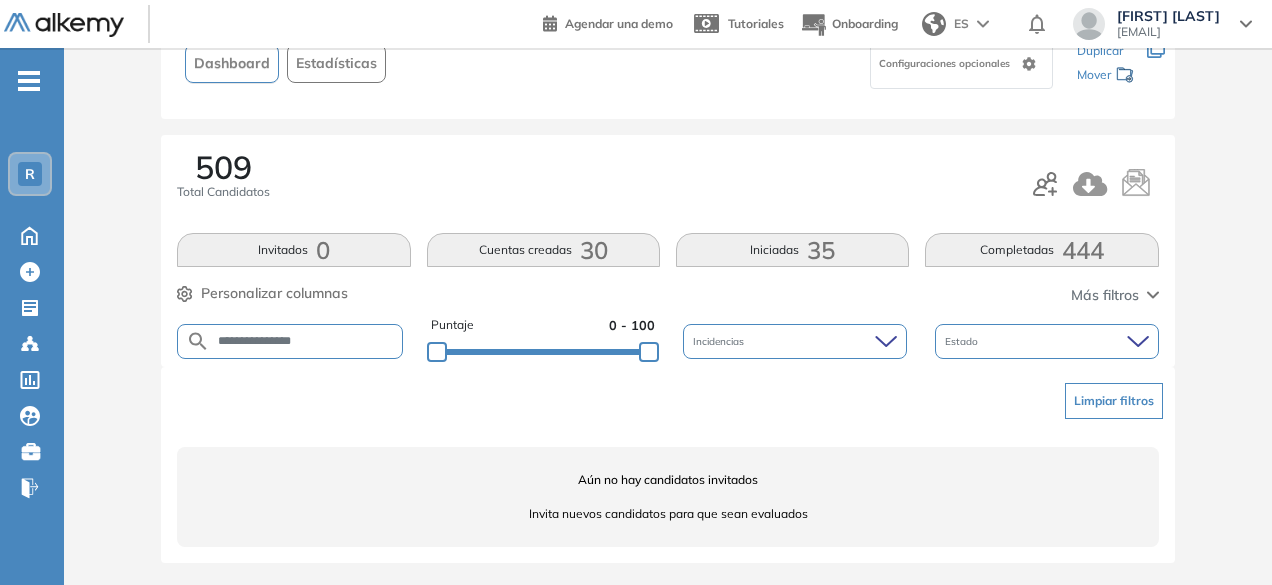 click on "**********" at bounding box center (306, 341) 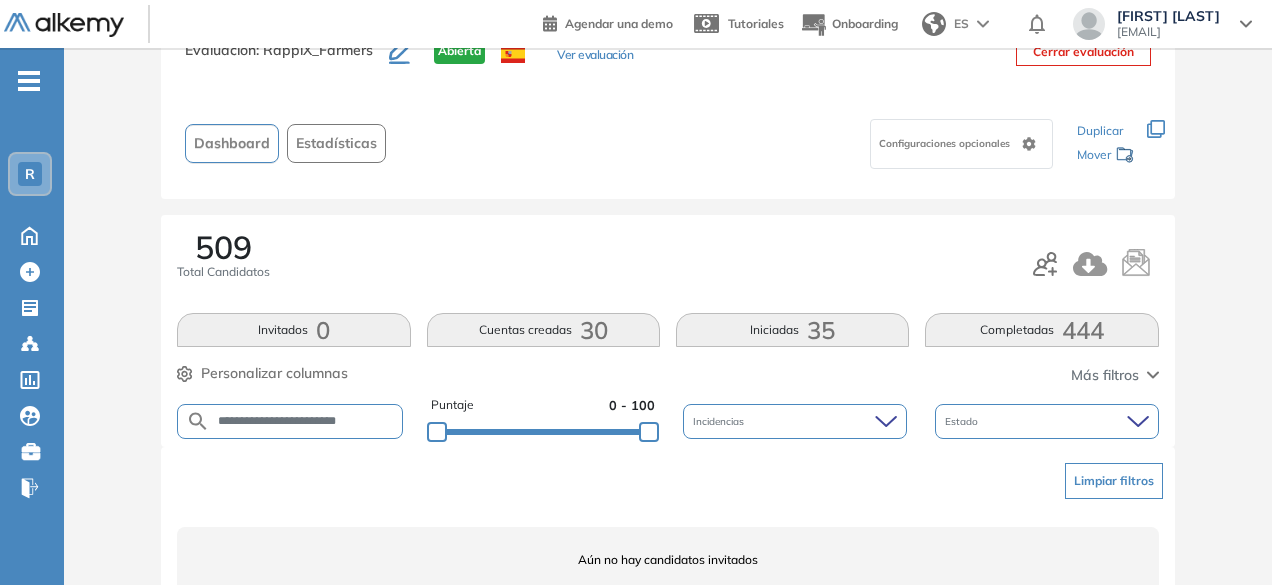 scroll, scrollTop: 154, scrollLeft: 0, axis: vertical 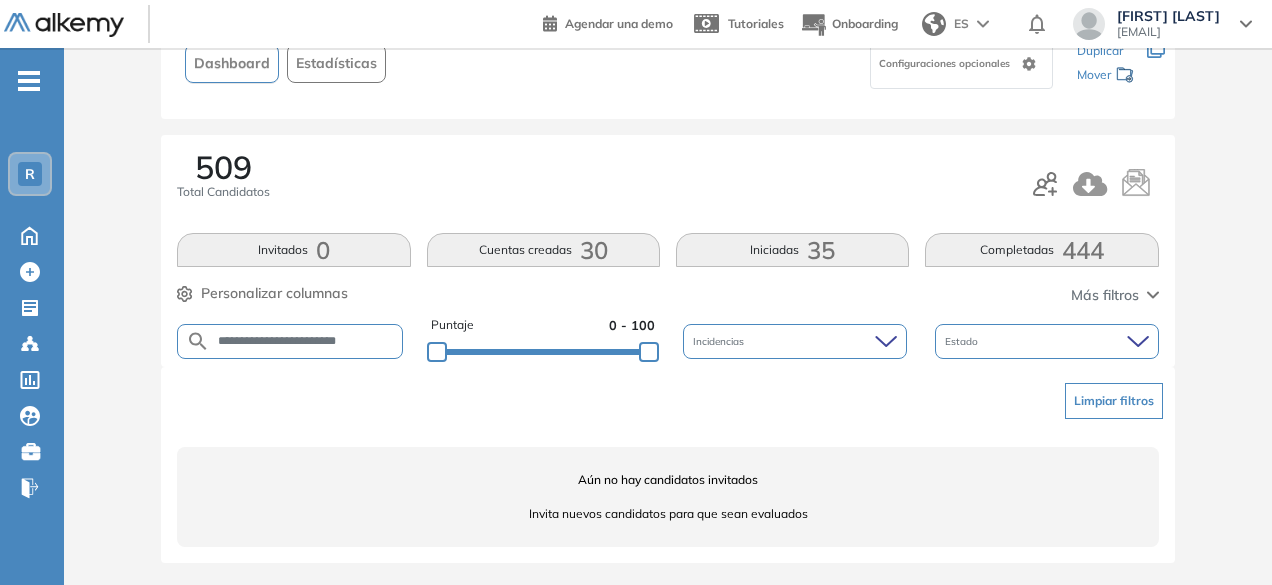 click on "**********" at bounding box center [306, 341] 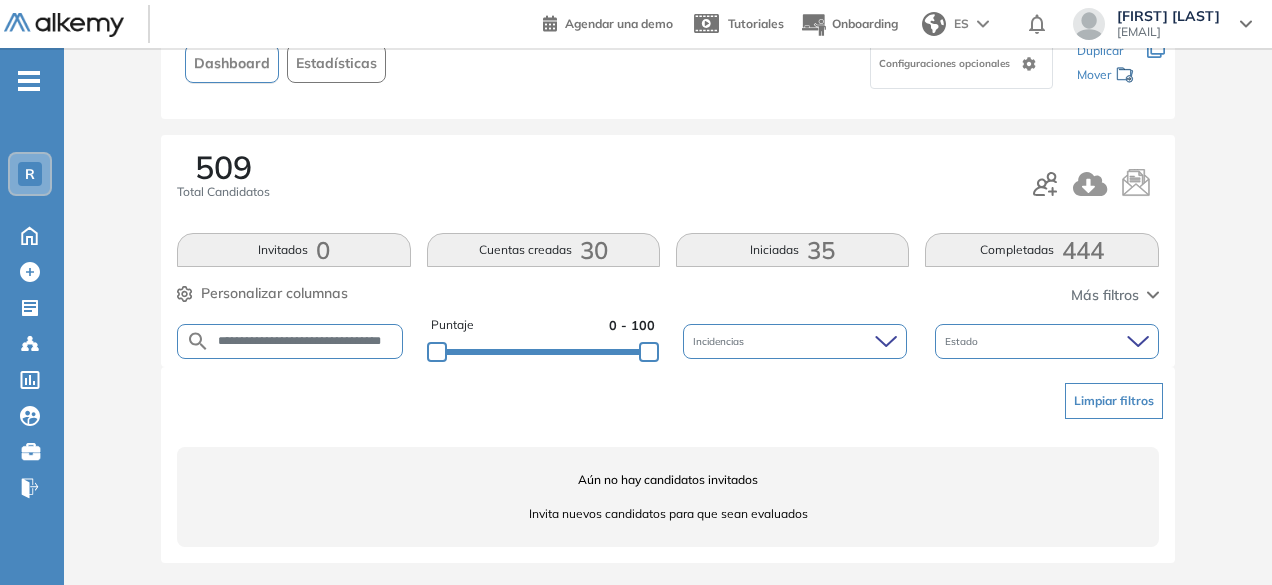 scroll, scrollTop: 0, scrollLeft: 57, axis: horizontal 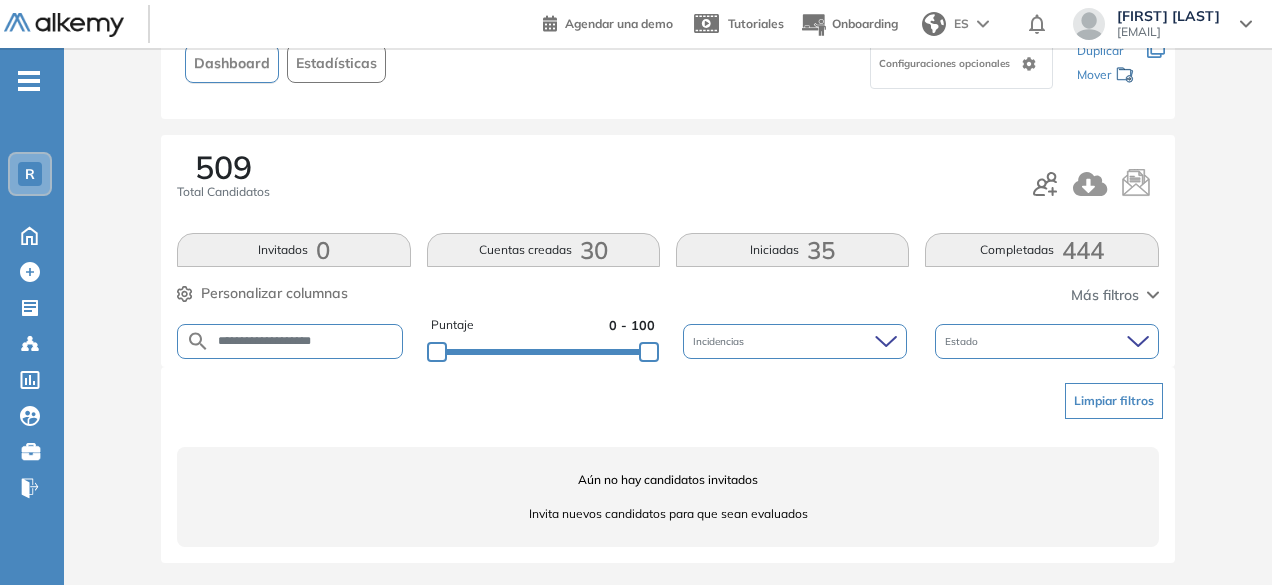 click on "**********" at bounding box center [306, 341] 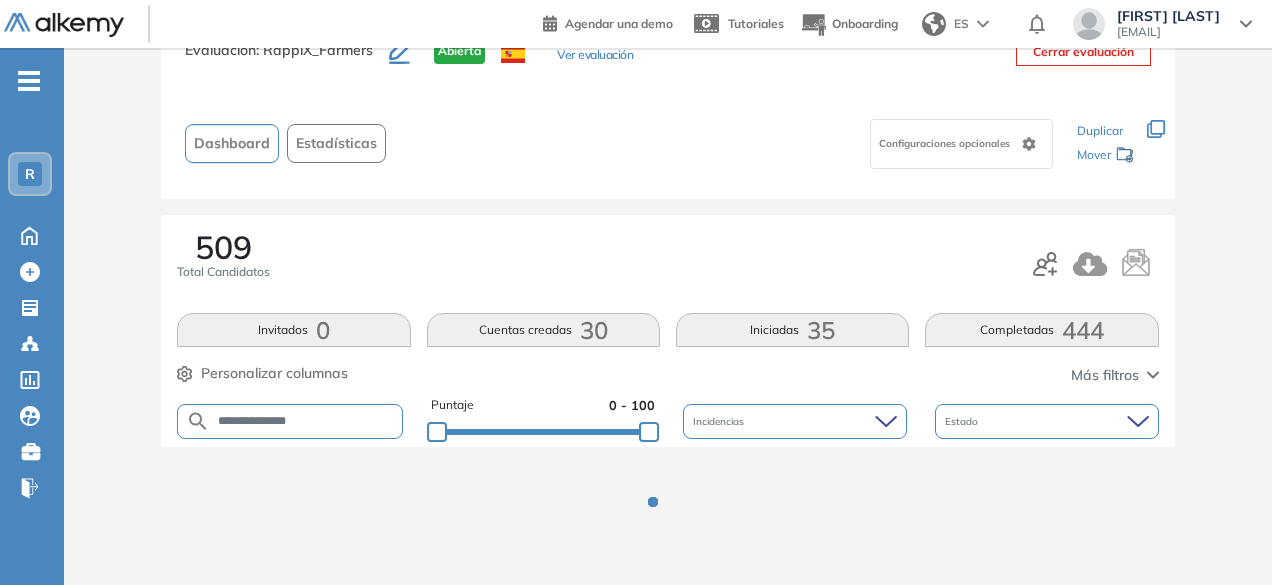 scroll, scrollTop: 154, scrollLeft: 0, axis: vertical 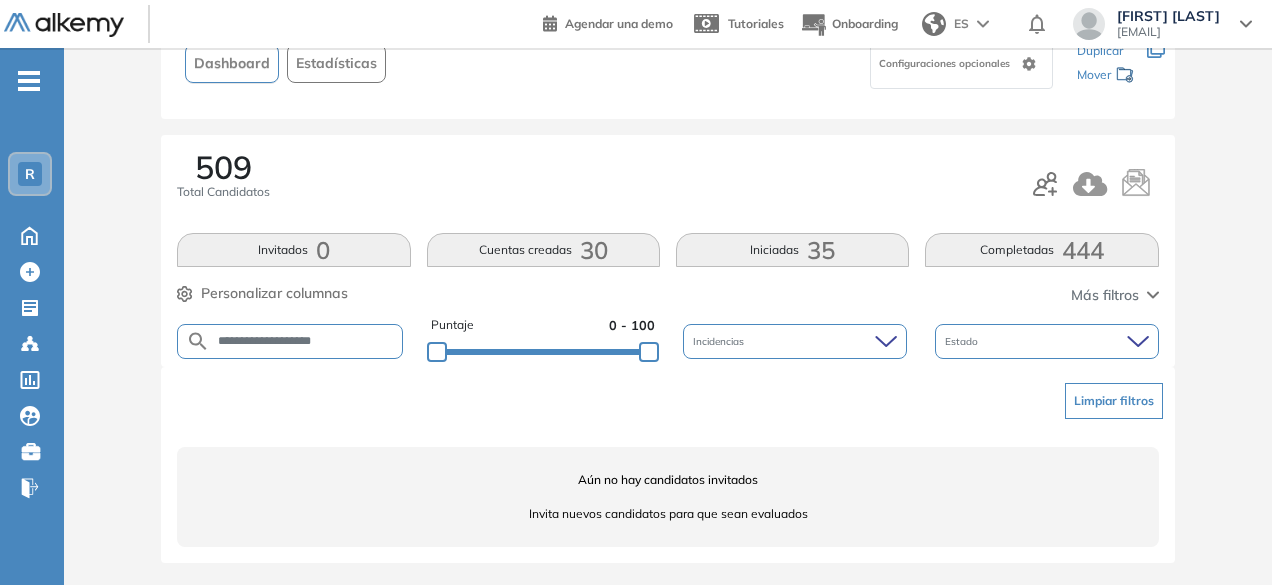 click on "**********" at bounding box center (306, 341) 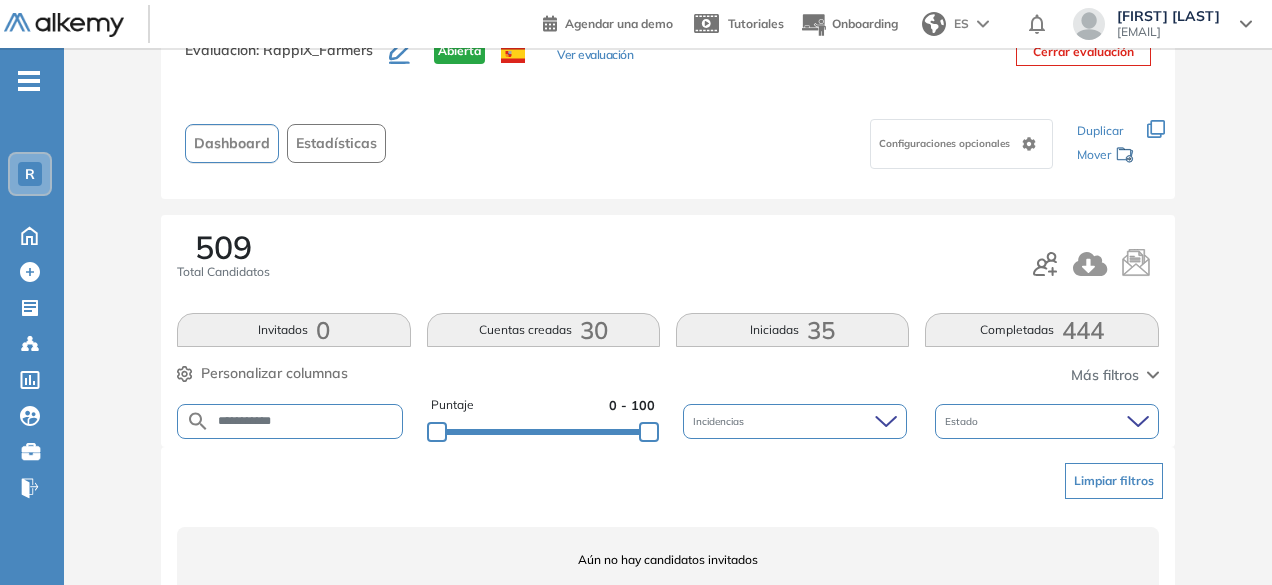scroll, scrollTop: 154, scrollLeft: 0, axis: vertical 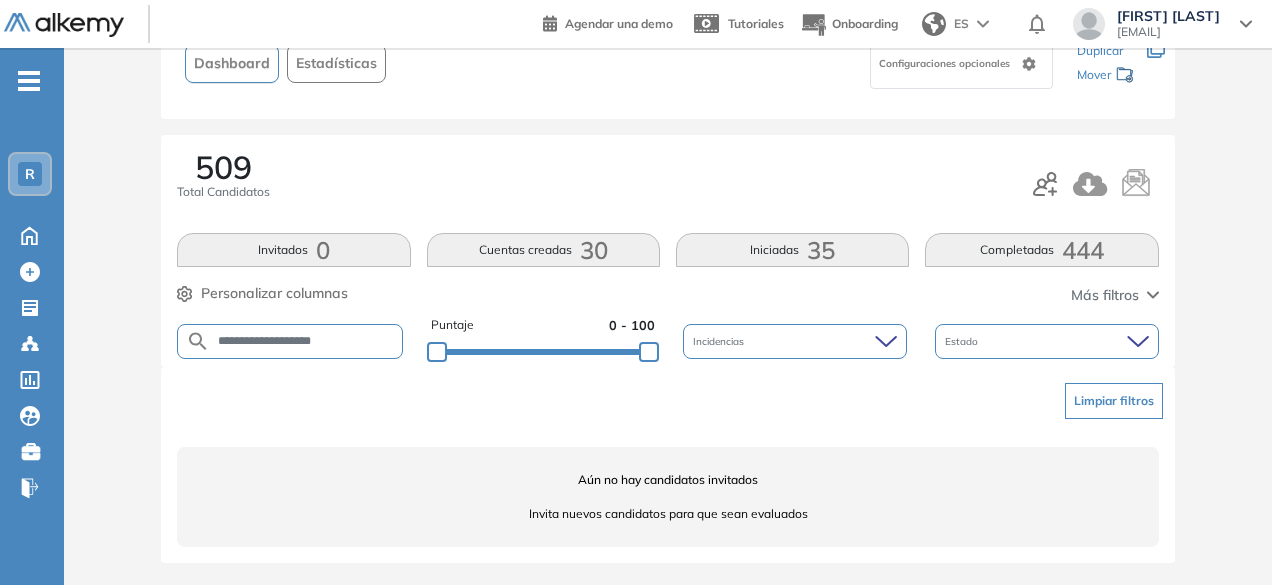 click on "**********" at bounding box center [306, 341] 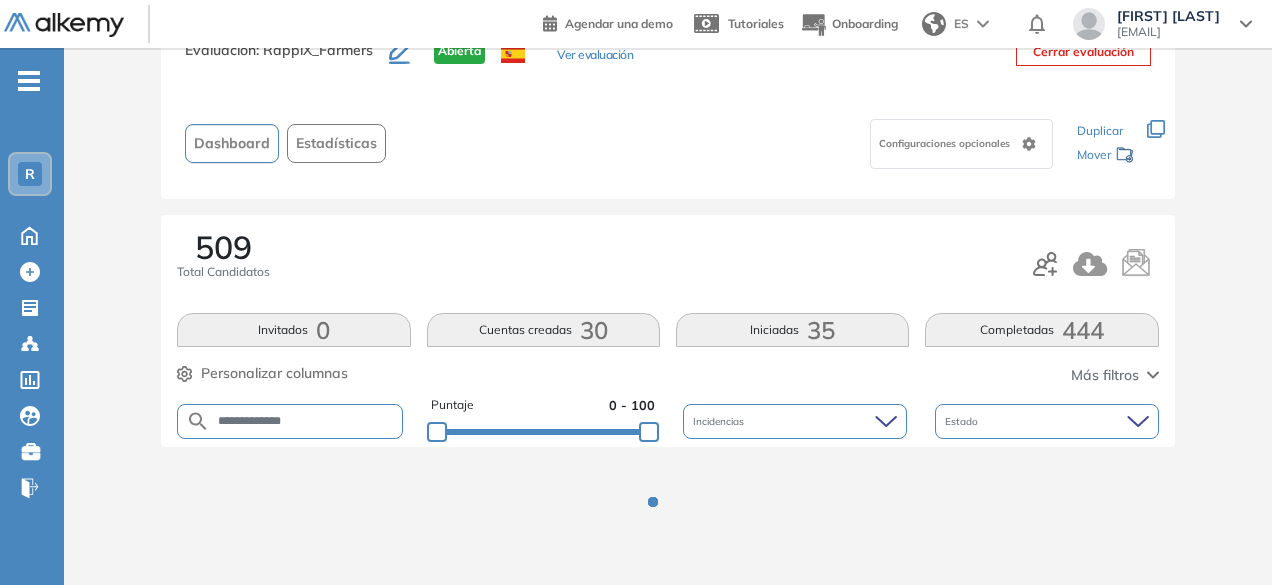 scroll, scrollTop: 154, scrollLeft: 0, axis: vertical 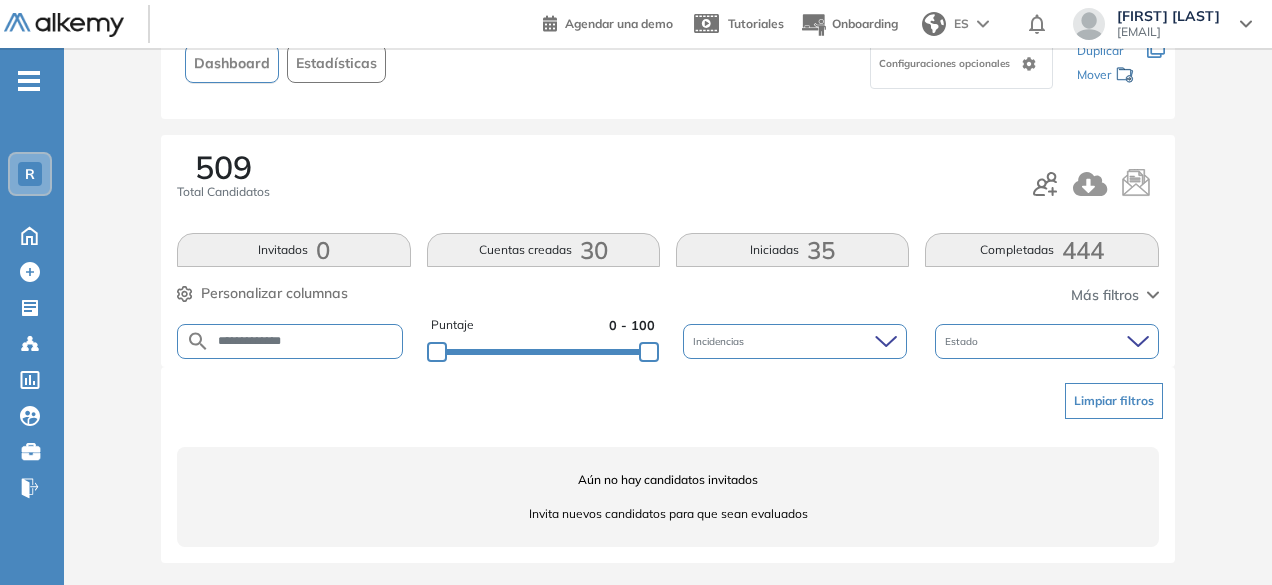 click on "**********" at bounding box center (306, 341) 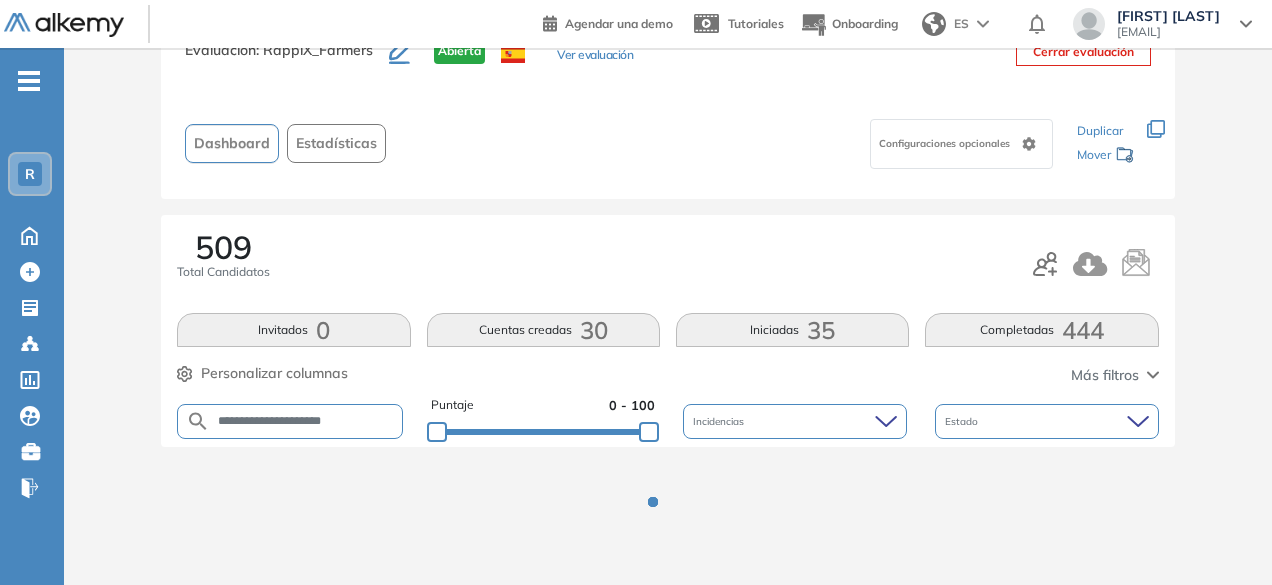 scroll, scrollTop: 154, scrollLeft: 0, axis: vertical 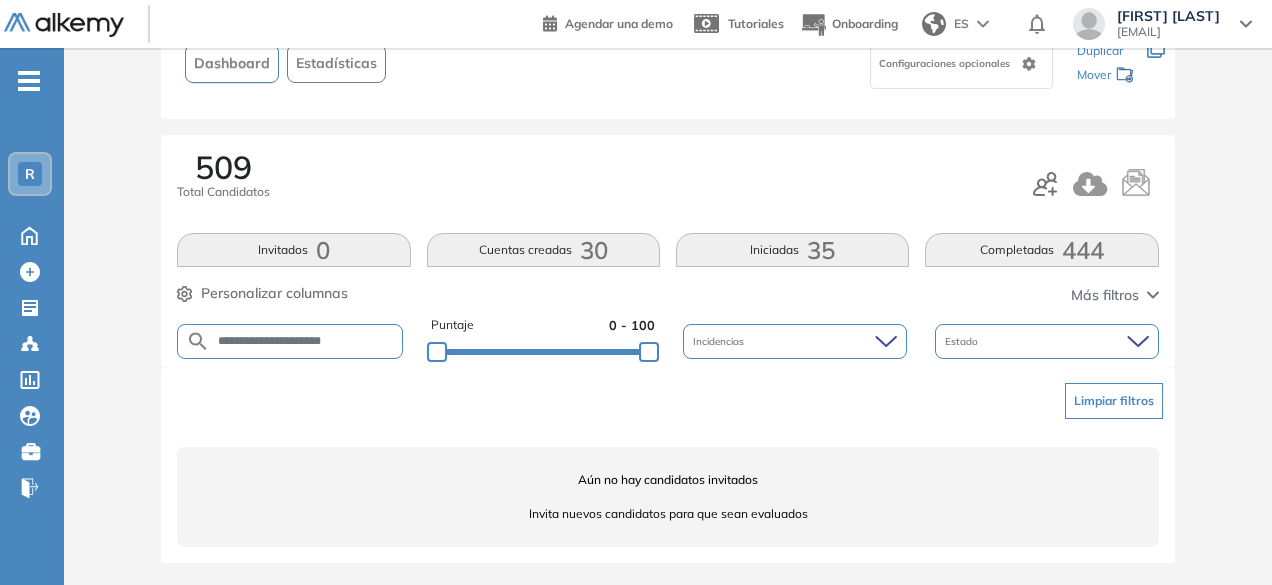 click on "**********" at bounding box center (306, 341) 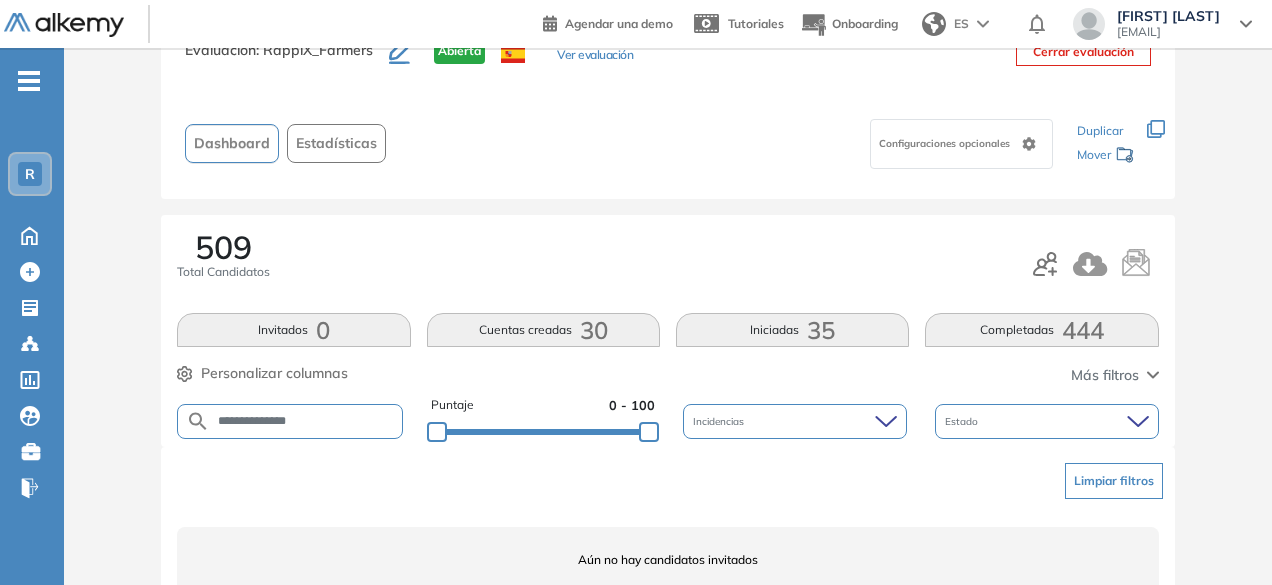 scroll, scrollTop: 154, scrollLeft: 0, axis: vertical 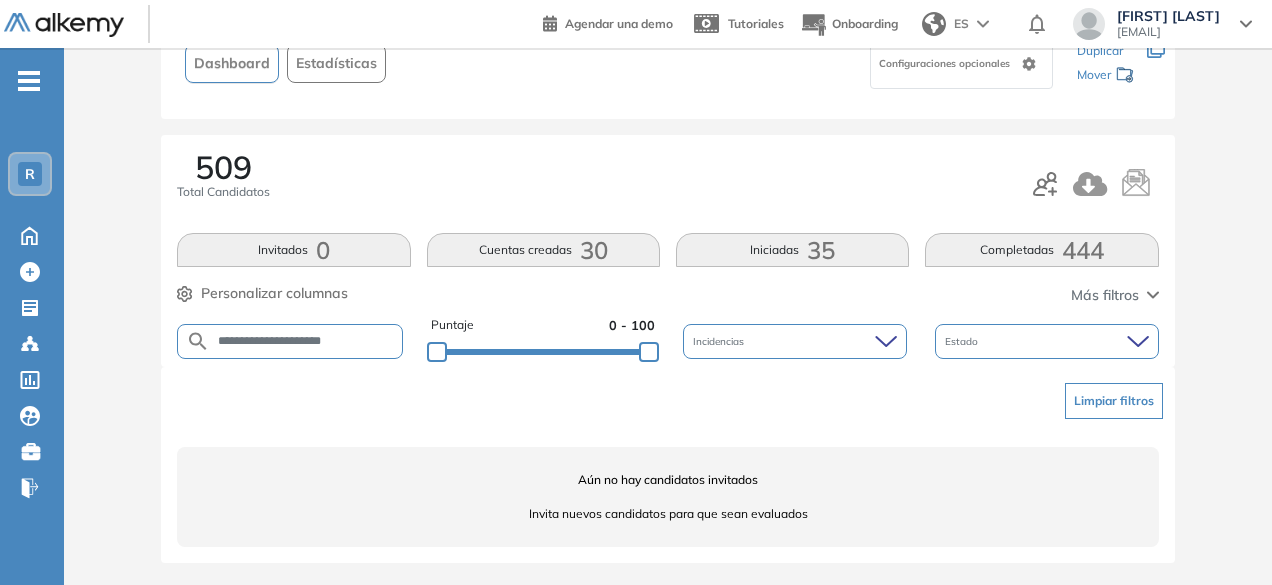click on "**********" at bounding box center [306, 341] 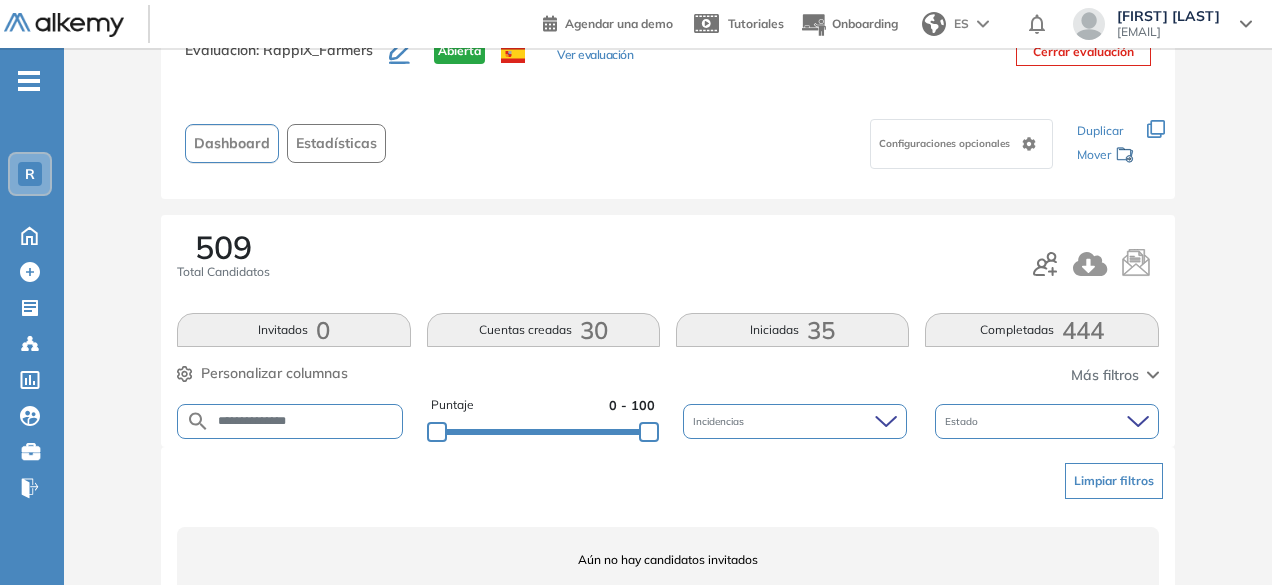 scroll, scrollTop: 154, scrollLeft: 0, axis: vertical 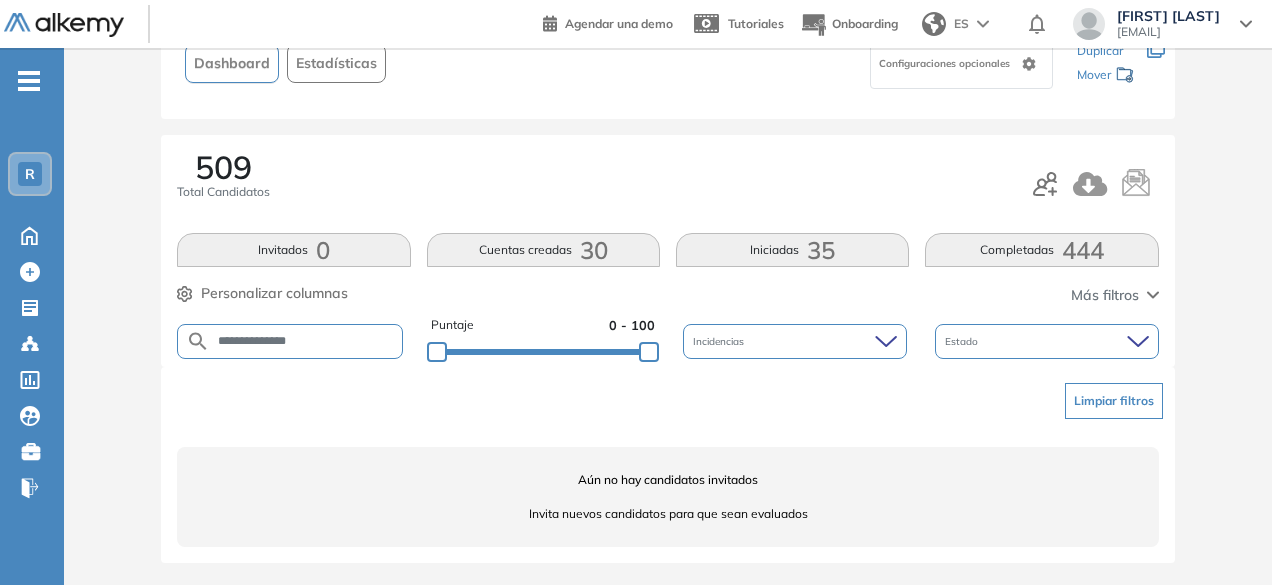 click on "**********" at bounding box center [306, 341] 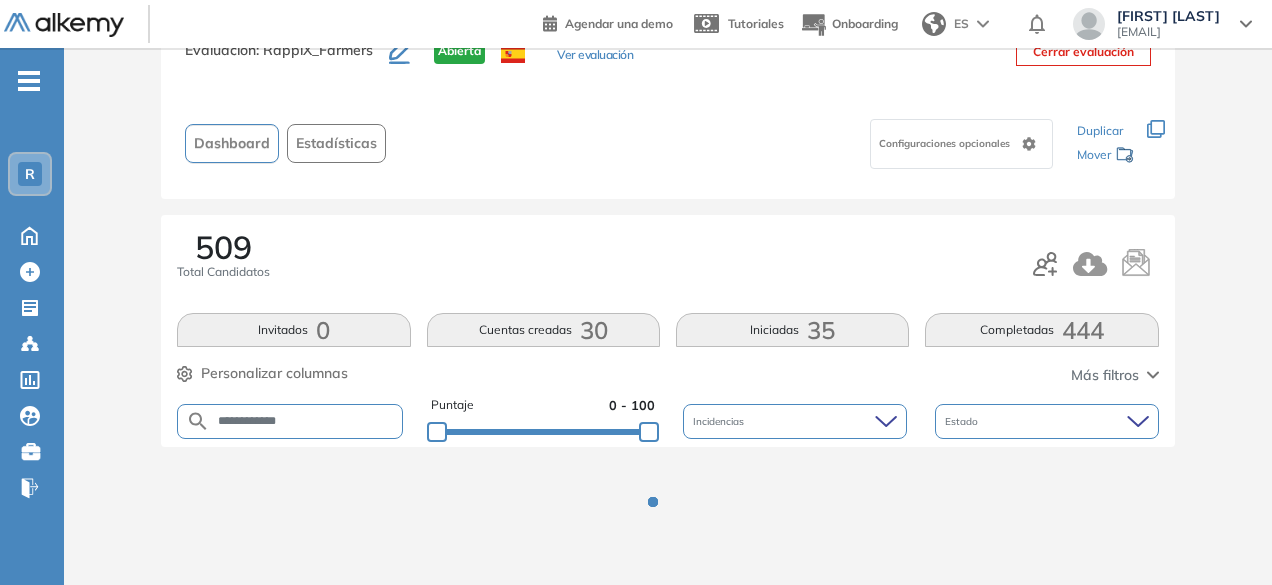 scroll, scrollTop: 154, scrollLeft: 0, axis: vertical 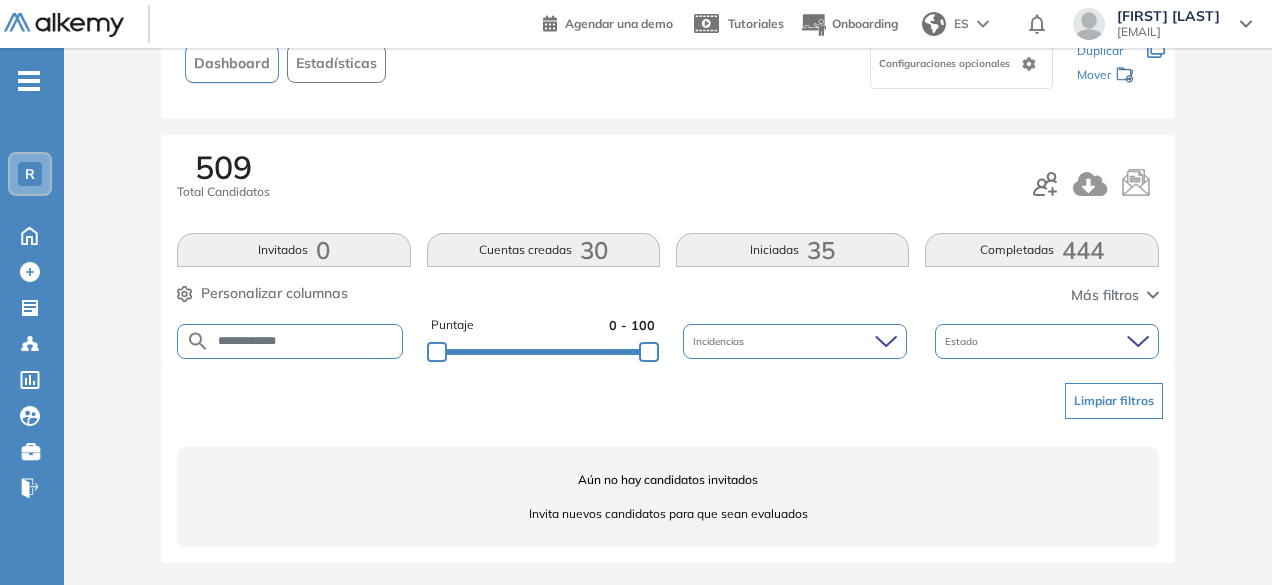 click on "**********" at bounding box center (306, 341) 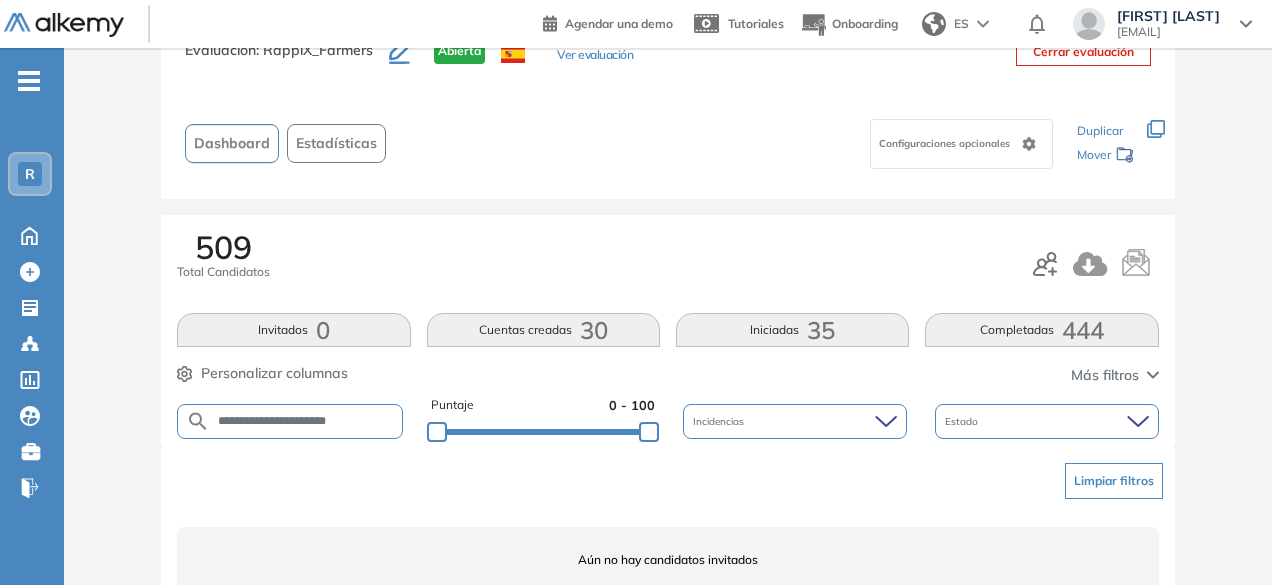 scroll, scrollTop: 154, scrollLeft: 0, axis: vertical 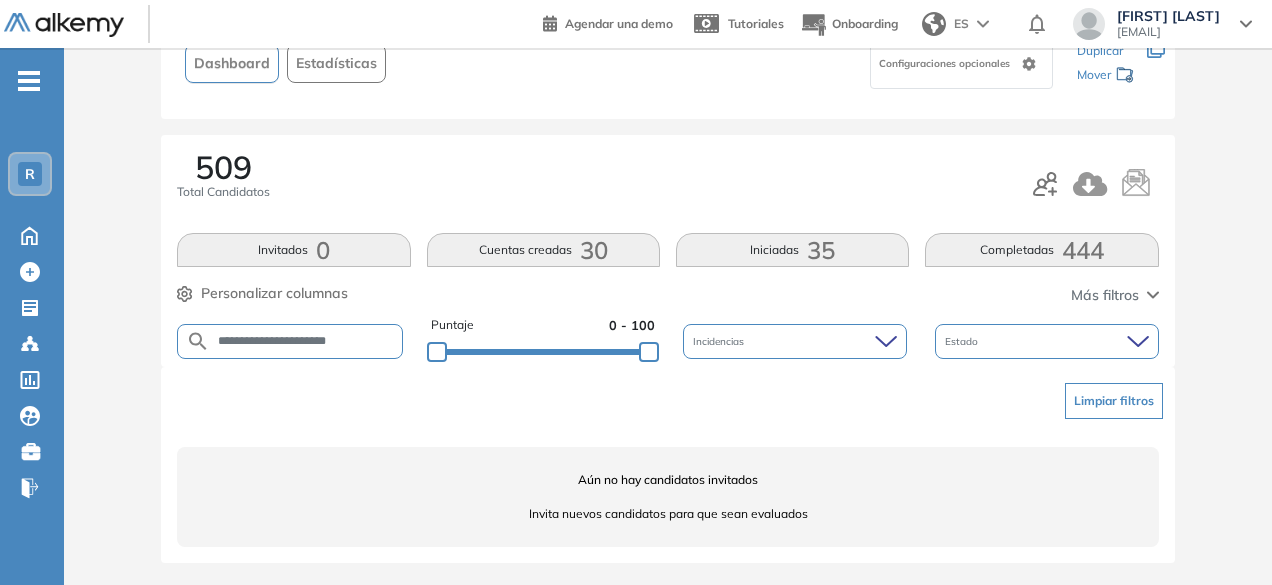 click on "**********" at bounding box center [306, 341] 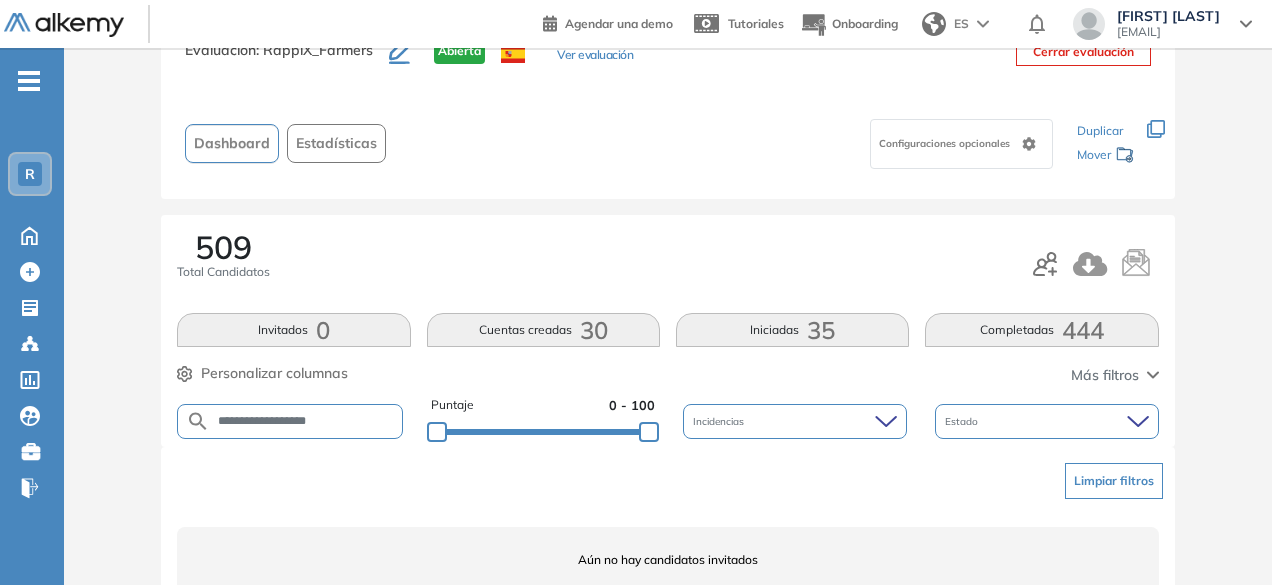scroll, scrollTop: 154, scrollLeft: 0, axis: vertical 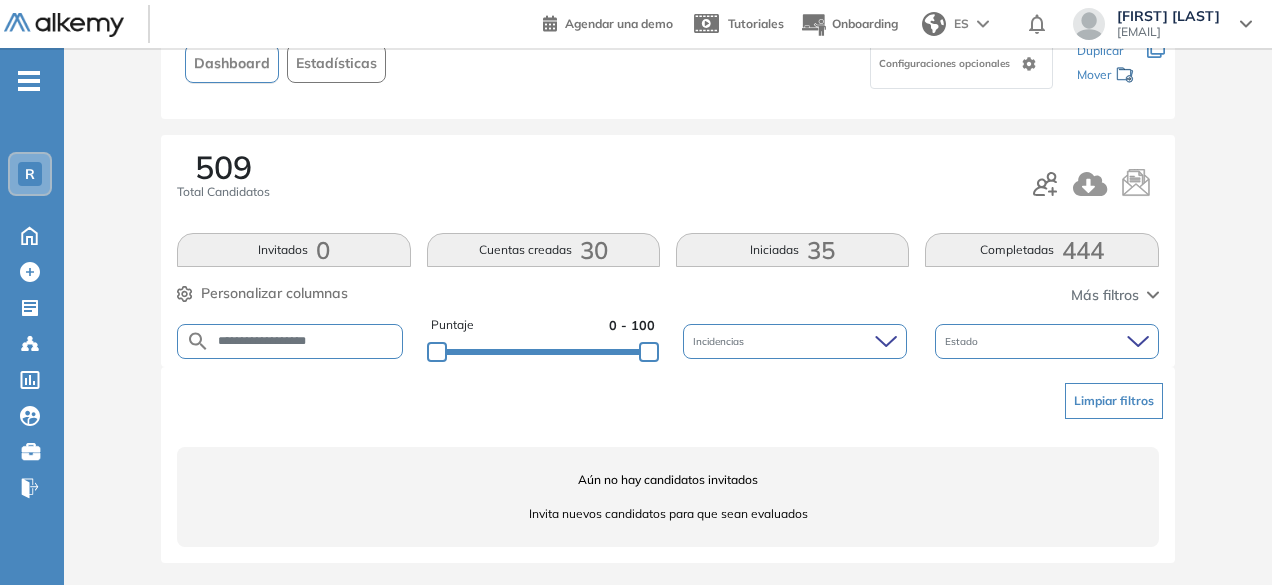 click on "**********" at bounding box center (306, 341) 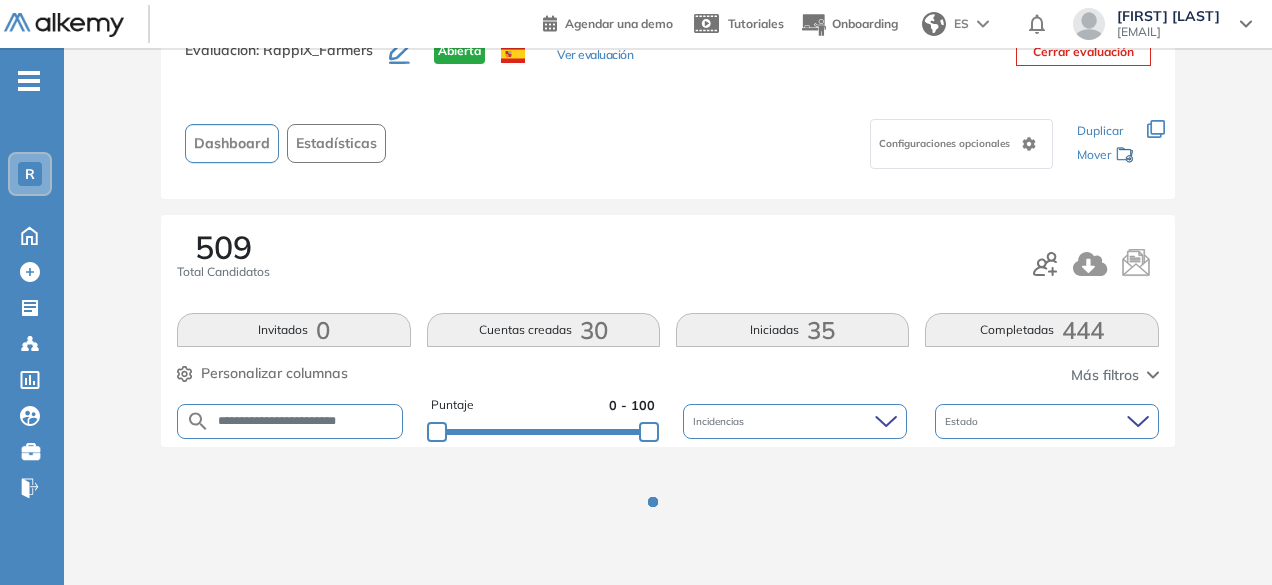 scroll, scrollTop: 154, scrollLeft: 0, axis: vertical 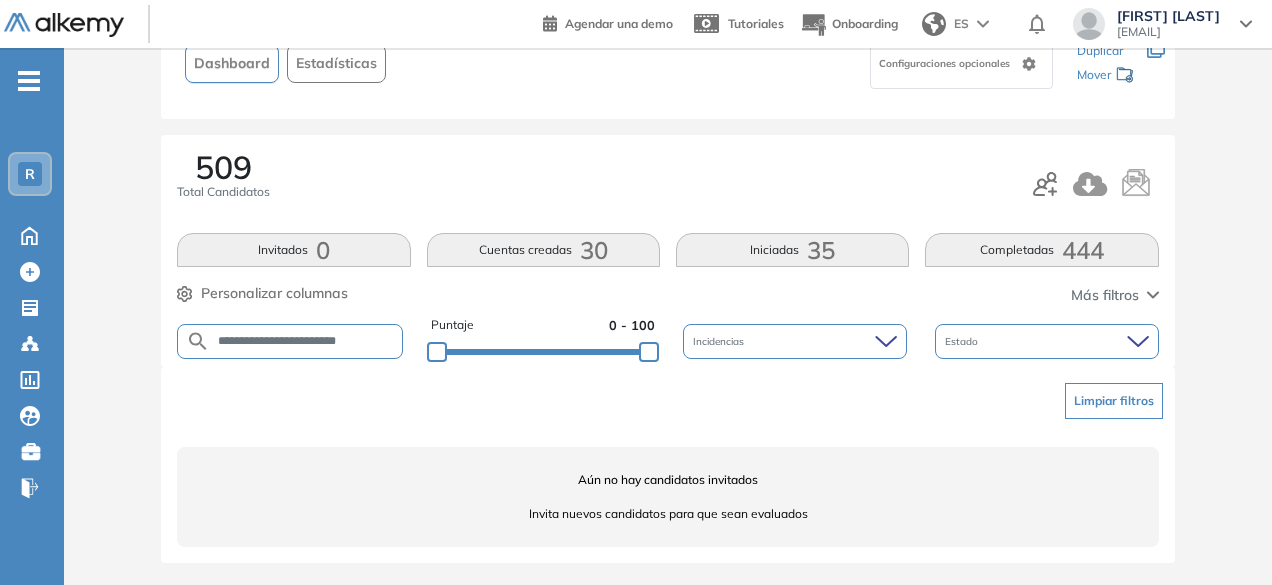 click on "**********" at bounding box center [290, 341] 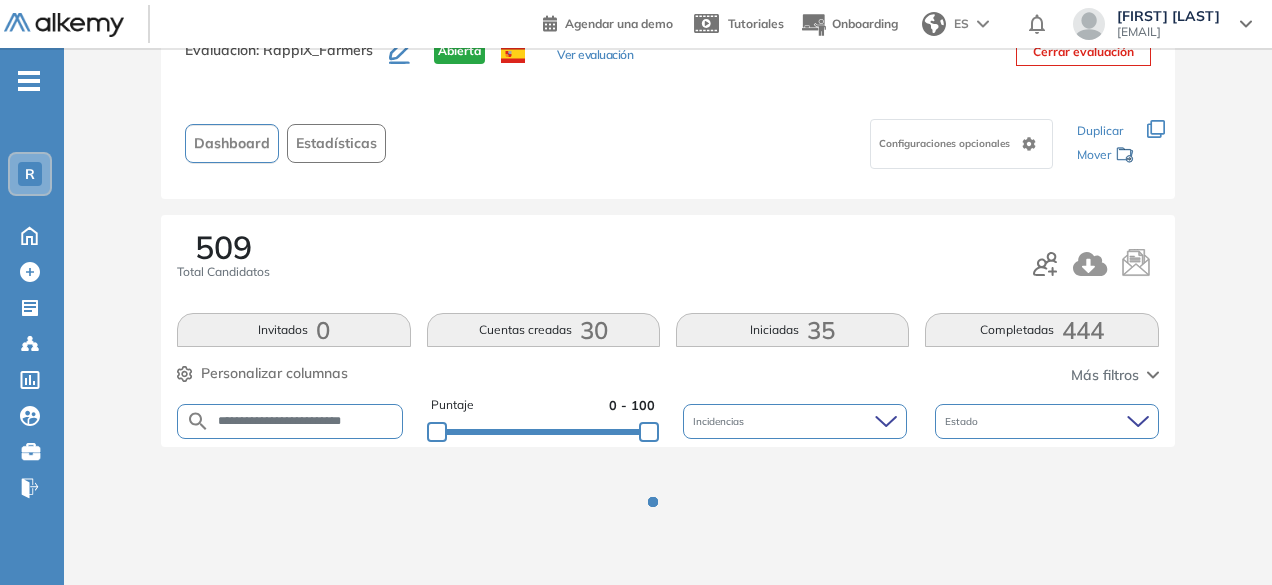 scroll, scrollTop: 154, scrollLeft: 0, axis: vertical 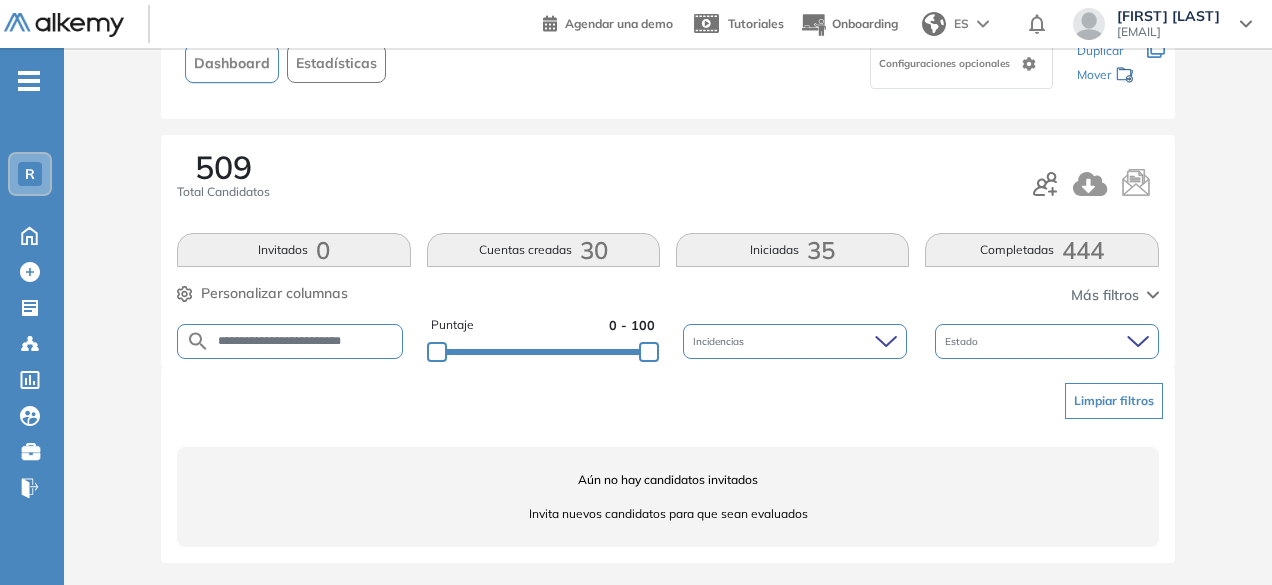 click on "**********" at bounding box center [306, 341] 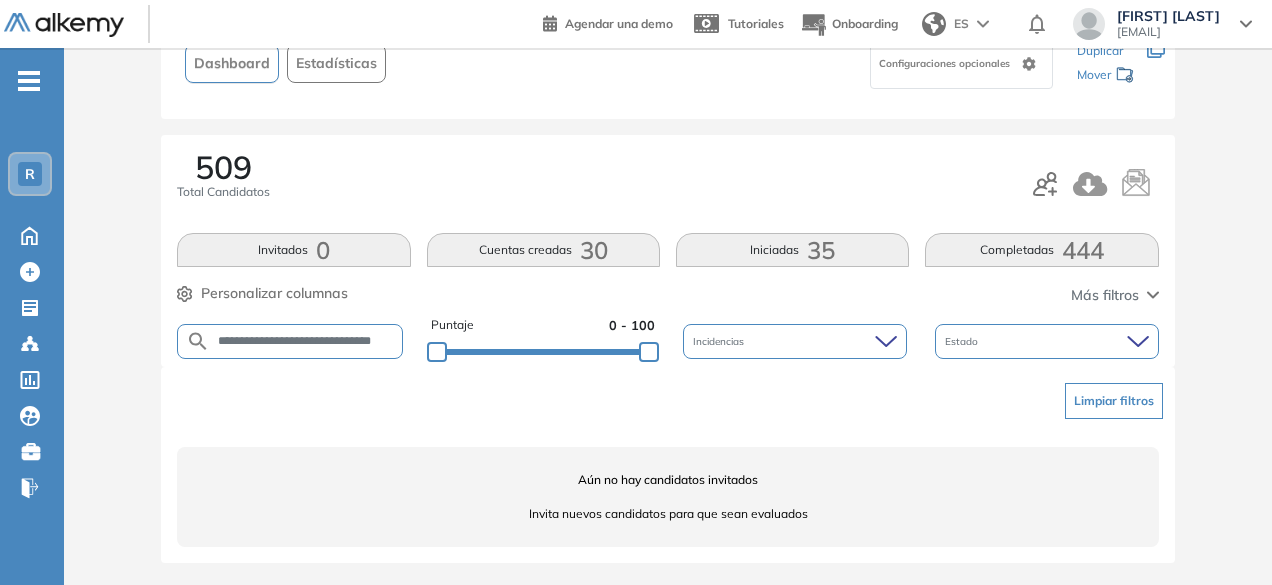scroll, scrollTop: 0, scrollLeft: 17, axis: horizontal 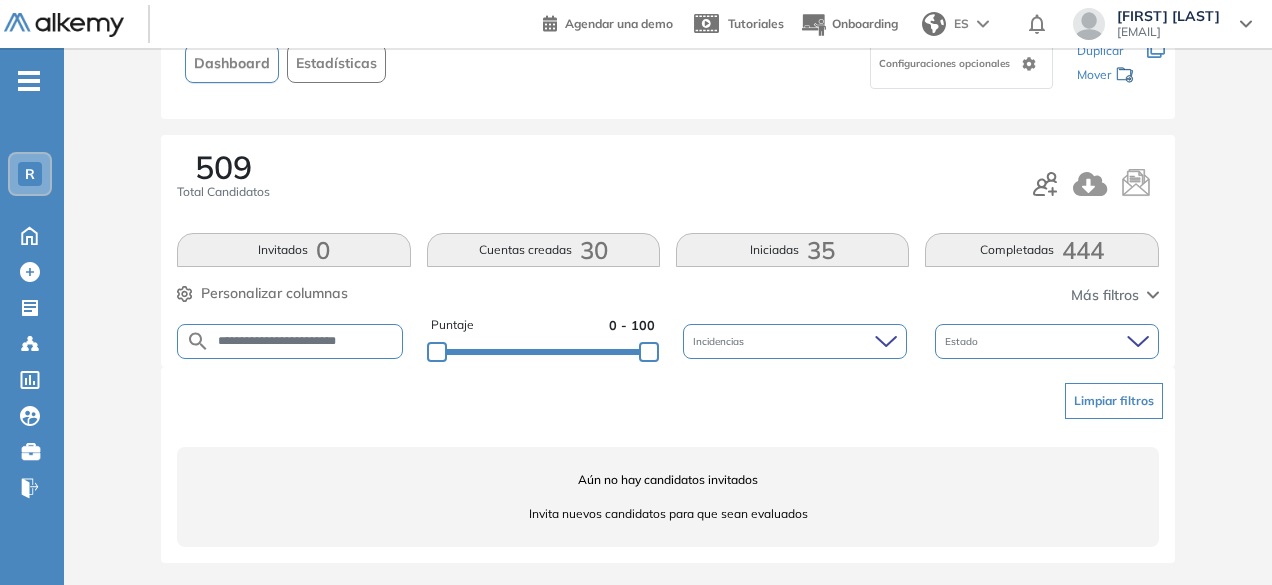 drag, startPoint x: 315, startPoint y: 340, endPoint x: 255, endPoint y: 334, distance: 60.299255 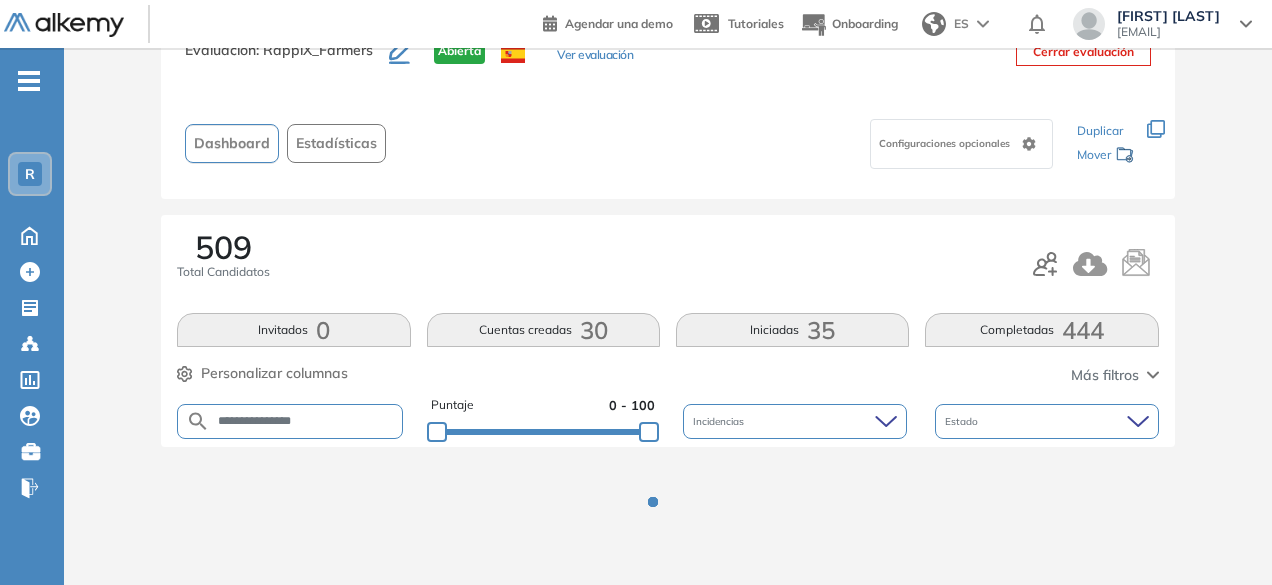 scroll, scrollTop: 154, scrollLeft: 0, axis: vertical 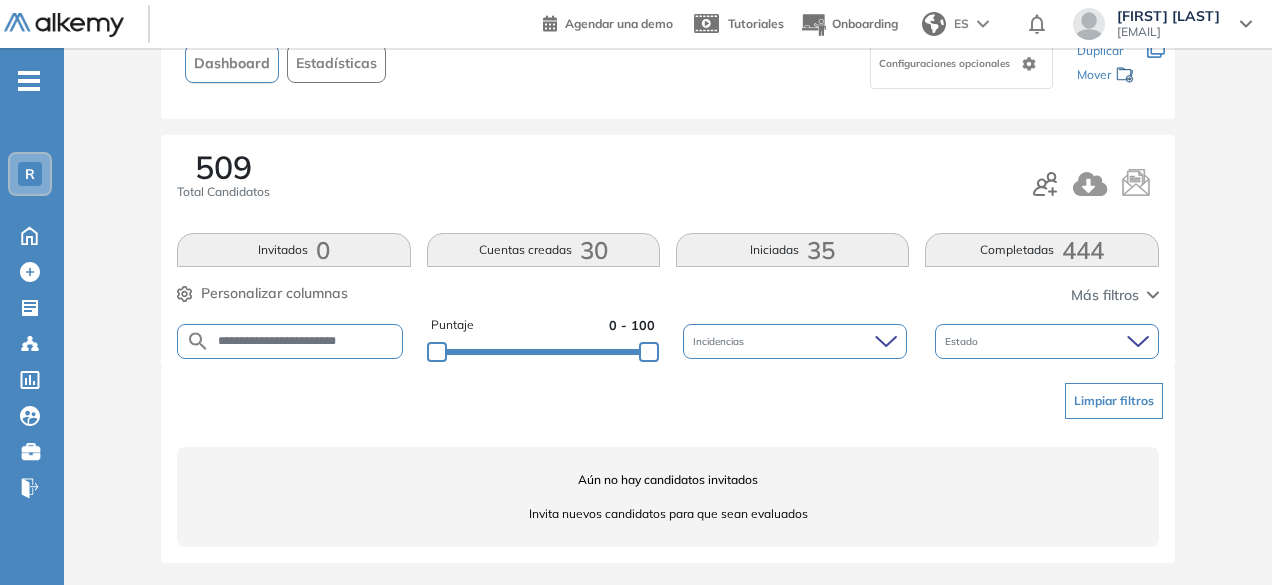 click on "**********" at bounding box center [306, 341] 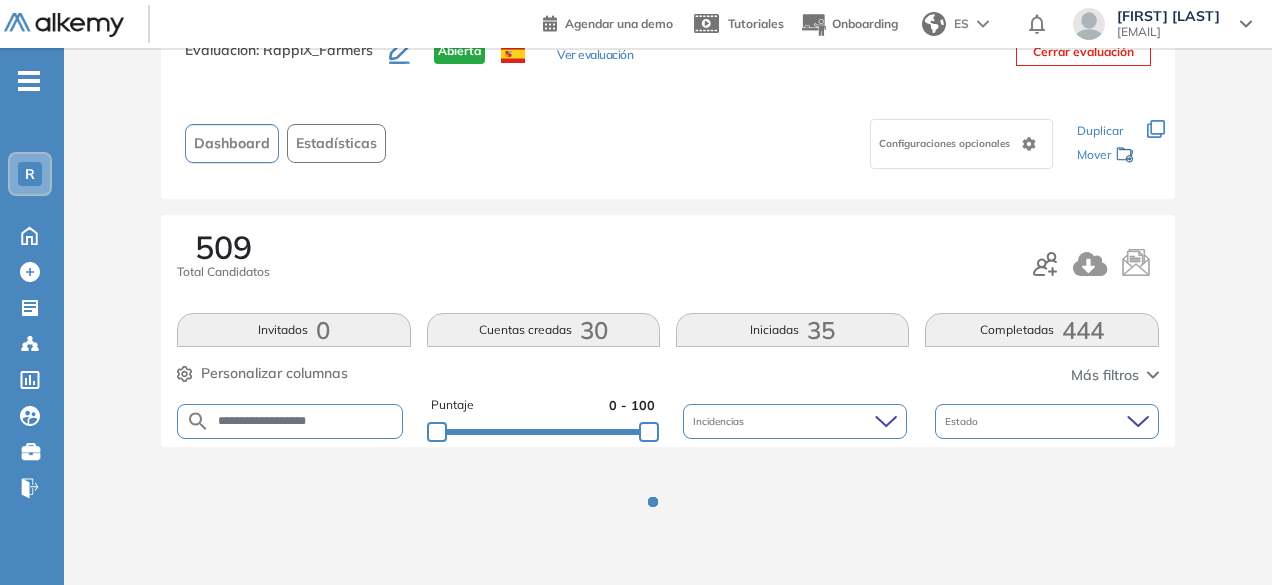 scroll, scrollTop: 154, scrollLeft: 0, axis: vertical 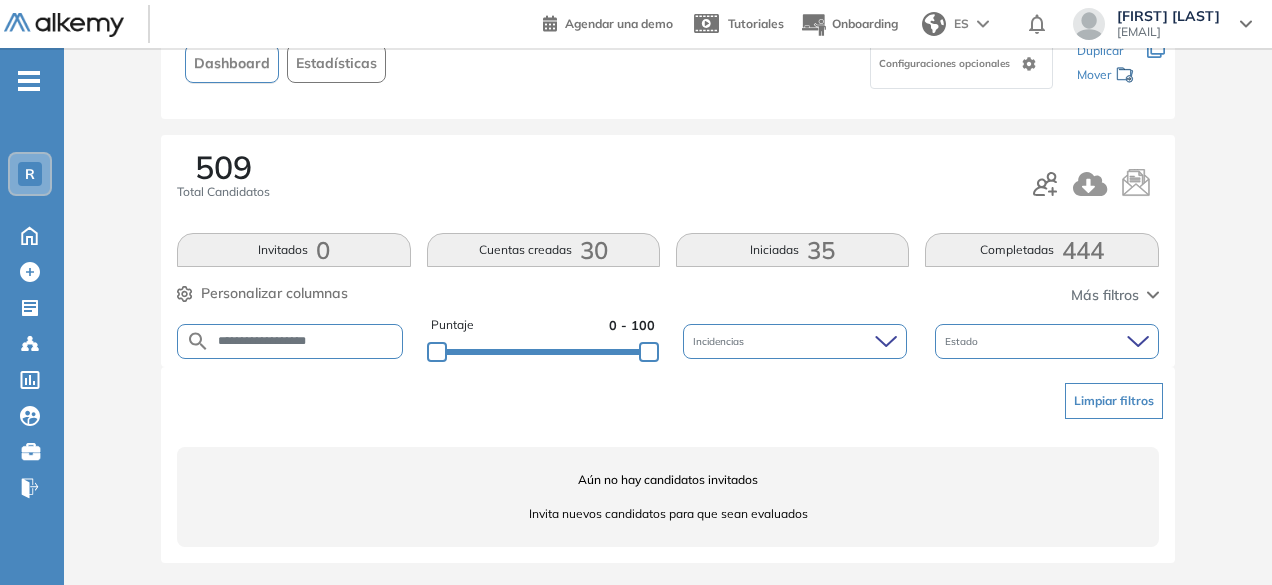 click on "**********" at bounding box center (306, 341) 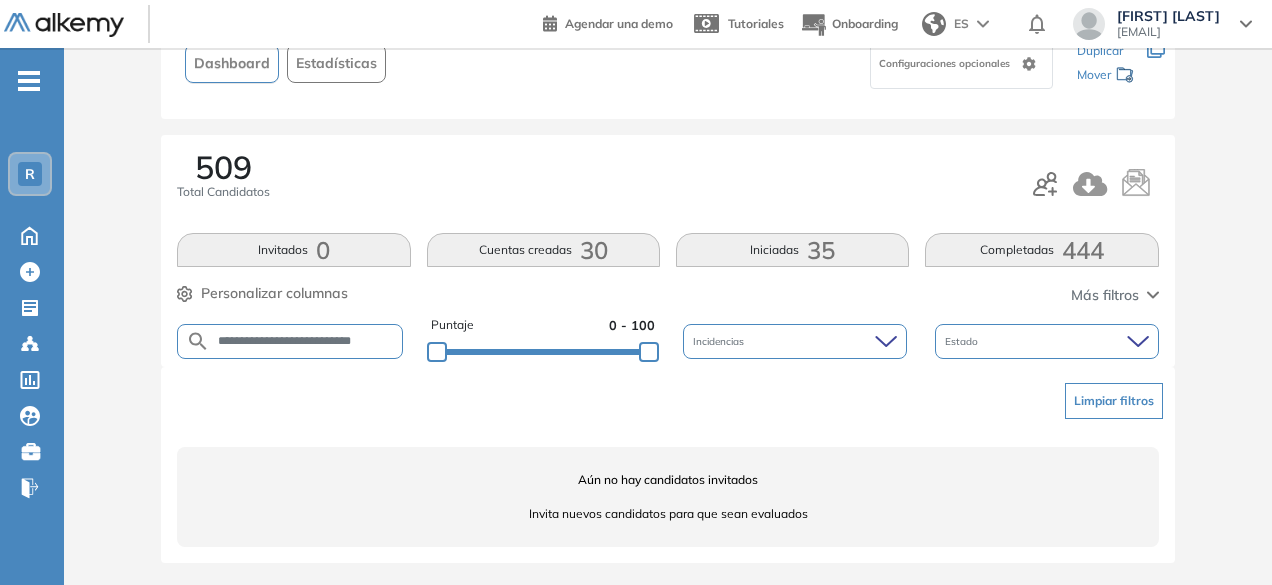 scroll, scrollTop: 0, scrollLeft: 4, axis: horizontal 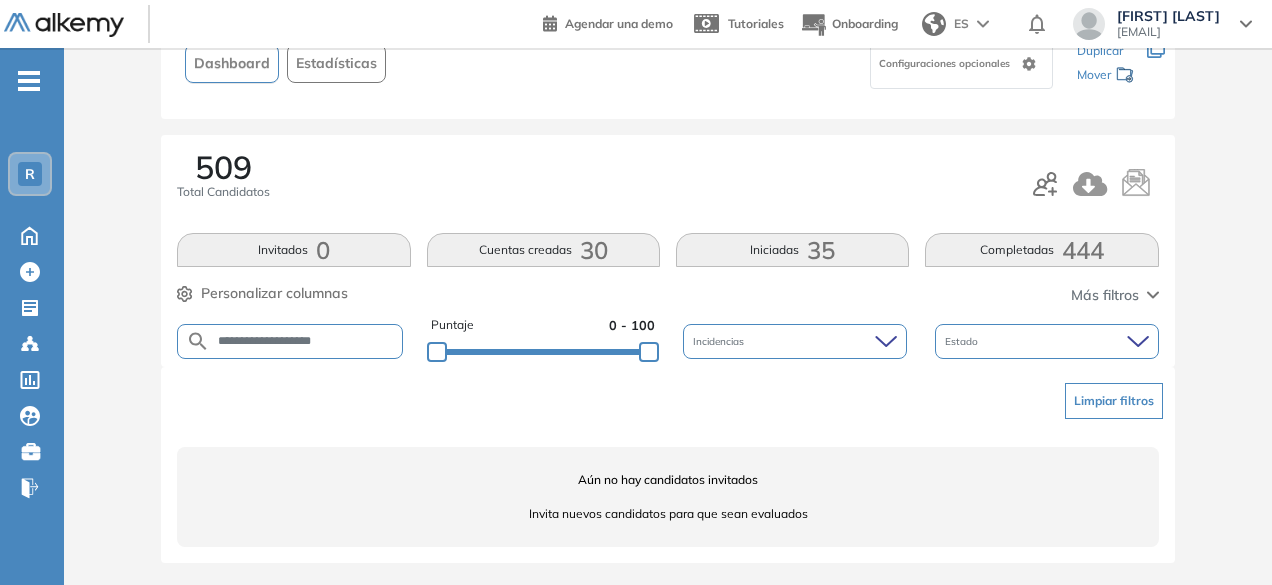 drag, startPoint x: 302, startPoint y: 340, endPoint x: 260, endPoint y: 334, distance: 42.426407 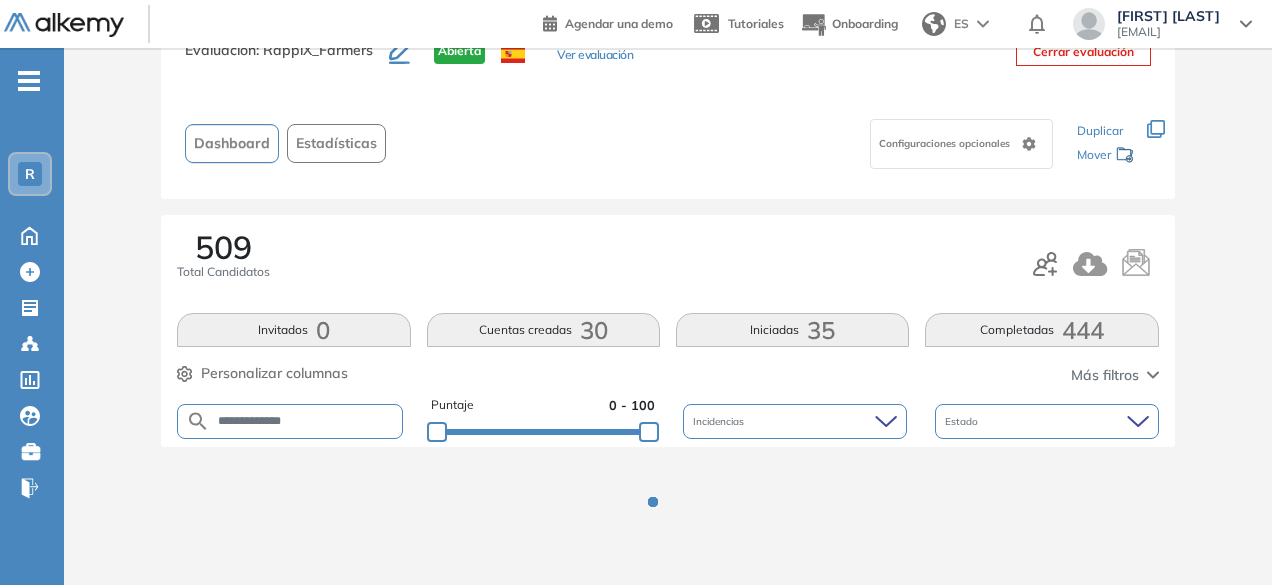 scroll, scrollTop: 154, scrollLeft: 0, axis: vertical 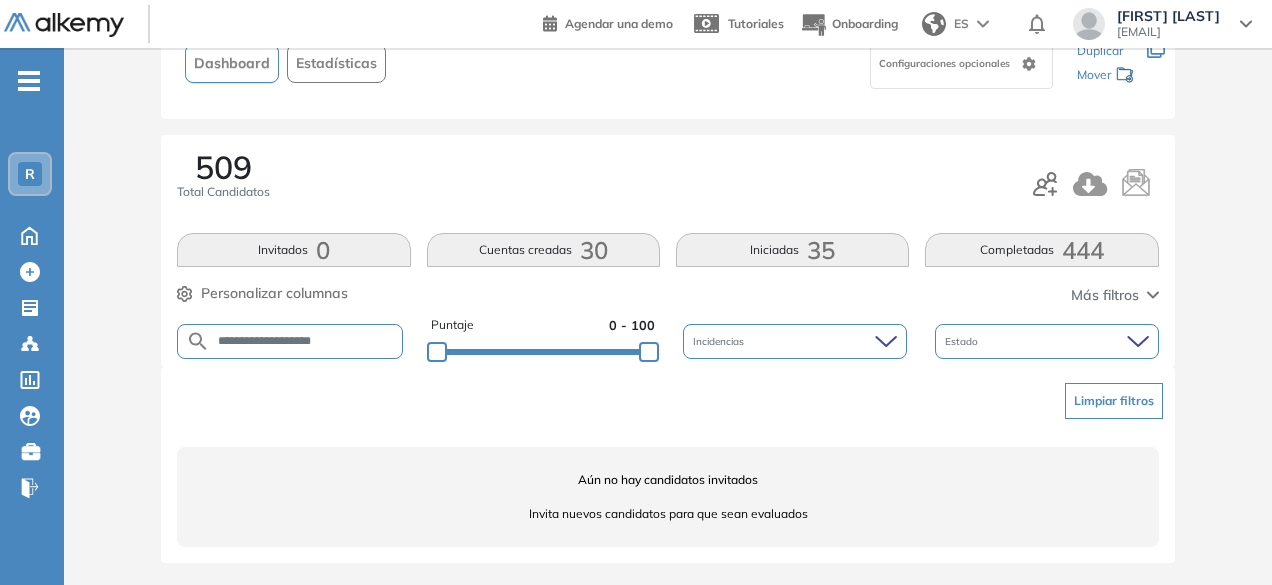 click on "**********" at bounding box center (306, 341) 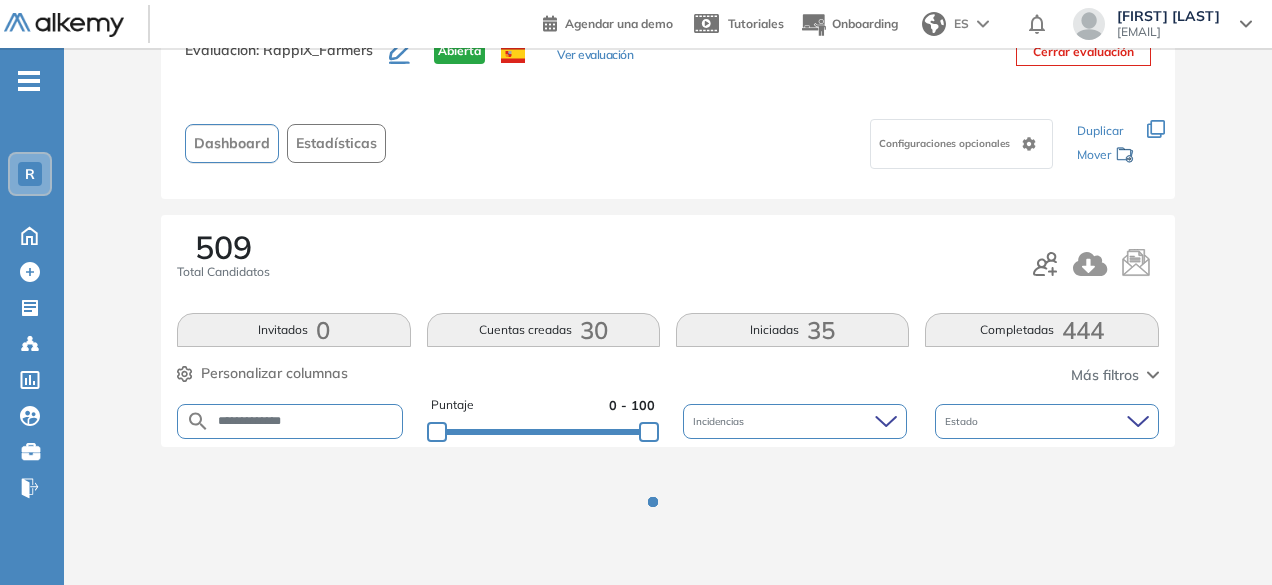 scroll, scrollTop: 154, scrollLeft: 0, axis: vertical 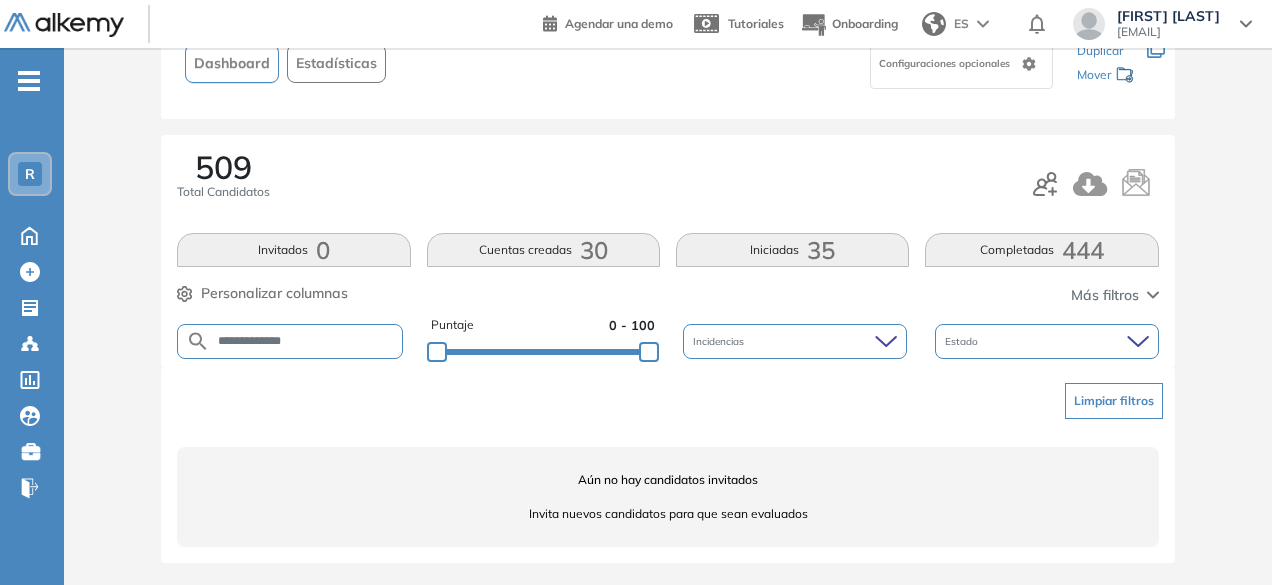 click on "**********" at bounding box center (306, 341) 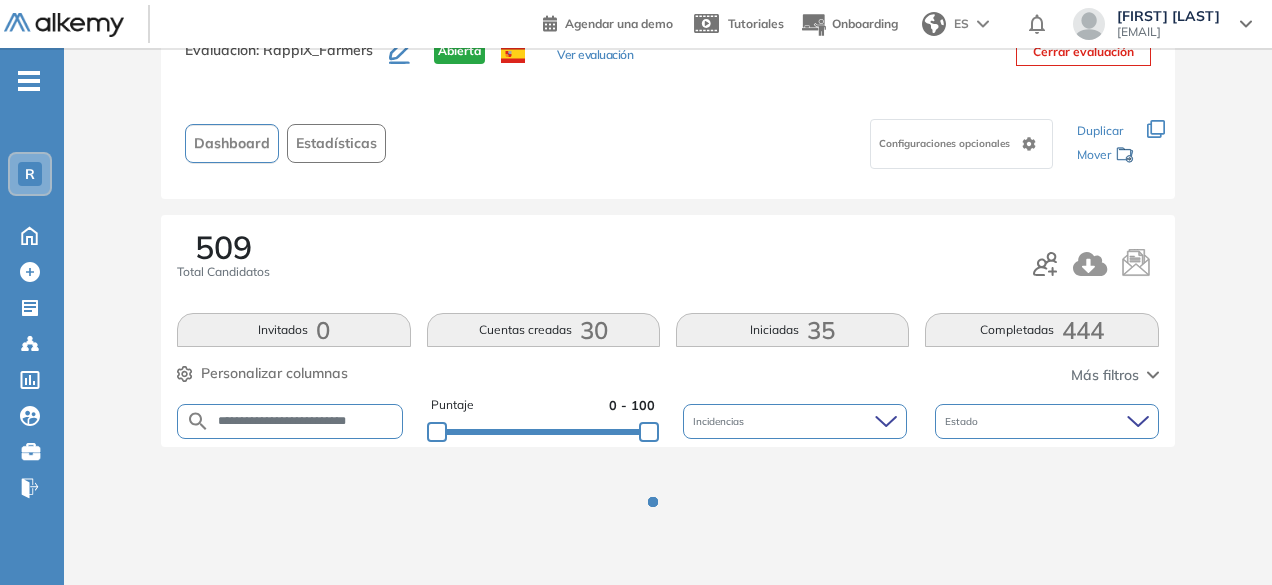 scroll, scrollTop: 154, scrollLeft: 0, axis: vertical 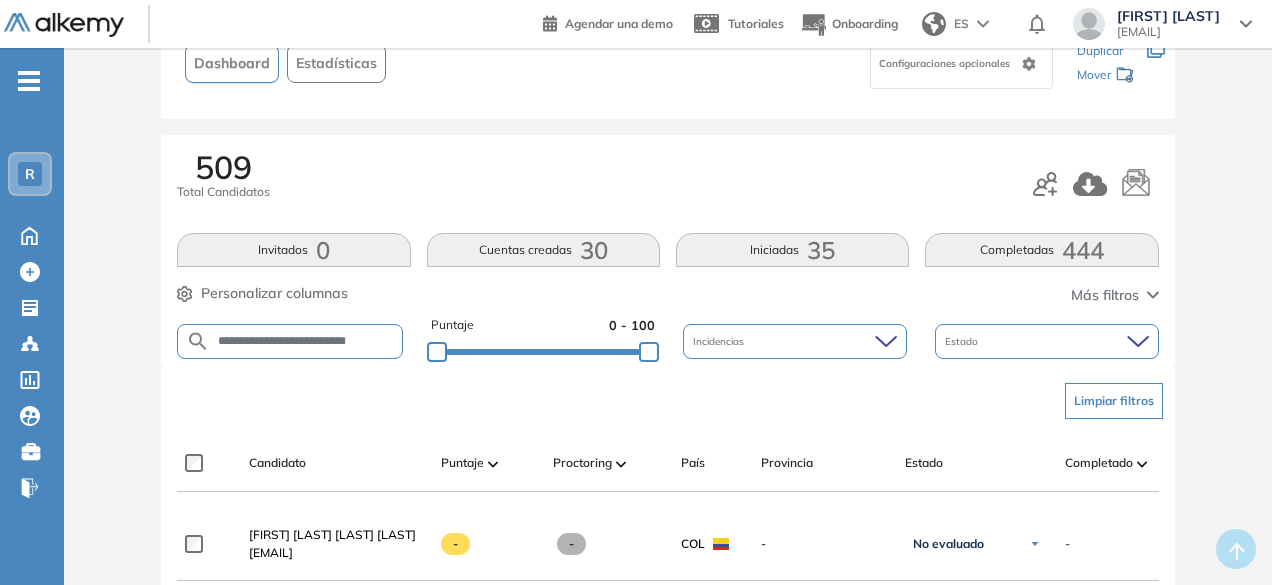 click on "**********" at bounding box center (306, 341) 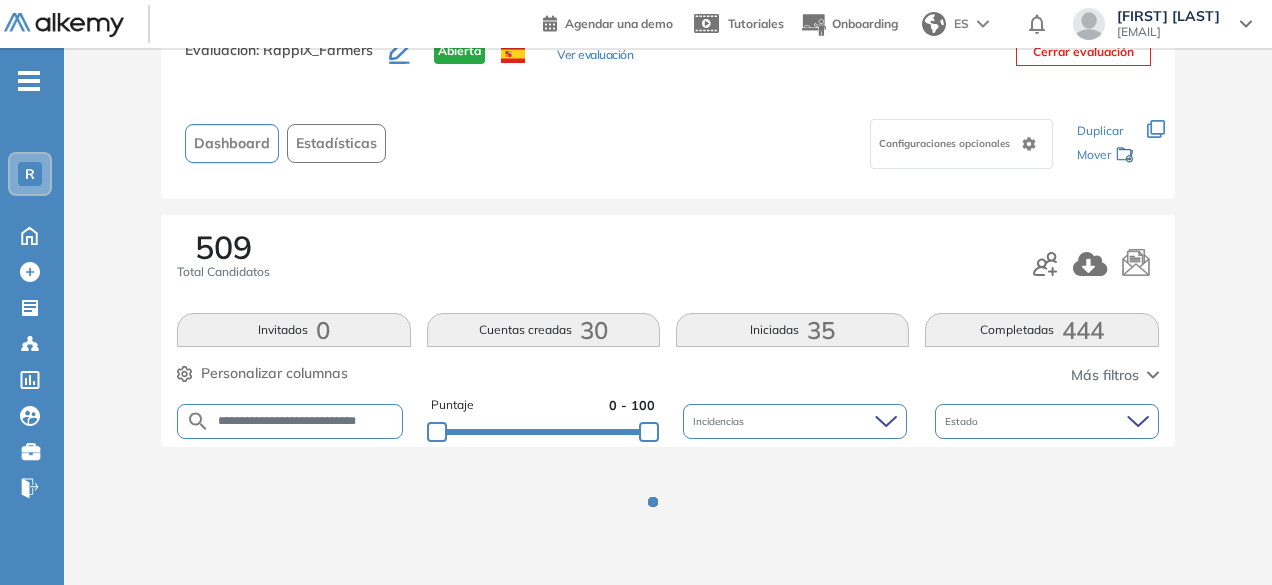 scroll, scrollTop: 154, scrollLeft: 0, axis: vertical 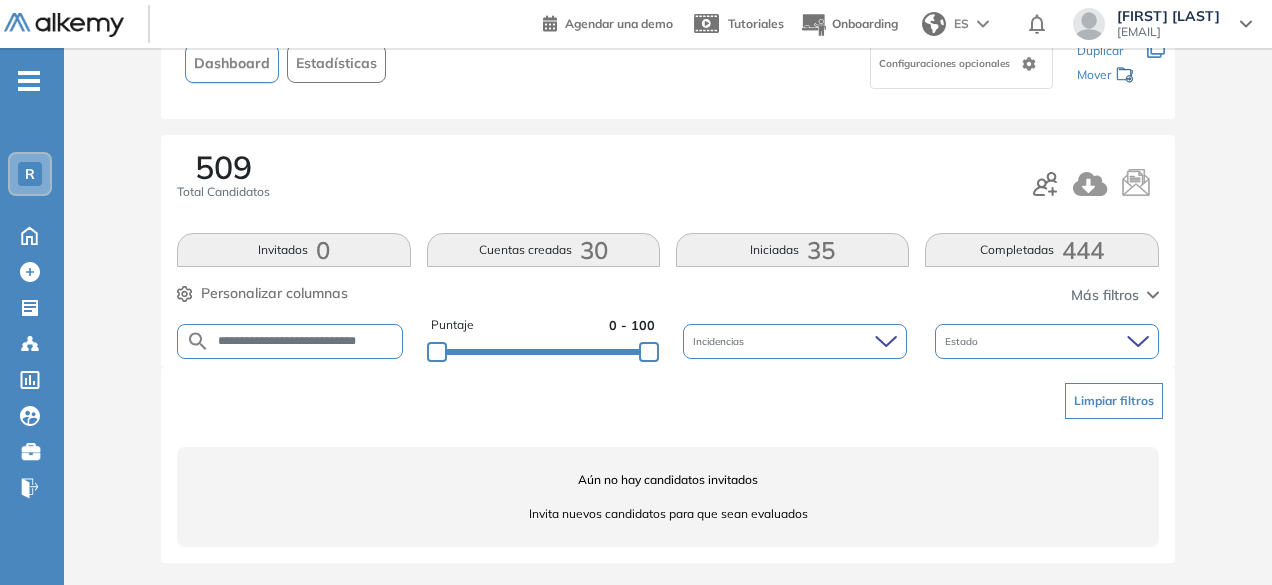click on "**********" at bounding box center [306, 341] 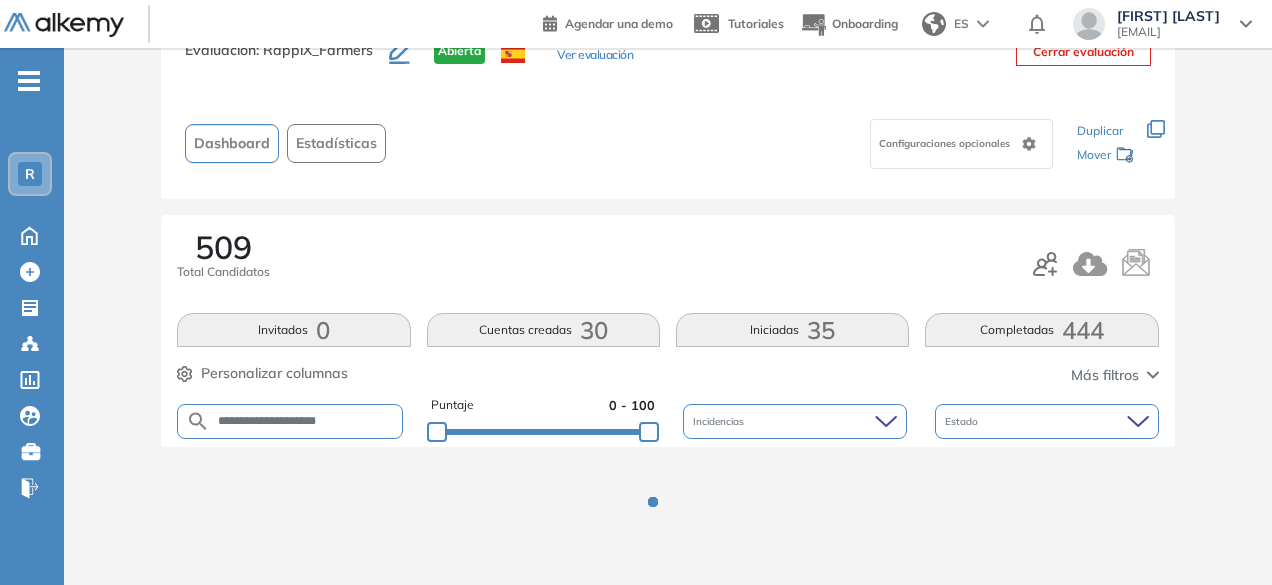 scroll, scrollTop: 154, scrollLeft: 0, axis: vertical 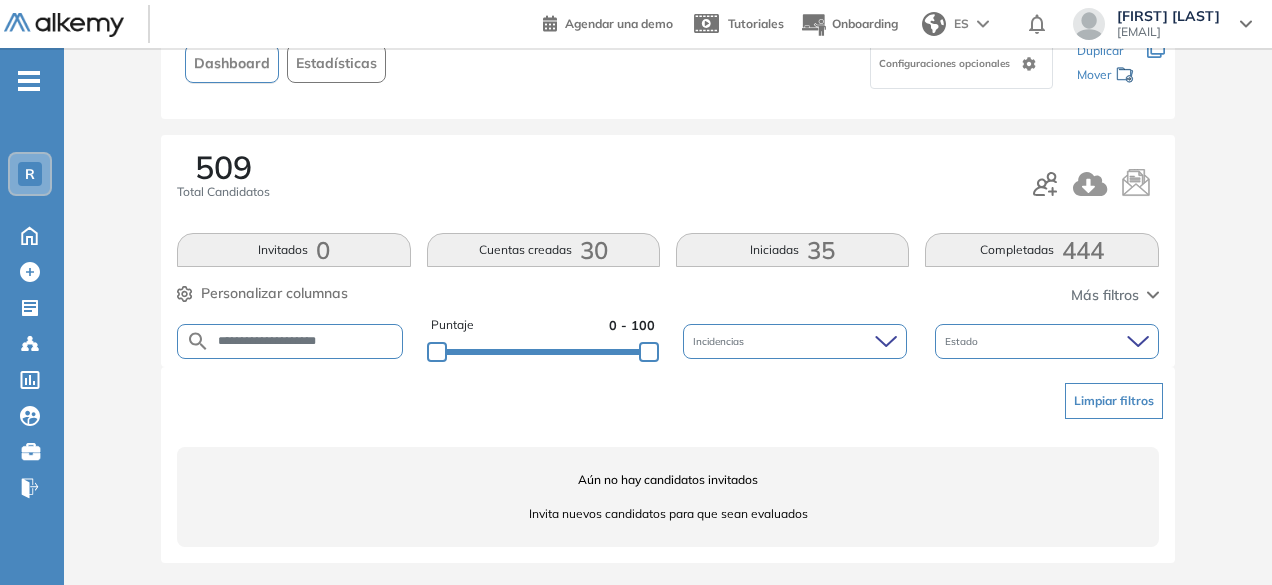 click on "**********" at bounding box center (306, 341) 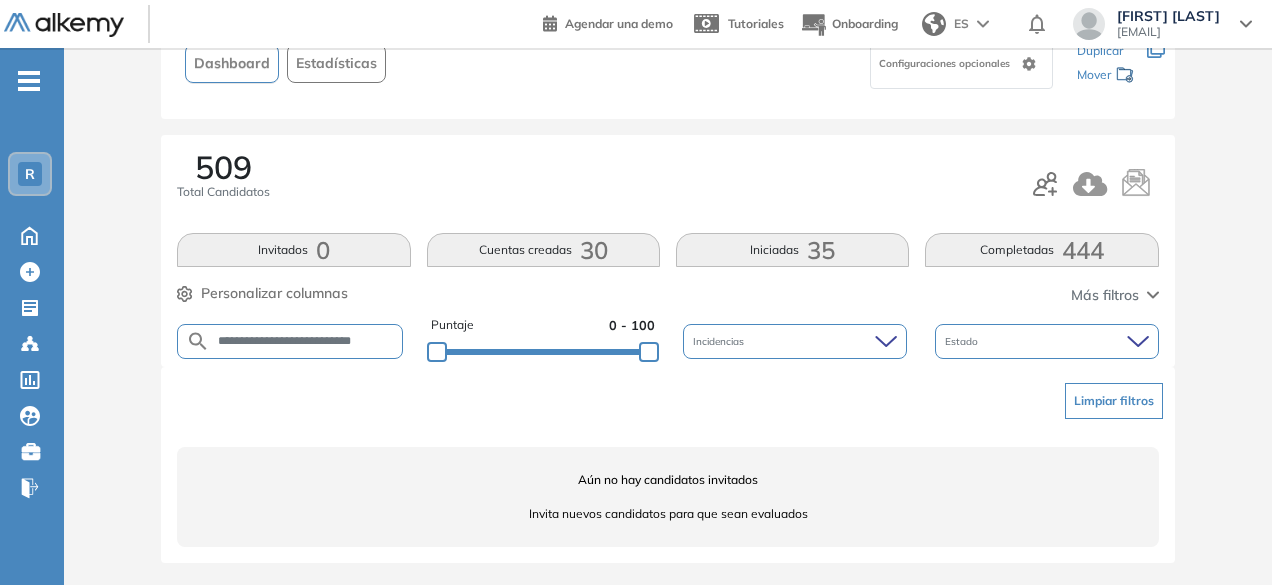 scroll, scrollTop: 0, scrollLeft: 6, axis: horizontal 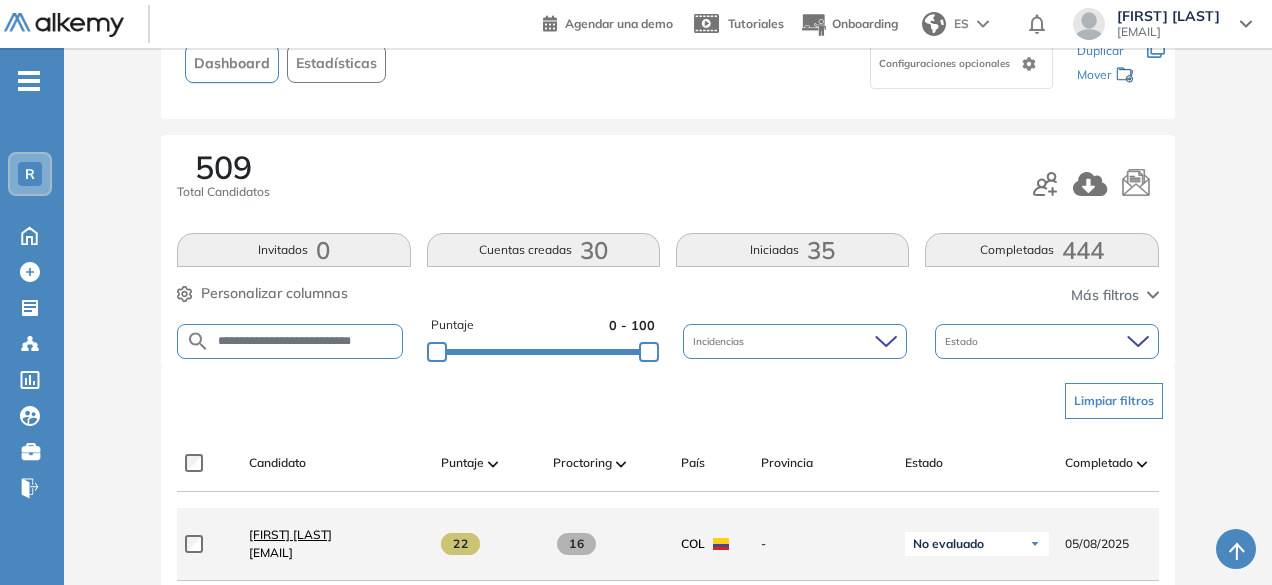 click on "[FIRST] [LAST]" at bounding box center [290, 534] 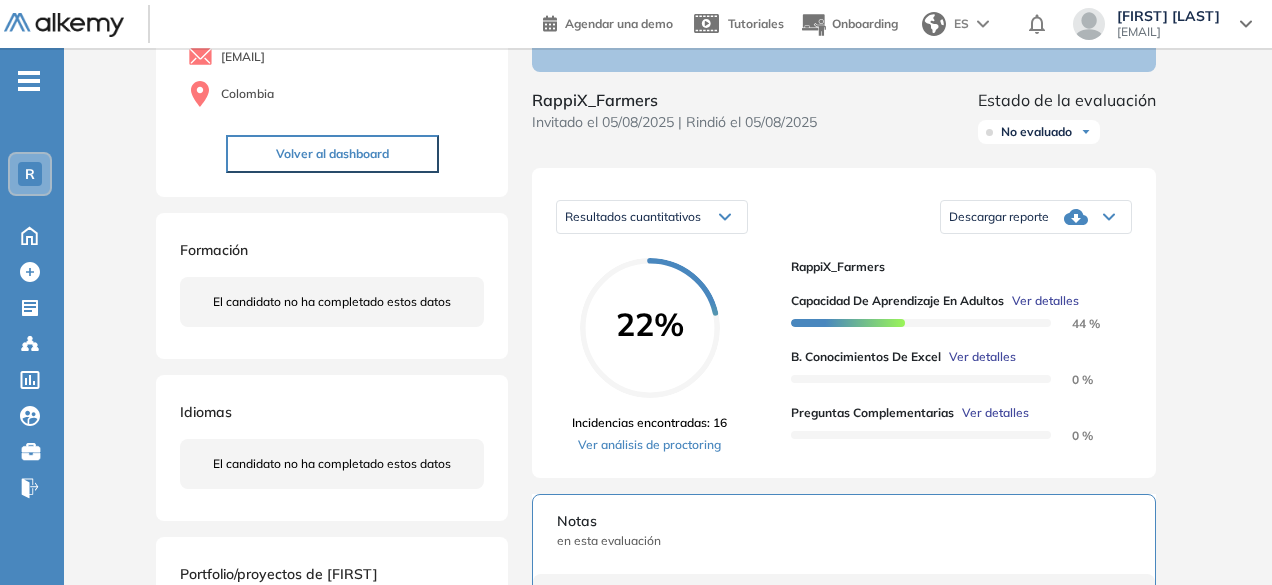 scroll, scrollTop: 197, scrollLeft: 0, axis: vertical 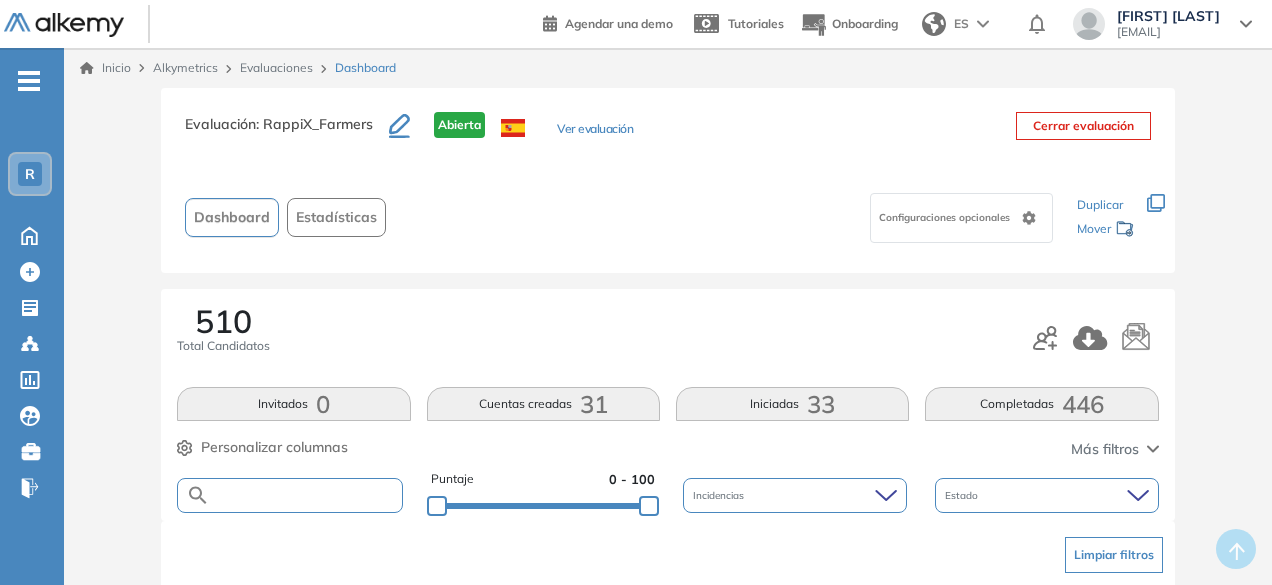 click at bounding box center (305, 495) 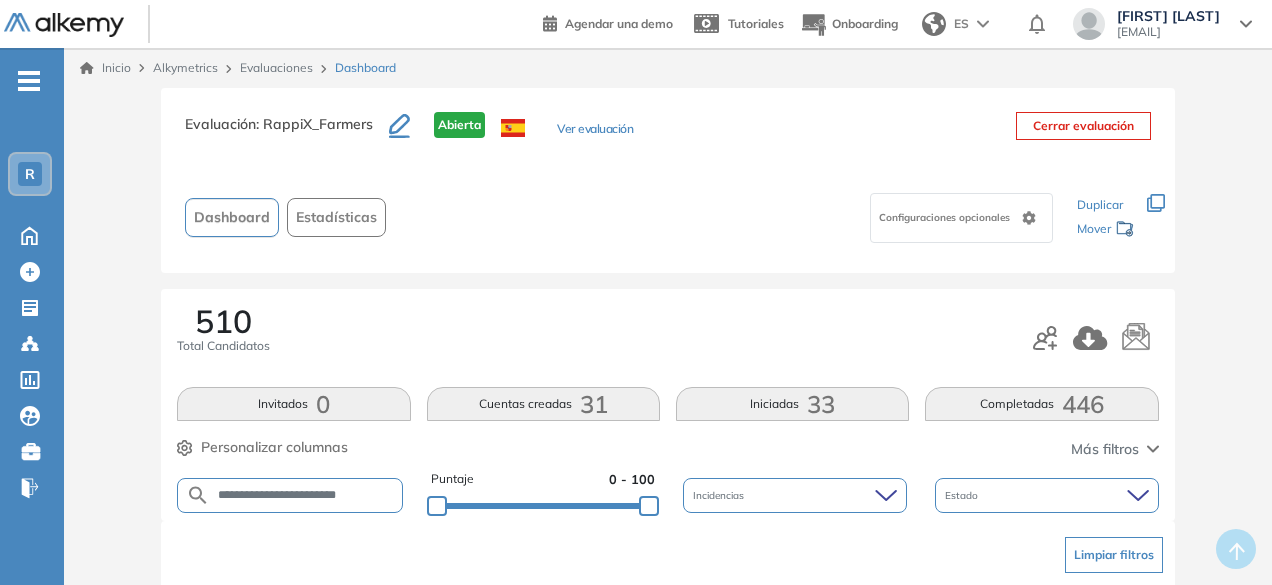 click on "**********" at bounding box center [668, 607] 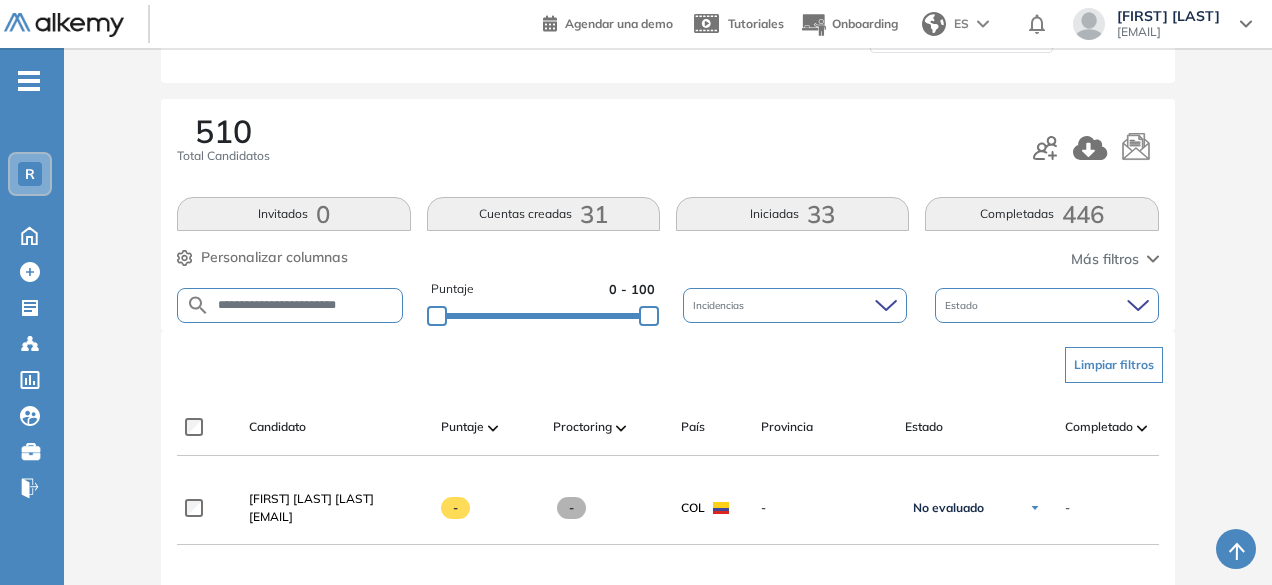 scroll, scrollTop: 209, scrollLeft: 0, axis: vertical 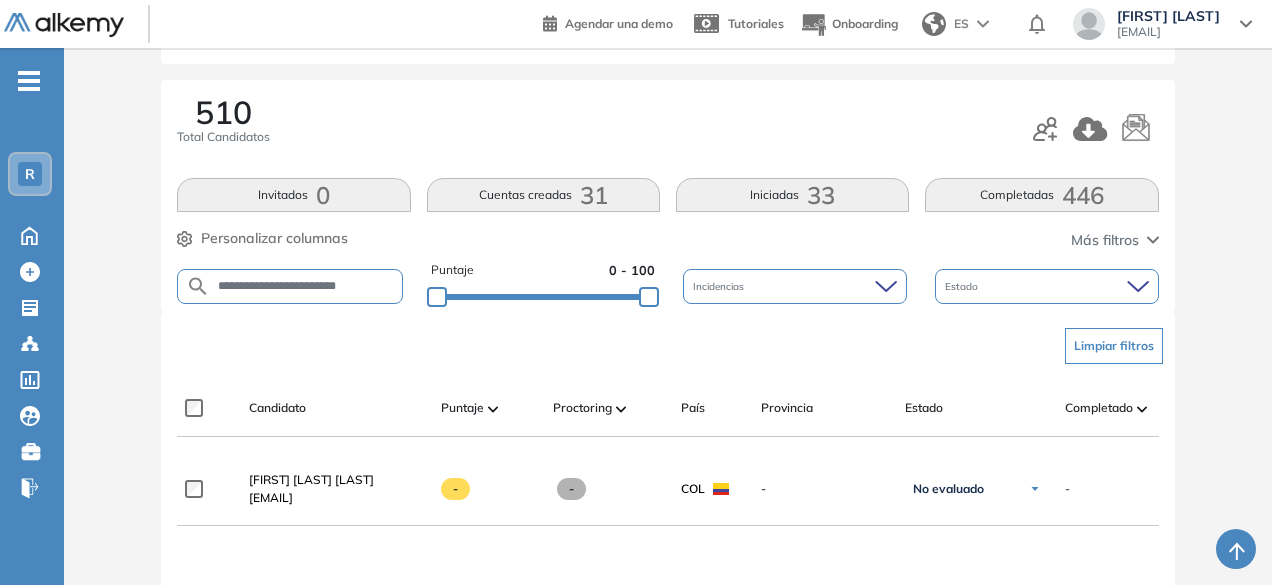 click on "**********" at bounding box center [305, 286] 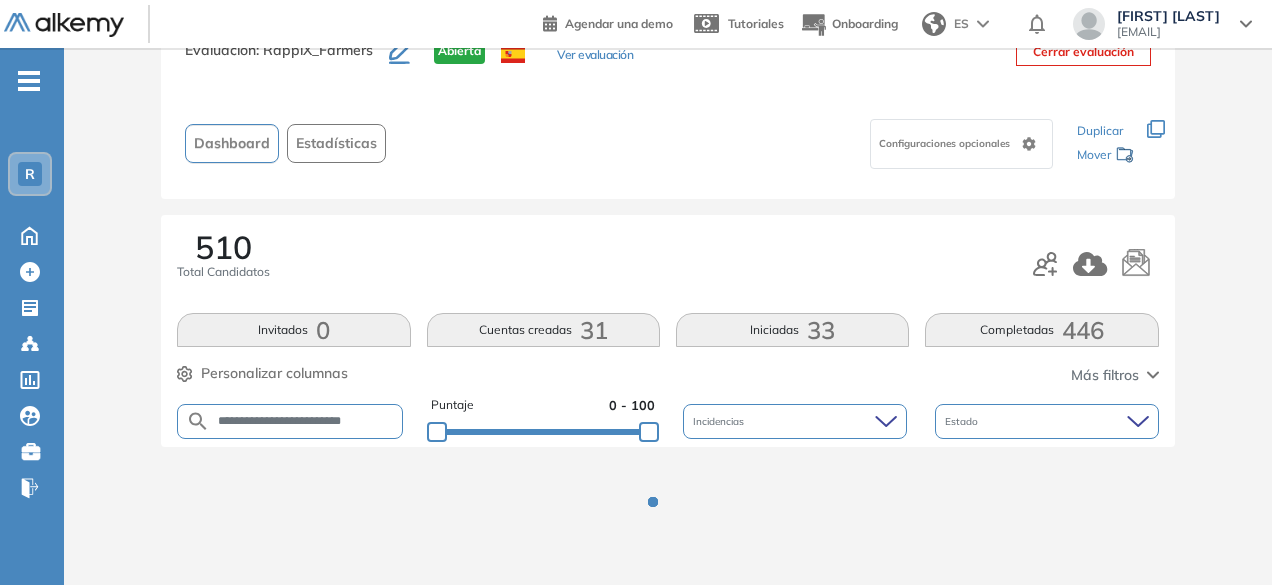scroll, scrollTop: 209, scrollLeft: 0, axis: vertical 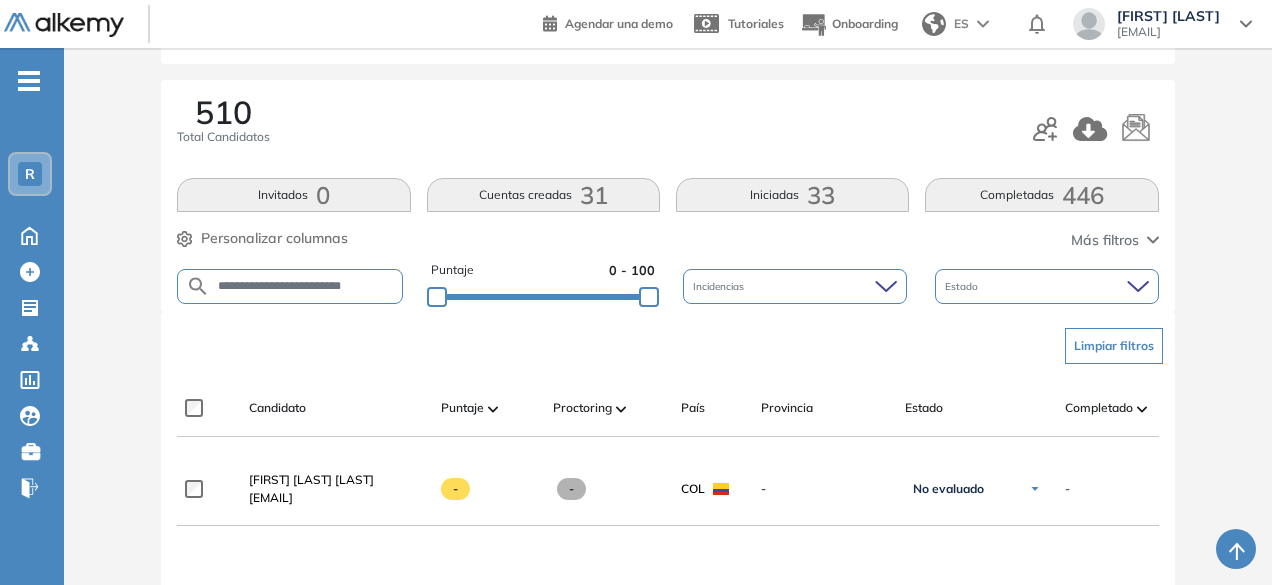 click on "**********" at bounding box center [305, 286] 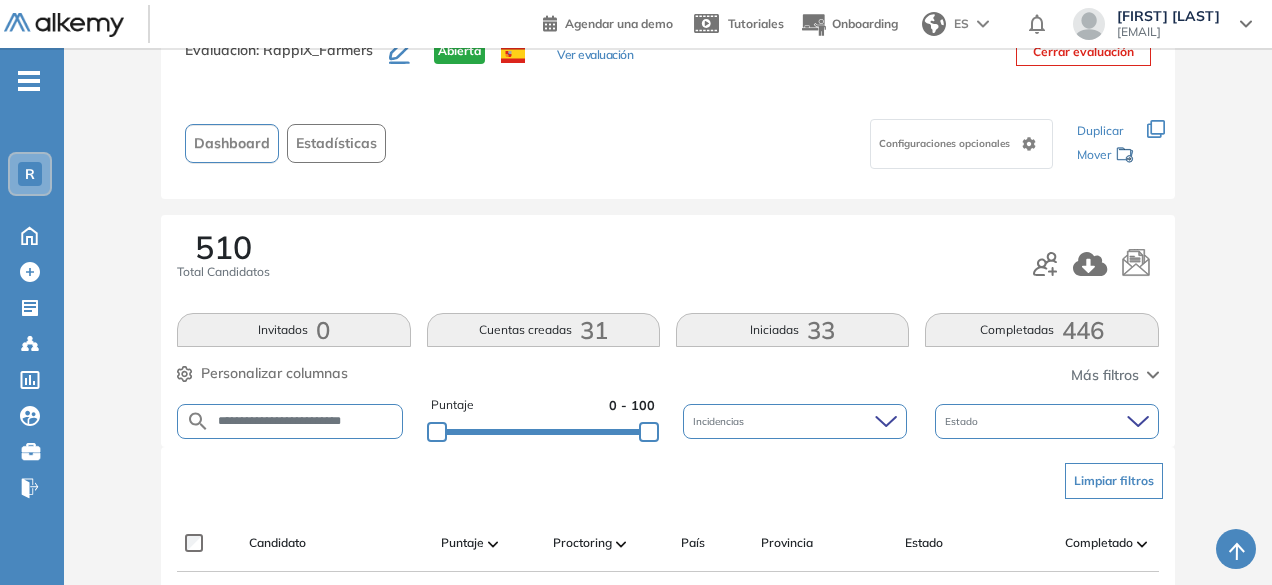 scroll, scrollTop: 209, scrollLeft: 0, axis: vertical 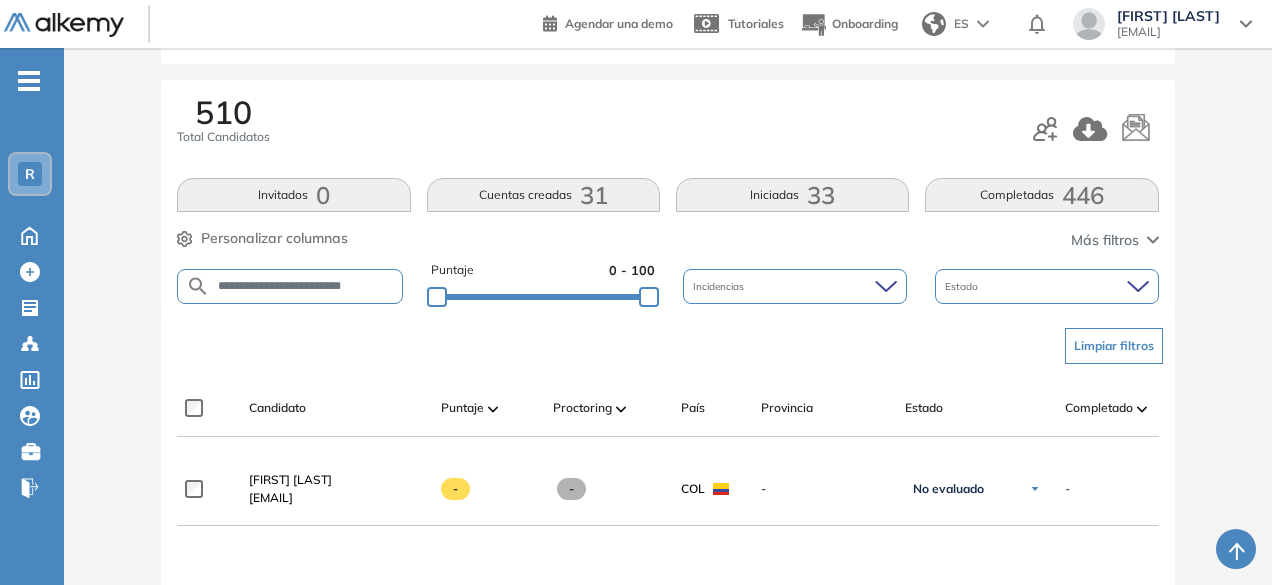 drag, startPoint x: 345, startPoint y: 294, endPoint x: 341, endPoint y: 283, distance: 11.7046995 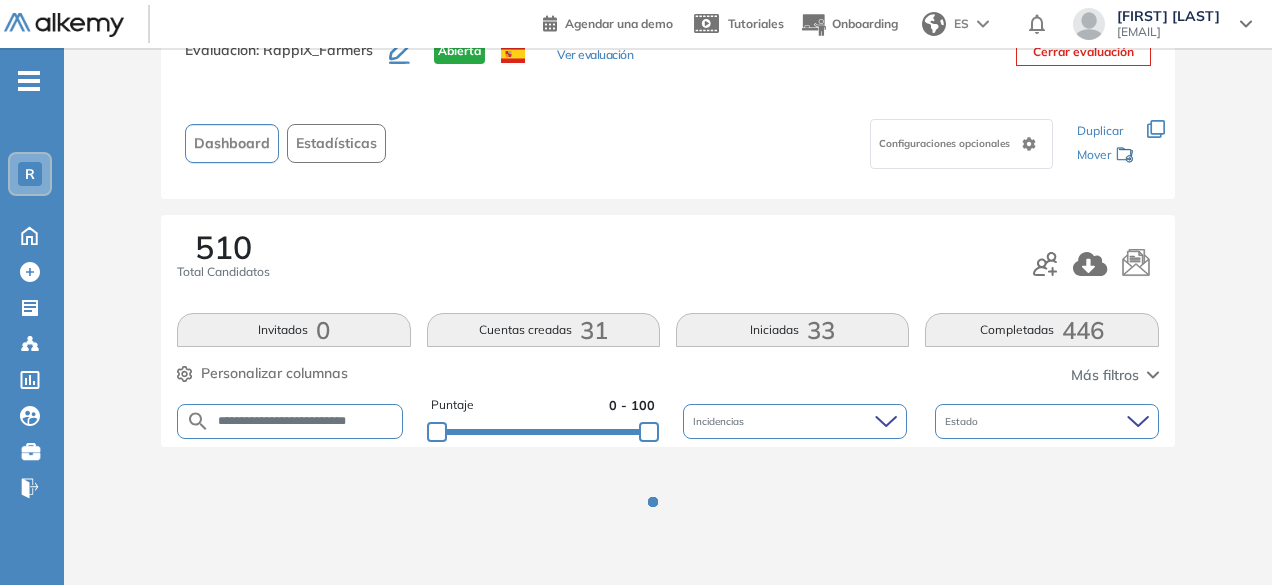 scroll, scrollTop: 154, scrollLeft: 0, axis: vertical 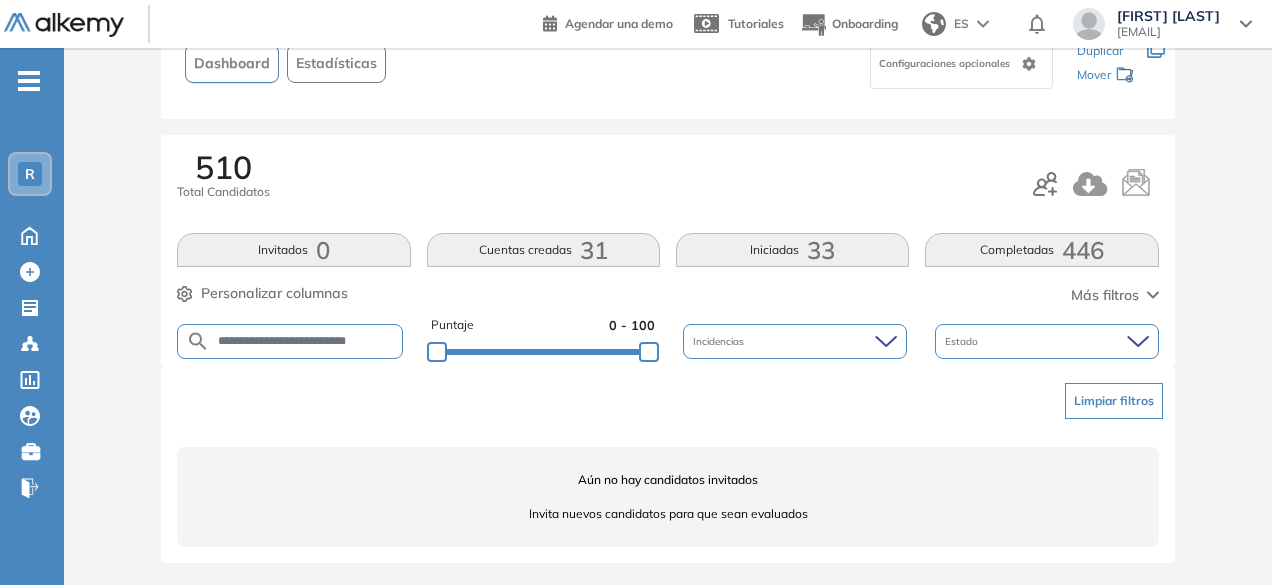 click on "**********" at bounding box center [305, 341] 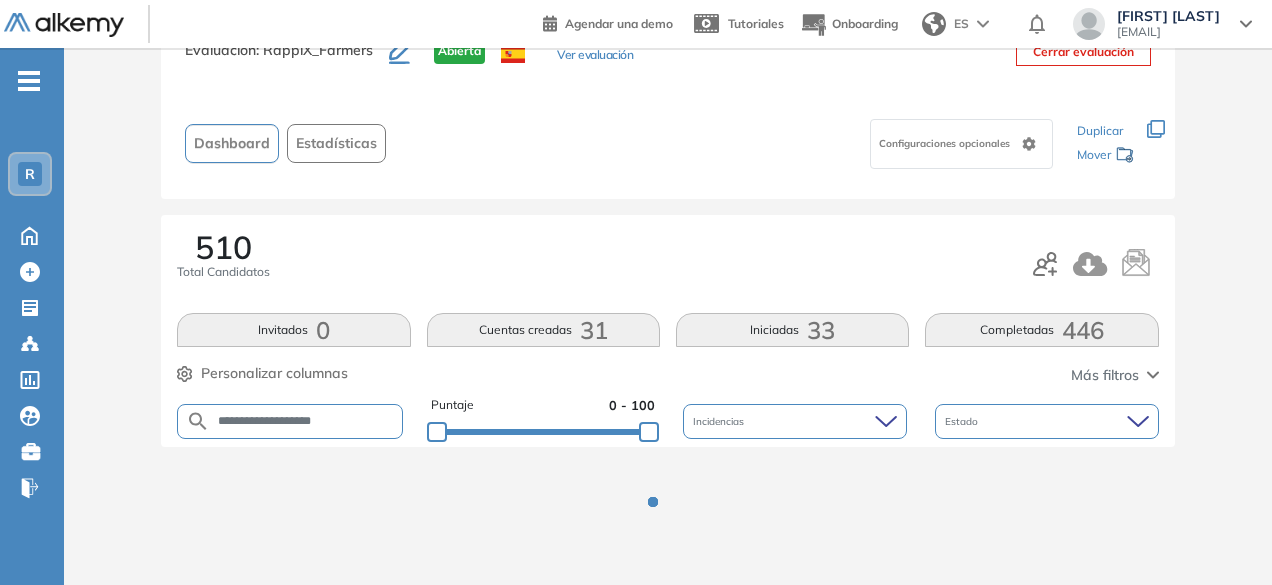 scroll, scrollTop: 154, scrollLeft: 0, axis: vertical 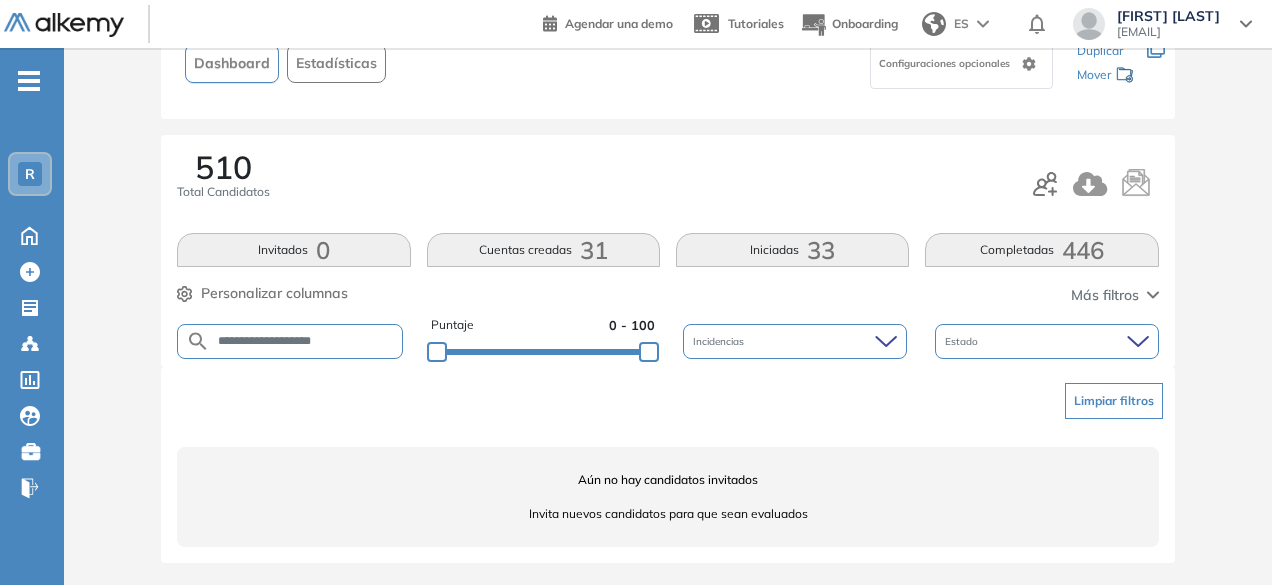 drag, startPoint x: 317, startPoint y: 338, endPoint x: 256, endPoint y: 336, distance: 61.03278 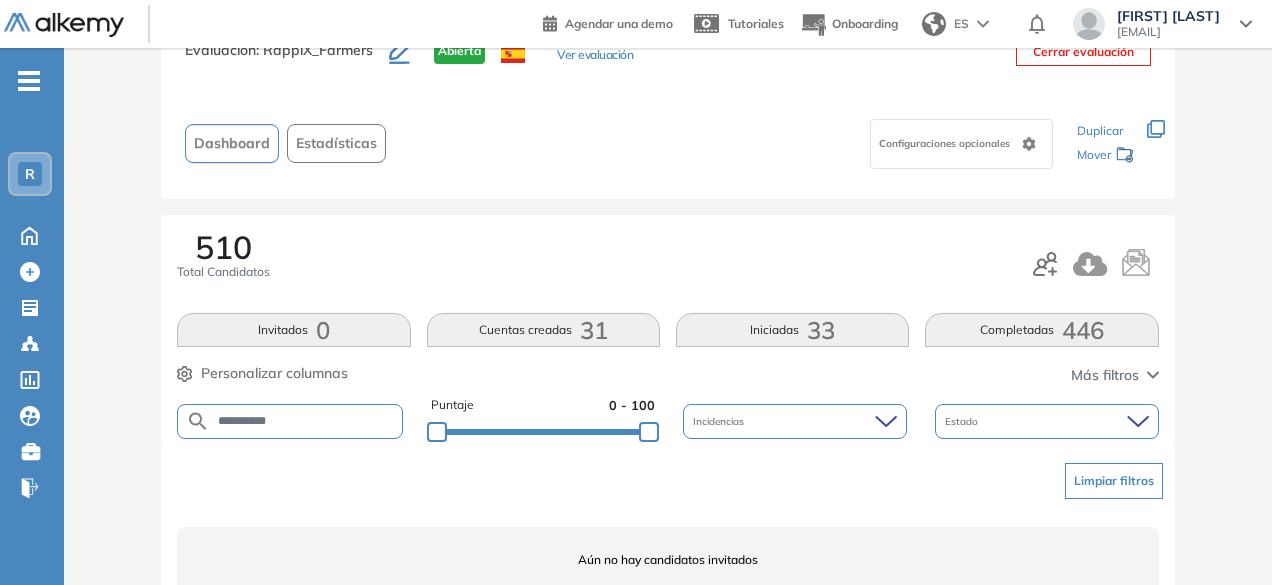 scroll, scrollTop: 154, scrollLeft: 0, axis: vertical 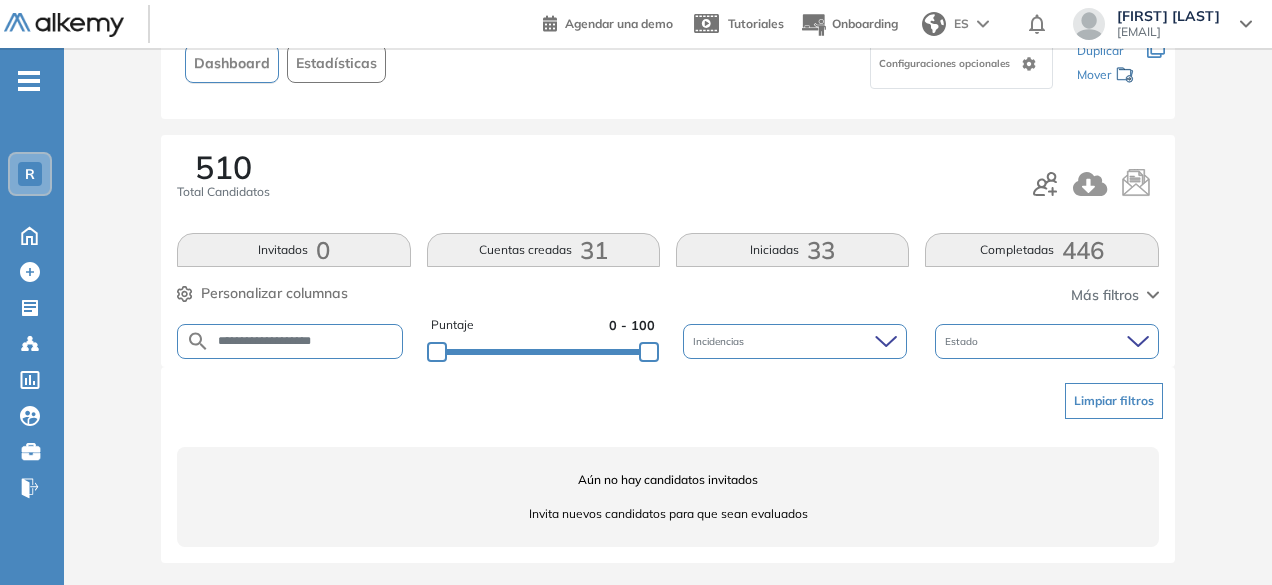 click on "**********" at bounding box center [305, 341] 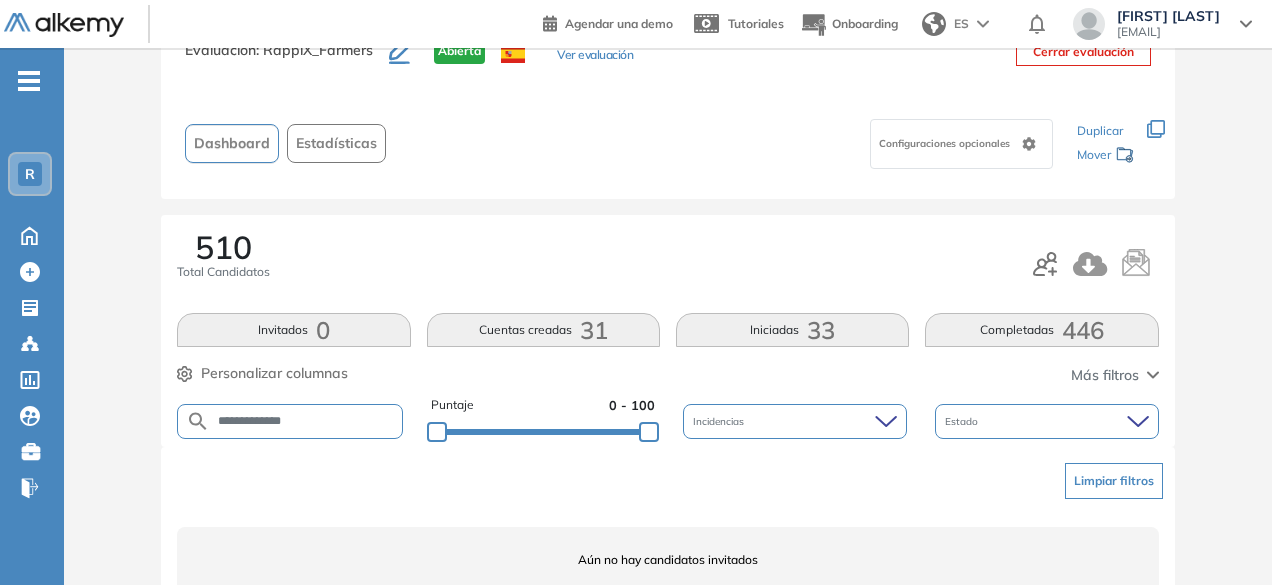 scroll, scrollTop: 154, scrollLeft: 0, axis: vertical 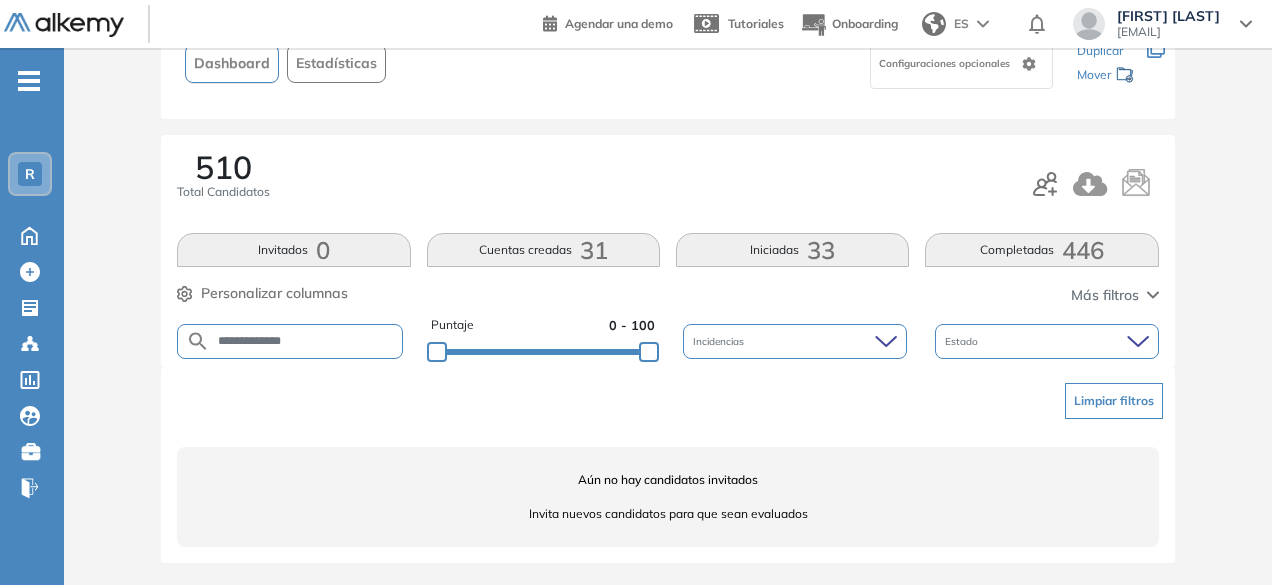click on "**********" at bounding box center (289, 341) 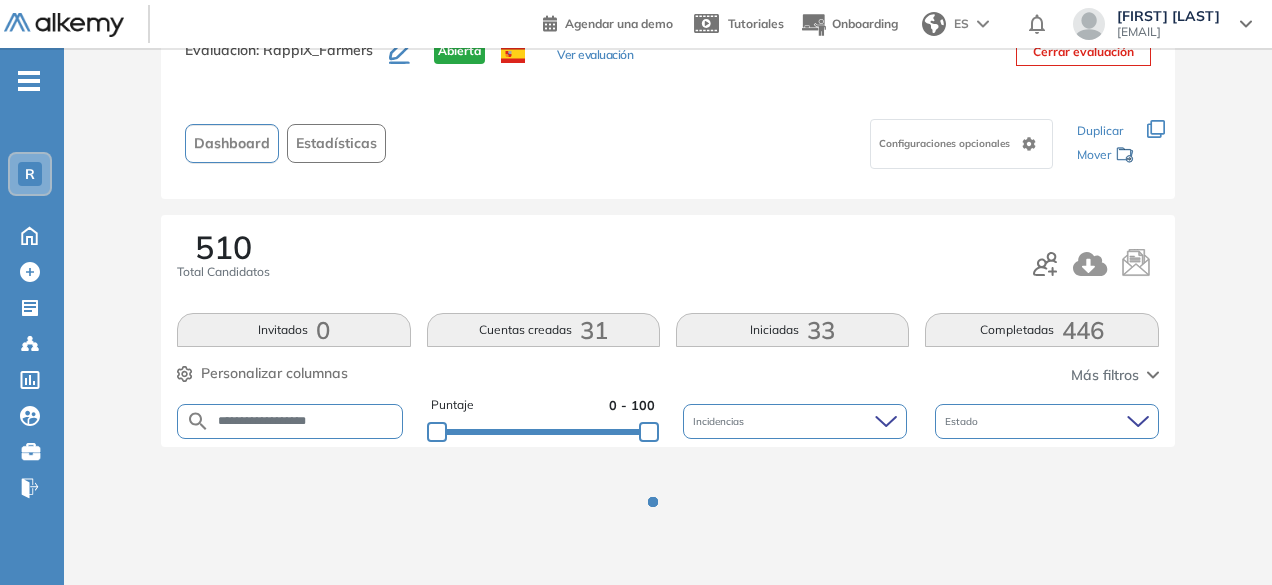scroll, scrollTop: 154, scrollLeft: 0, axis: vertical 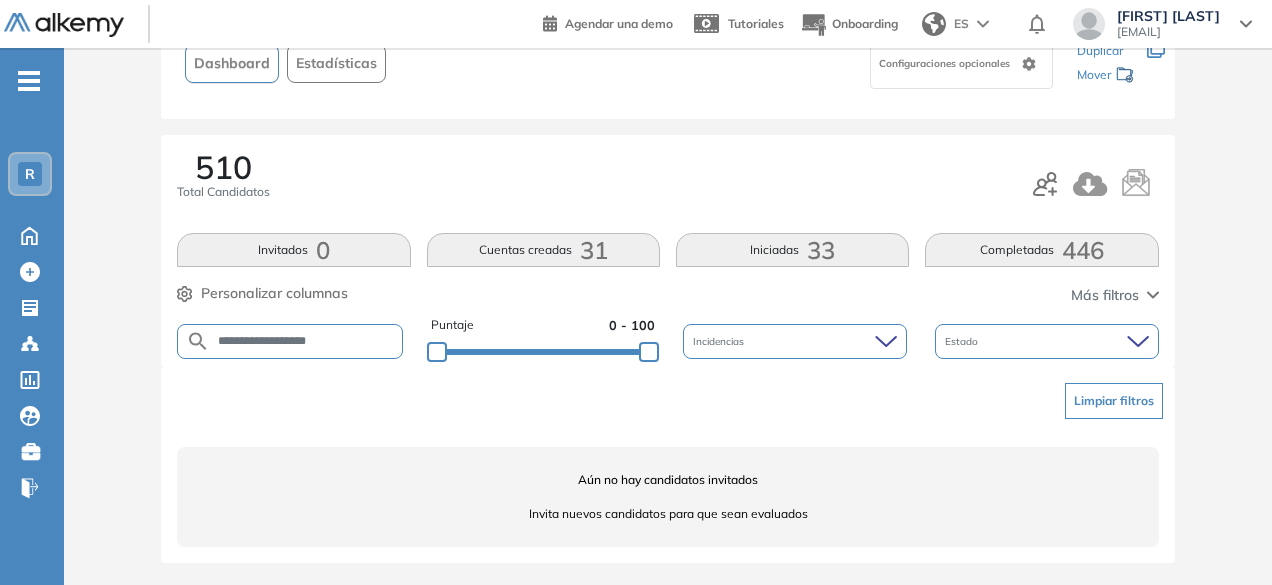 drag, startPoint x: 300, startPoint y: 340, endPoint x: 255, endPoint y: 341, distance: 45.01111 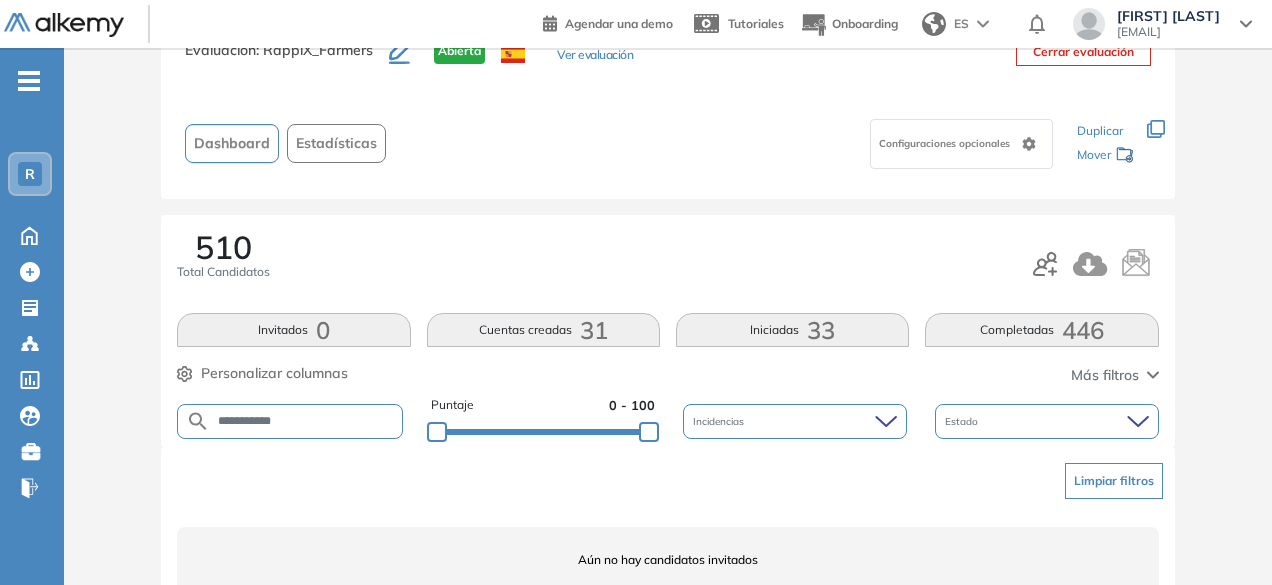 scroll, scrollTop: 154, scrollLeft: 0, axis: vertical 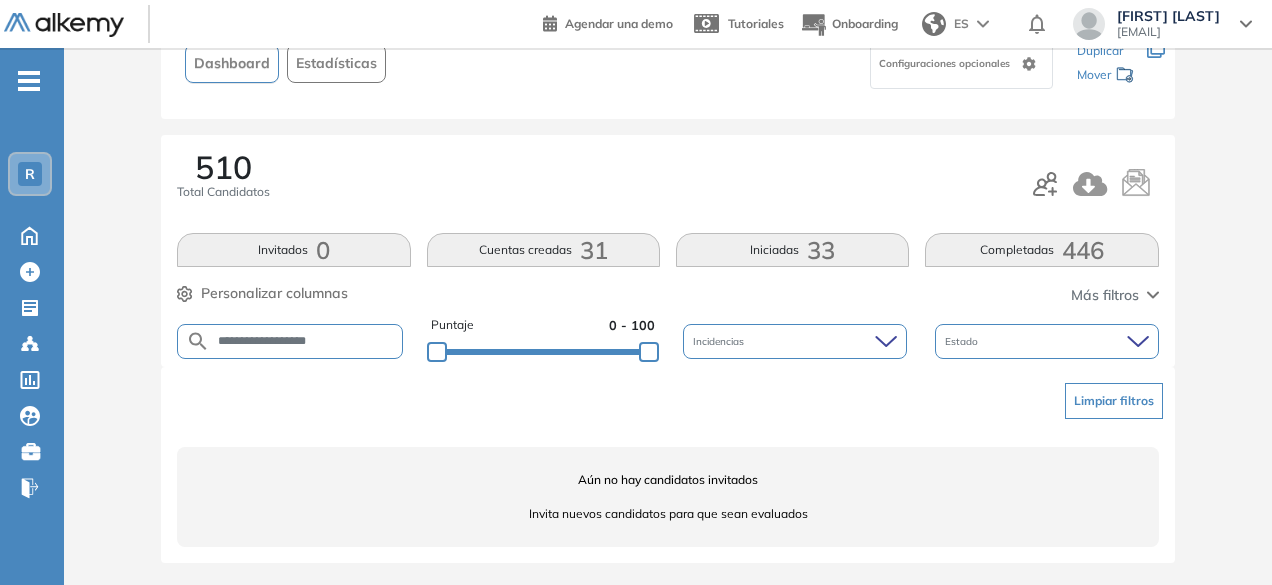 click on "**********" at bounding box center (305, 341) 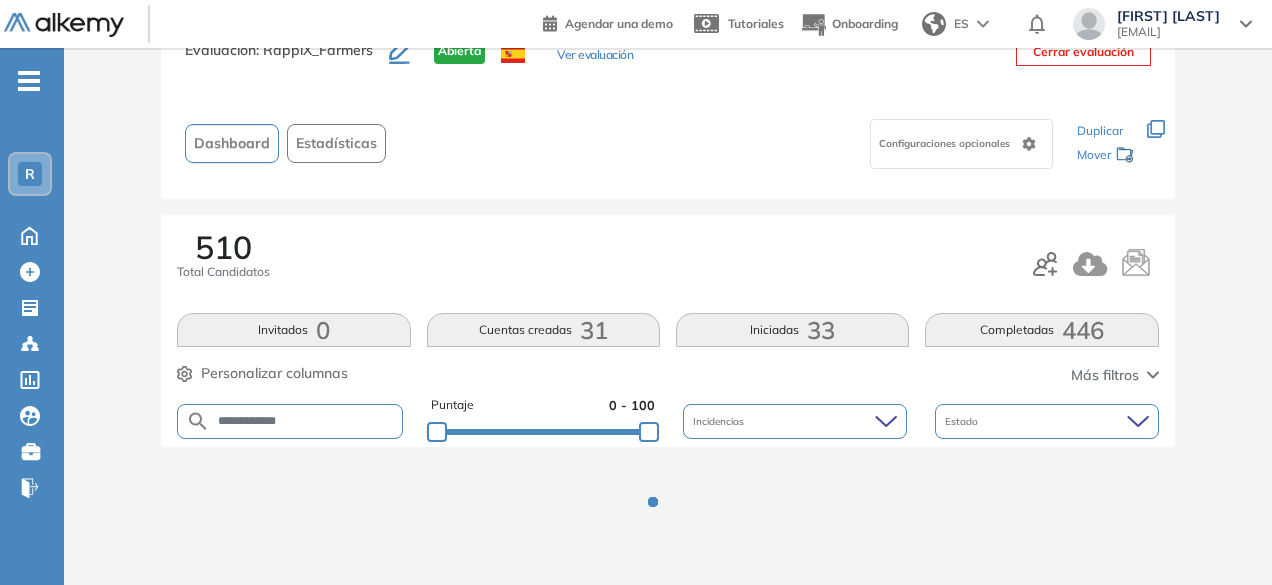 scroll, scrollTop: 154, scrollLeft: 0, axis: vertical 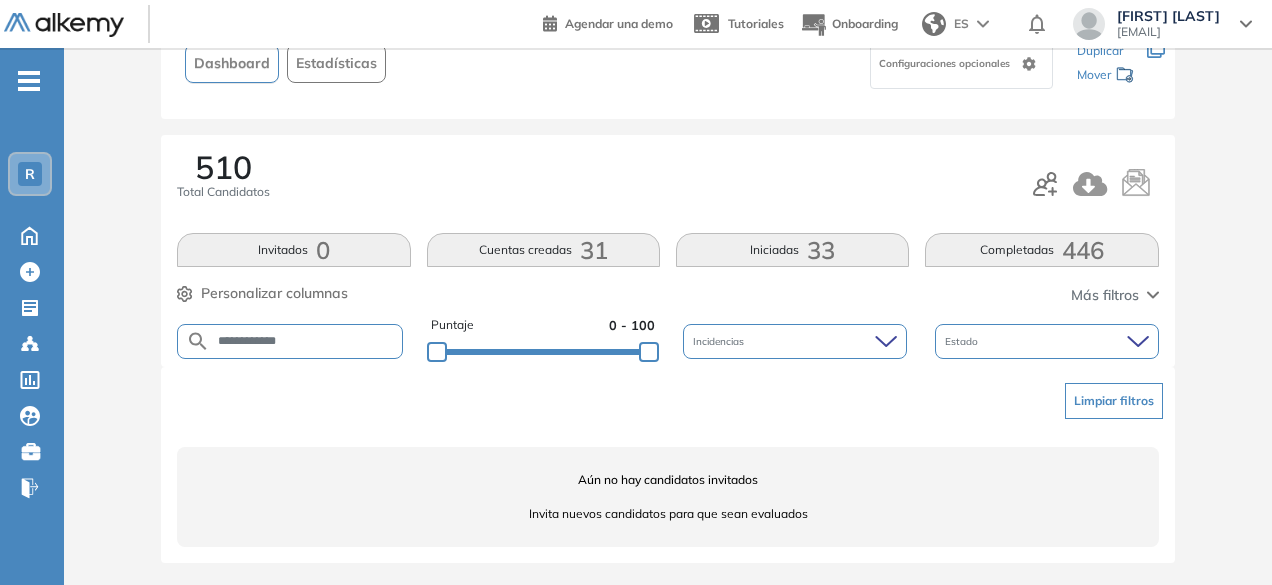 click on "**********" at bounding box center (305, 341) 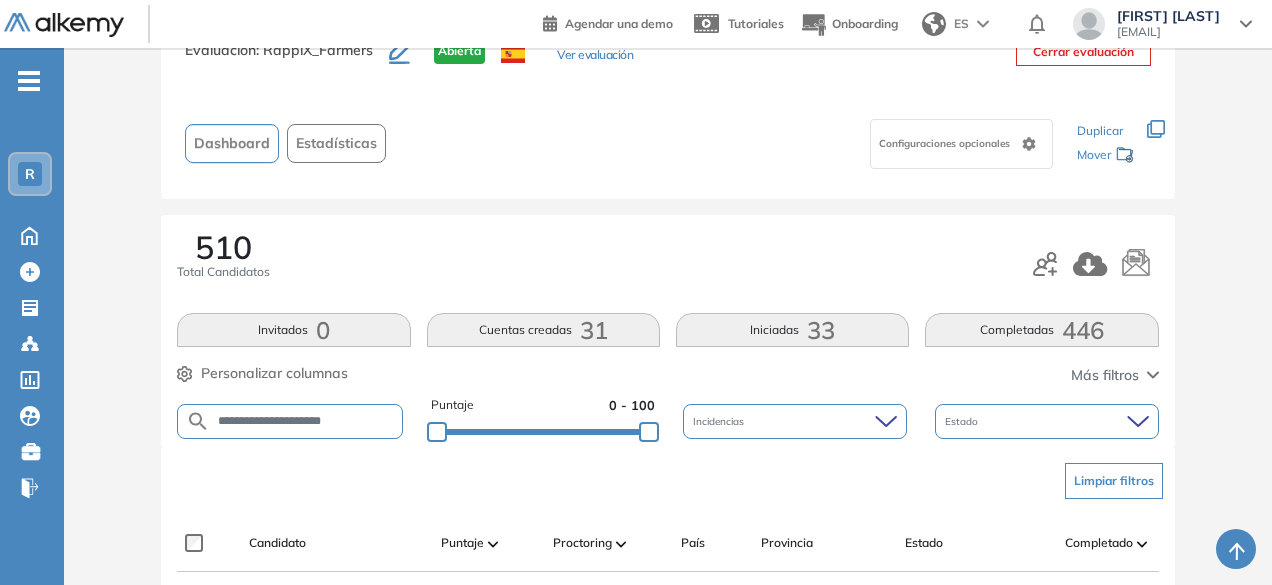 scroll, scrollTop: 154, scrollLeft: 0, axis: vertical 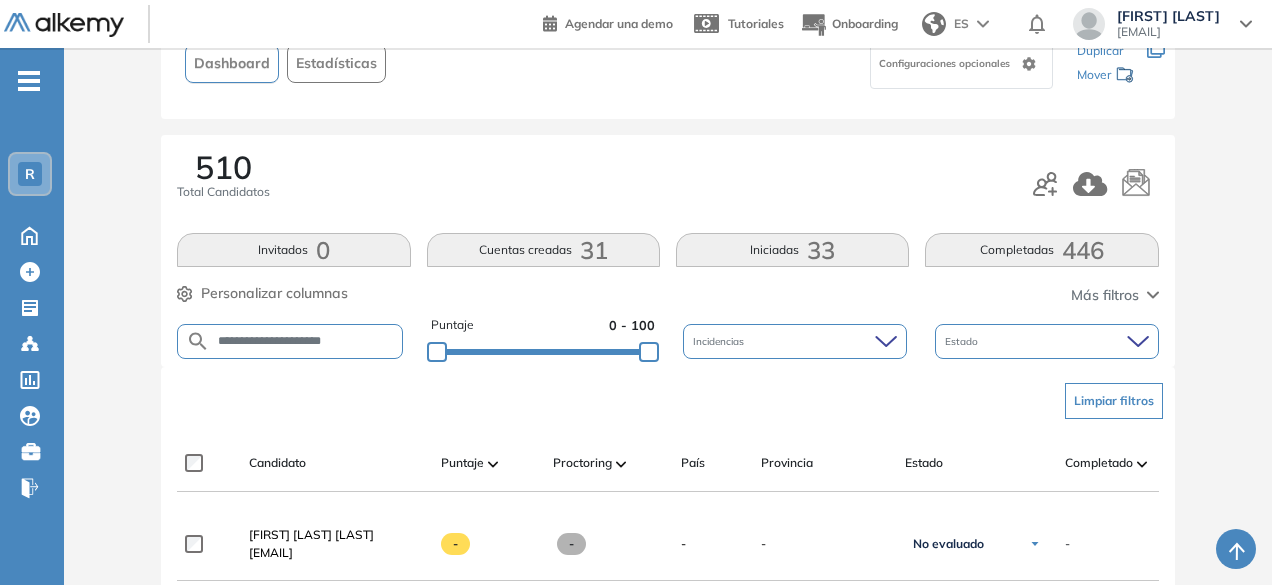 click on "**********" at bounding box center (305, 341) 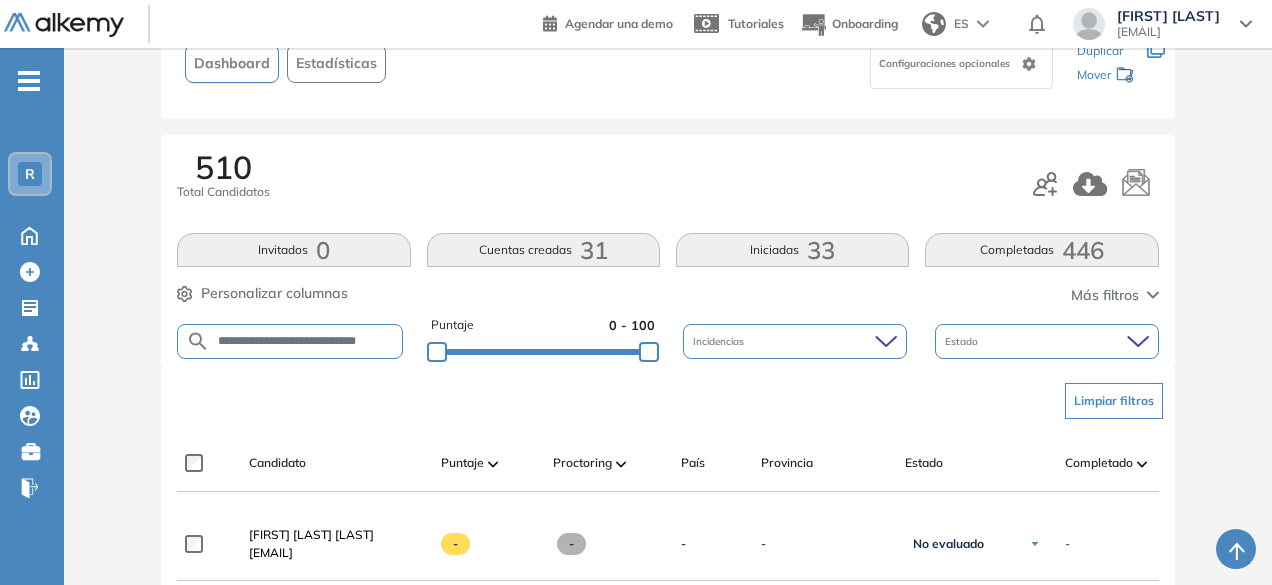 scroll, scrollTop: 0, scrollLeft: 18, axis: horizontal 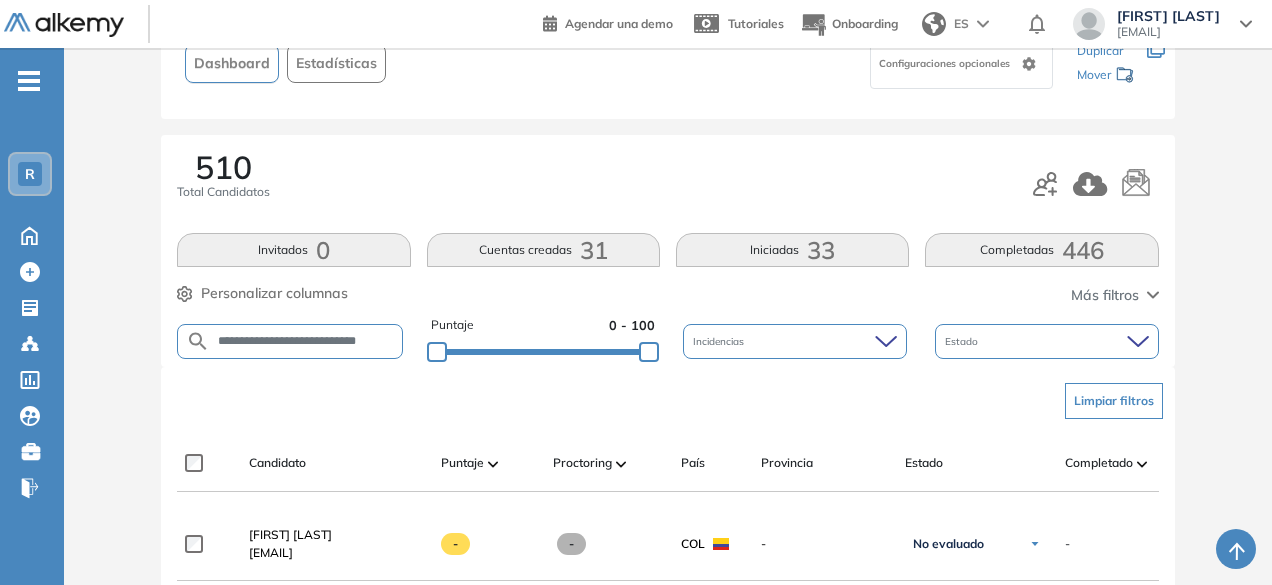 click on "**********" at bounding box center (306, 341) 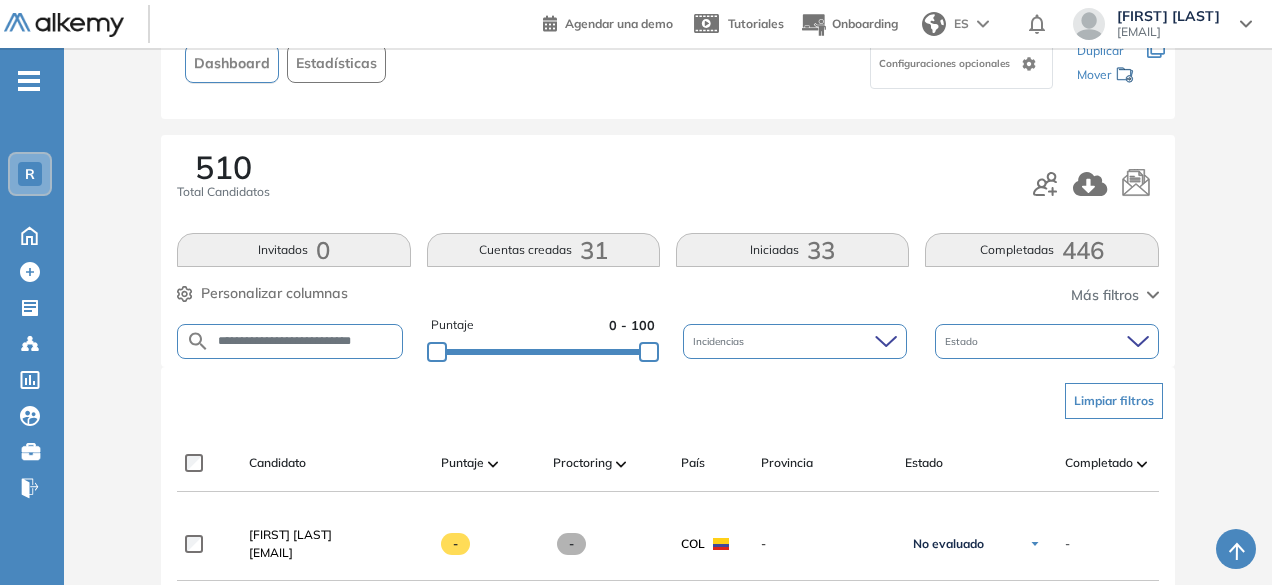 scroll, scrollTop: 0, scrollLeft: 10, axis: horizontal 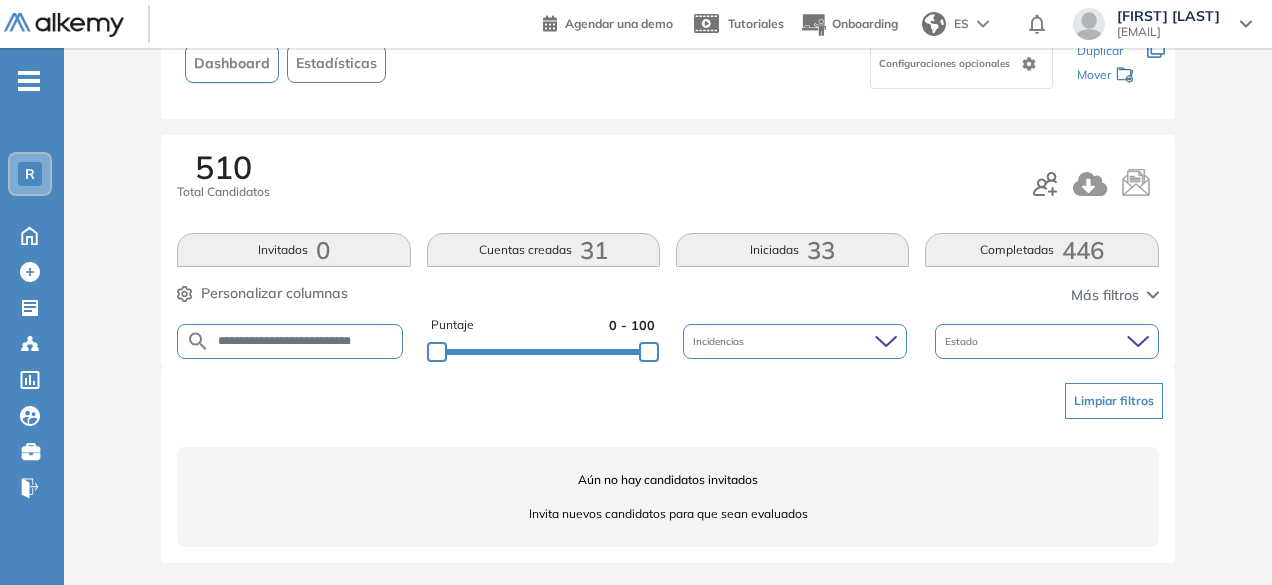 click on "**********" at bounding box center (306, 341) 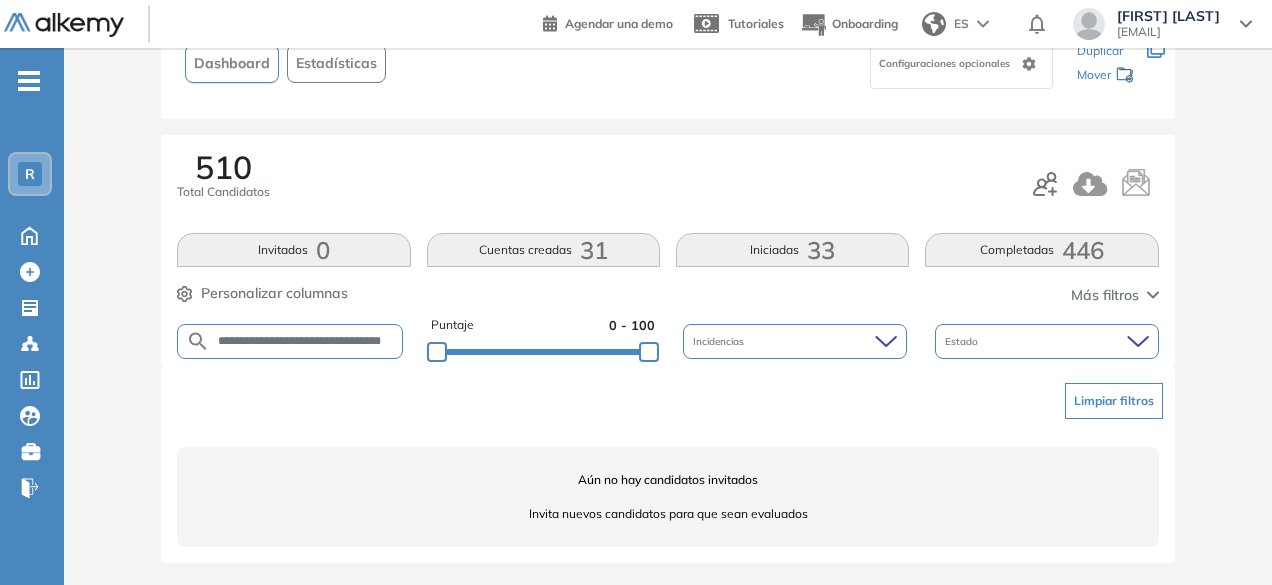 scroll, scrollTop: 0, scrollLeft: 39, axis: horizontal 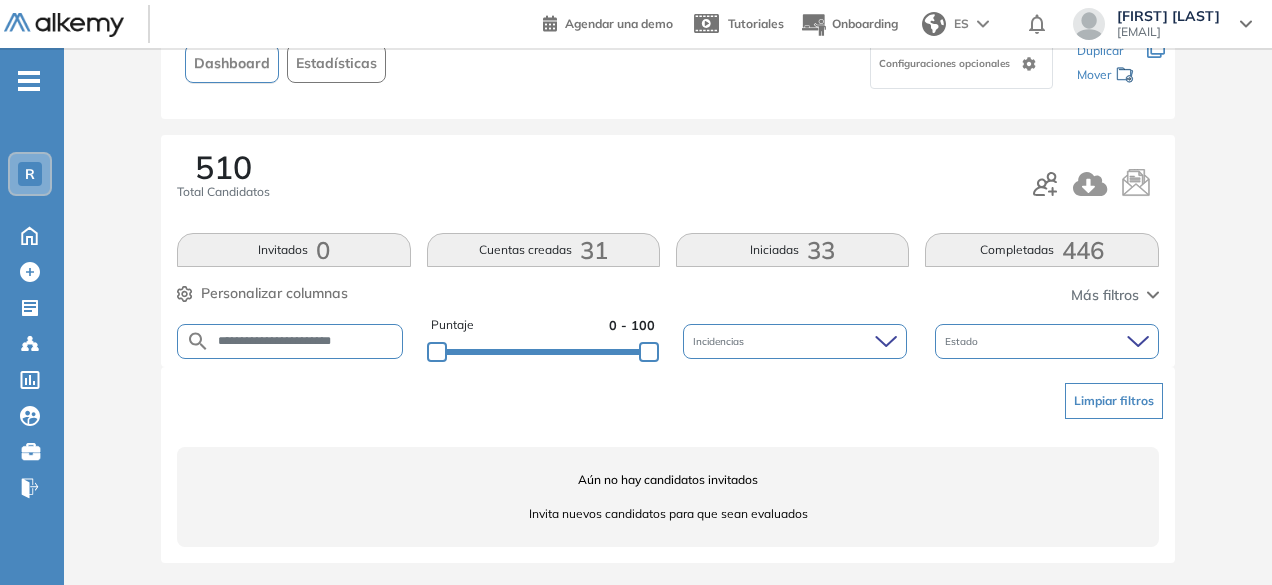 drag, startPoint x: 302, startPoint y: 335, endPoint x: 253, endPoint y: 331, distance: 49.162994 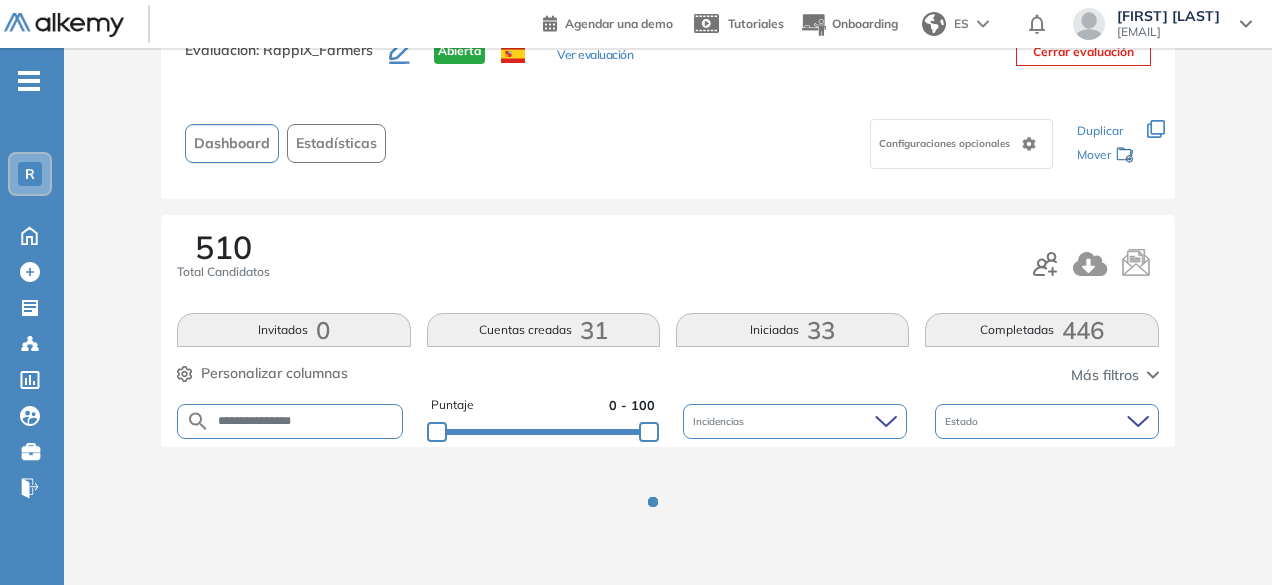 scroll, scrollTop: 154, scrollLeft: 0, axis: vertical 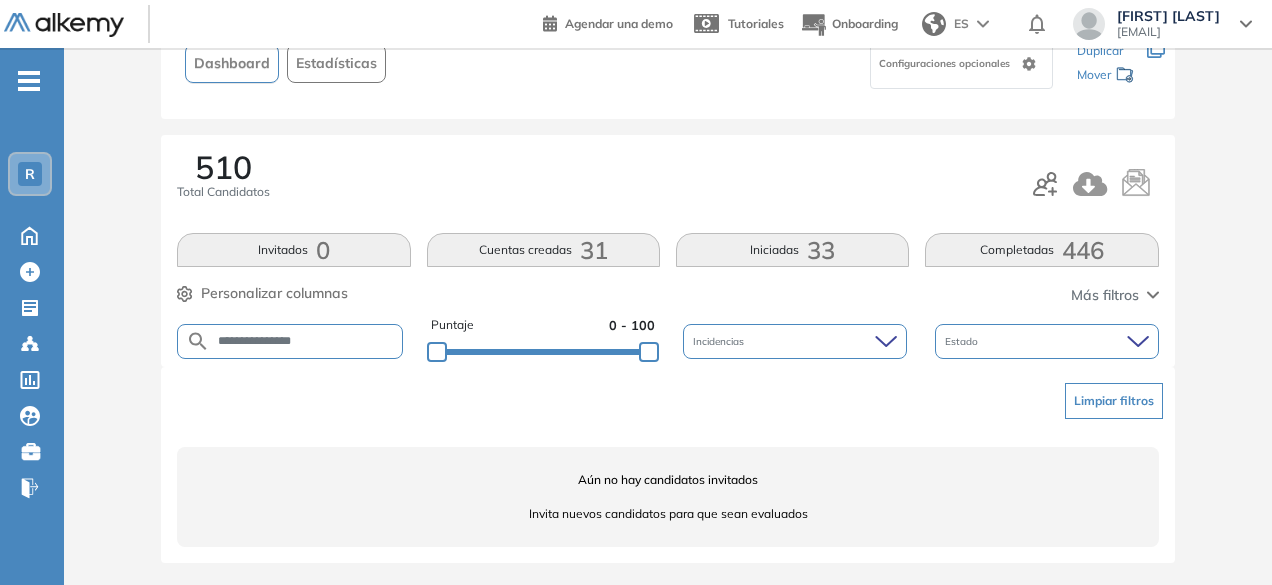 click on "**********" at bounding box center (306, 341) 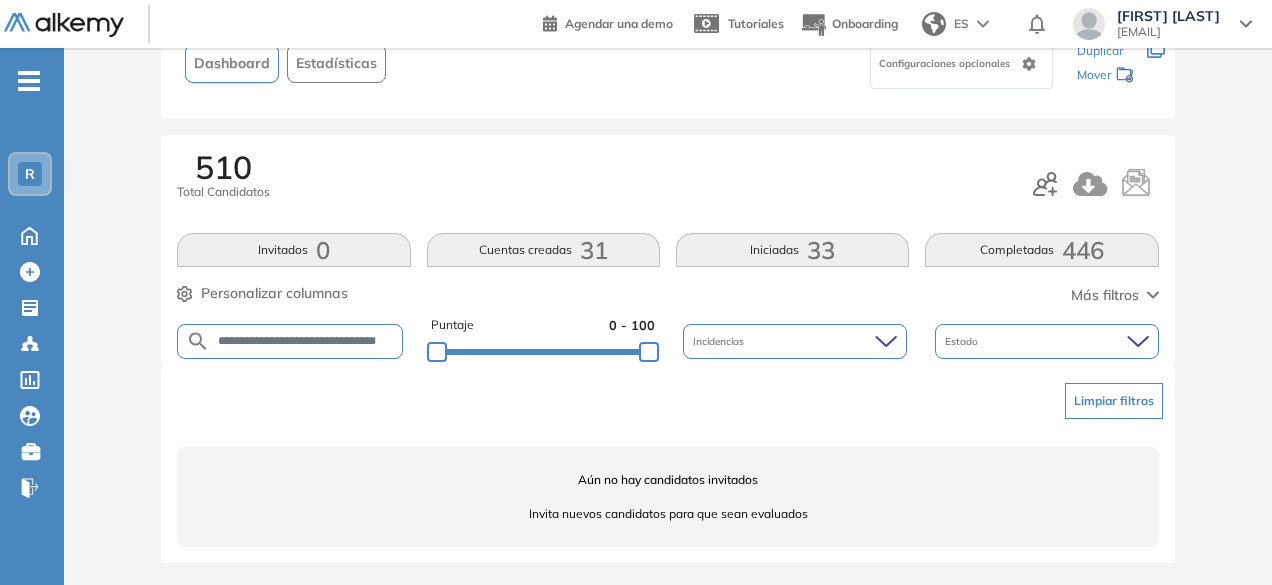 scroll, scrollTop: 0, scrollLeft: 30, axis: horizontal 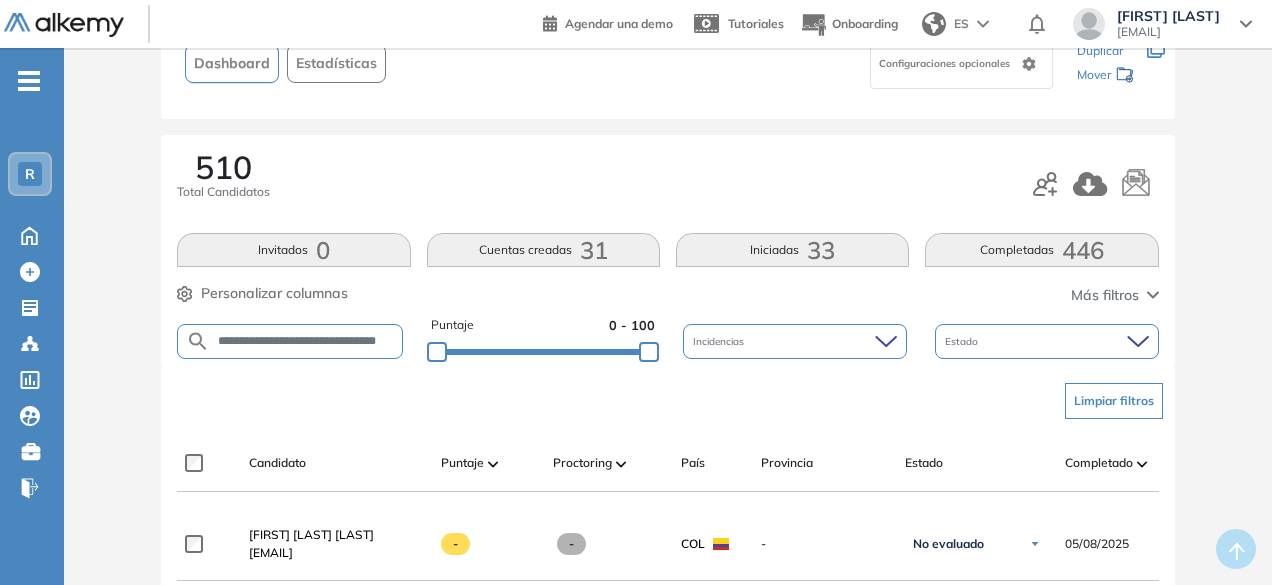 click on "**********" at bounding box center [306, 341] 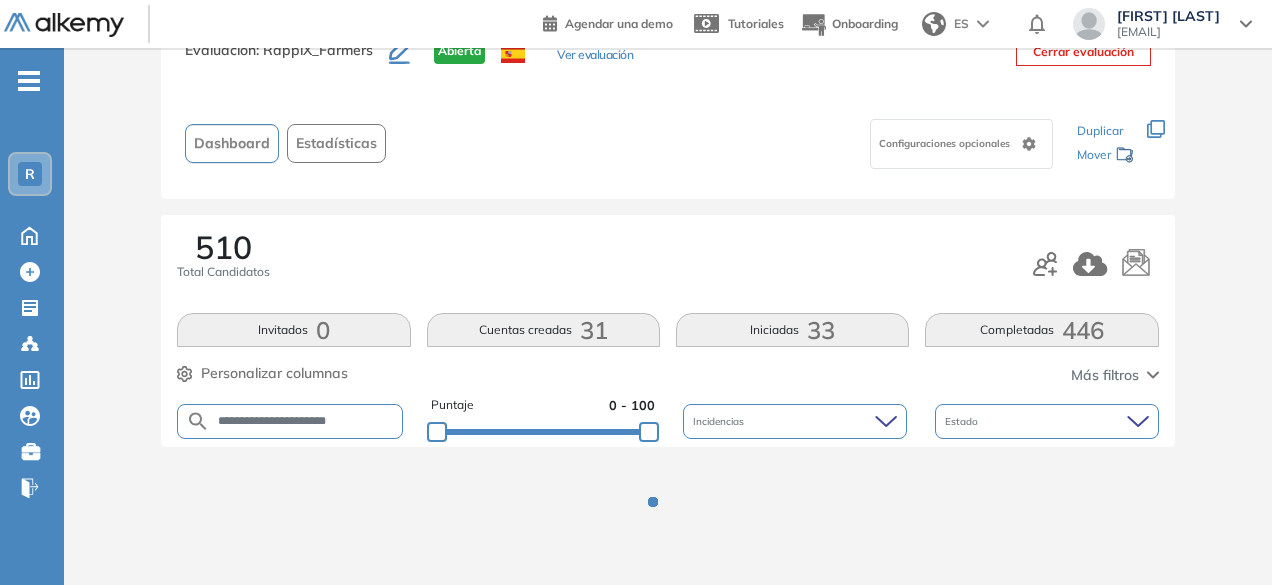scroll, scrollTop: 154, scrollLeft: 0, axis: vertical 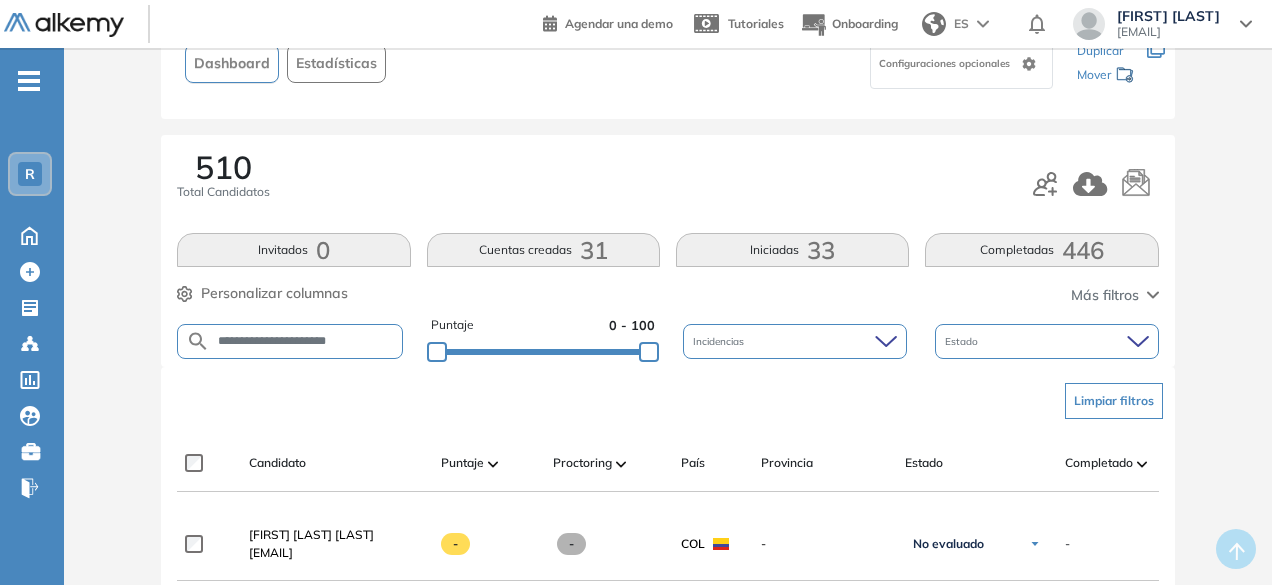 click on "**********" at bounding box center [306, 341] 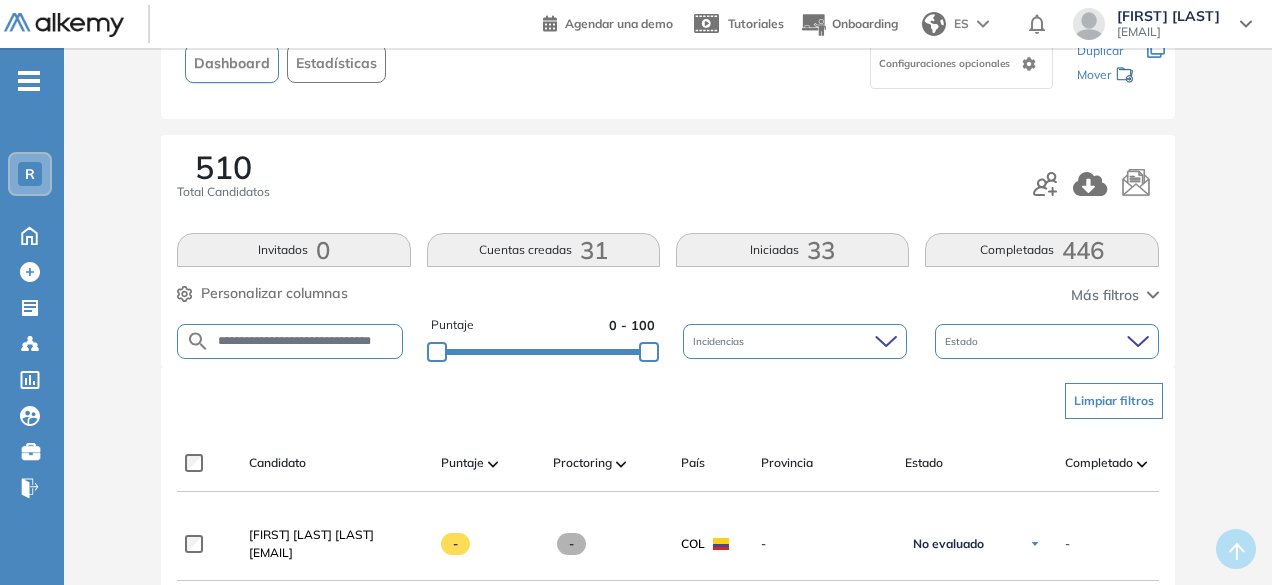 scroll, scrollTop: 0, scrollLeft: 10, axis: horizontal 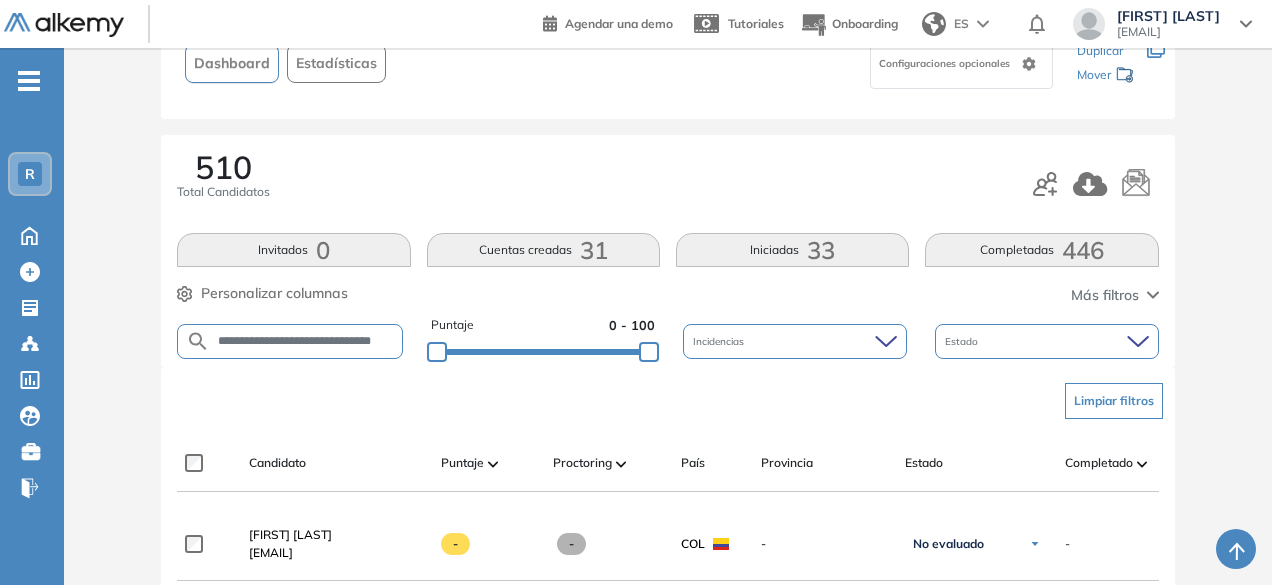 click on "**********" at bounding box center [306, 341] 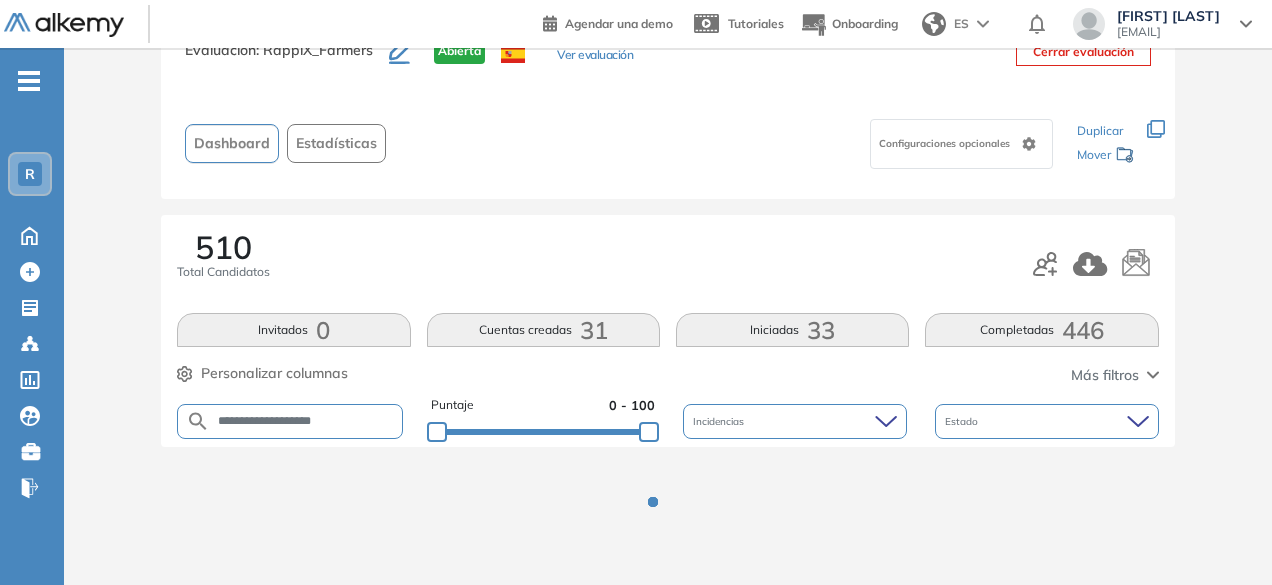 scroll, scrollTop: 154, scrollLeft: 0, axis: vertical 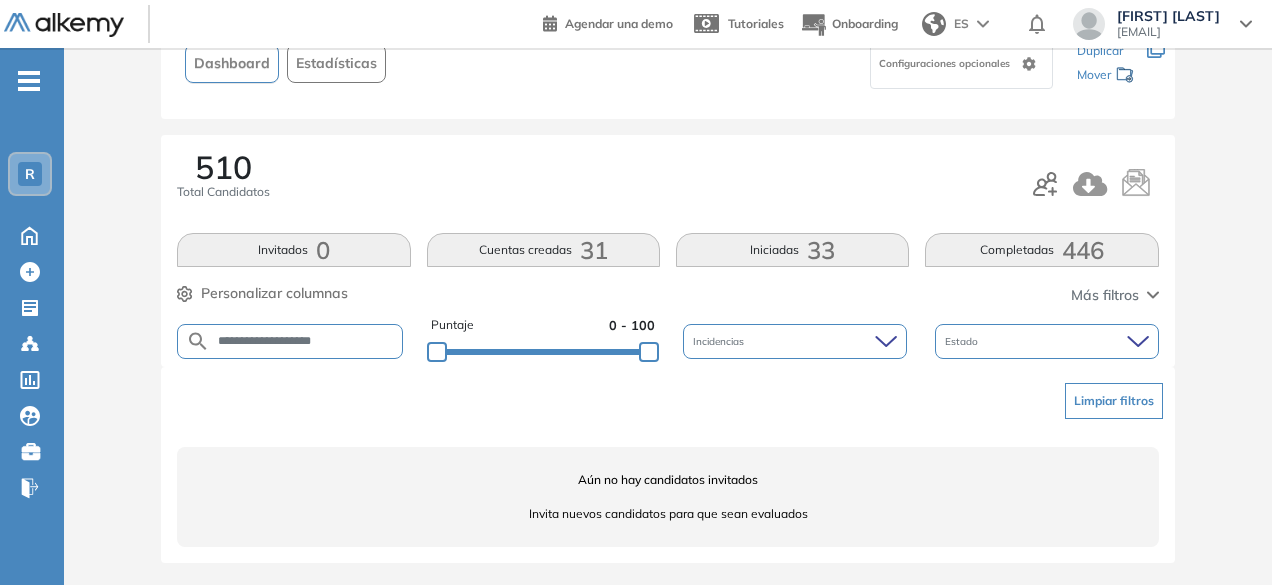 click on "**********" at bounding box center [306, 341] 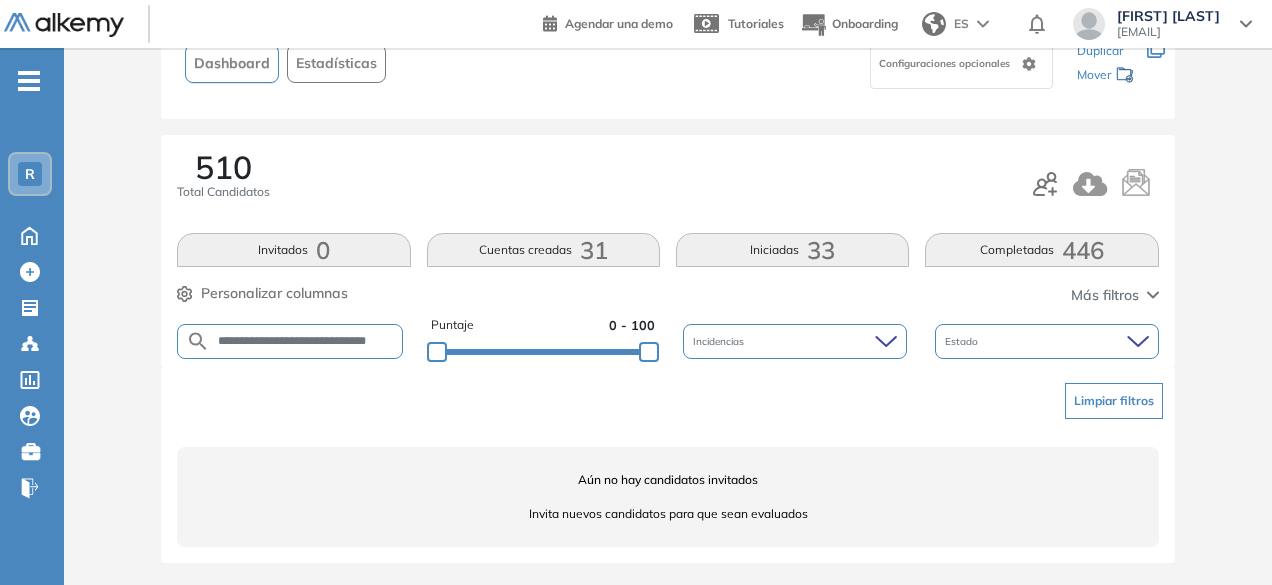 scroll, scrollTop: 0, scrollLeft: 26, axis: horizontal 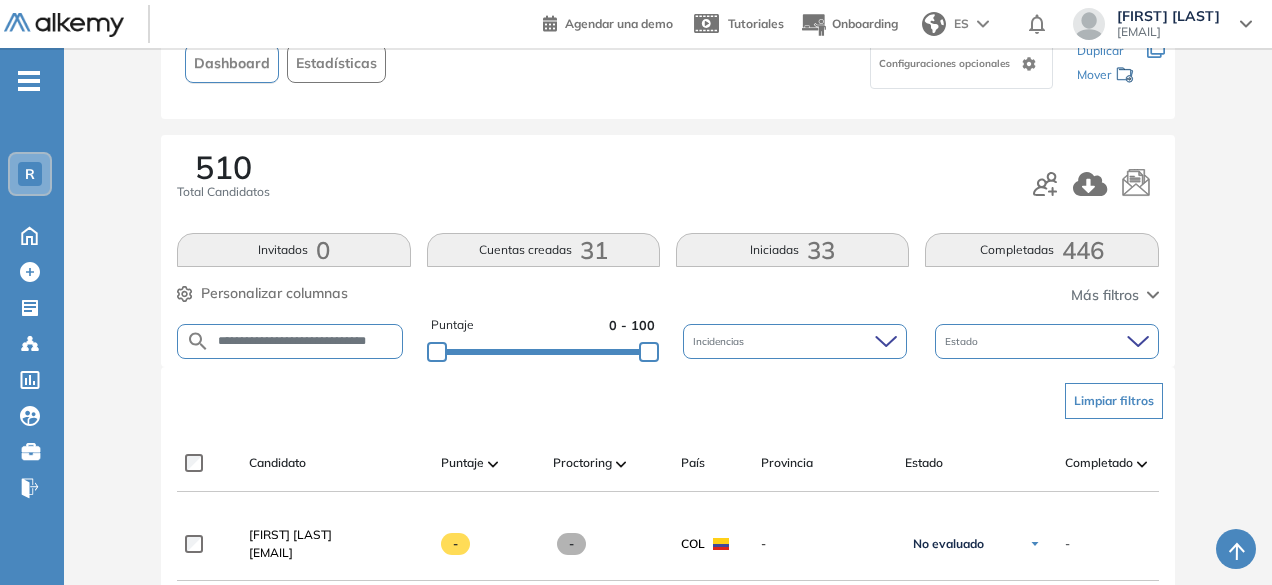 click on "**********" at bounding box center (306, 341) 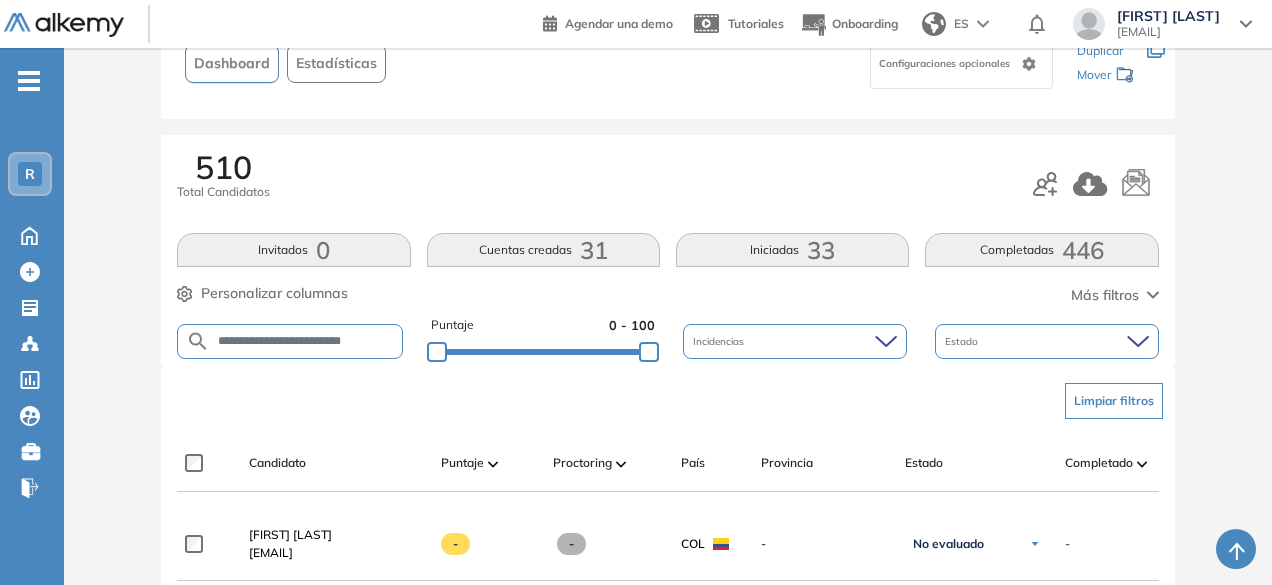 click on "**********" at bounding box center (306, 341) 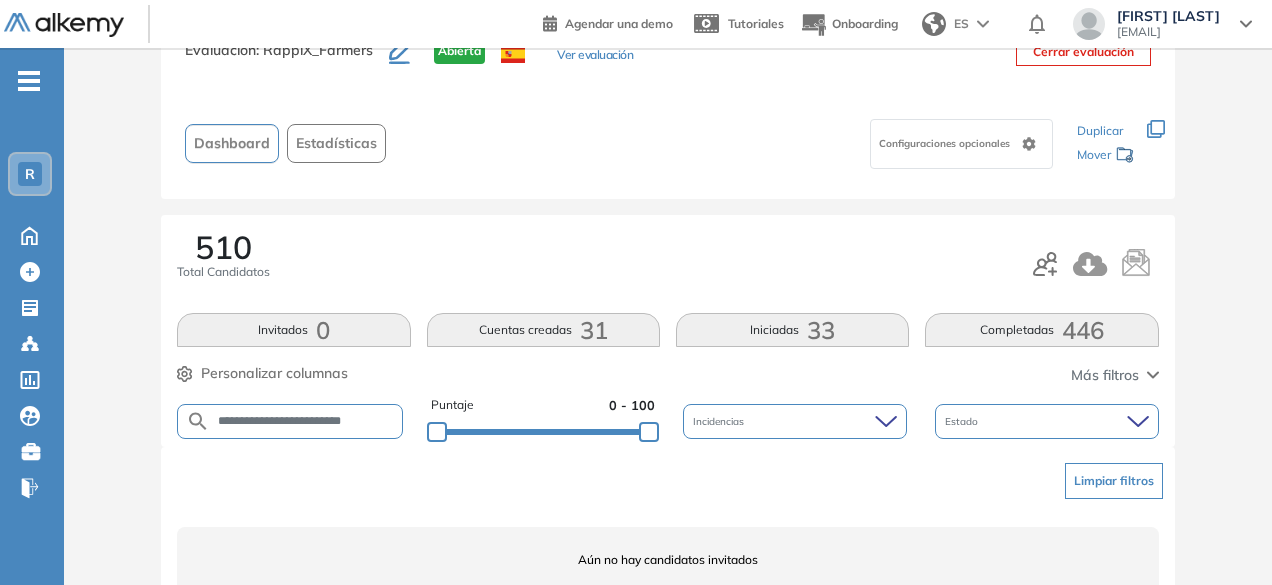 scroll, scrollTop: 154, scrollLeft: 0, axis: vertical 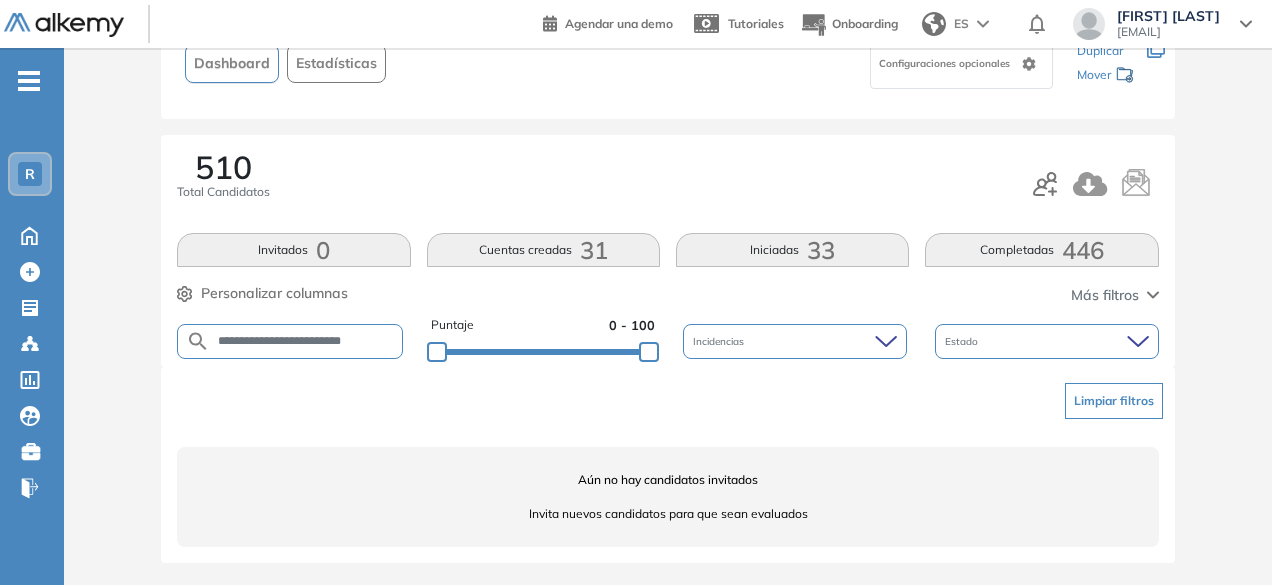click on "**********" at bounding box center [306, 341] 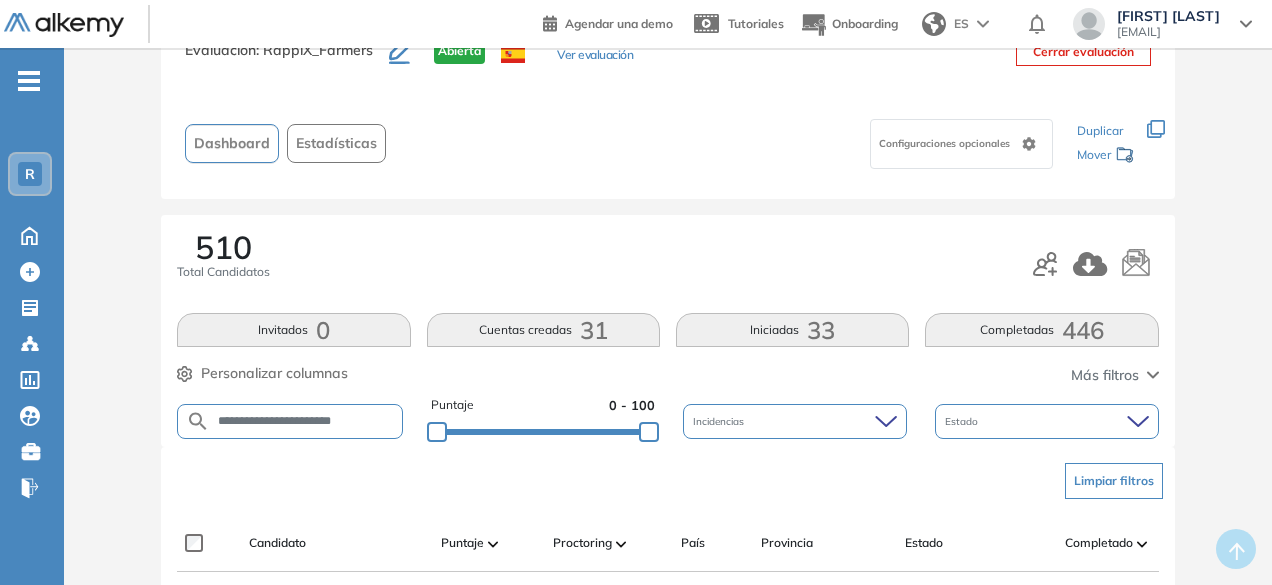 scroll, scrollTop: 154, scrollLeft: 0, axis: vertical 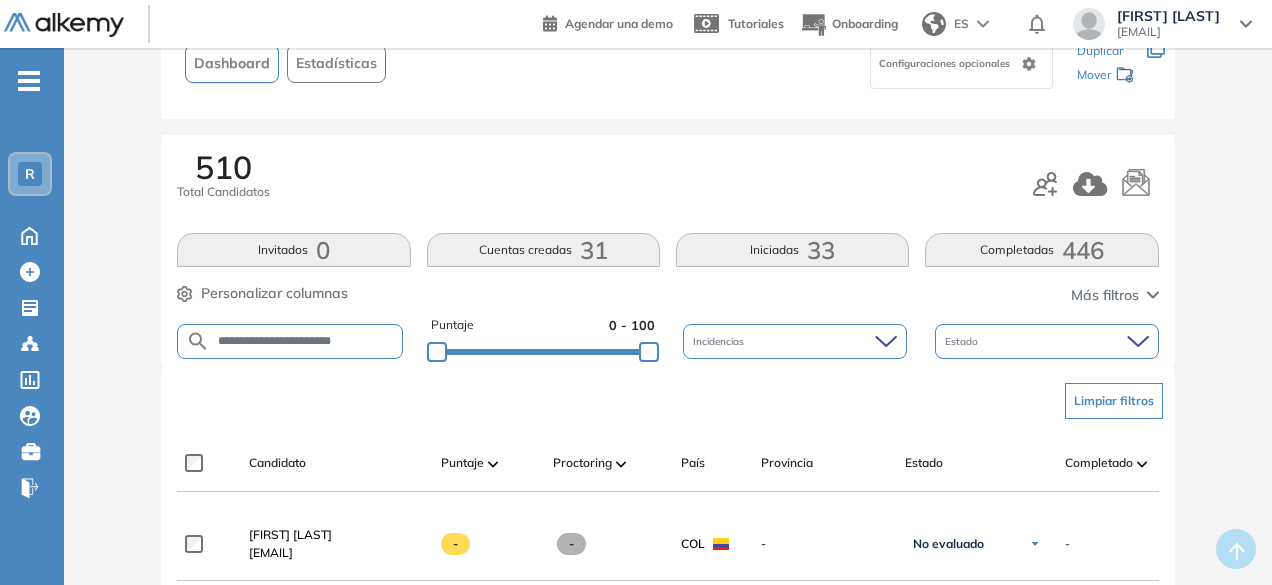 click on "**********" at bounding box center (306, 341) 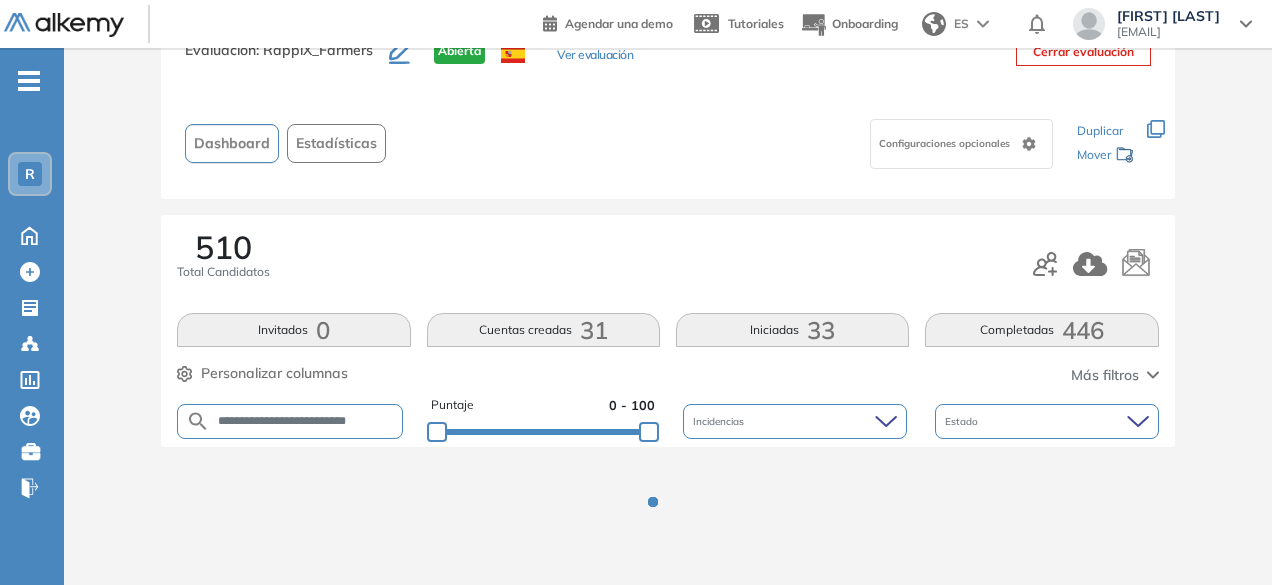 scroll, scrollTop: 154, scrollLeft: 0, axis: vertical 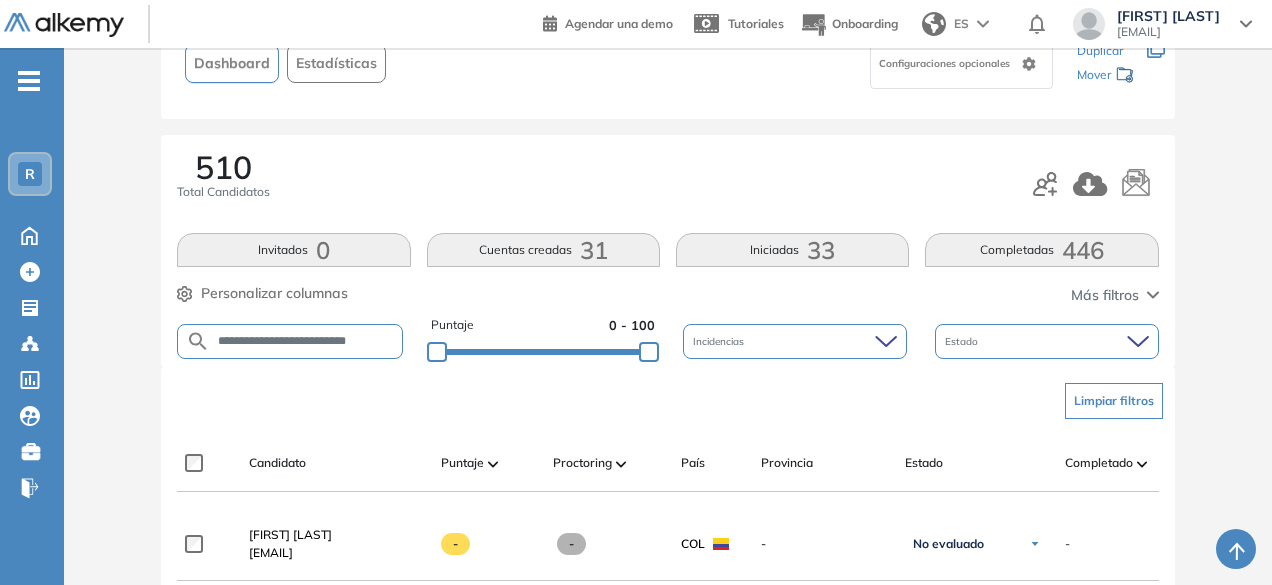 click on "**********" at bounding box center [306, 341] 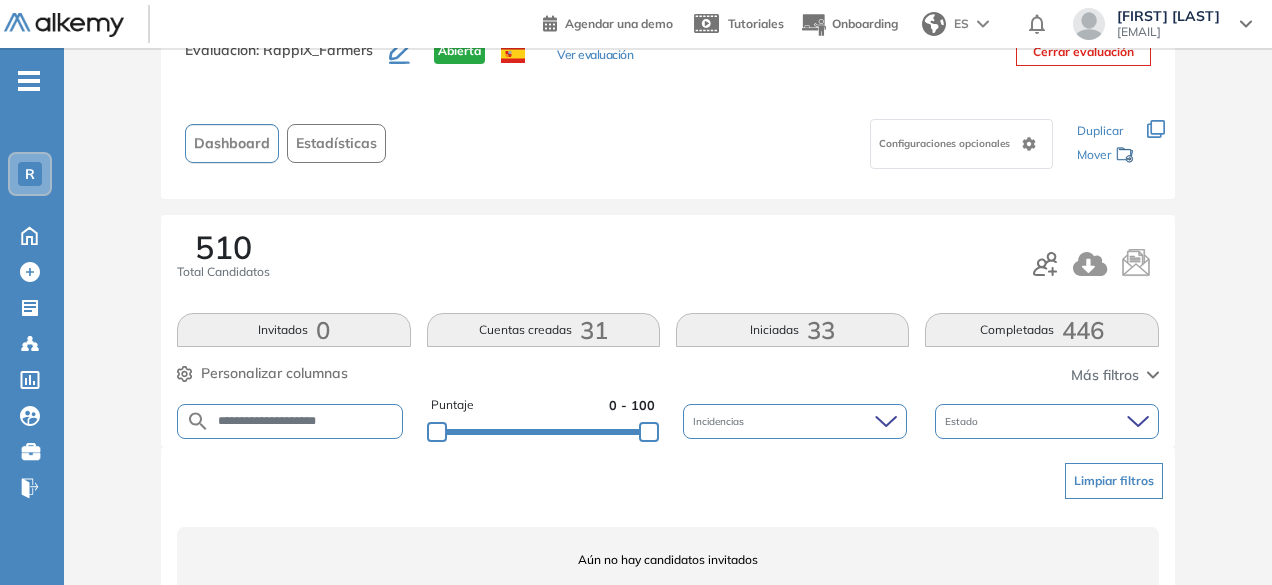 scroll, scrollTop: 154, scrollLeft: 0, axis: vertical 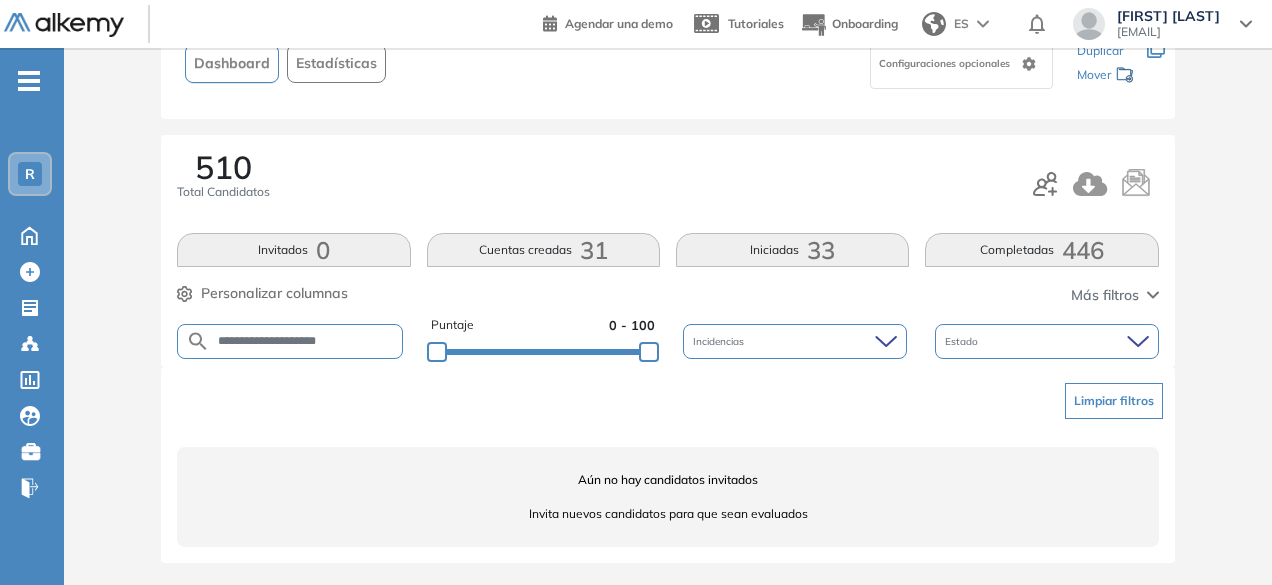 click on "**********" at bounding box center [306, 341] 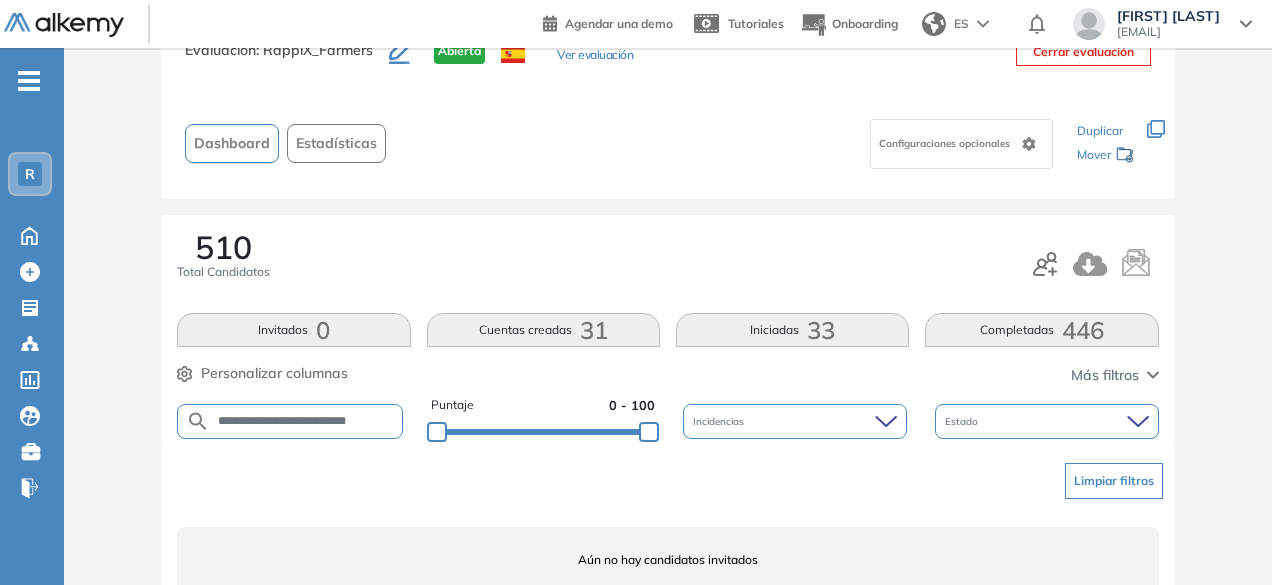 scroll, scrollTop: 154, scrollLeft: 0, axis: vertical 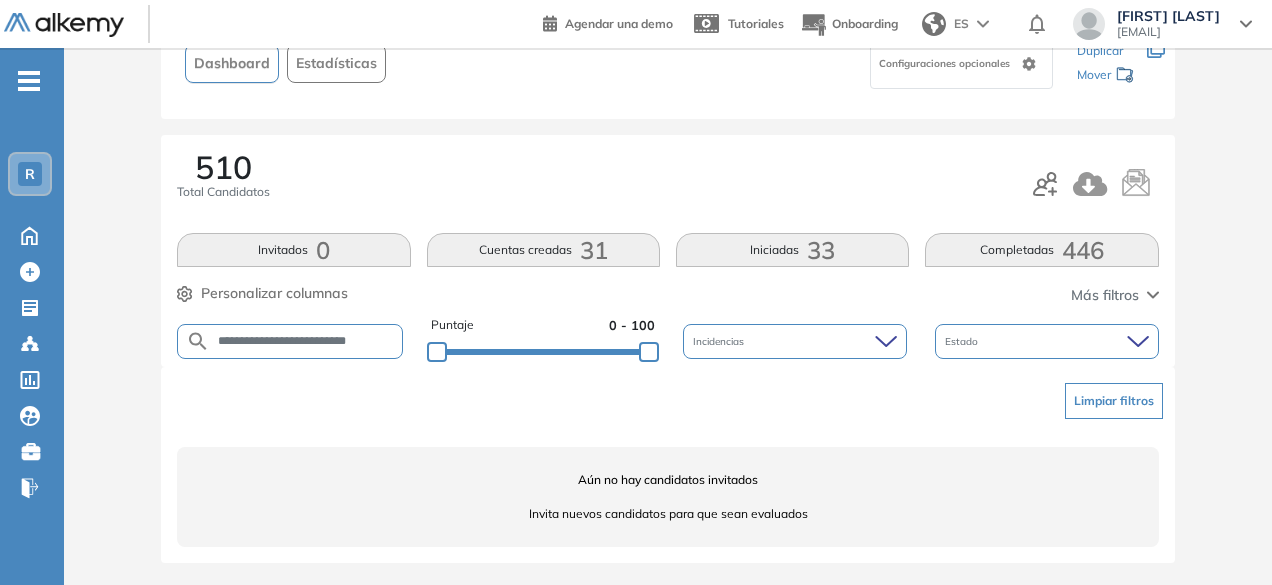 click on "**********" at bounding box center (306, 341) 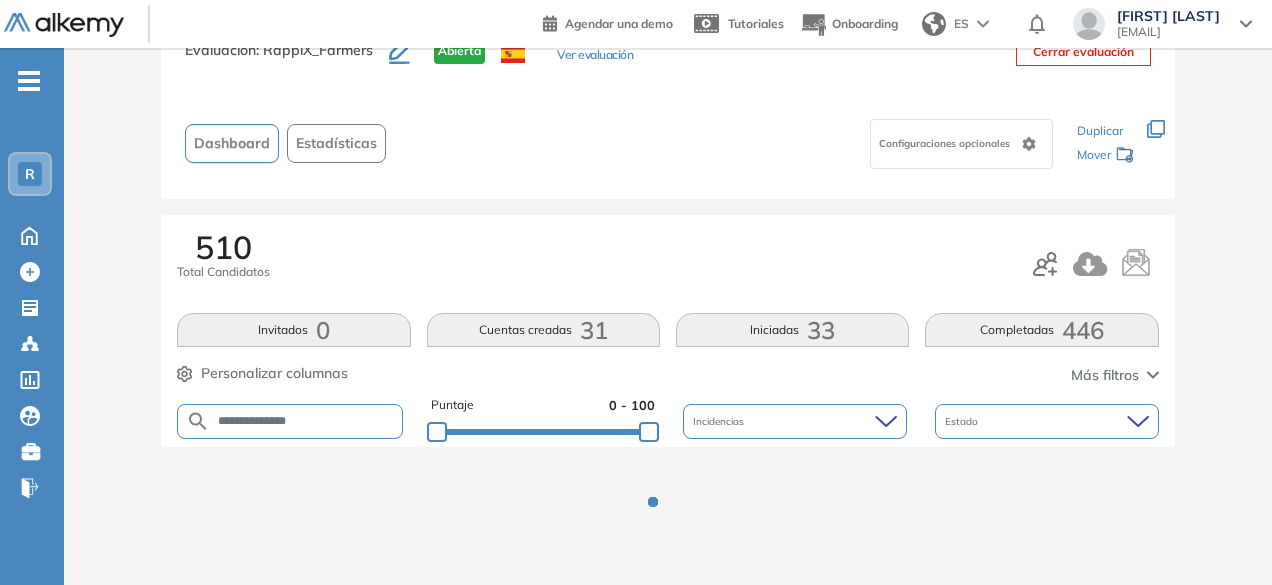 scroll, scrollTop: 154, scrollLeft: 0, axis: vertical 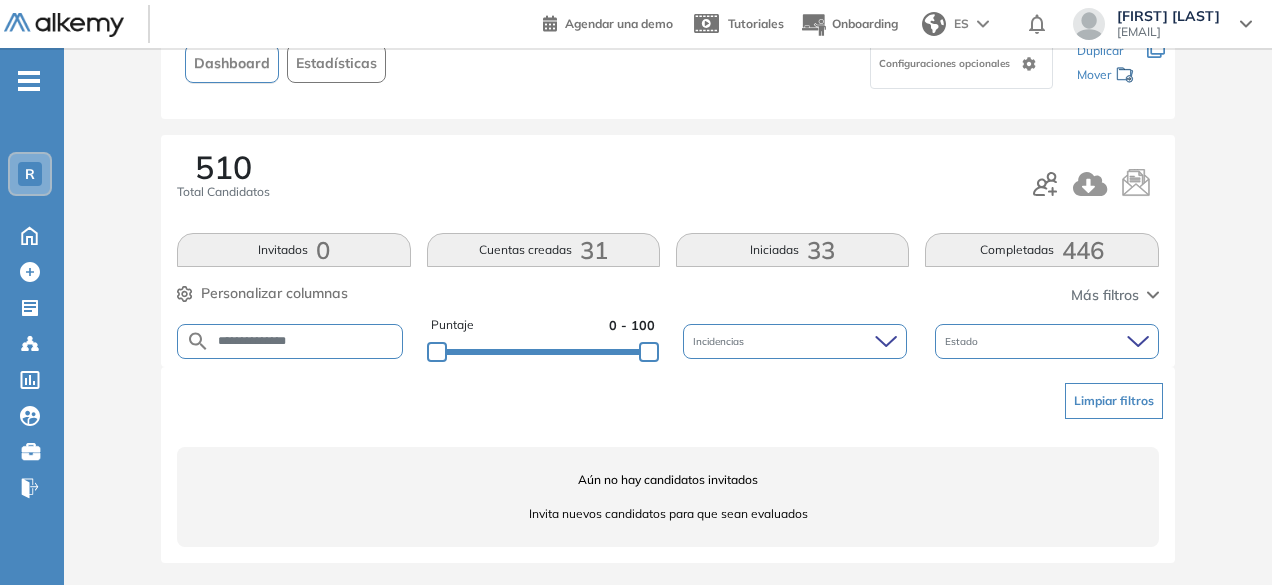 click on "**********" at bounding box center (306, 341) 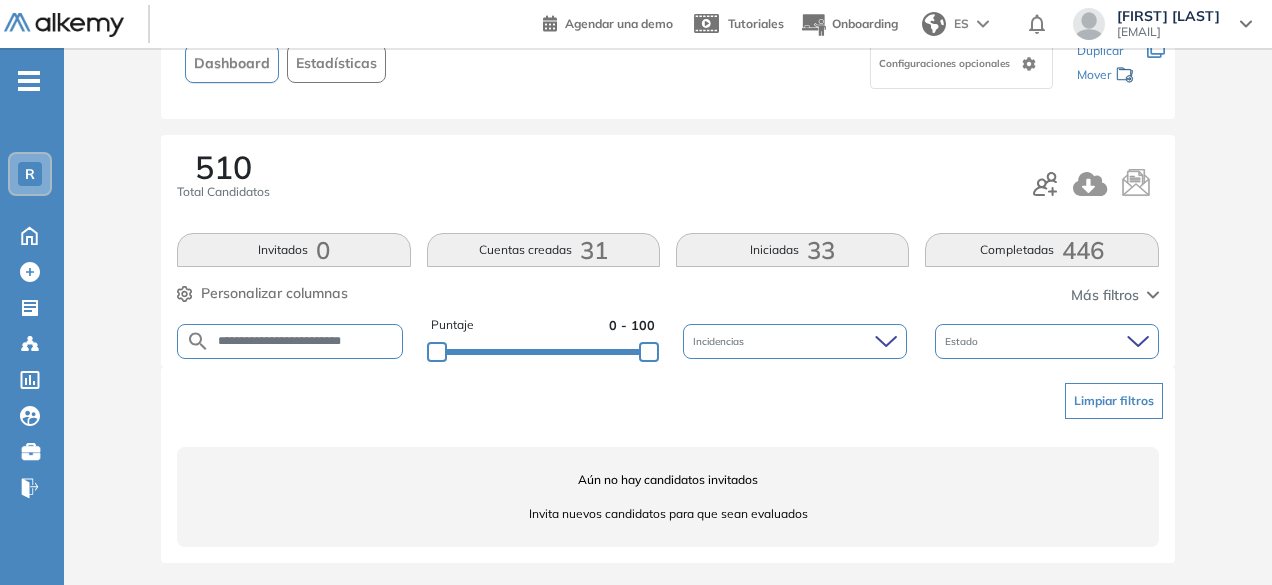 click on "**********" at bounding box center [306, 341] 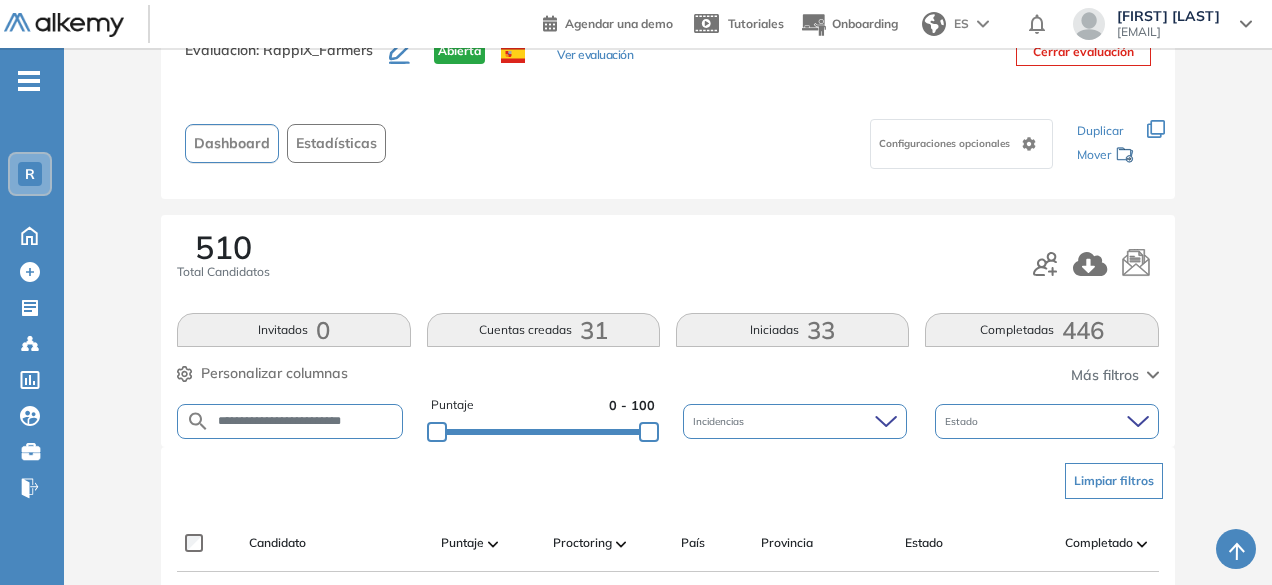 scroll, scrollTop: 154, scrollLeft: 0, axis: vertical 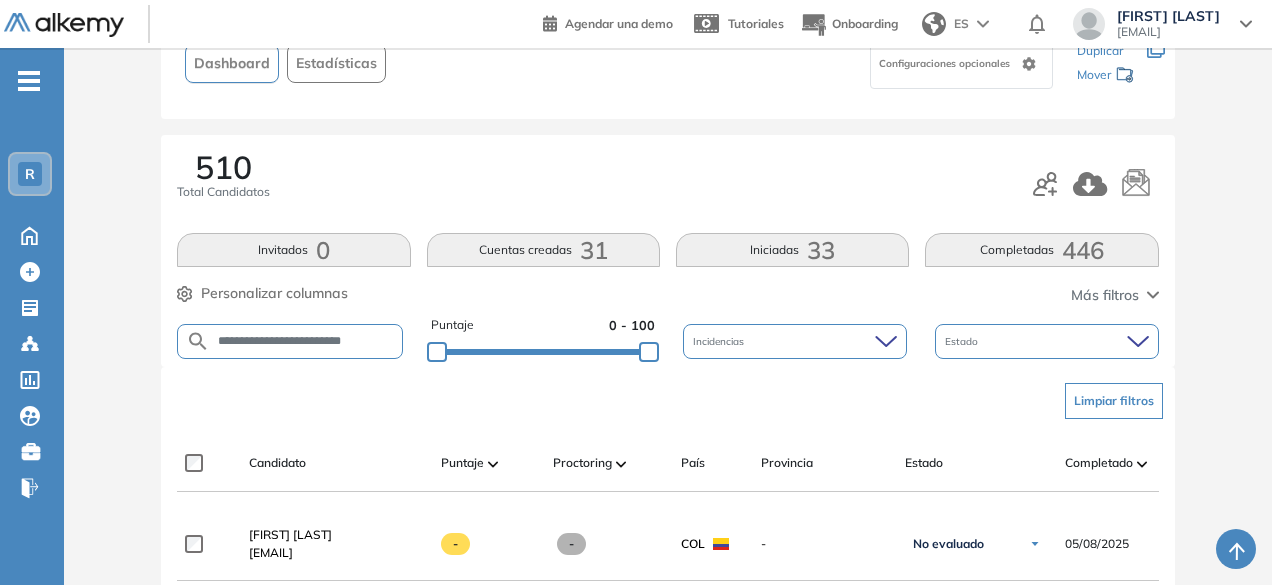 click on "**********" at bounding box center [306, 341] 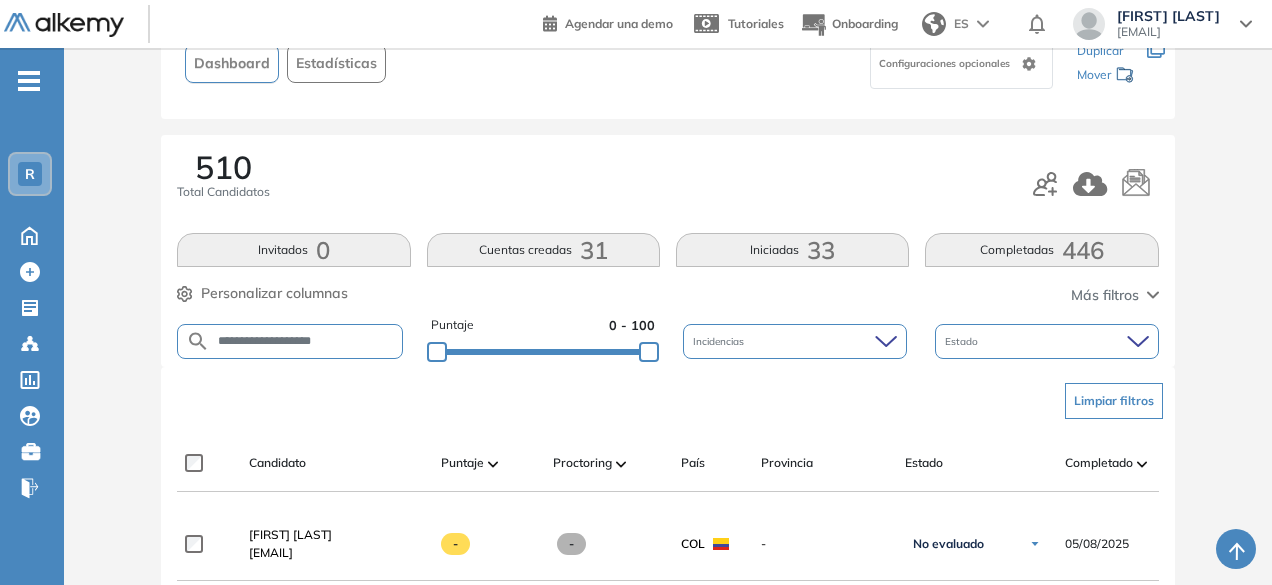 click on "**********" at bounding box center [306, 341] 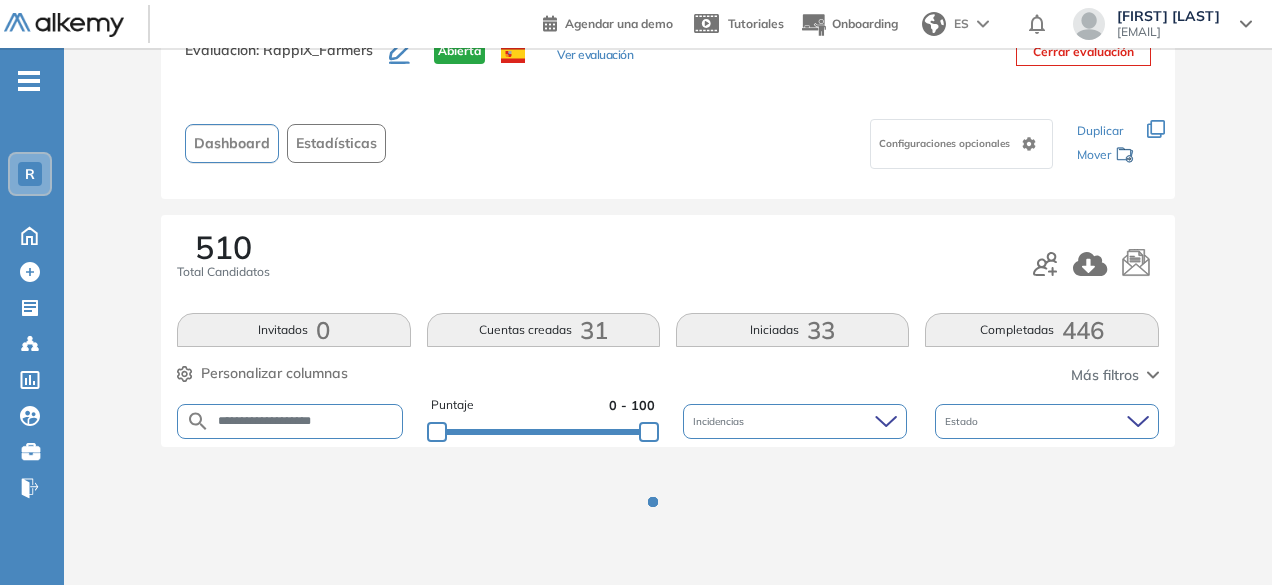 scroll, scrollTop: 154, scrollLeft: 0, axis: vertical 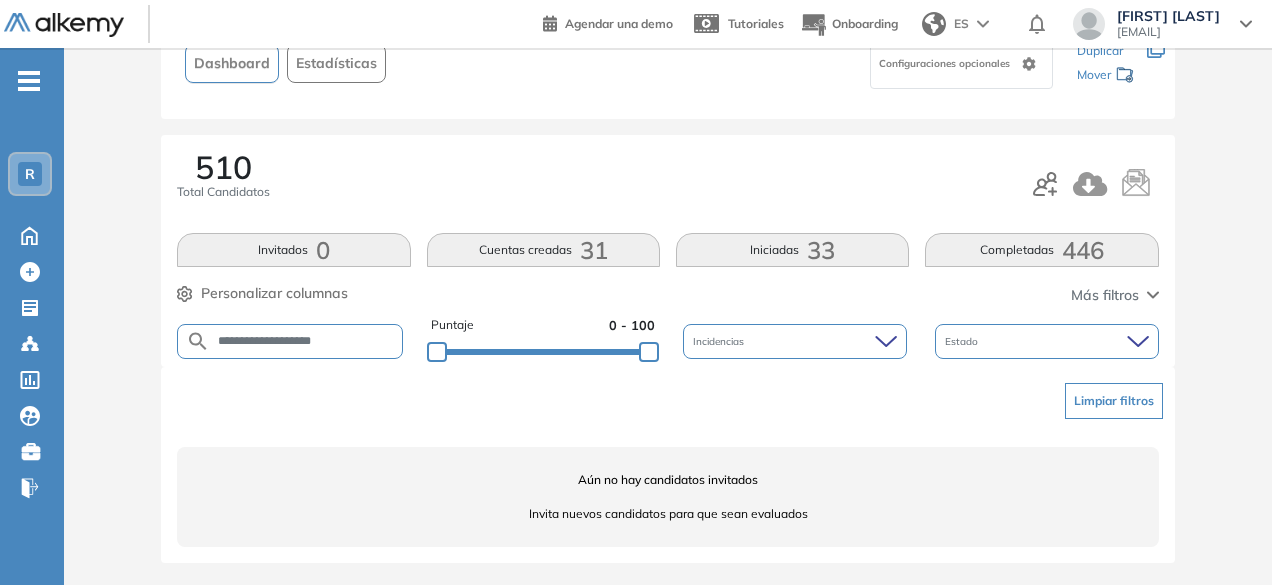 click on "**********" at bounding box center (306, 341) 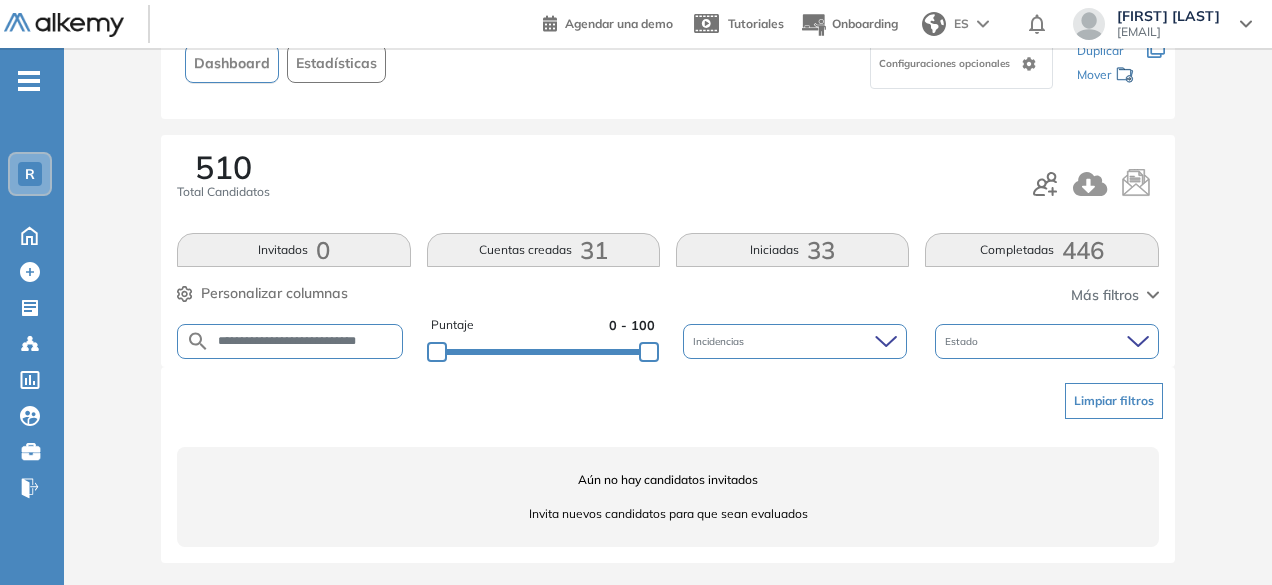 scroll, scrollTop: 0, scrollLeft: 39, axis: horizontal 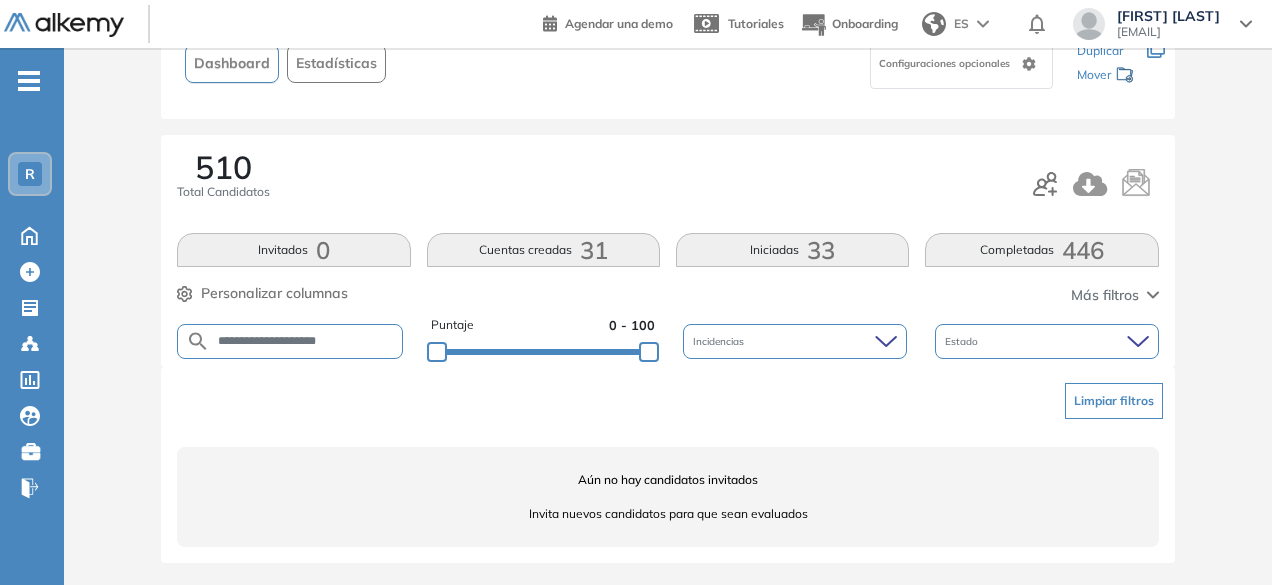 drag, startPoint x: 320, startPoint y: 342, endPoint x: 270, endPoint y: 331, distance: 51.1957 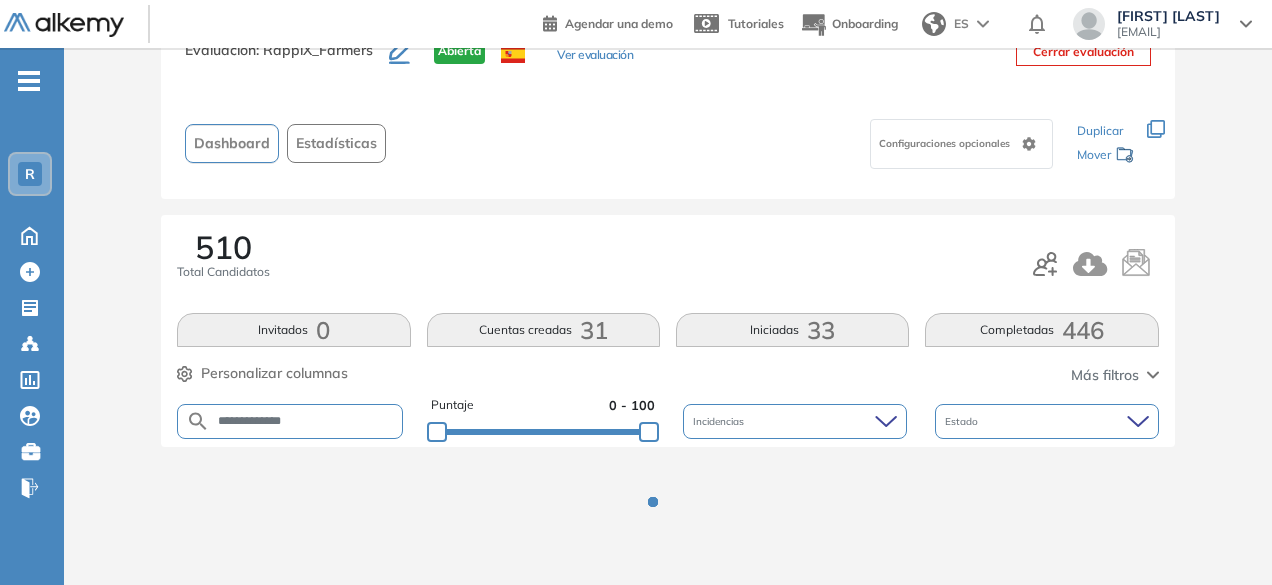 scroll, scrollTop: 154, scrollLeft: 0, axis: vertical 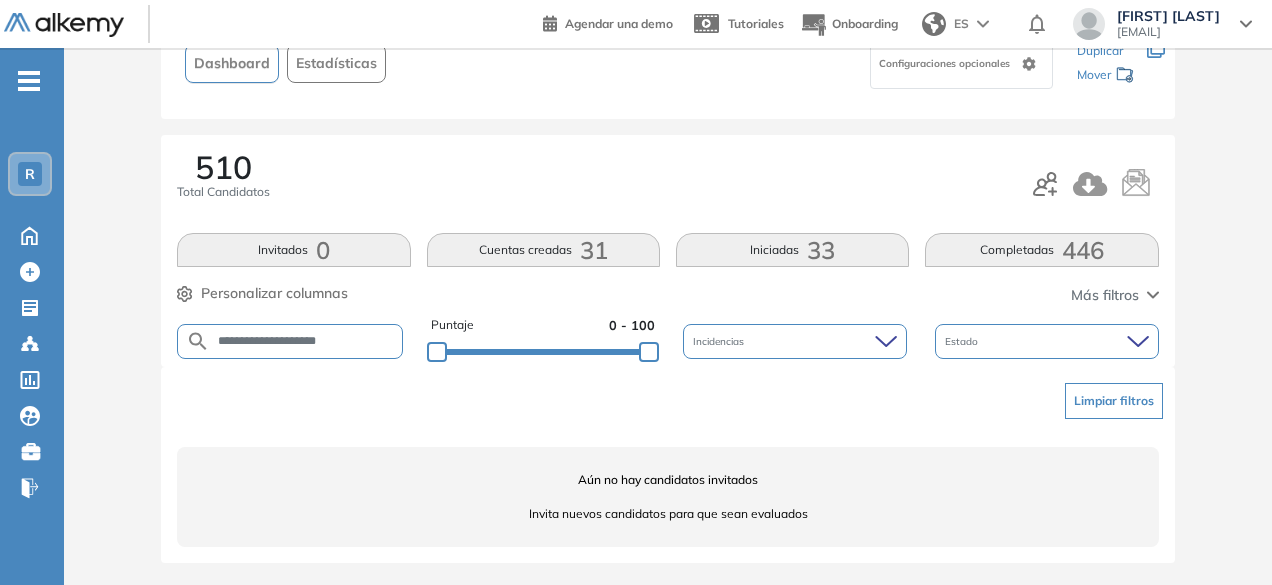 click on "**********" at bounding box center [290, 341] 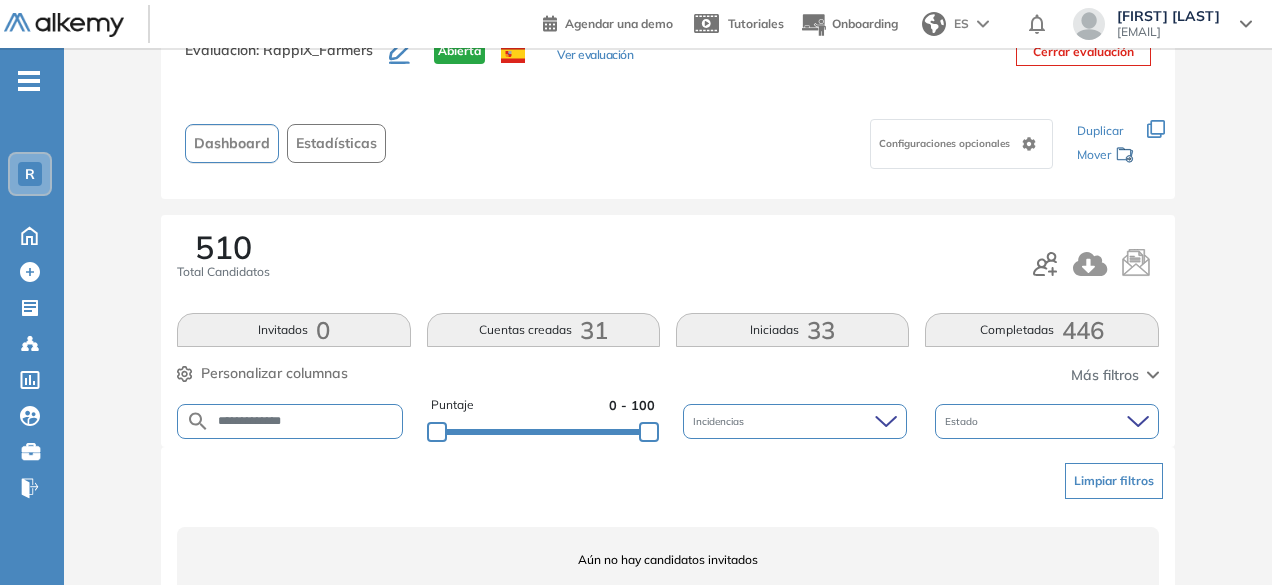 scroll, scrollTop: 154, scrollLeft: 0, axis: vertical 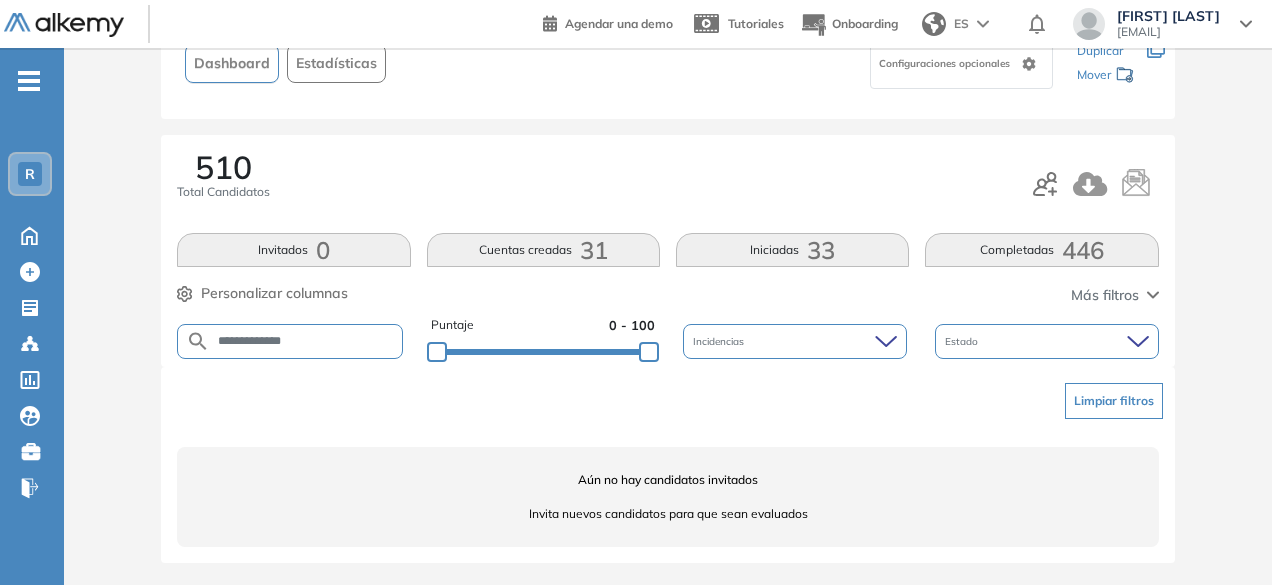 click on "**********" at bounding box center (306, 341) 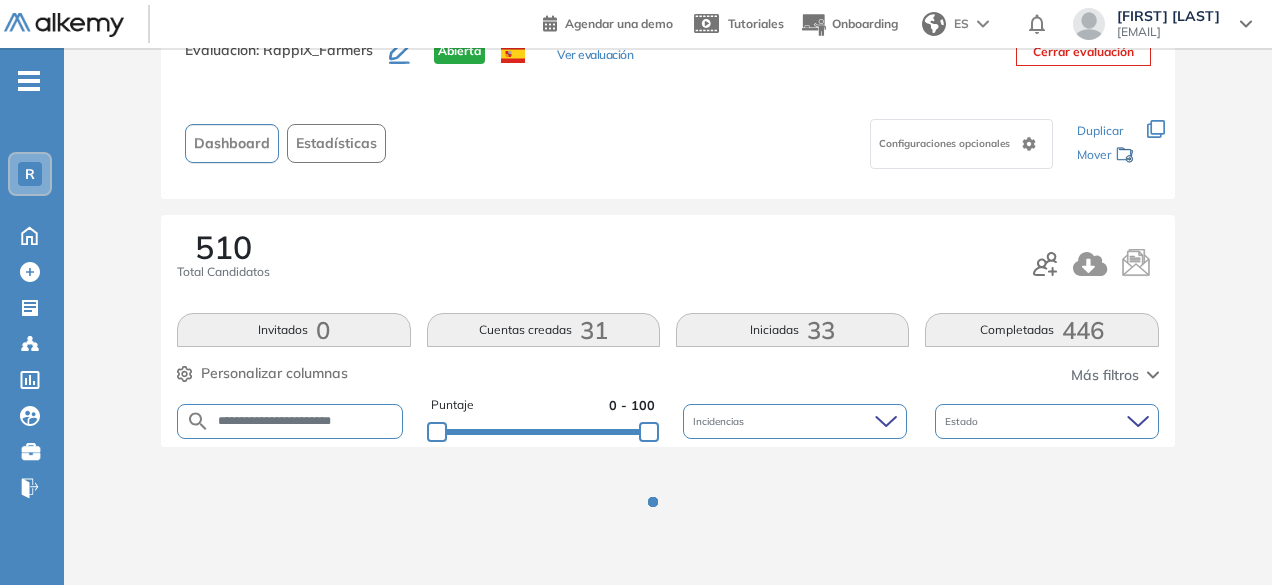 scroll, scrollTop: 154, scrollLeft: 0, axis: vertical 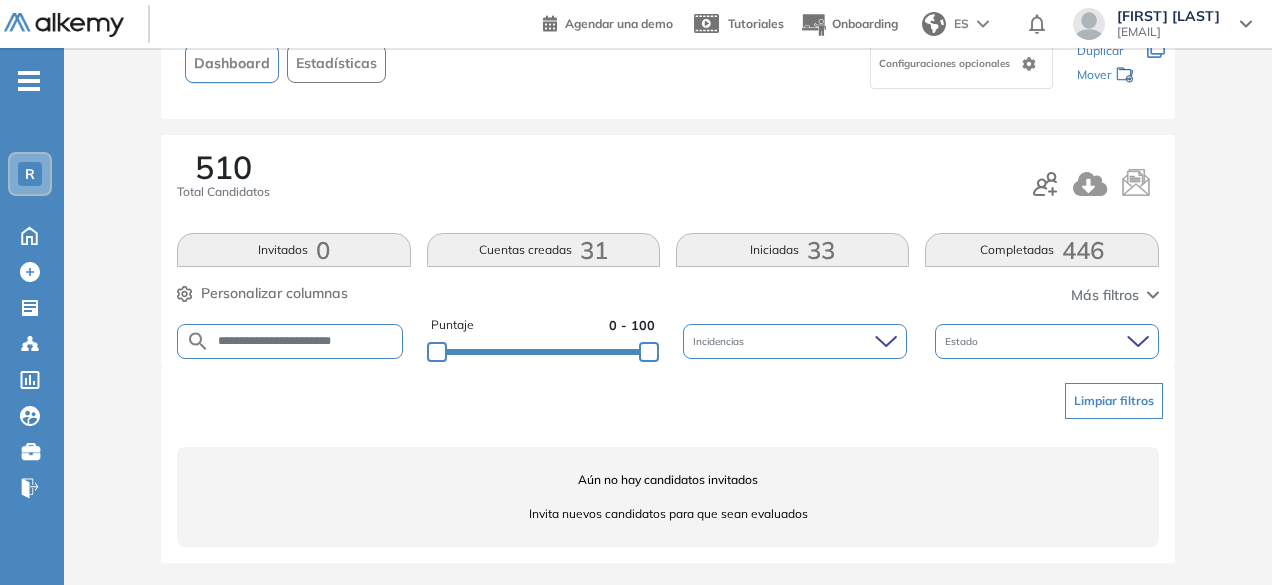 click on "**********" at bounding box center [306, 341] 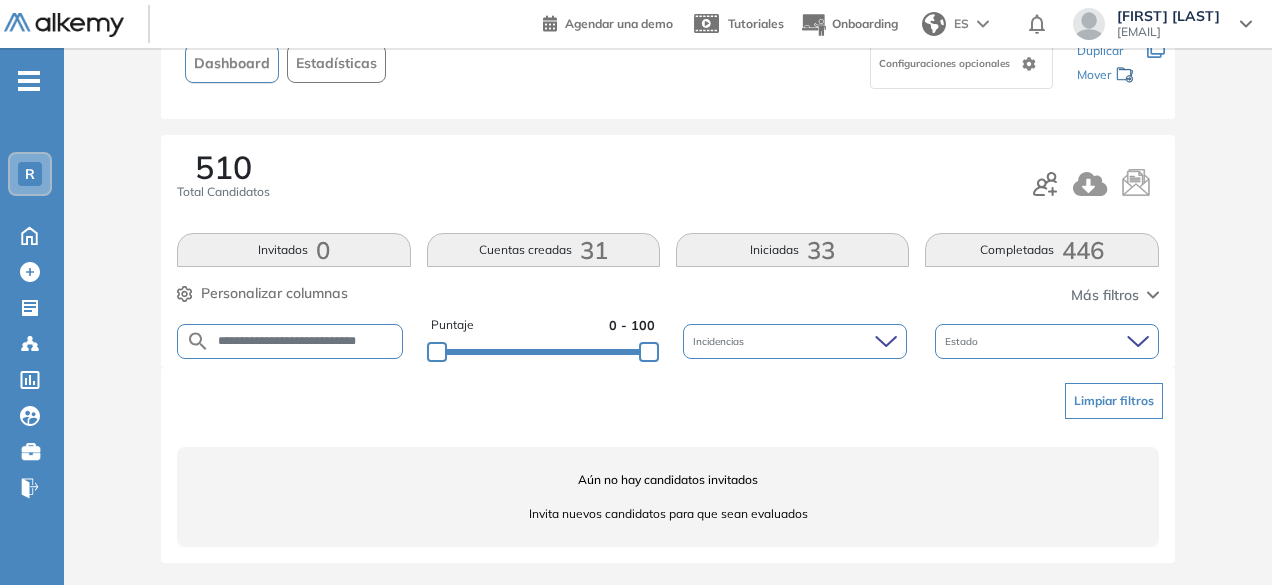 scroll, scrollTop: 0, scrollLeft: 48, axis: horizontal 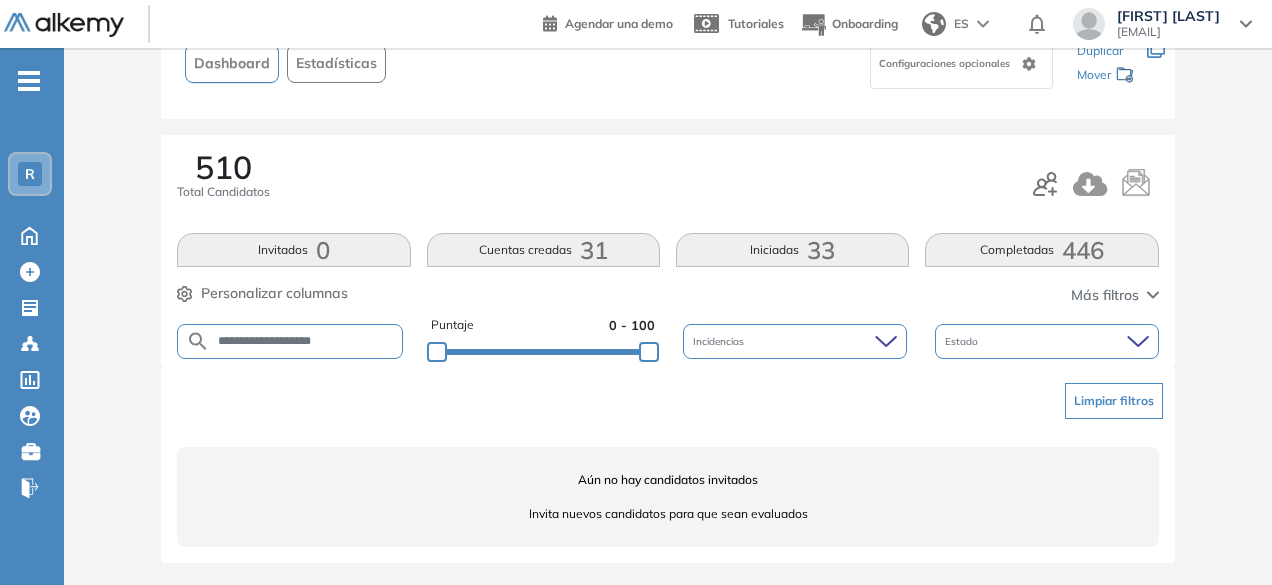 drag, startPoint x: 315, startPoint y: 342, endPoint x: 262, endPoint y: 329, distance: 54.571056 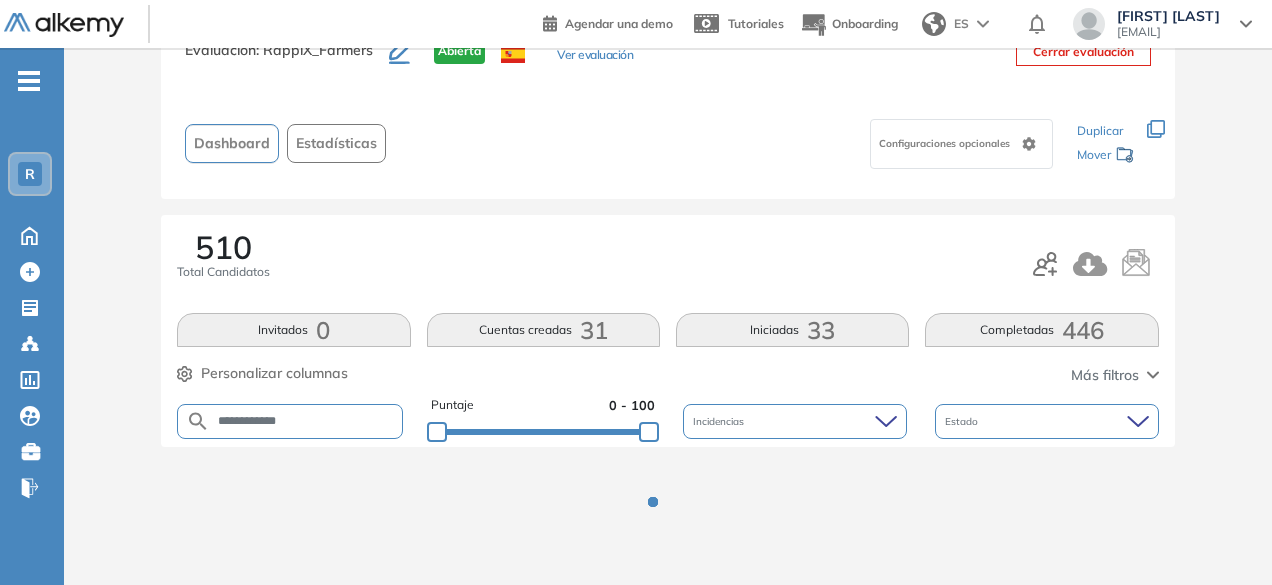 scroll, scrollTop: 154, scrollLeft: 0, axis: vertical 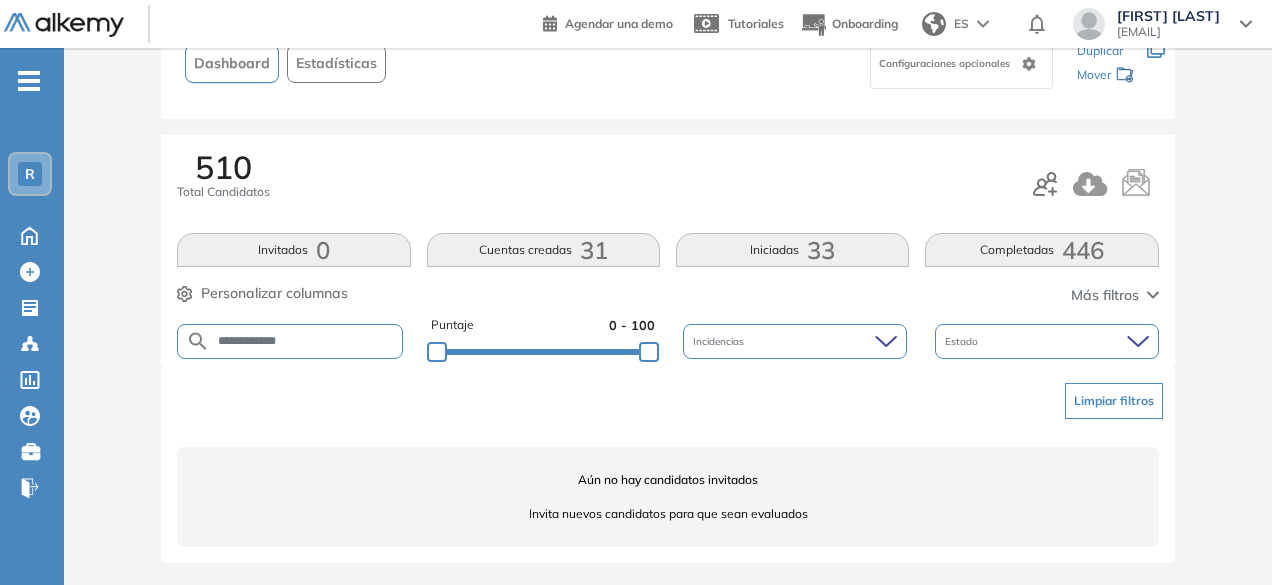 click on "**********" at bounding box center [306, 341] 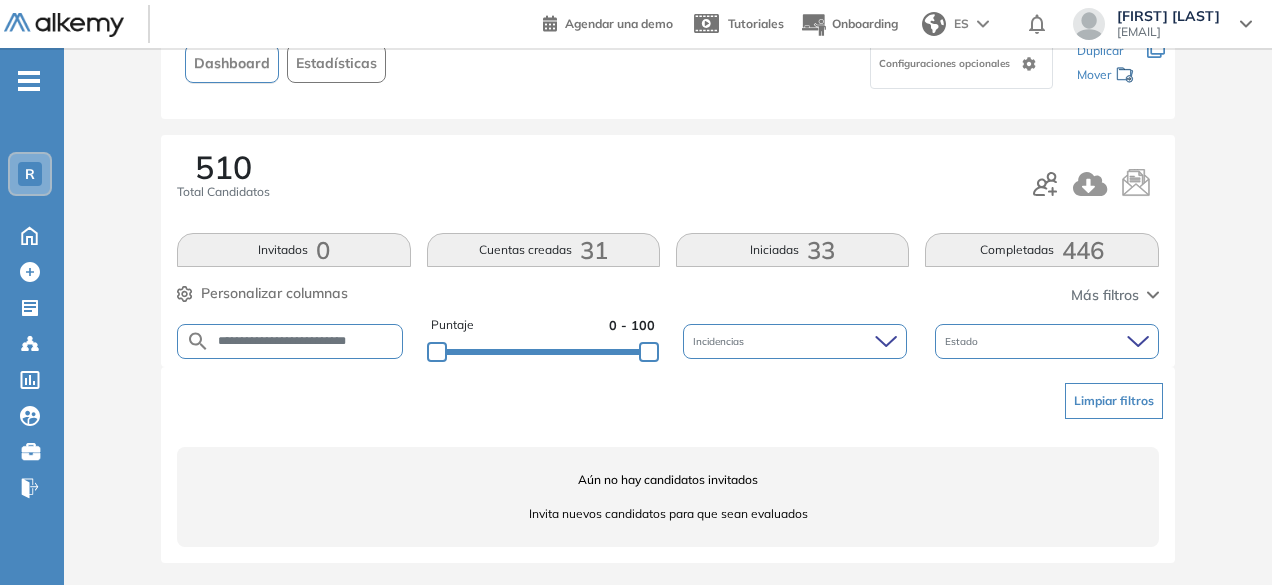 scroll, scrollTop: 0, scrollLeft: 2, axis: horizontal 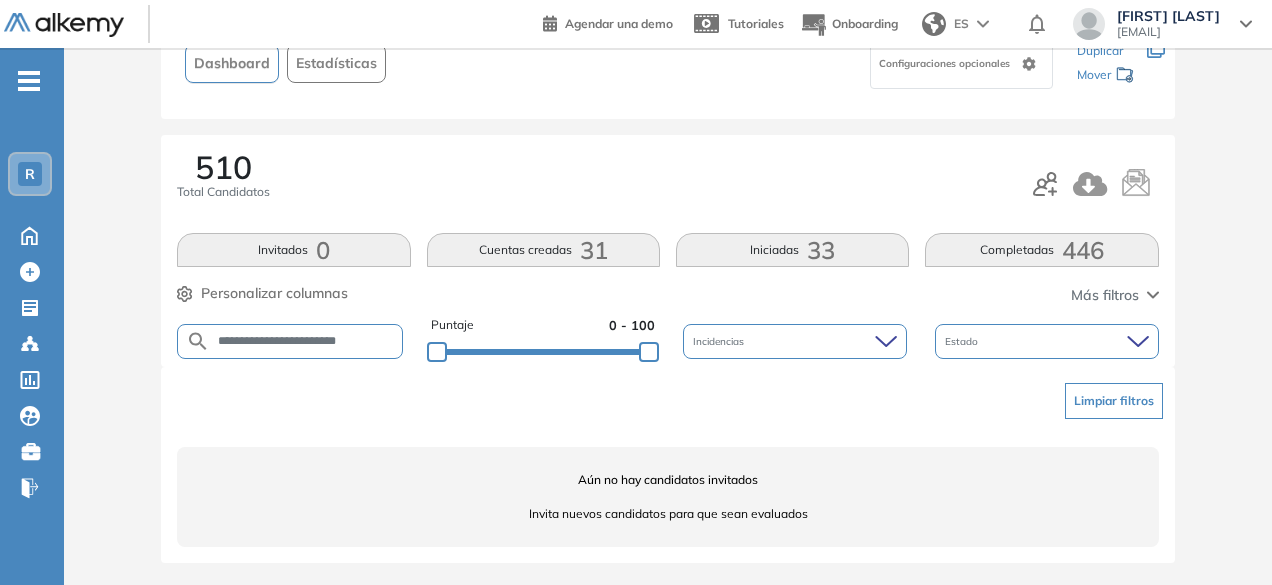 click on "**********" at bounding box center [306, 341] 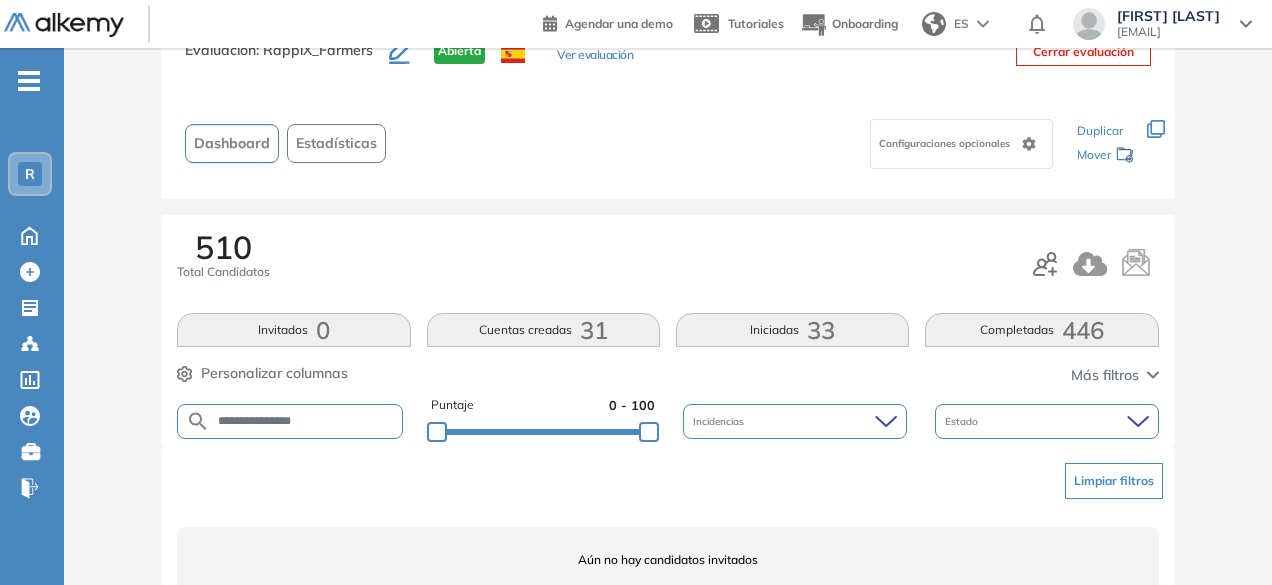 scroll, scrollTop: 154, scrollLeft: 0, axis: vertical 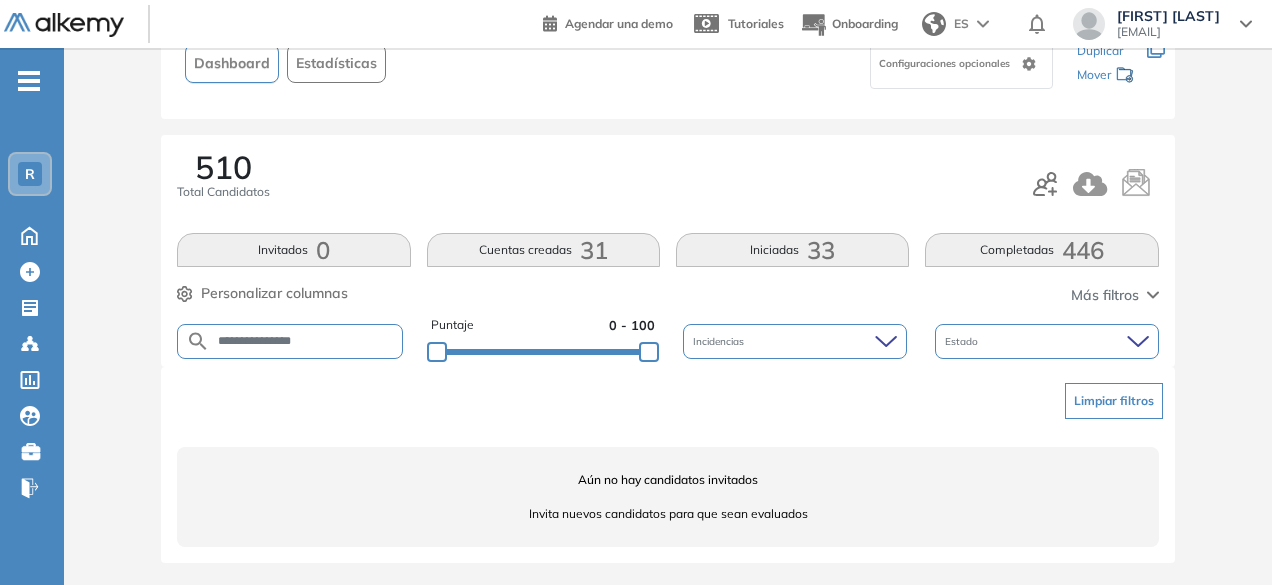 click on "**********" at bounding box center [306, 341] 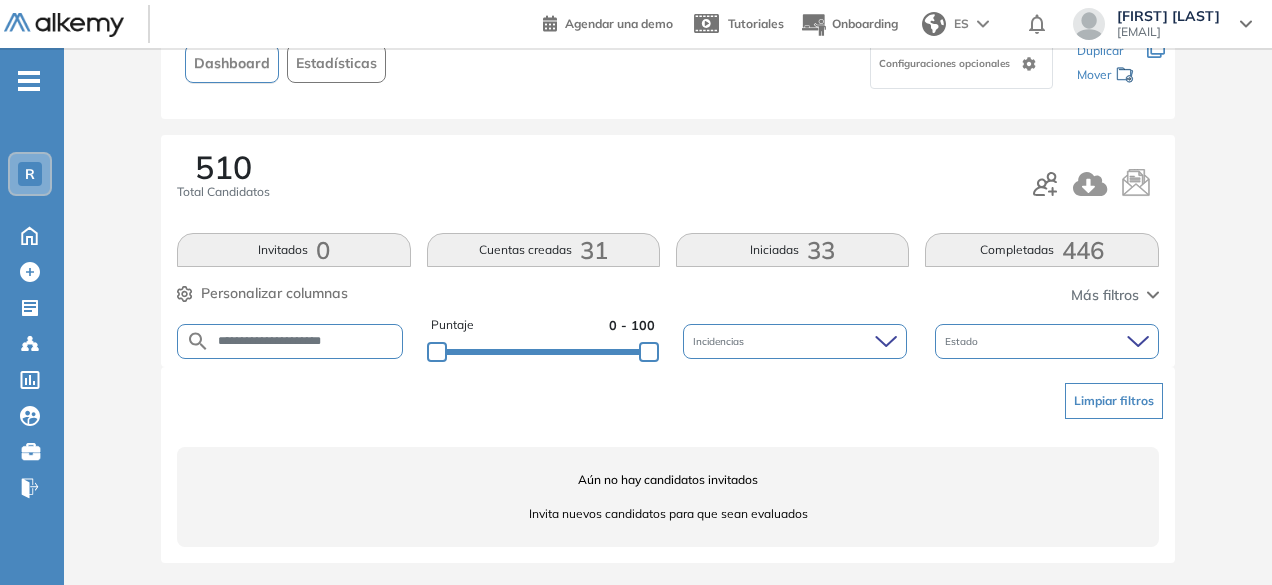 click on "**********" at bounding box center (306, 341) 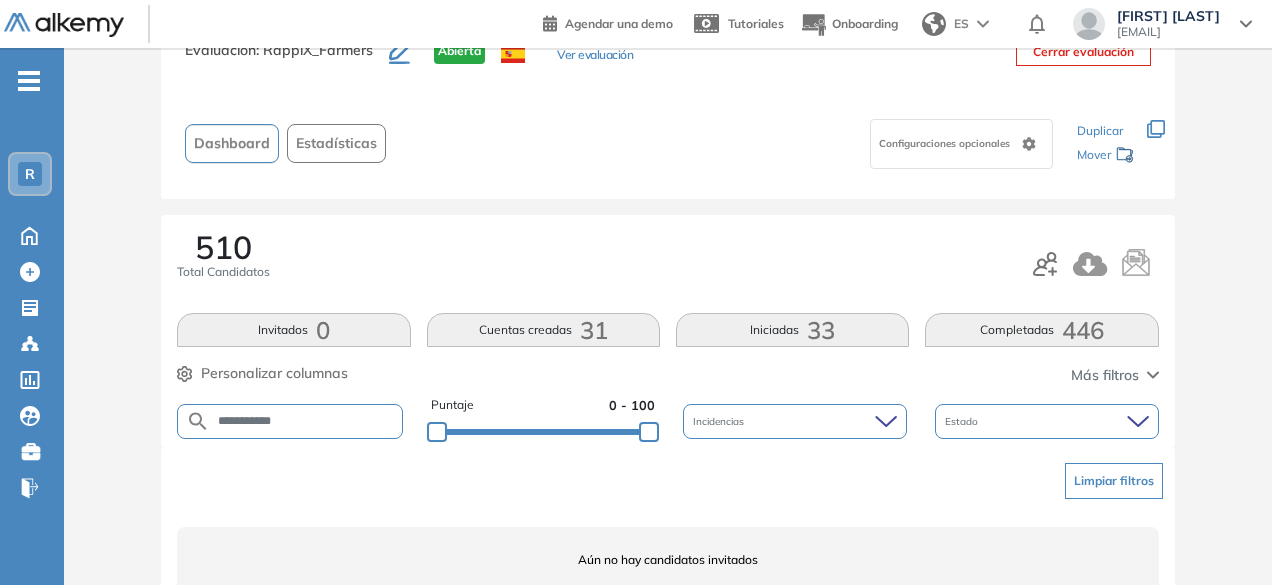scroll, scrollTop: 154, scrollLeft: 0, axis: vertical 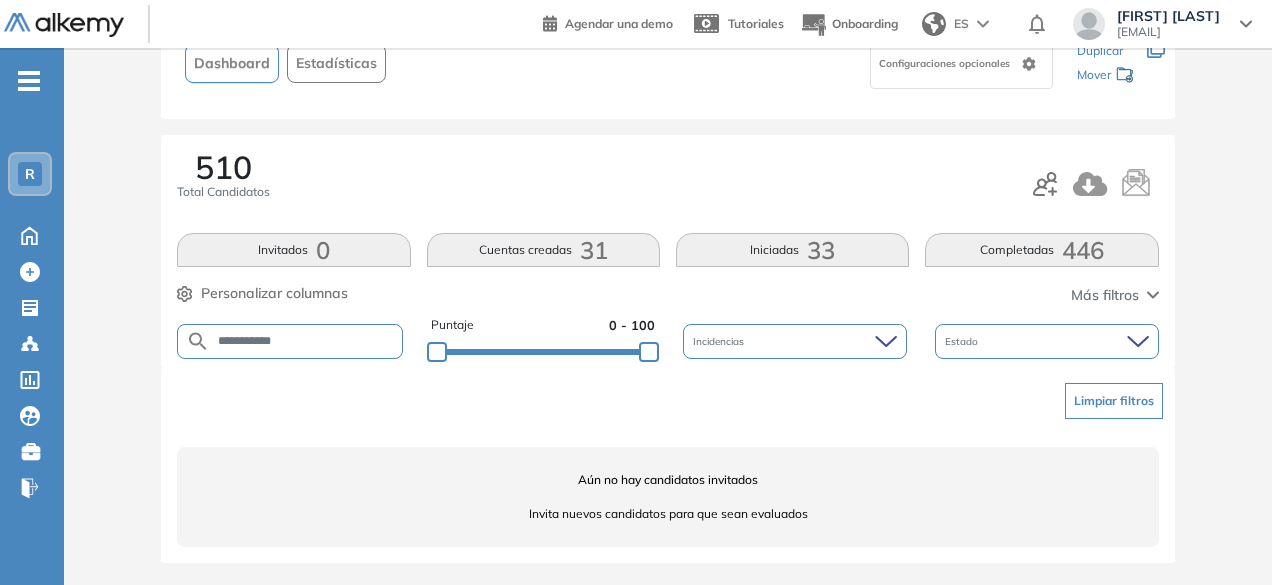 click on "**********" at bounding box center [306, 341] 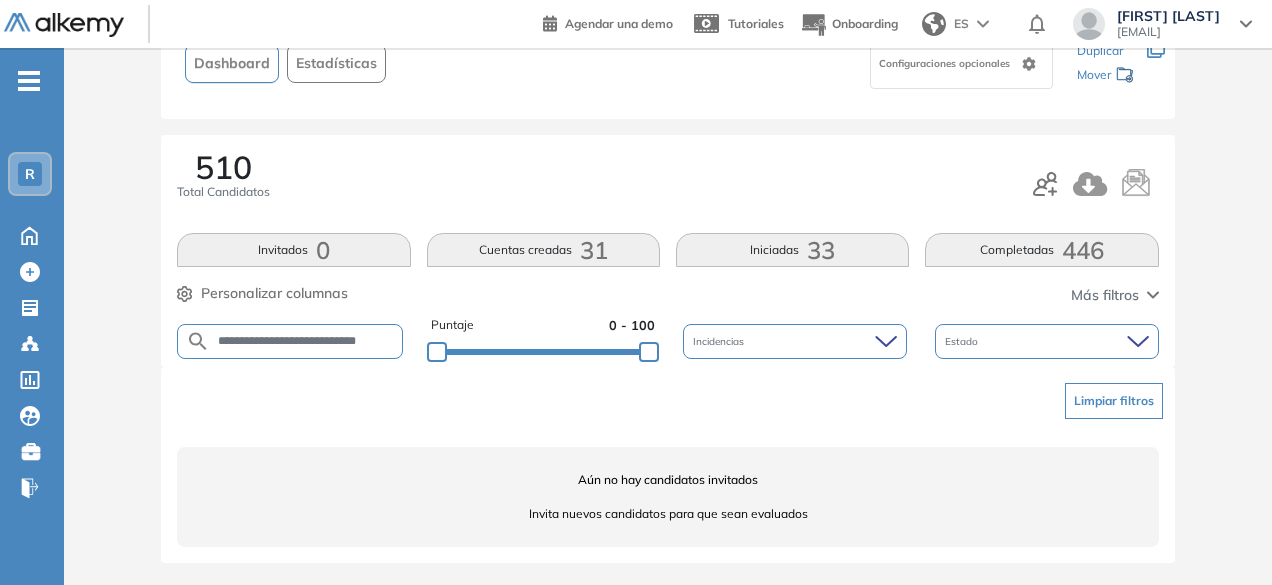 scroll, scrollTop: 0, scrollLeft: 17, axis: horizontal 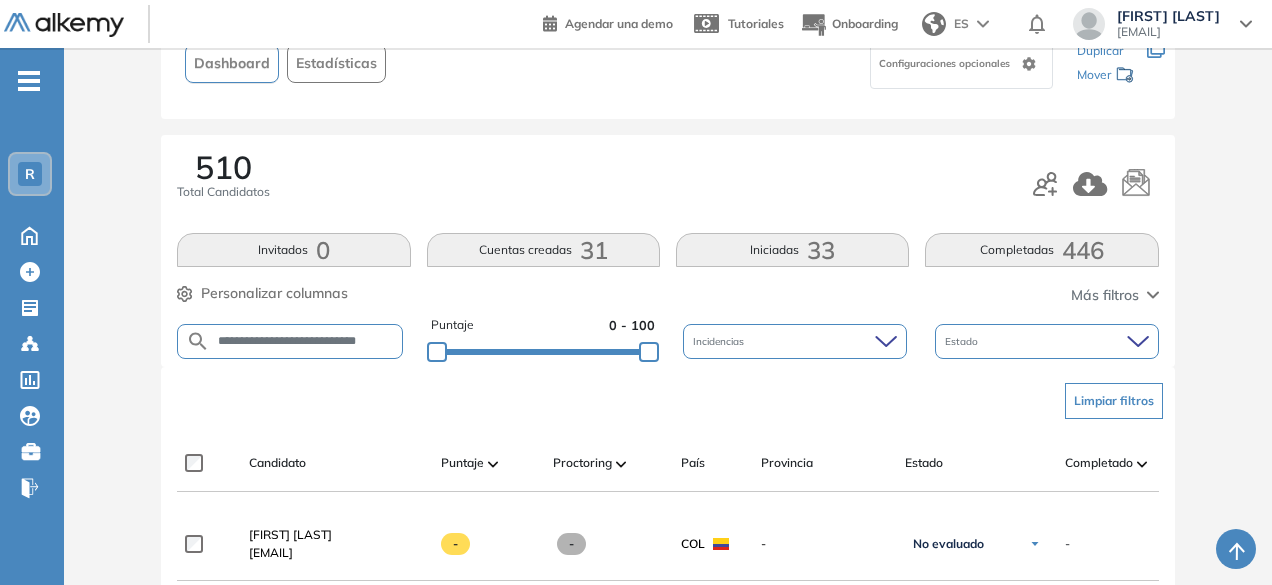 click on "**********" at bounding box center [306, 341] 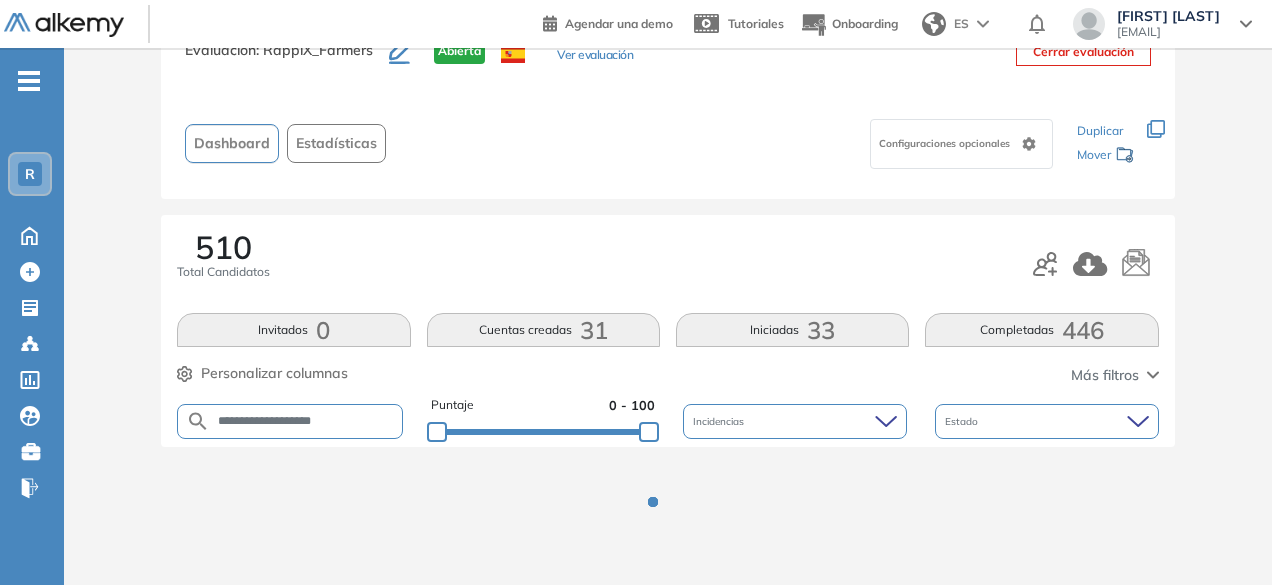 scroll, scrollTop: 154, scrollLeft: 0, axis: vertical 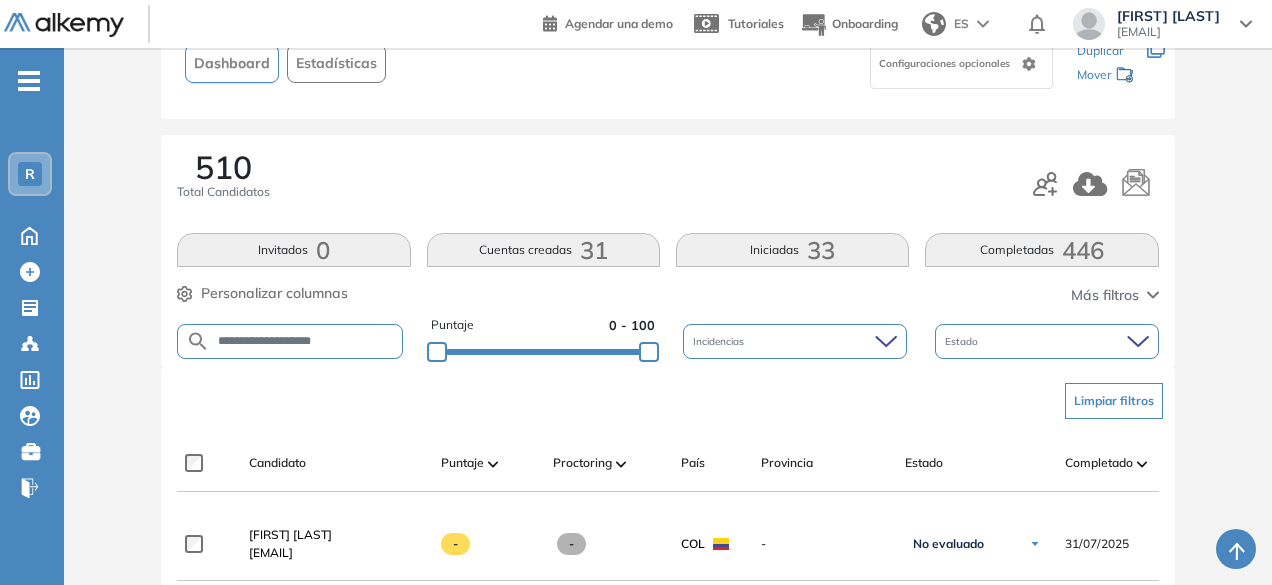 click on "**********" at bounding box center (306, 341) 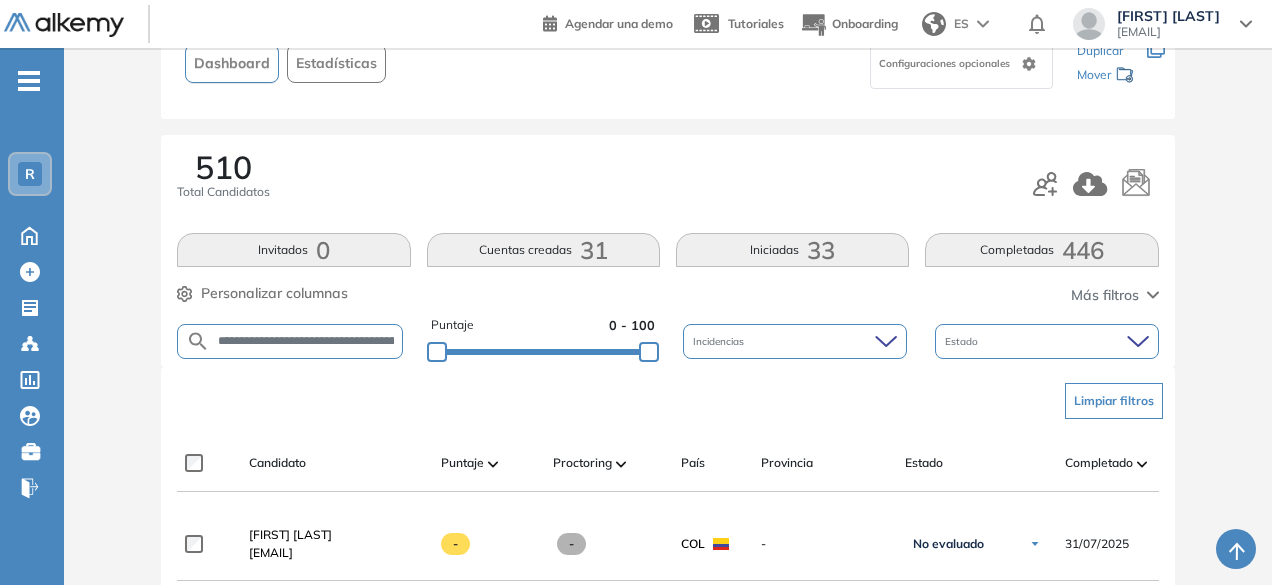 scroll, scrollTop: 0, scrollLeft: 70, axis: horizontal 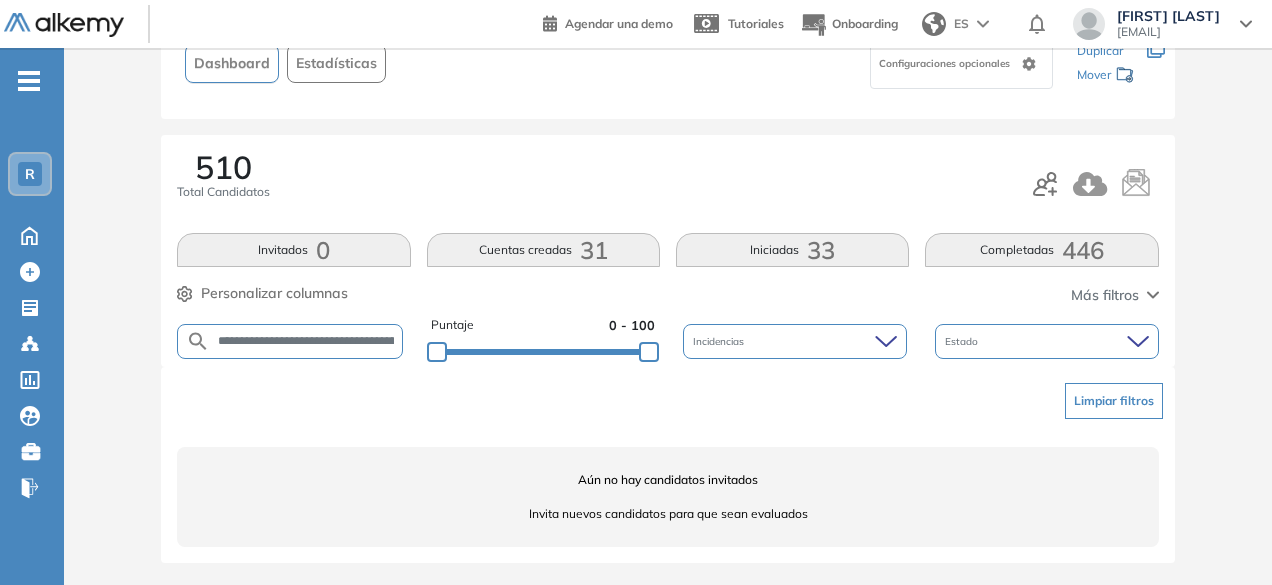 click on "**********" at bounding box center [306, 341] 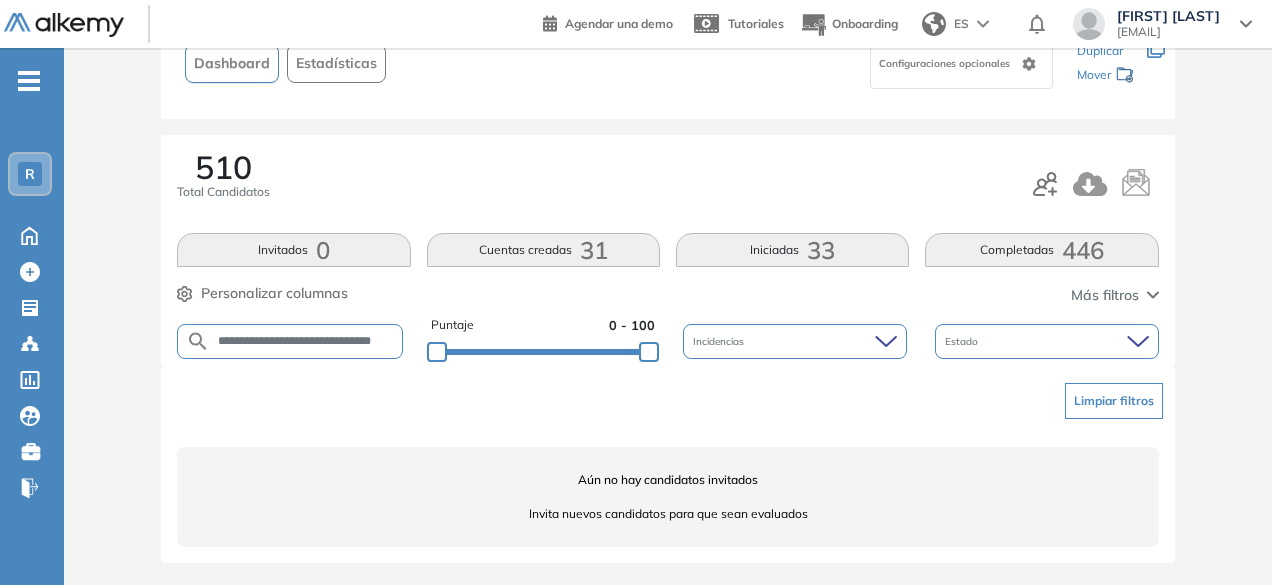 scroll, scrollTop: 0, scrollLeft: 14, axis: horizontal 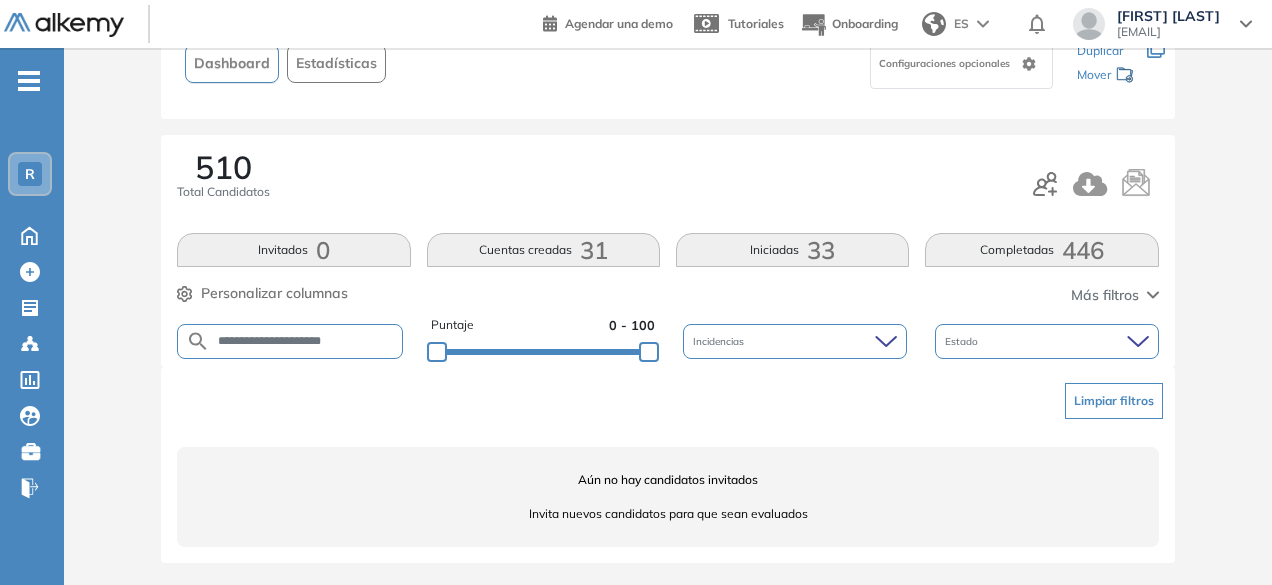 drag, startPoint x: 303, startPoint y: 341, endPoint x: 254, endPoint y: 335, distance: 49.365982 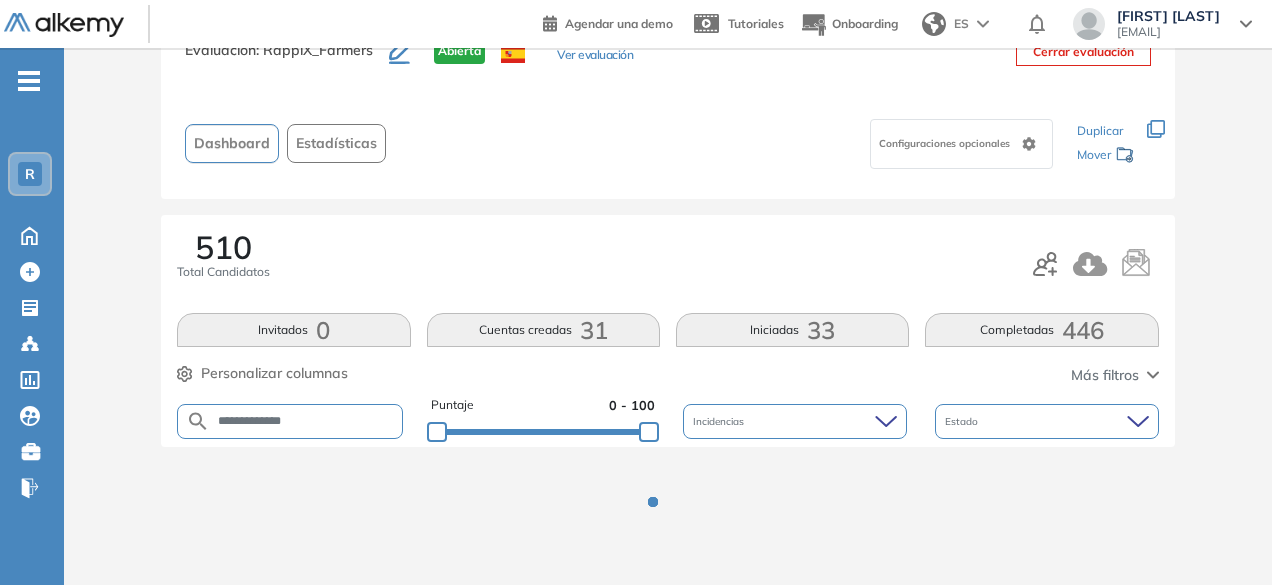 scroll, scrollTop: 154, scrollLeft: 0, axis: vertical 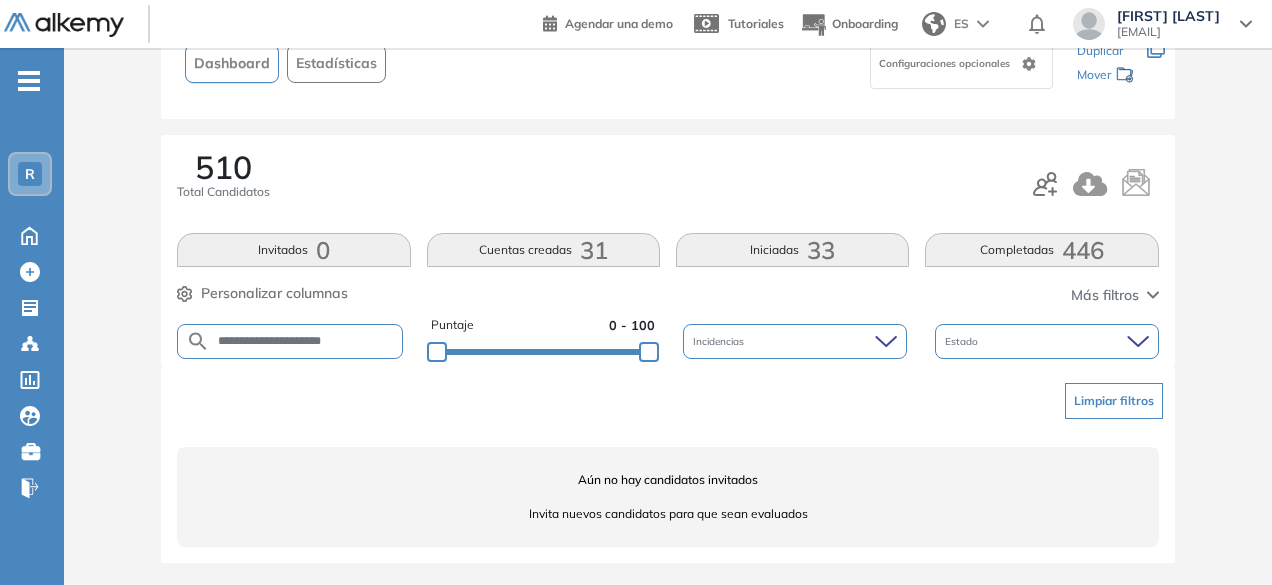 click on "**********" at bounding box center [306, 341] 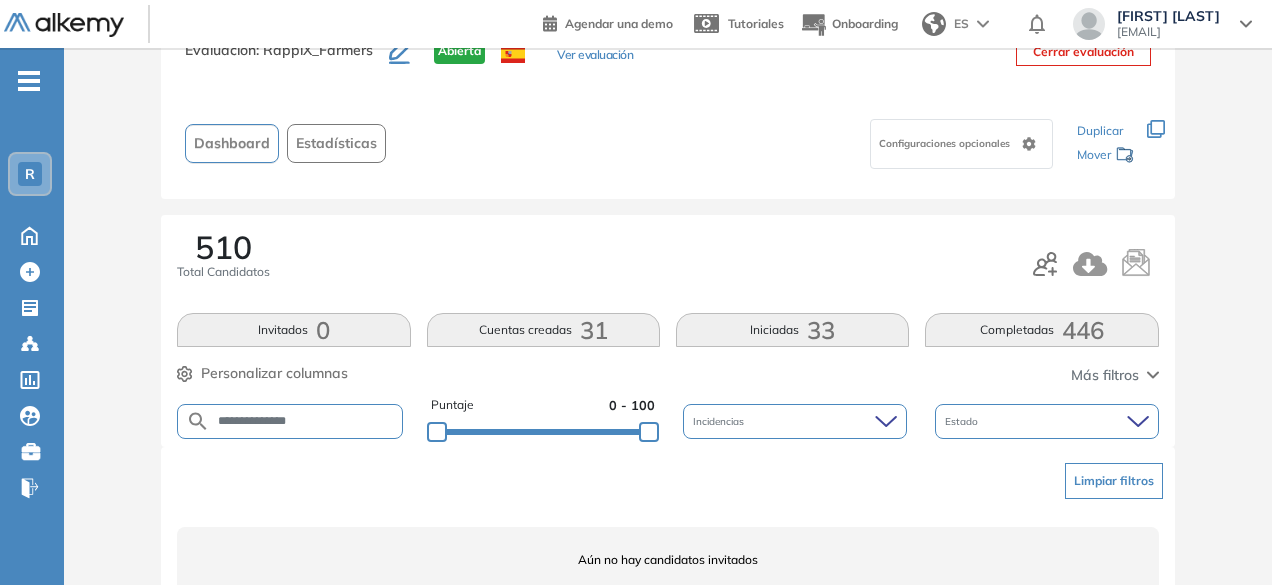 scroll, scrollTop: 154, scrollLeft: 0, axis: vertical 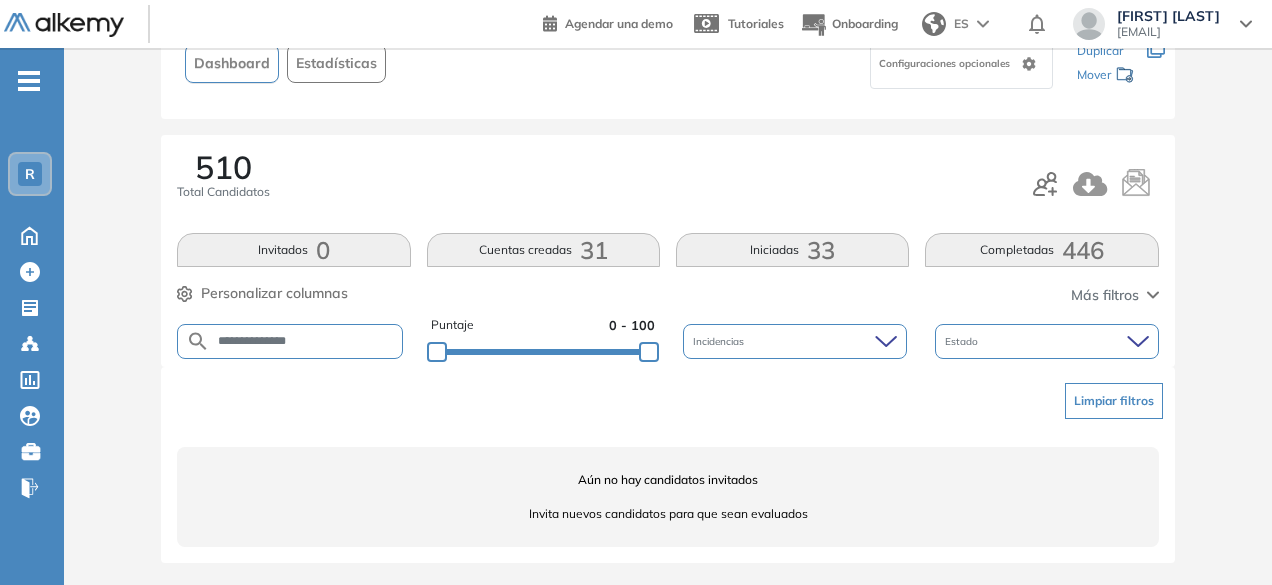 click on "**********" at bounding box center [306, 341] 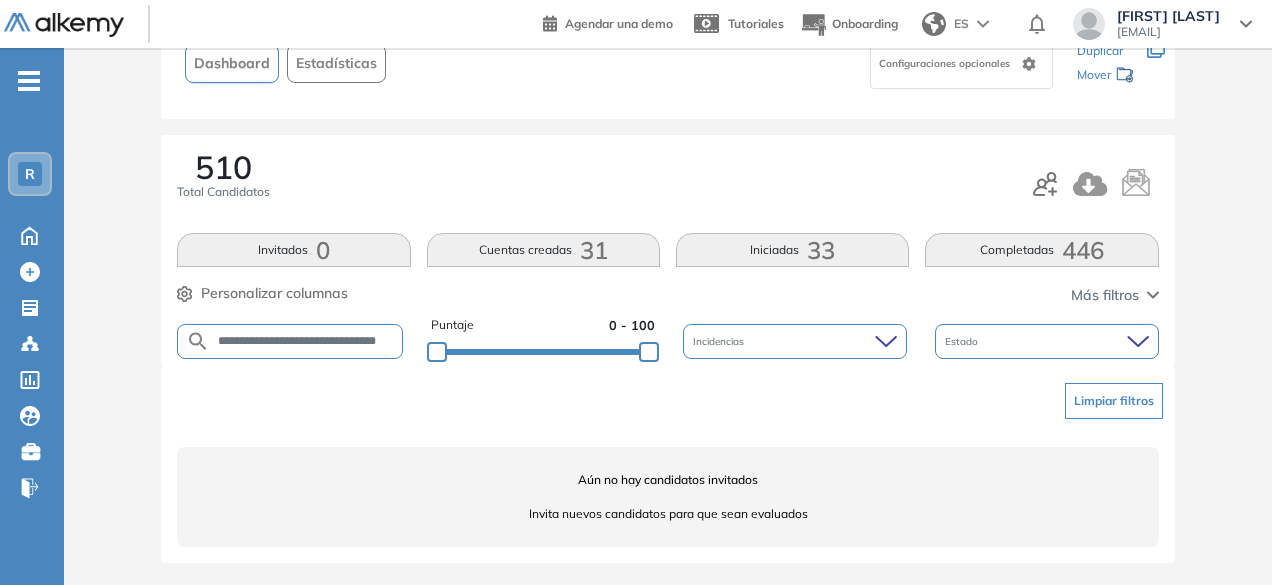 scroll, scrollTop: 0, scrollLeft: 20, axis: horizontal 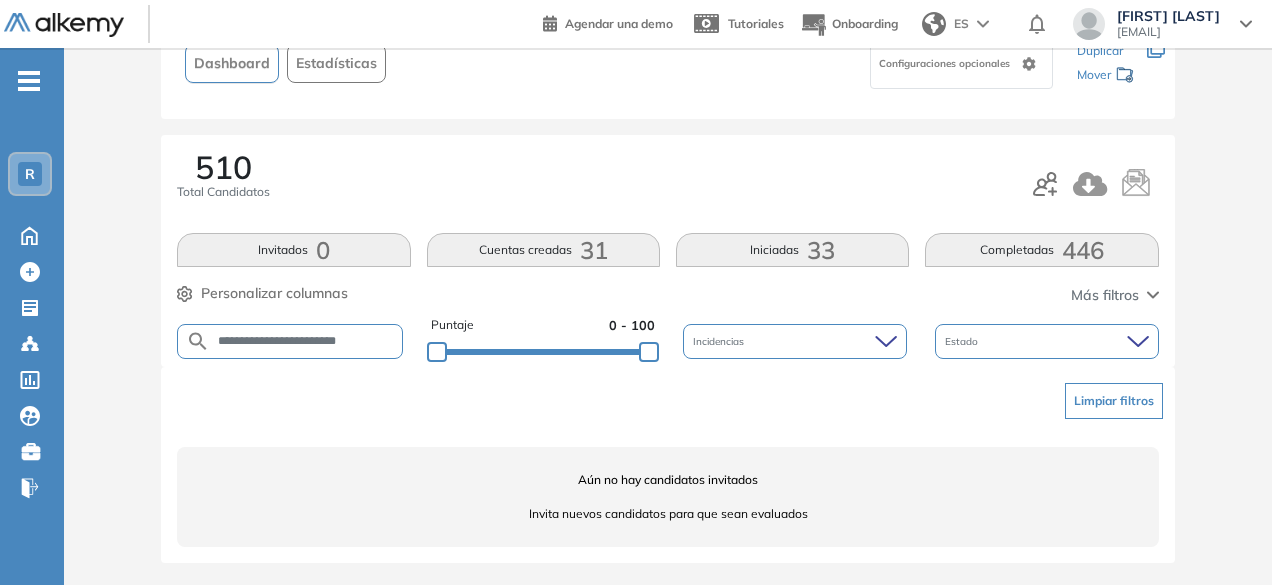 click on "**********" at bounding box center (306, 341) 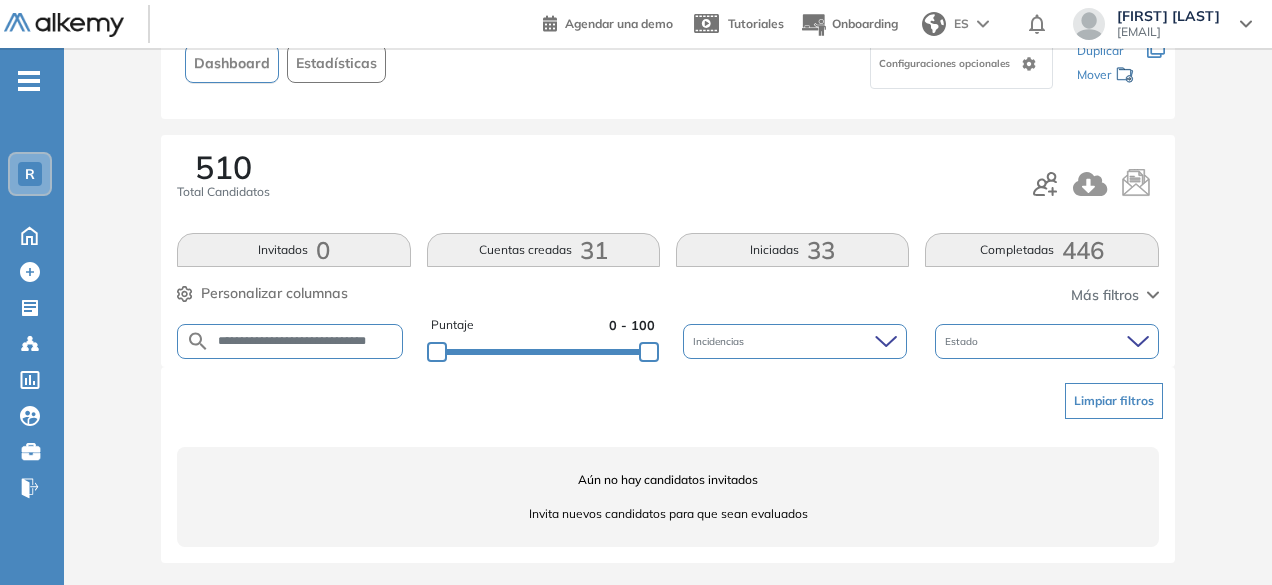 scroll, scrollTop: 0, scrollLeft: 21, axis: horizontal 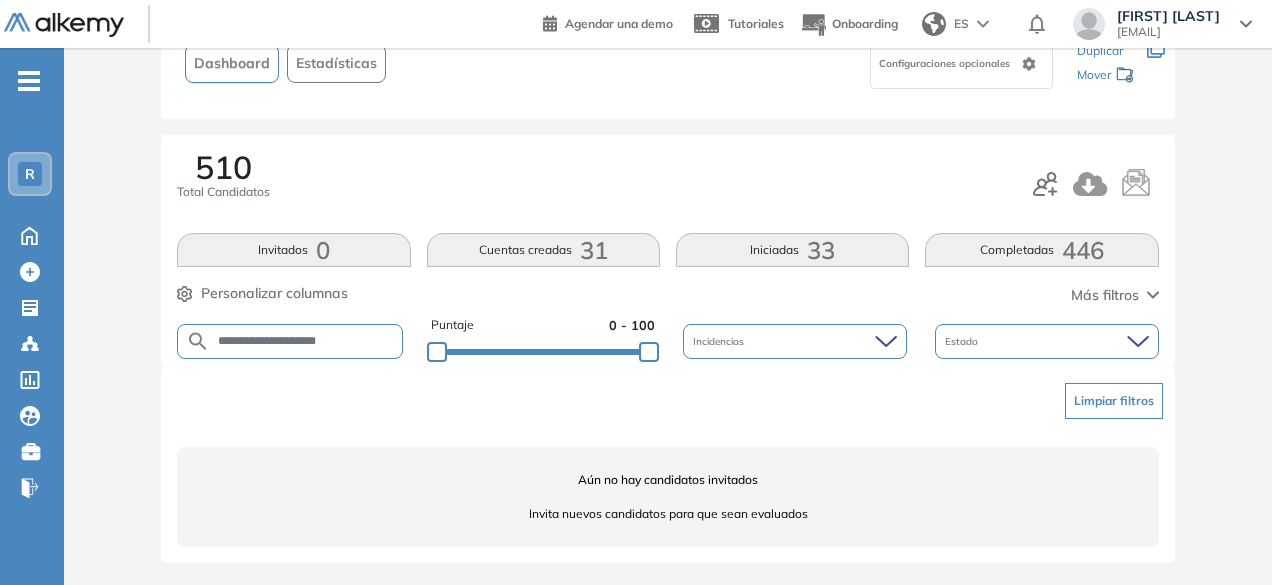 click on "**********" at bounding box center [306, 341] 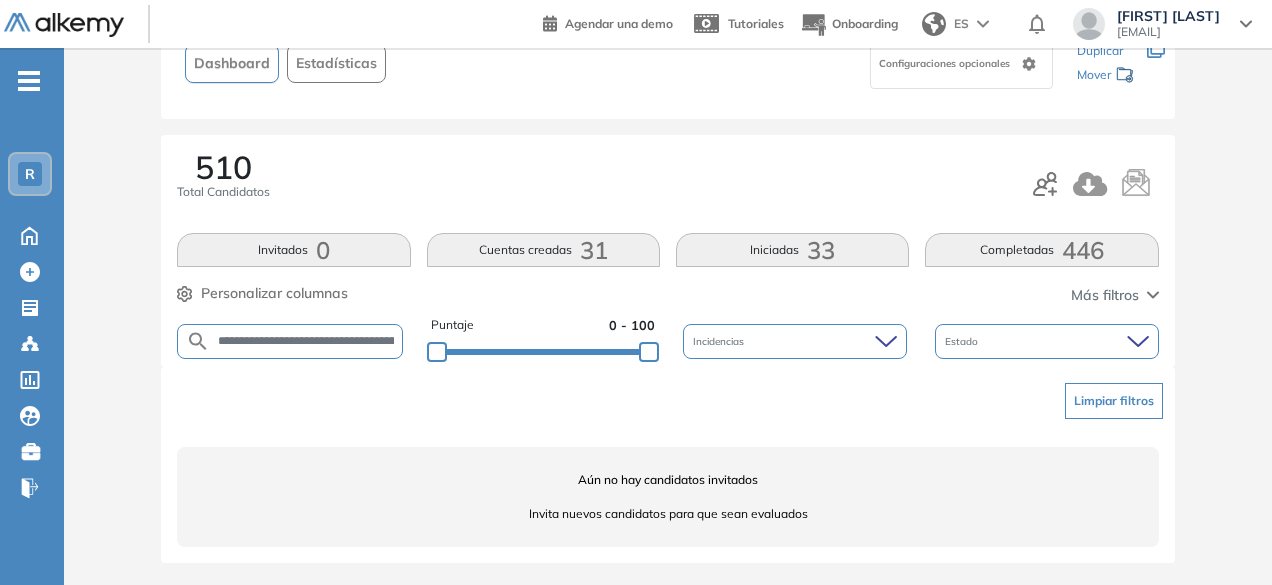 scroll, scrollTop: 0, scrollLeft: 62, axis: horizontal 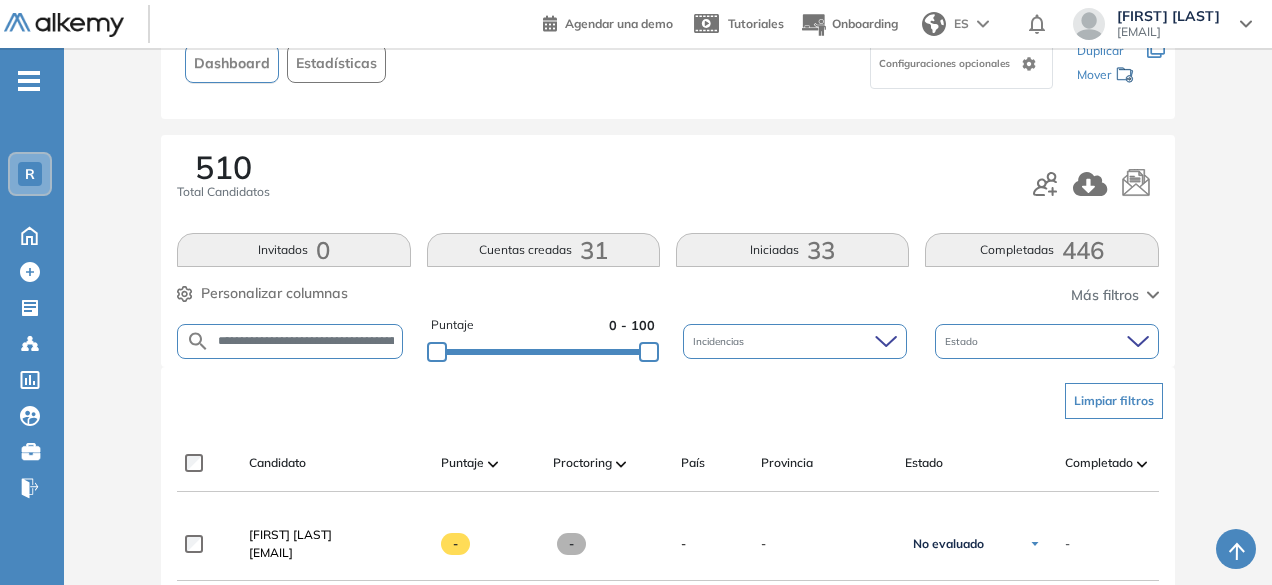 click on "**********" at bounding box center (306, 341) 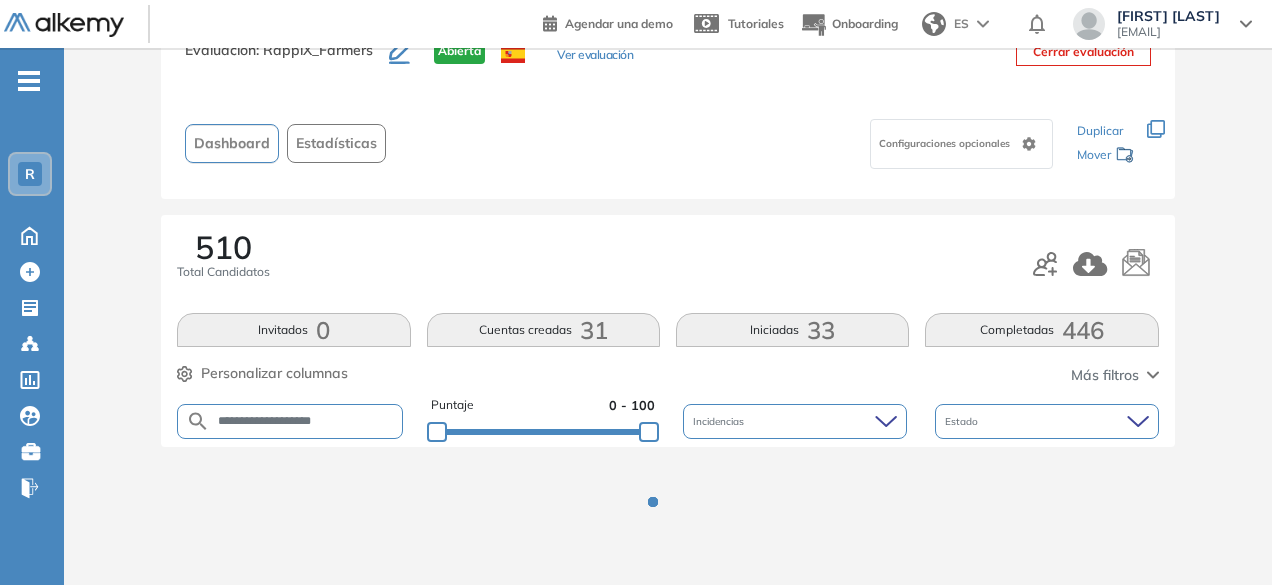 scroll, scrollTop: 154, scrollLeft: 0, axis: vertical 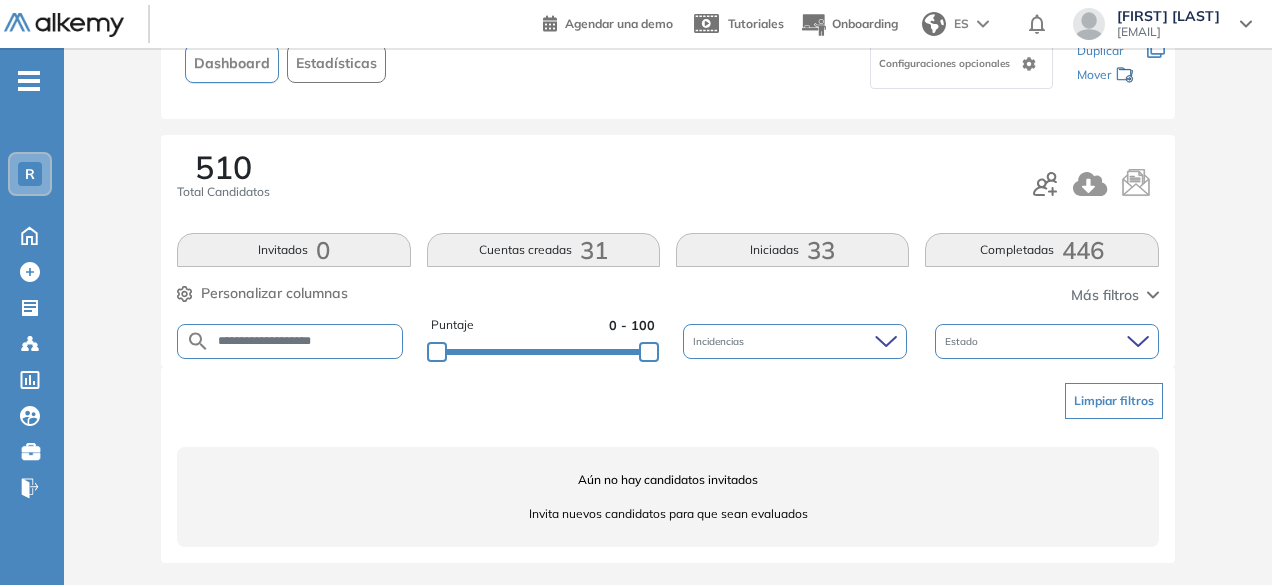 click on "**********" at bounding box center [306, 341] 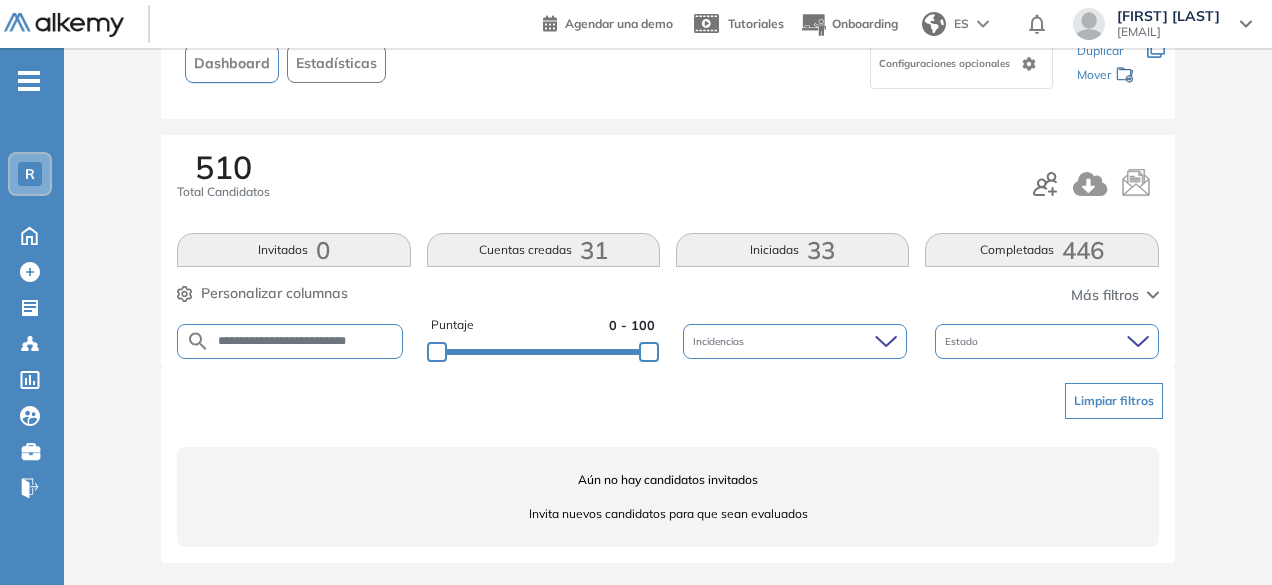 scroll, scrollTop: 0, scrollLeft: 16, axis: horizontal 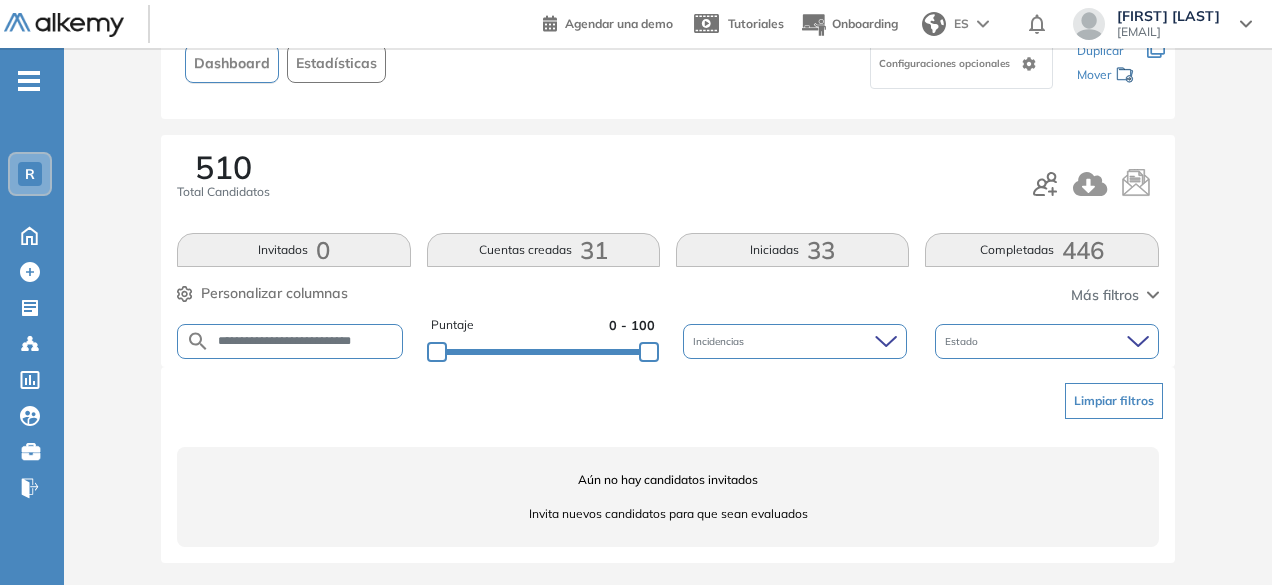 drag, startPoint x: 324, startPoint y: 336, endPoint x: 280, endPoint y: 328, distance: 44.72136 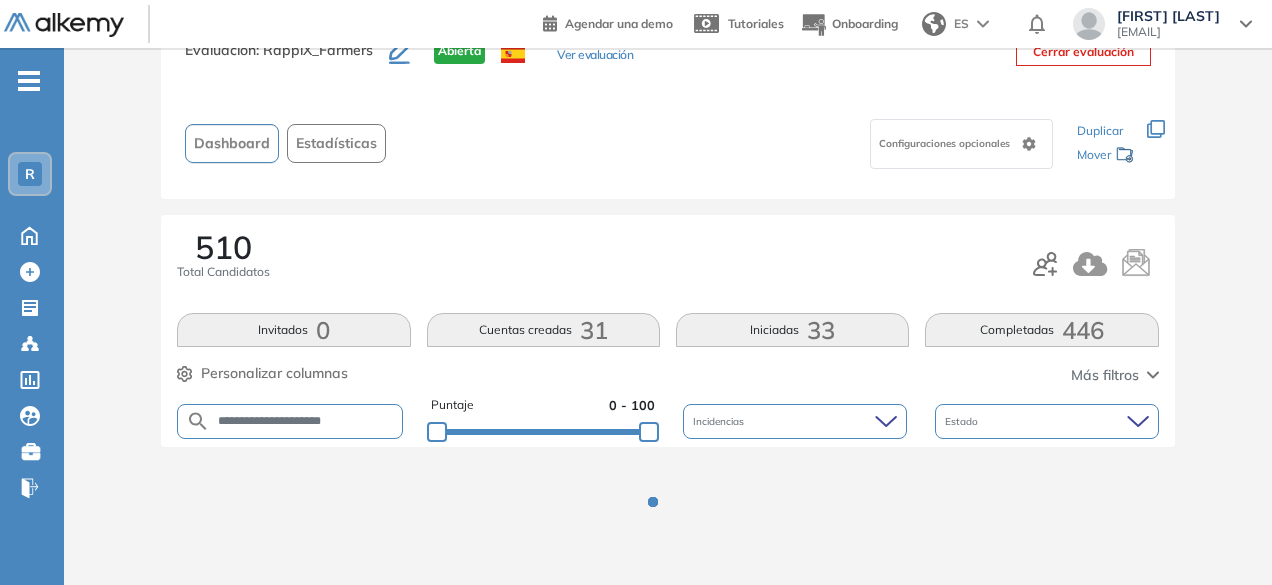 scroll, scrollTop: 154, scrollLeft: 0, axis: vertical 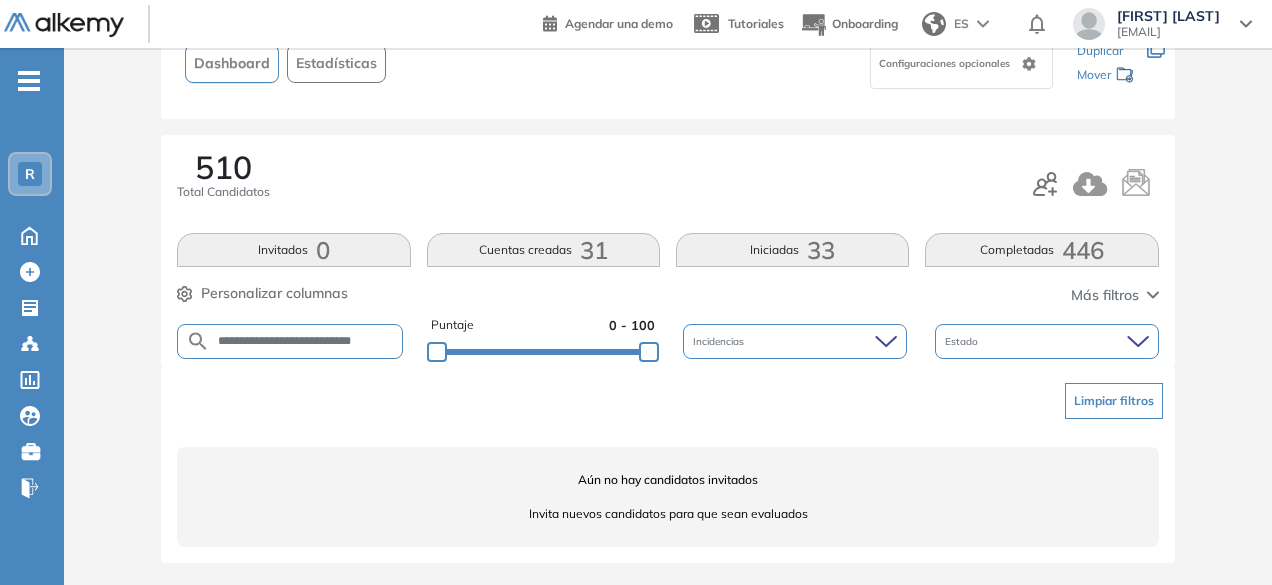 click on "**********" at bounding box center (290, 341) 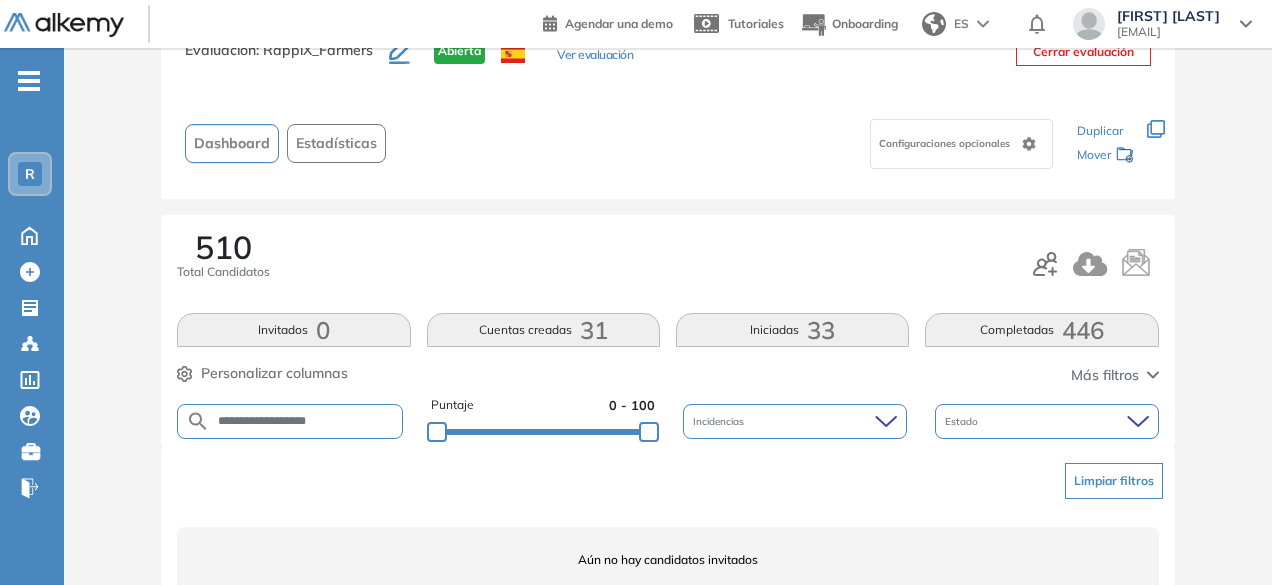 scroll, scrollTop: 154, scrollLeft: 0, axis: vertical 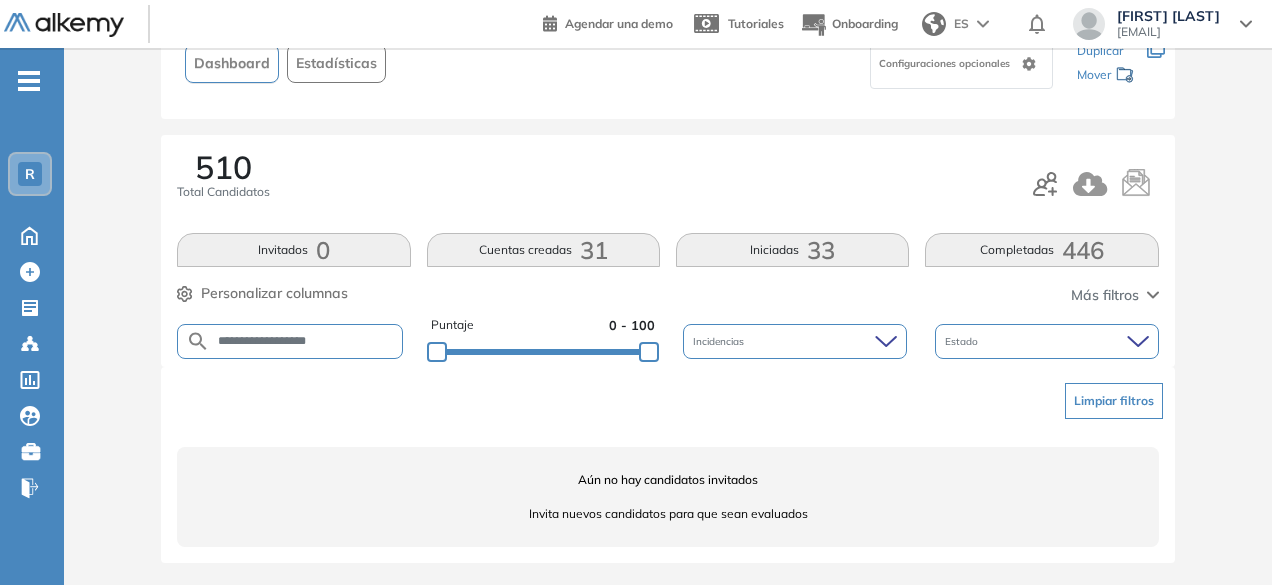 click on "**********" at bounding box center (306, 341) 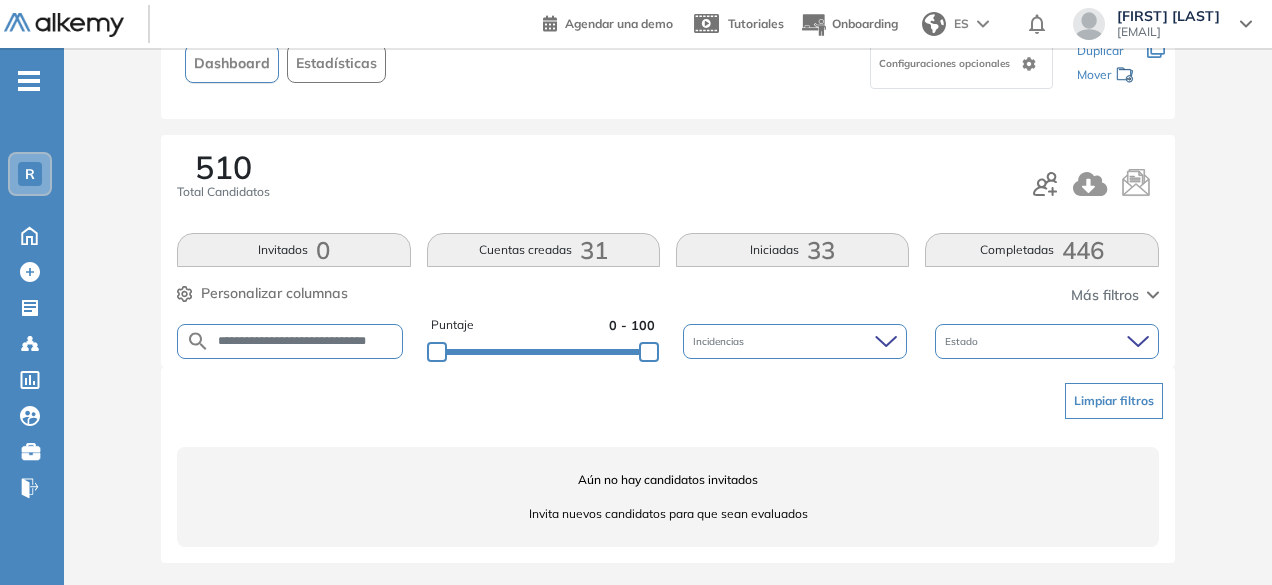 scroll, scrollTop: 0, scrollLeft: 12, axis: horizontal 